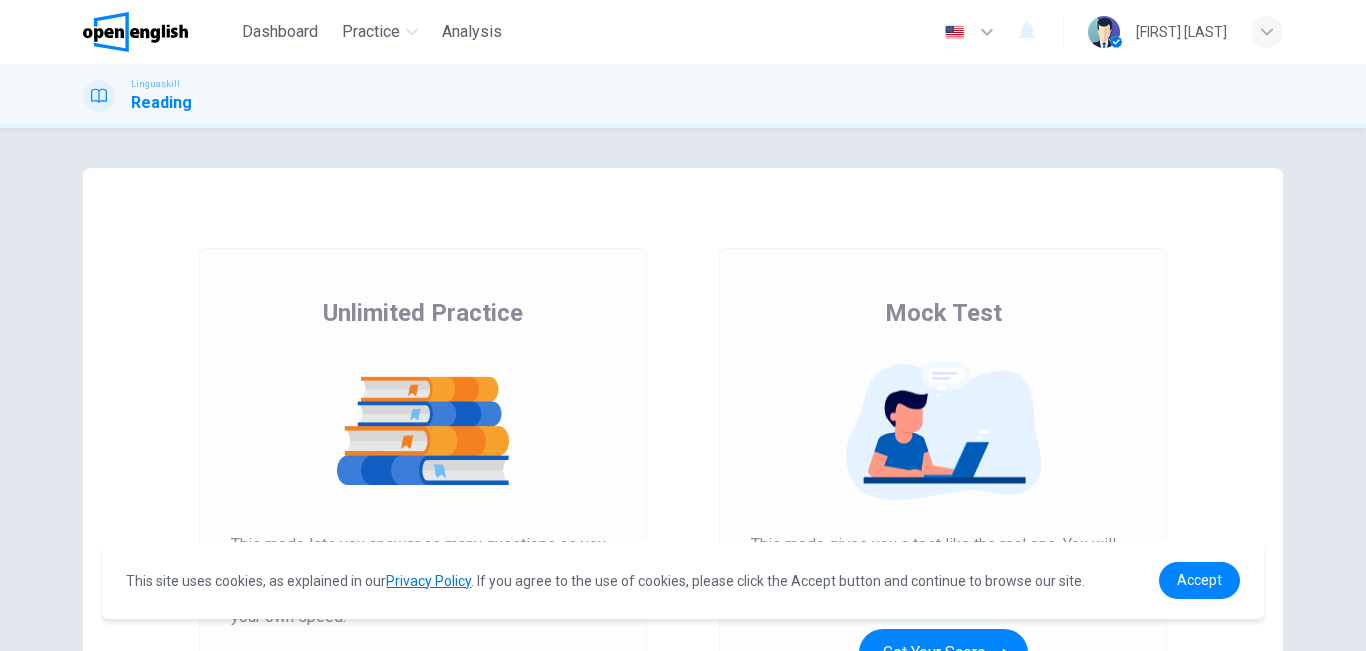 scroll, scrollTop: 0, scrollLeft: 0, axis: both 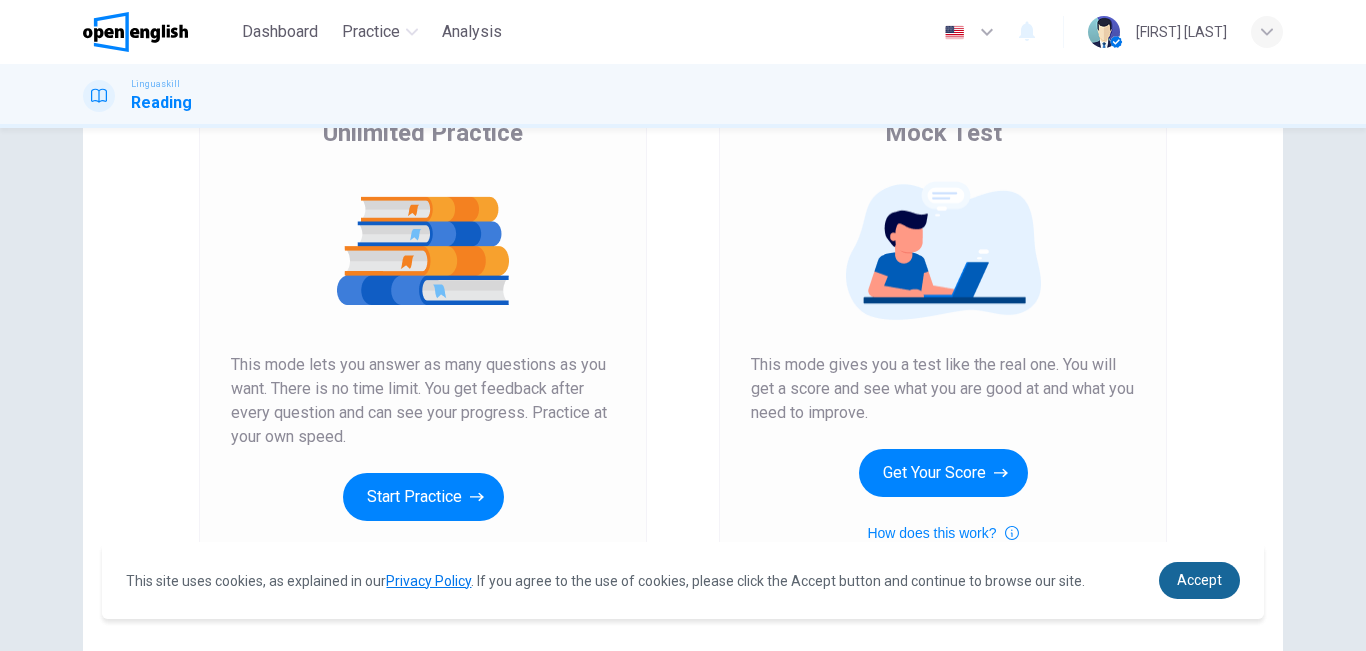 click on "Accept" at bounding box center (1199, 580) 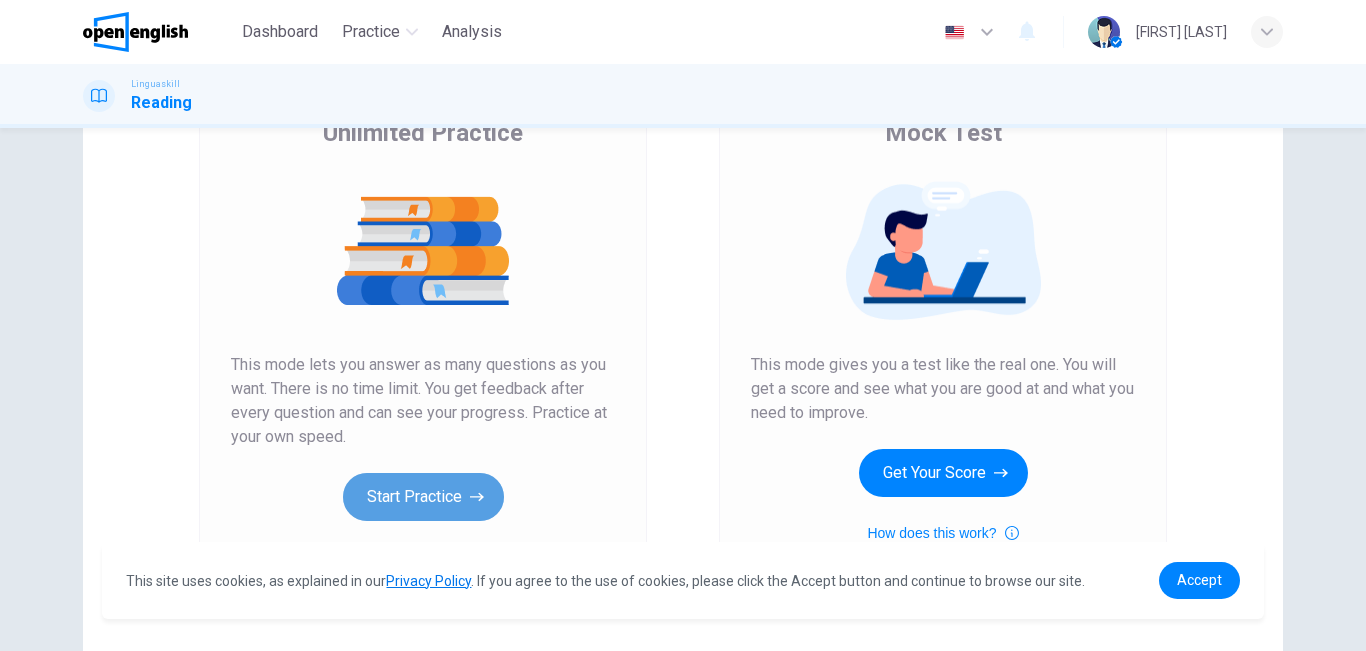 click on "Start Practice" at bounding box center [423, 497] 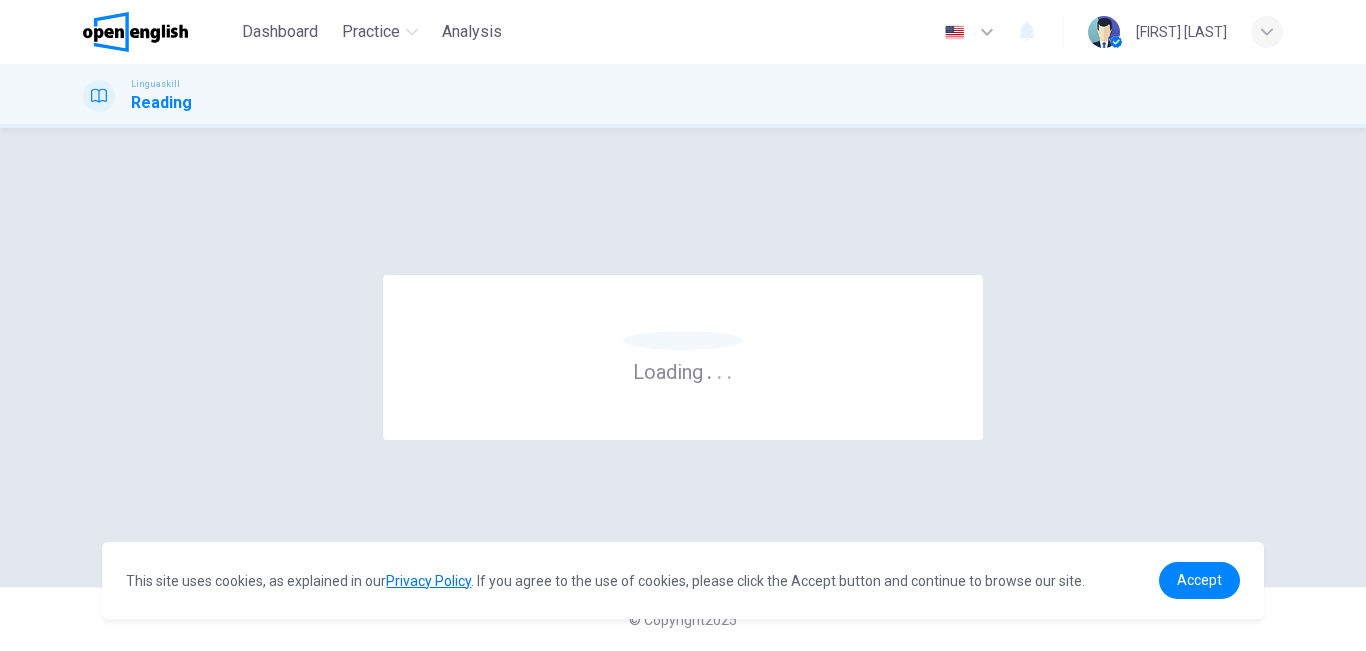 scroll, scrollTop: 0, scrollLeft: 0, axis: both 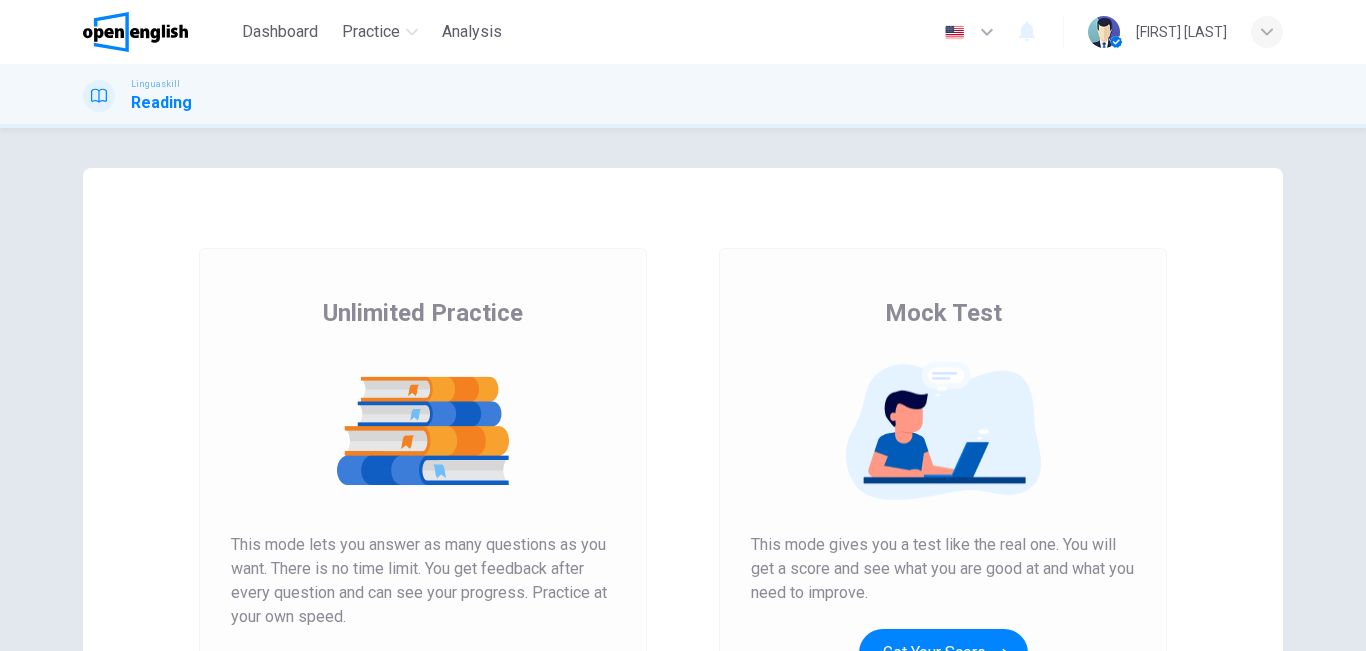 click at bounding box center (423, 431) 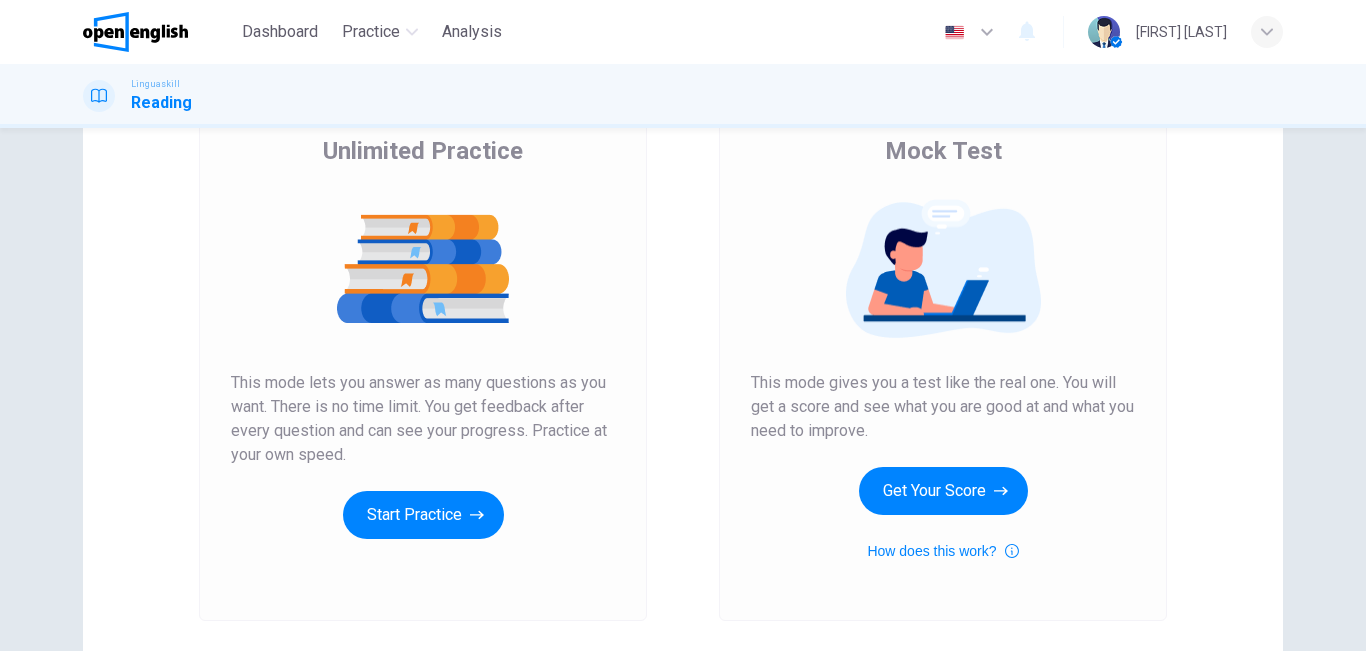 scroll, scrollTop: 200, scrollLeft: 0, axis: vertical 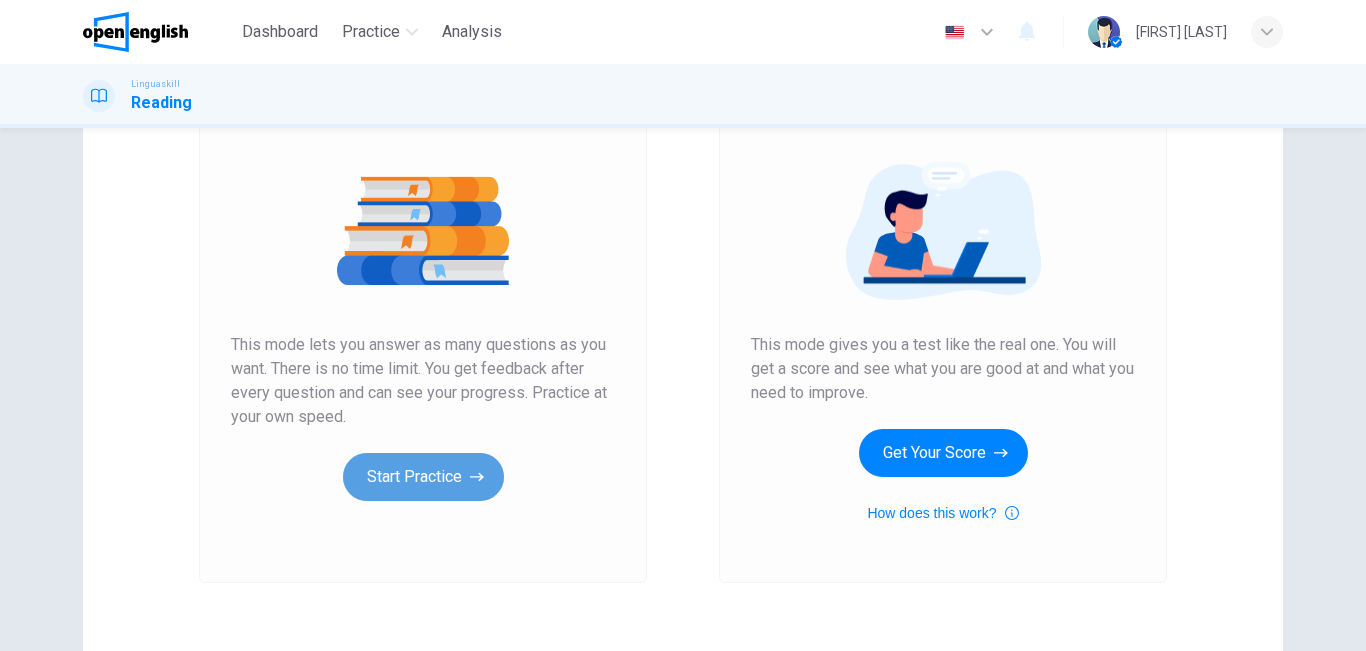 click on "Start Practice" at bounding box center [423, 477] 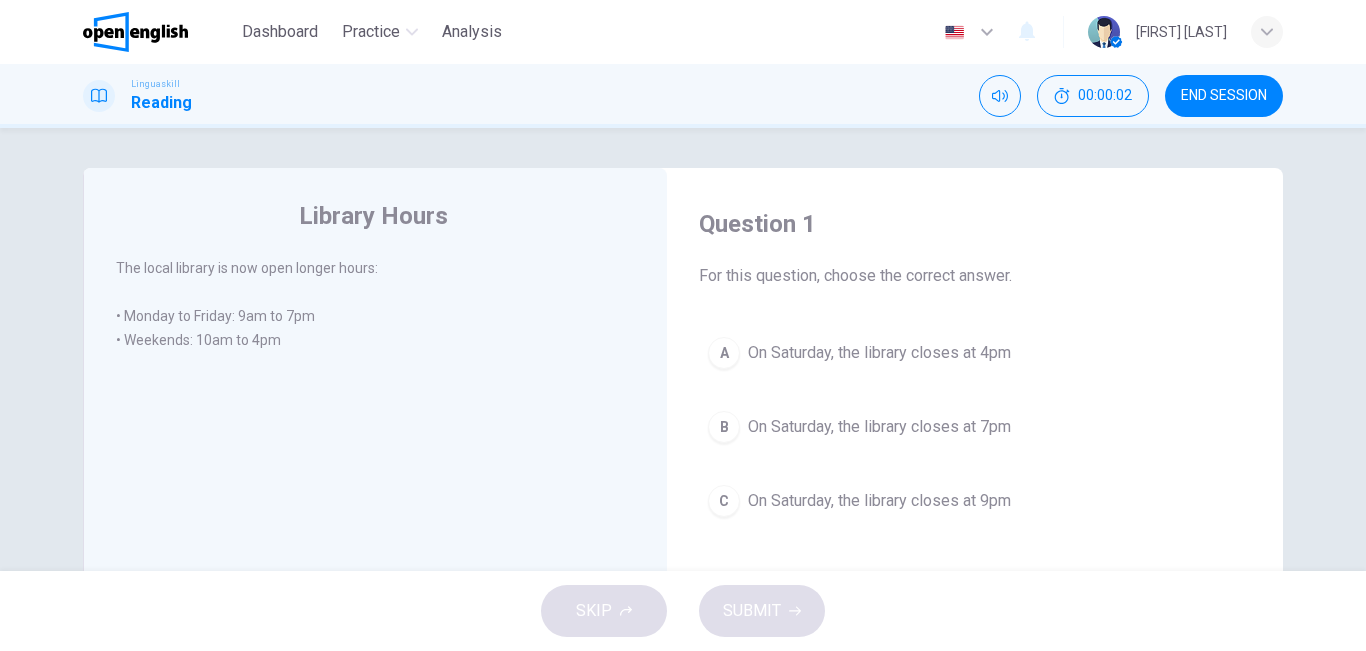 scroll, scrollTop: 40, scrollLeft: 0, axis: vertical 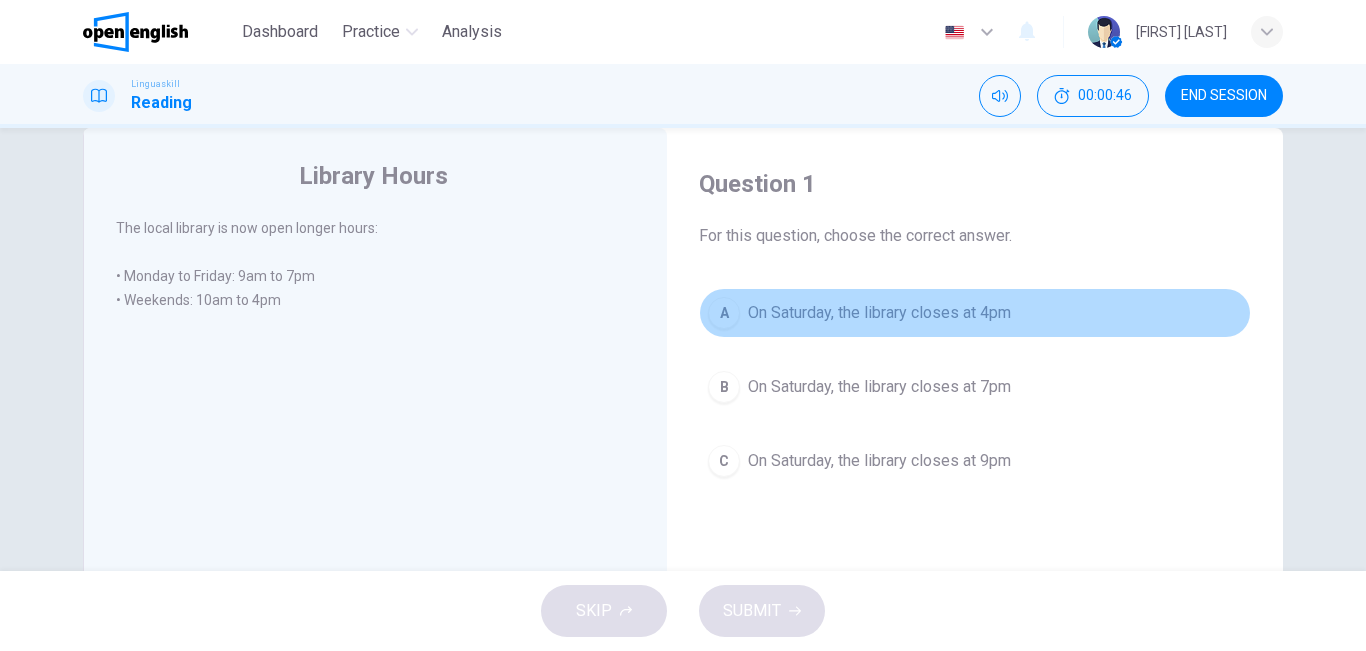 click on "A" at bounding box center (724, 313) 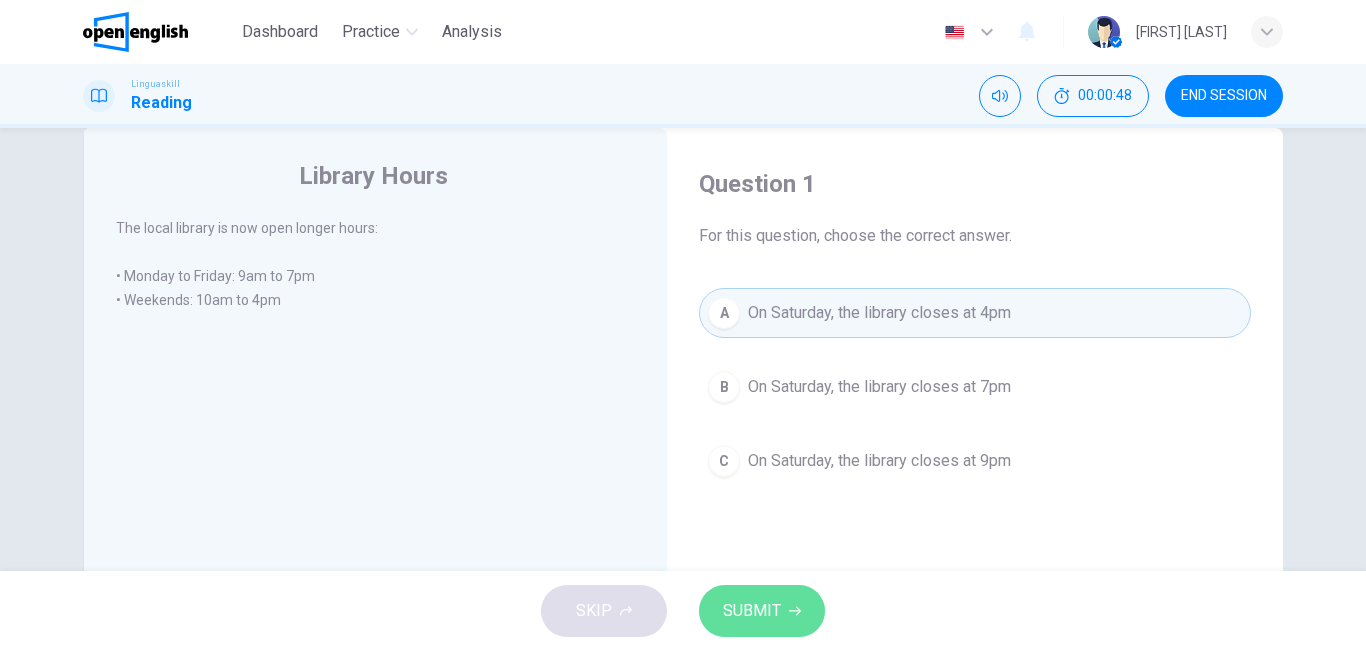 click on "SUBMIT" at bounding box center [752, 611] 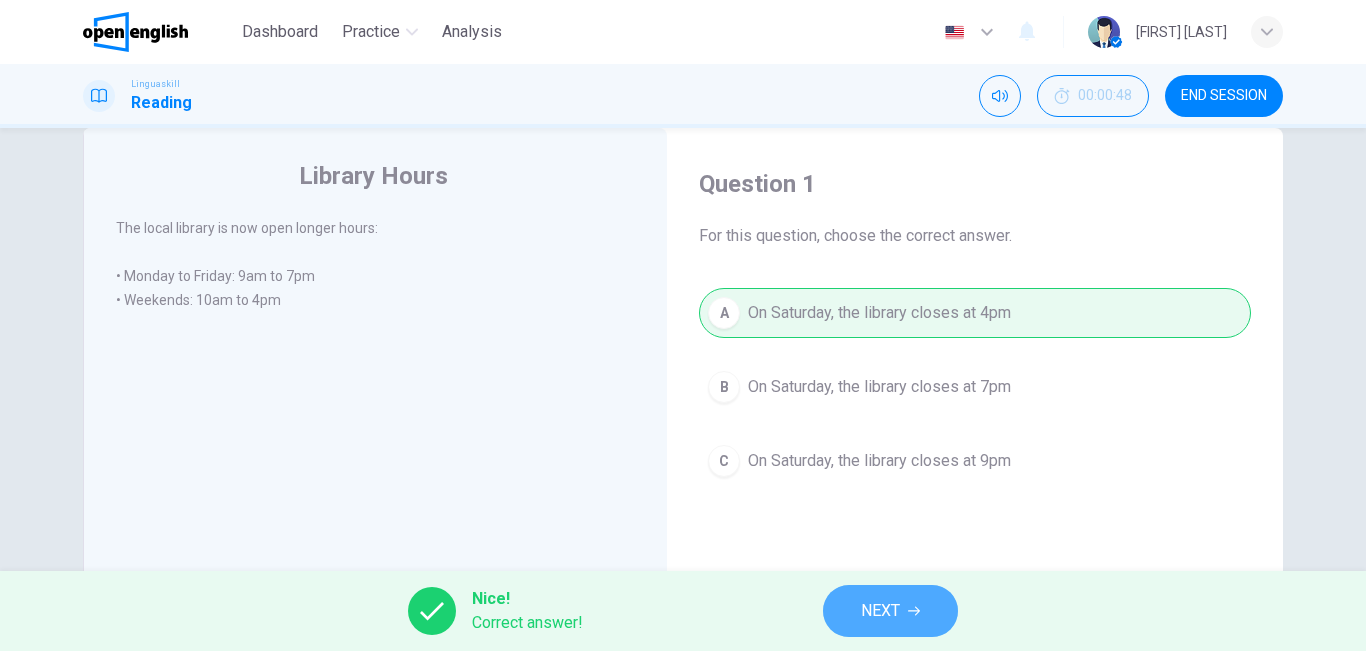 click on "NEXT" at bounding box center (880, 611) 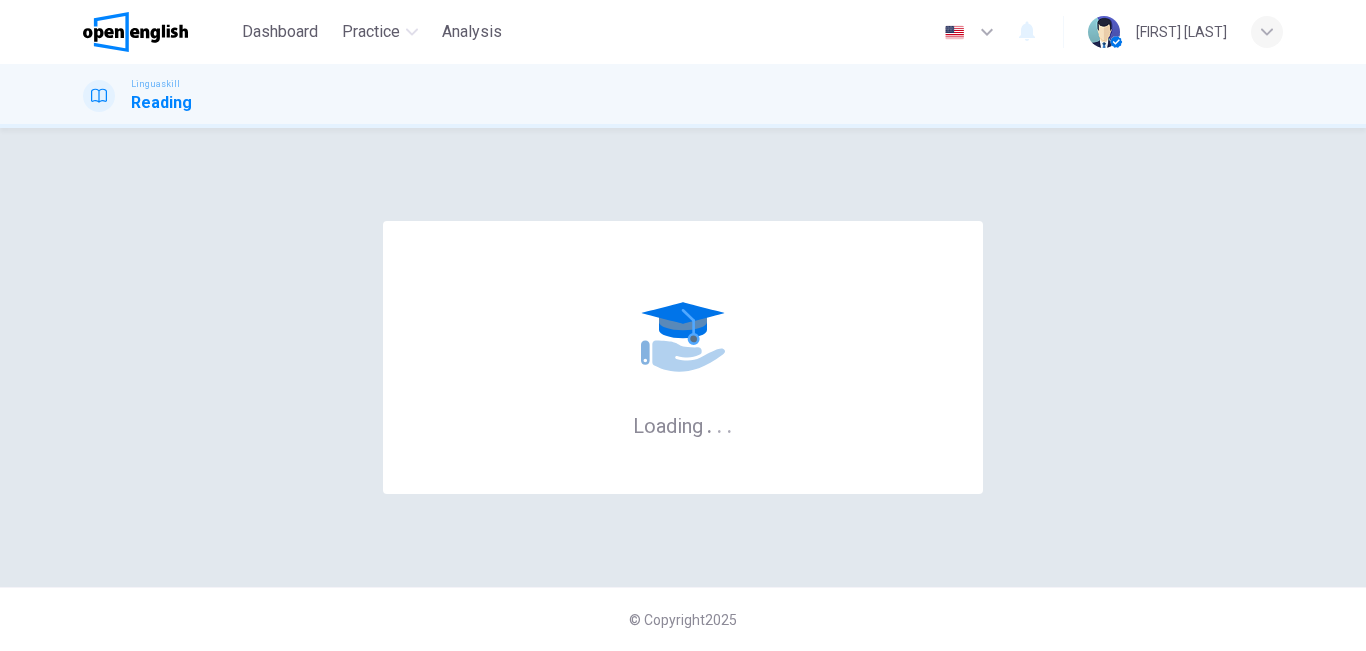 scroll, scrollTop: 0, scrollLeft: 0, axis: both 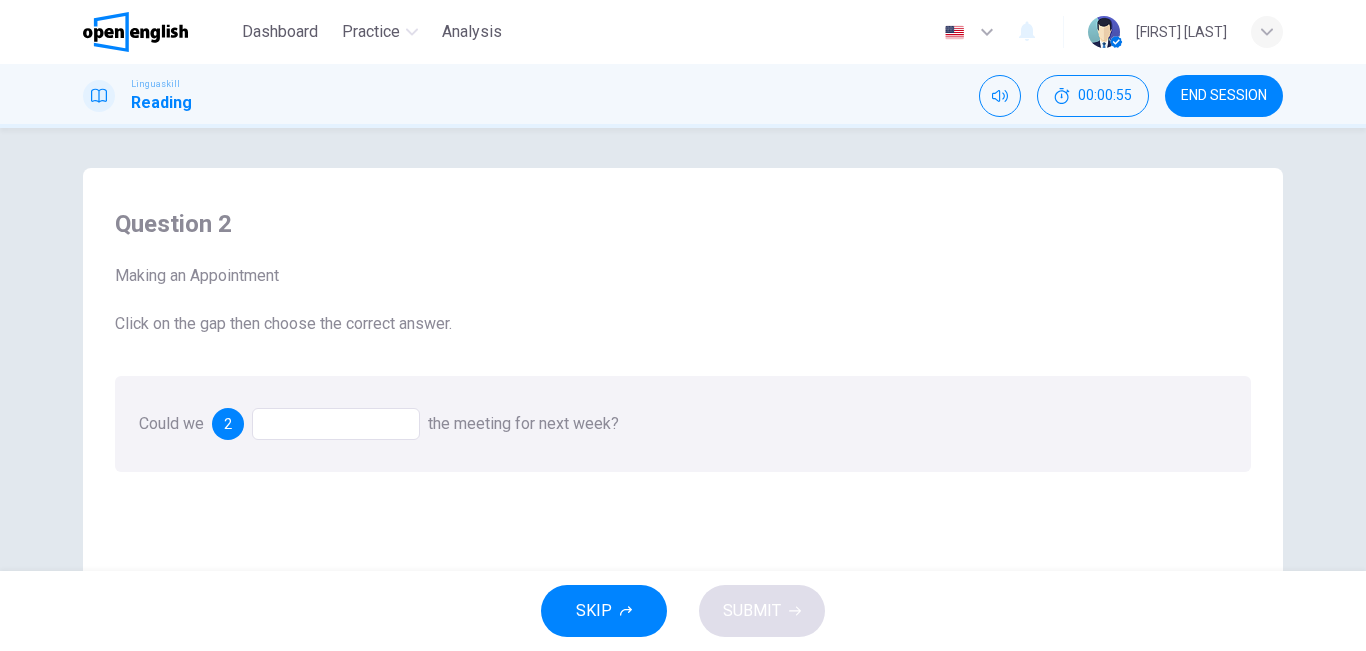 click at bounding box center (336, 424) 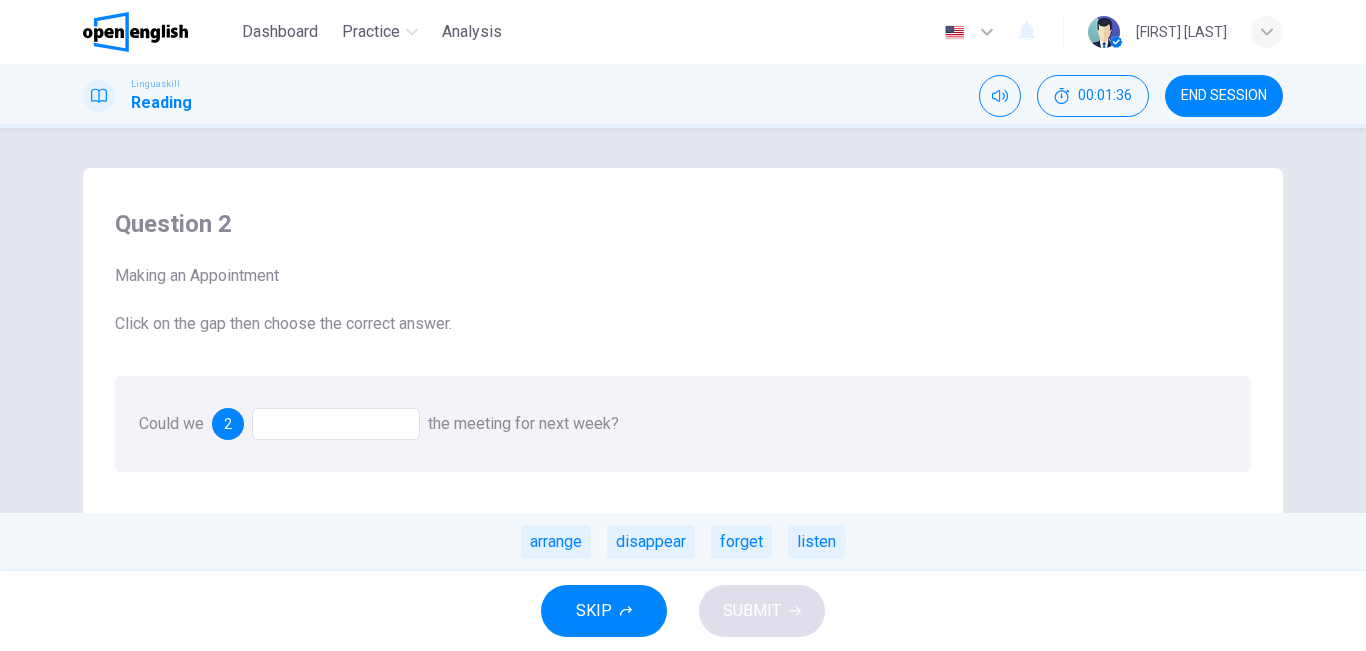 drag, startPoint x: 806, startPoint y: 537, endPoint x: 821, endPoint y: 546, distance: 17.492855 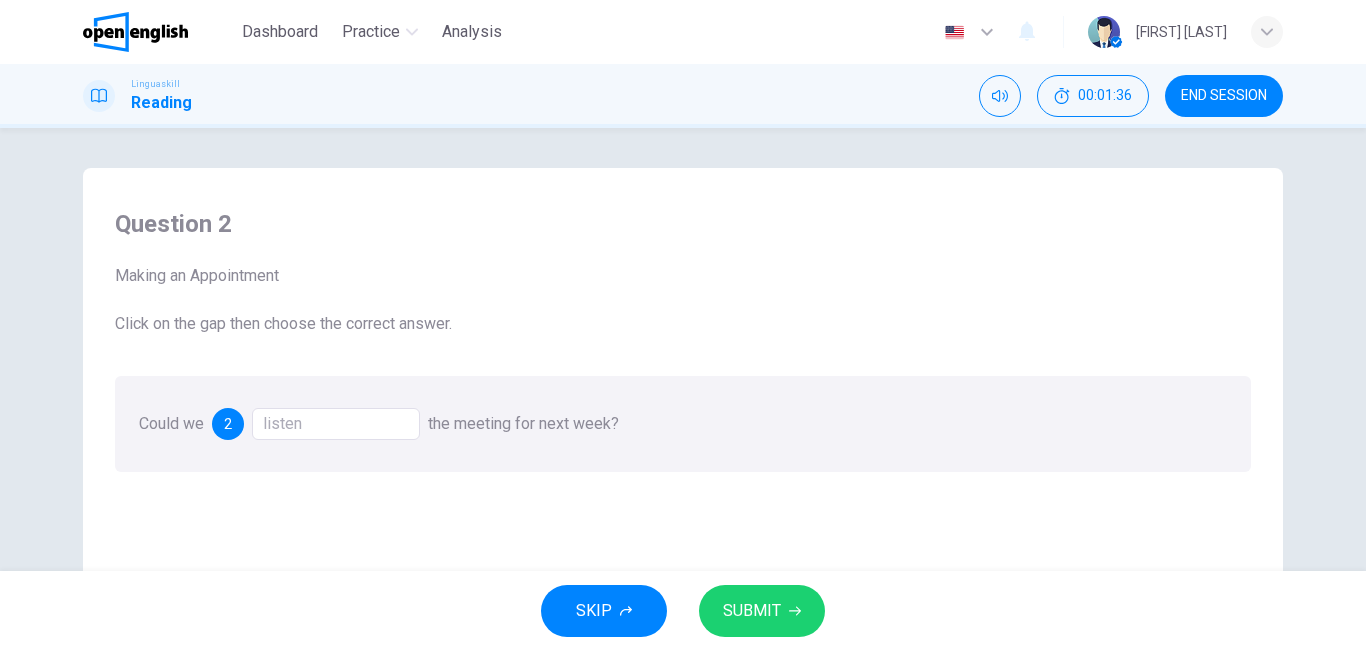 click on "Question 2 Making an Appointment Click on the gap then choose the correct answer. Could we  2 listen  the meeting for next week?" at bounding box center (683, 525) 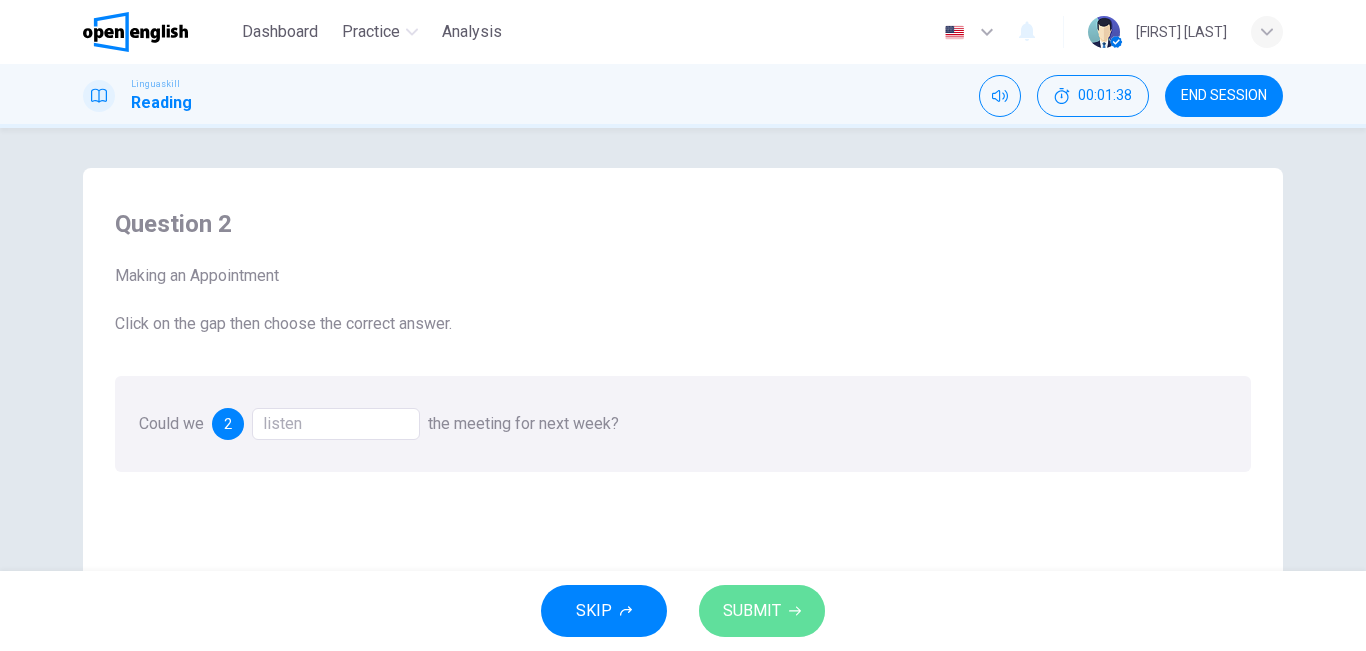 click on "SUBMIT" at bounding box center [752, 611] 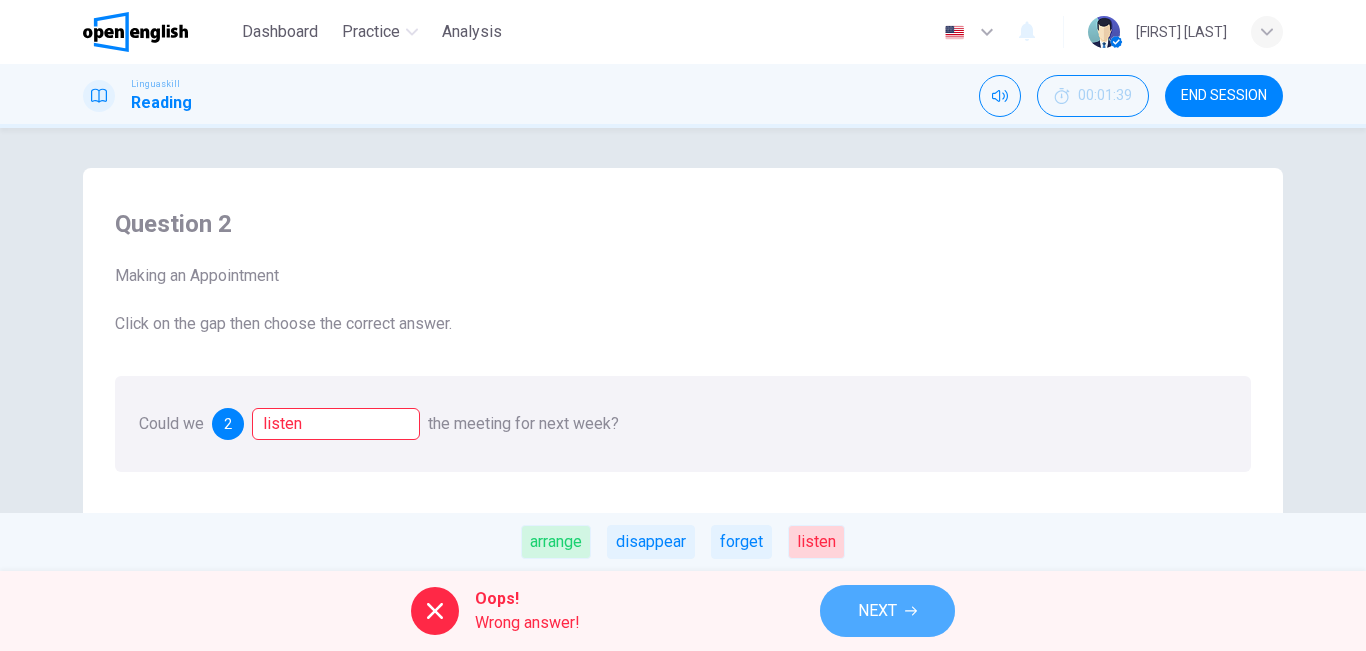 click on "NEXT" at bounding box center (877, 611) 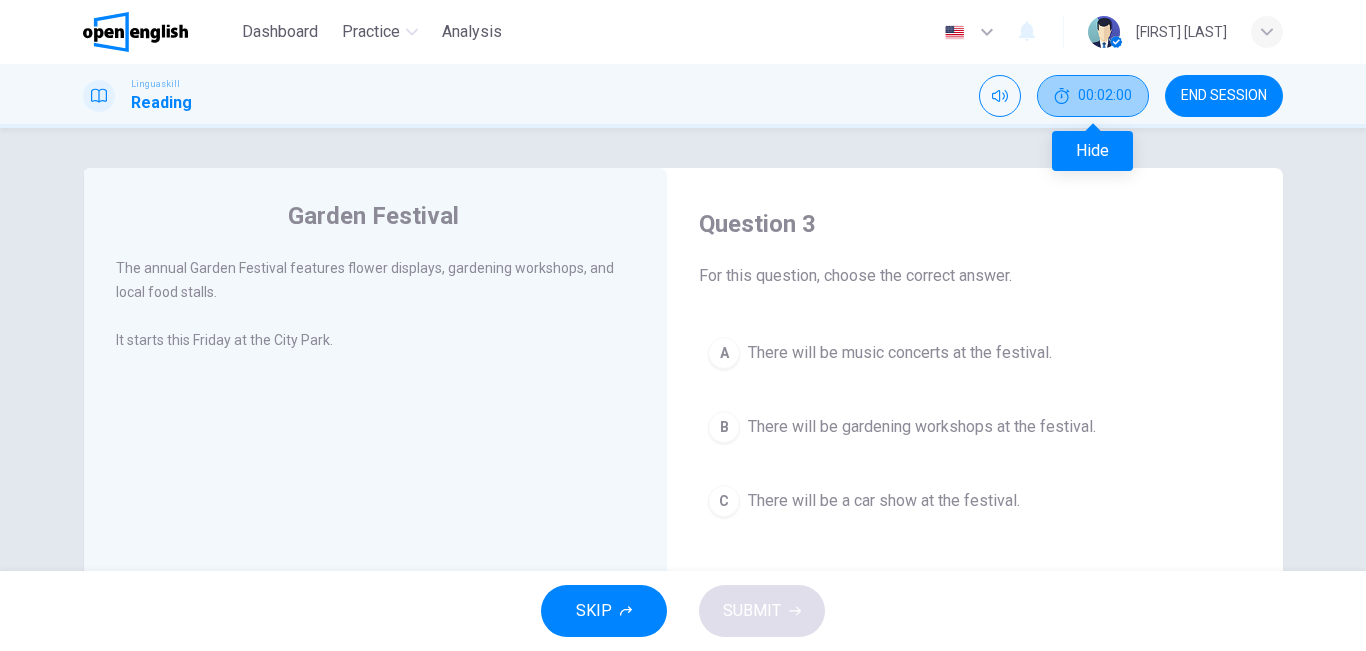 click on "00:02:00" at bounding box center [1105, 96] 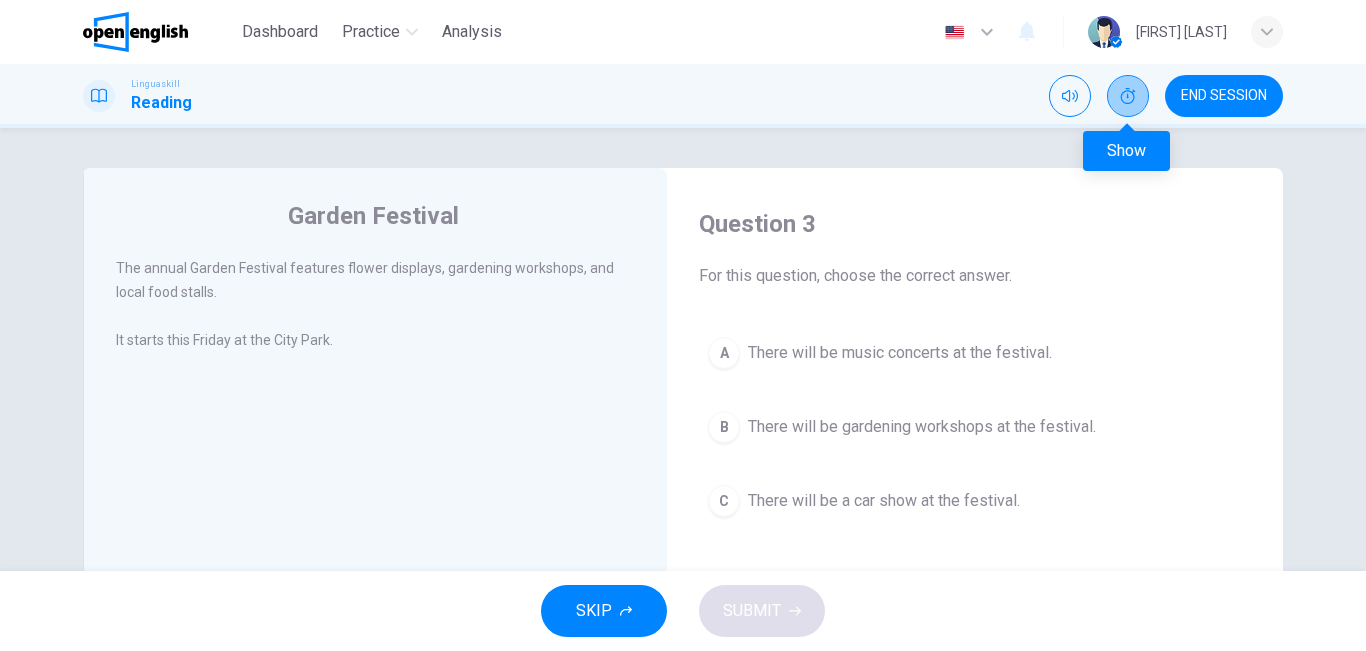 click at bounding box center (1128, 96) 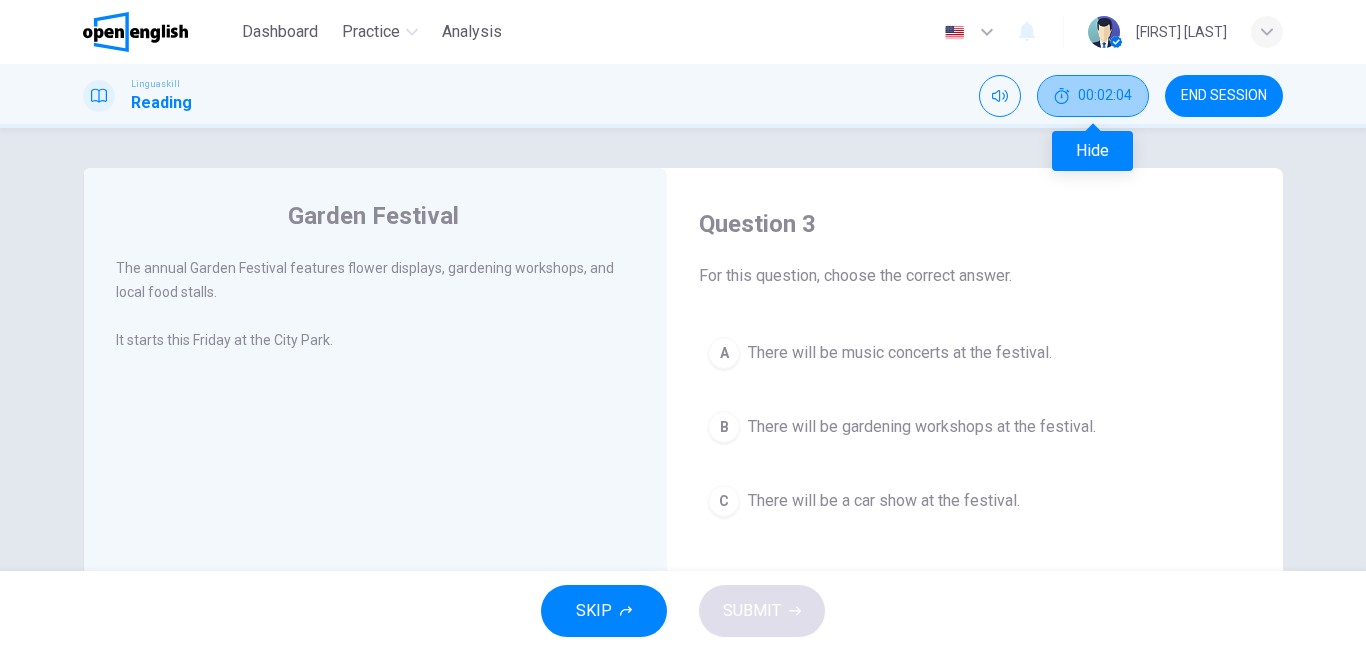 click on "00:02:04" at bounding box center [1093, 96] 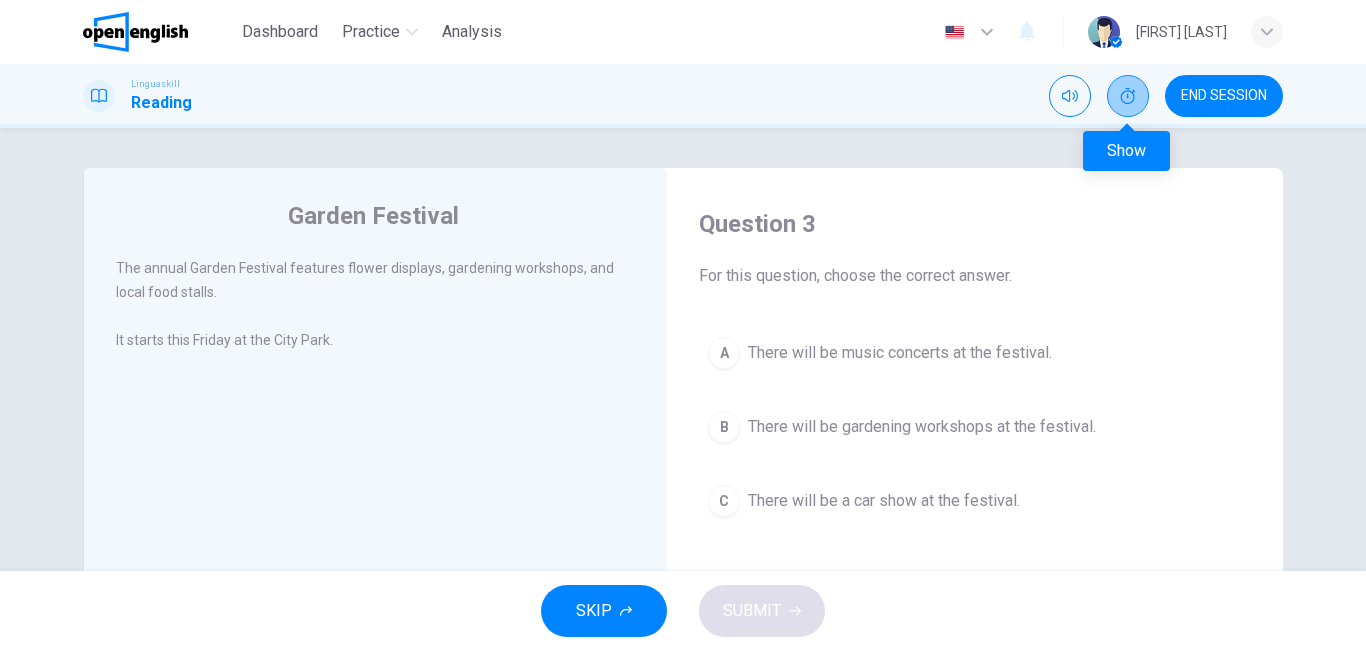 click 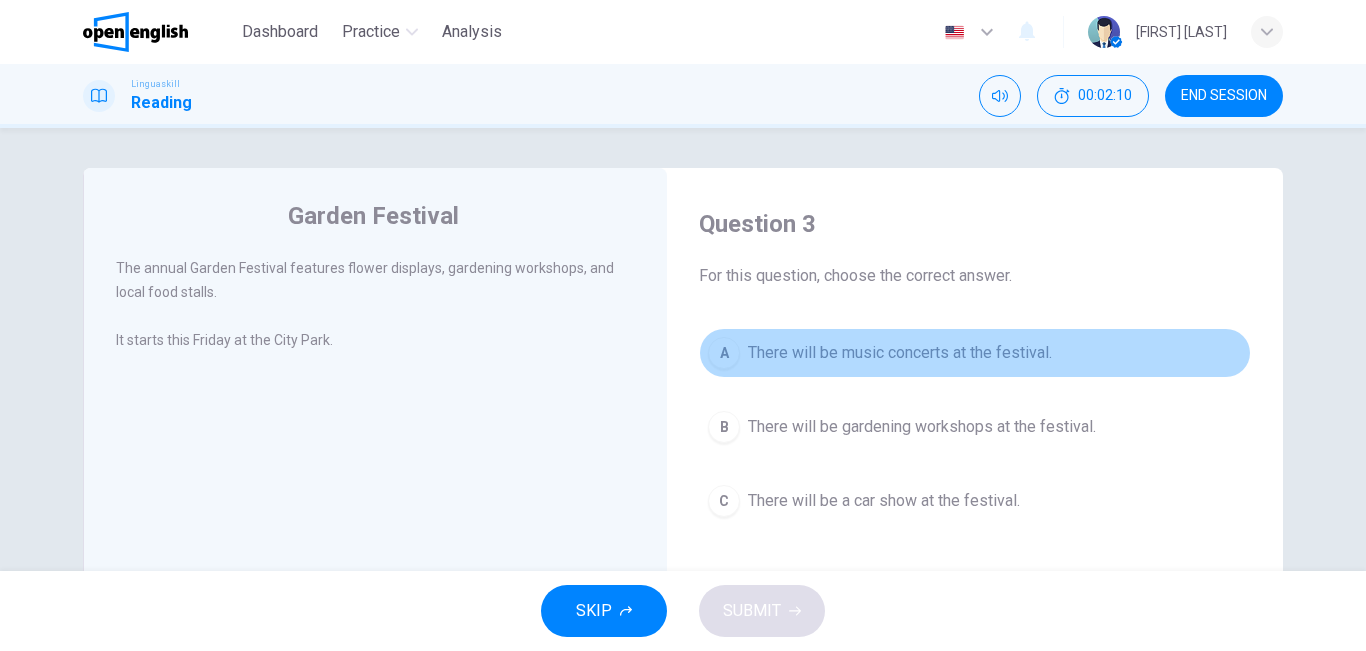 click on "A There will be music concerts at the festival." at bounding box center [975, 353] 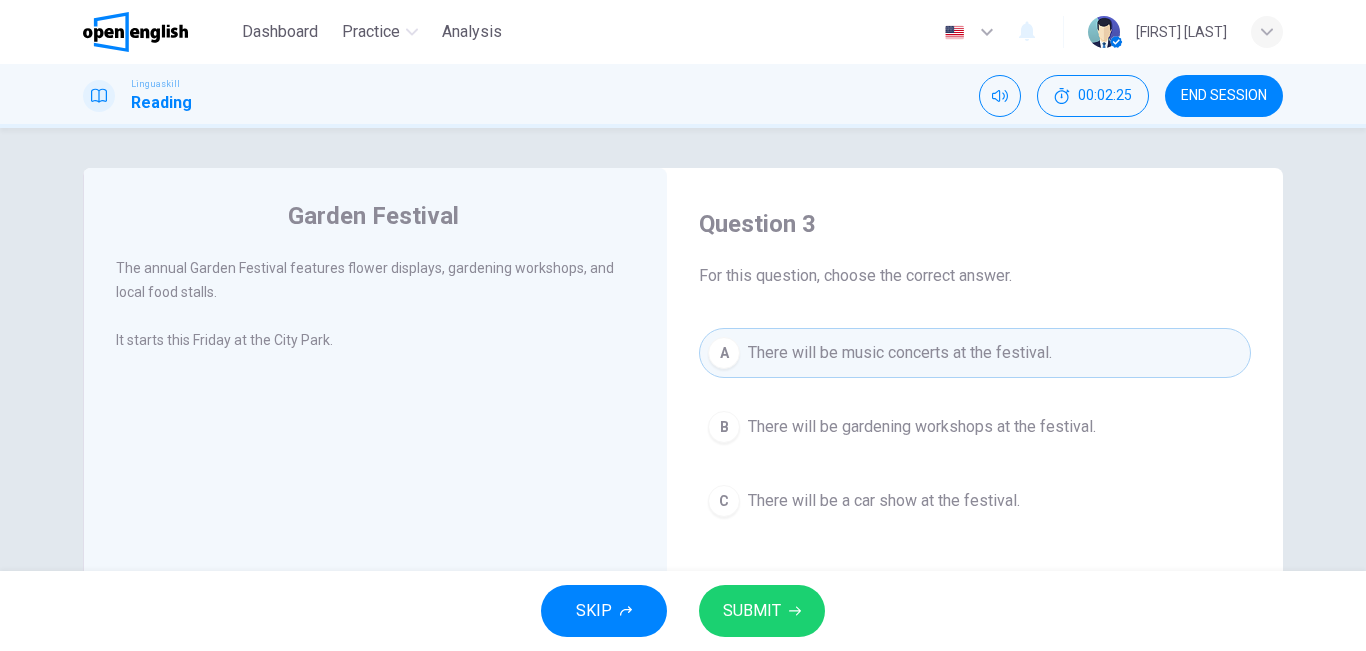 drag, startPoint x: 842, startPoint y: 439, endPoint x: 825, endPoint y: 417, distance: 27.802877 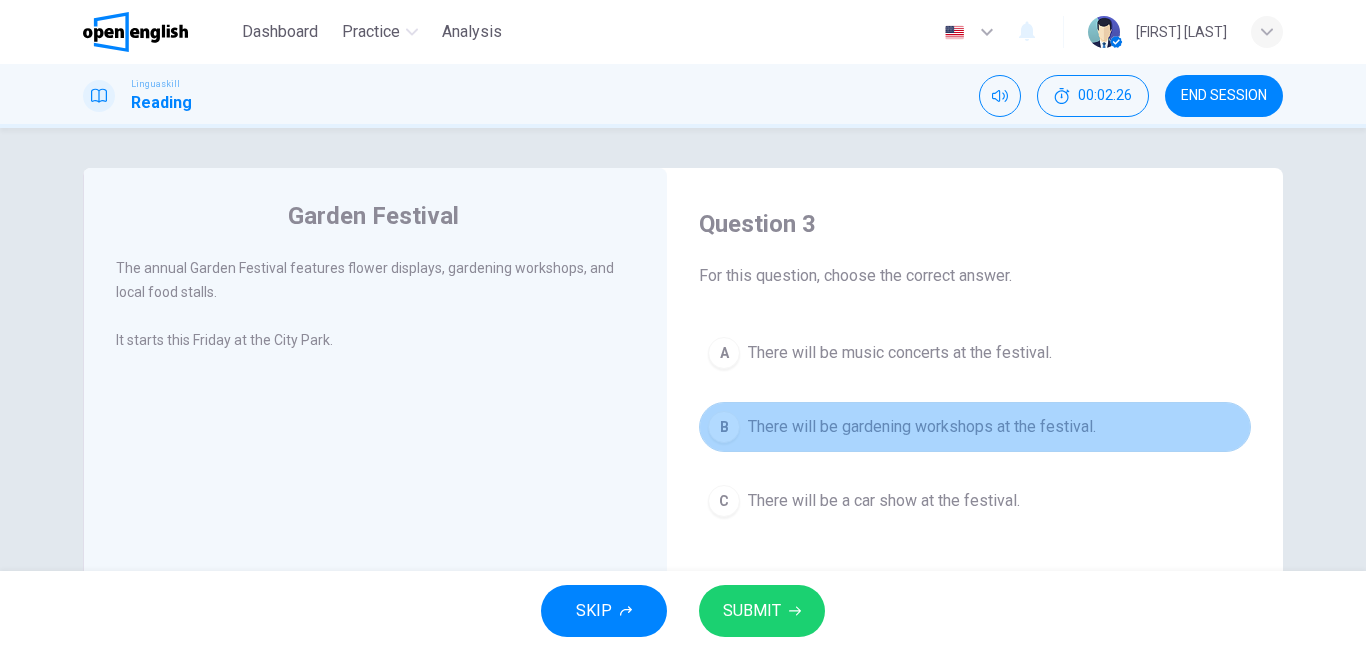 click on "There will be gardening workshops at the festival." at bounding box center (922, 427) 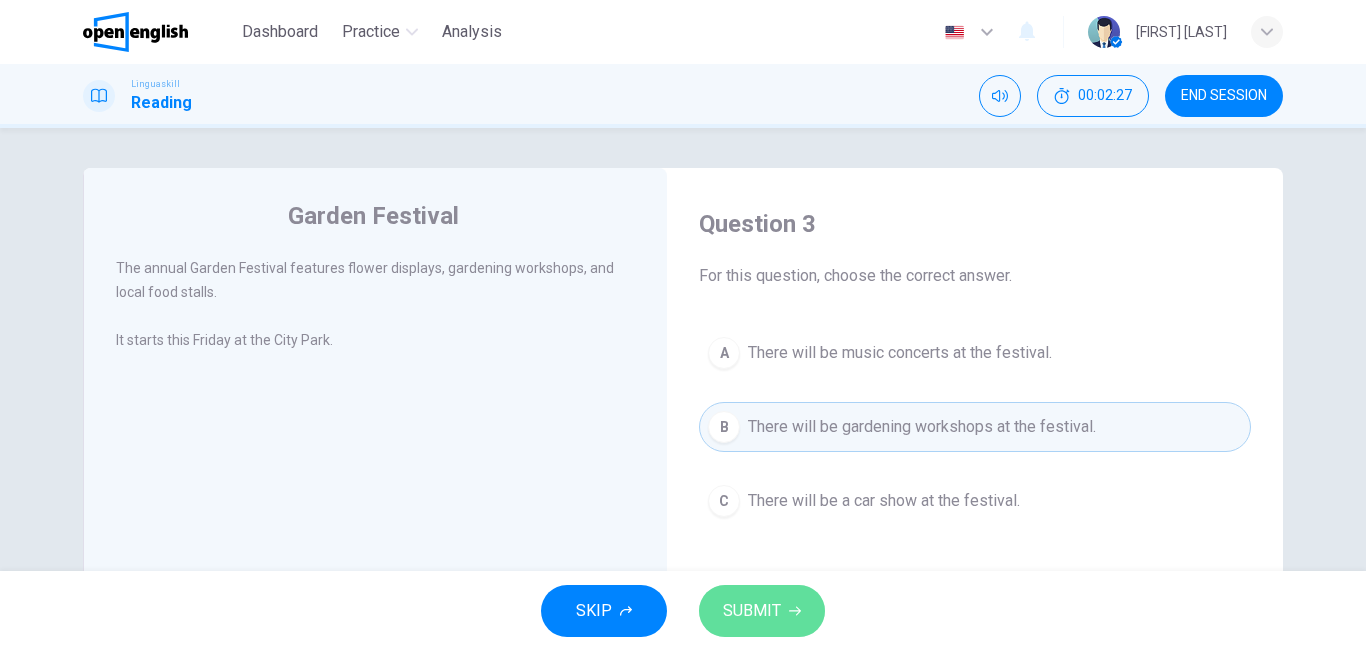 click on "SUBMIT" at bounding box center [752, 611] 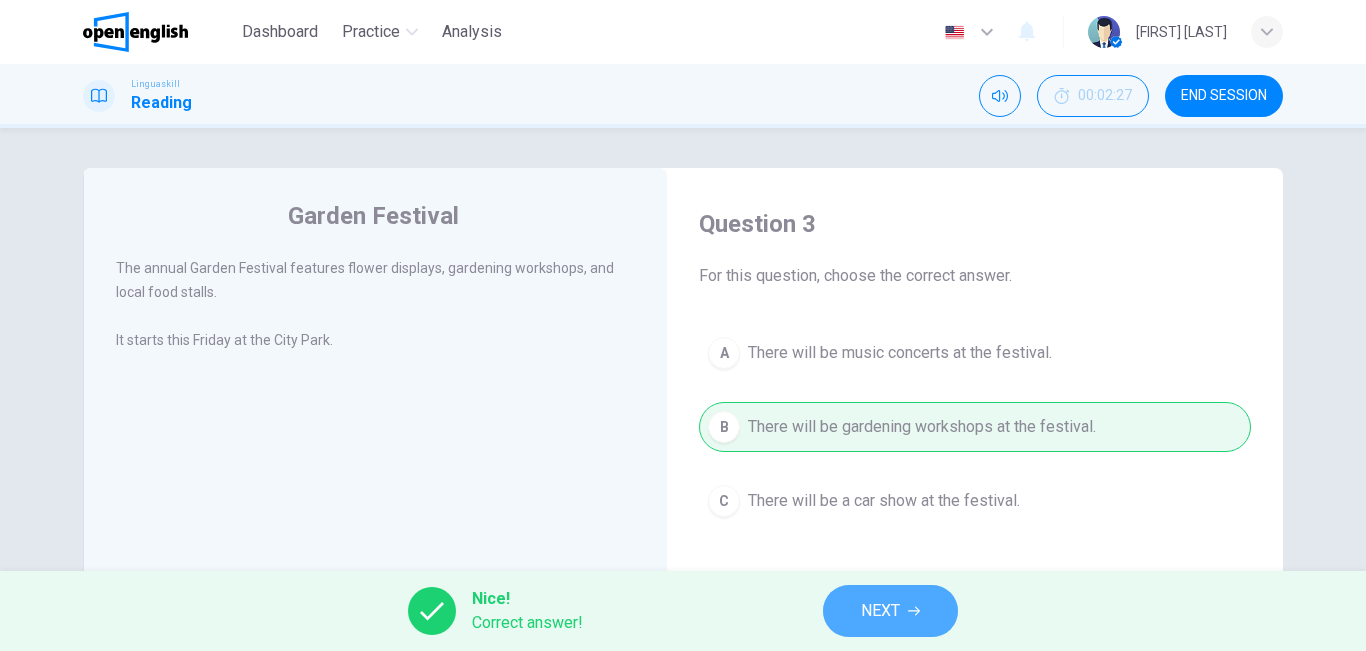 click on "NEXT" at bounding box center [890, 611] 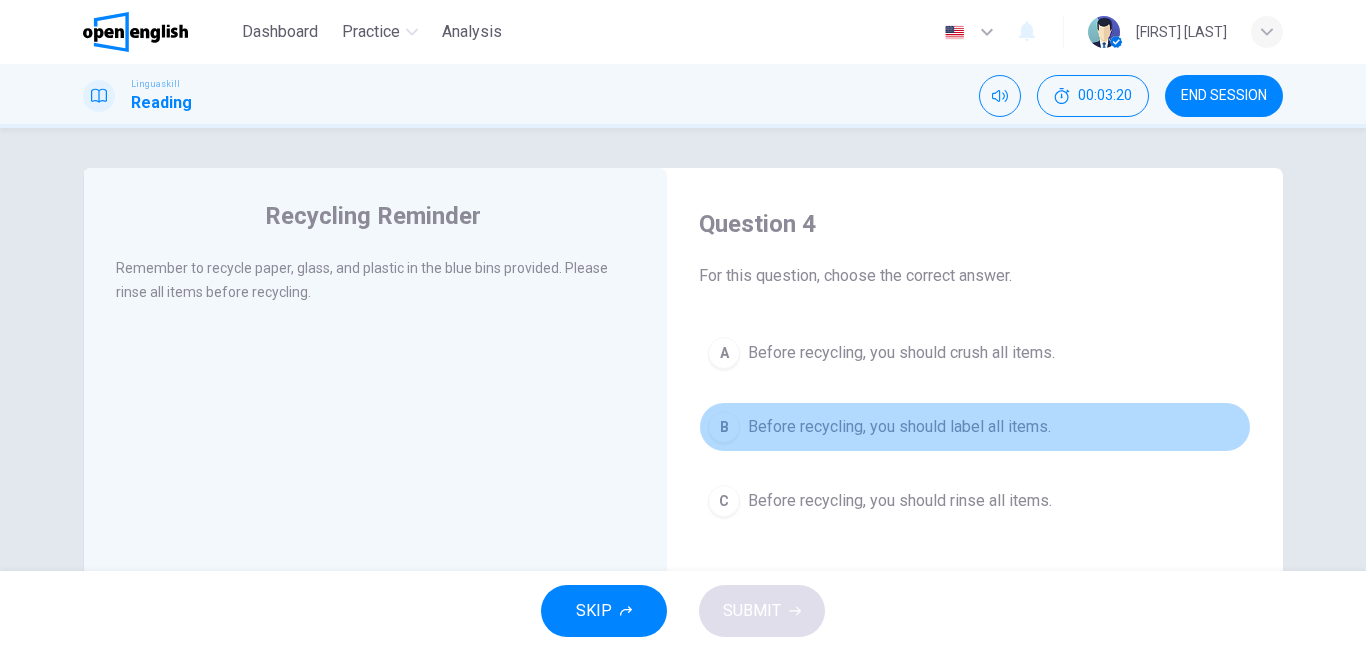 click on "Before recycling, you should label all items." at bounding box center (899, 427) 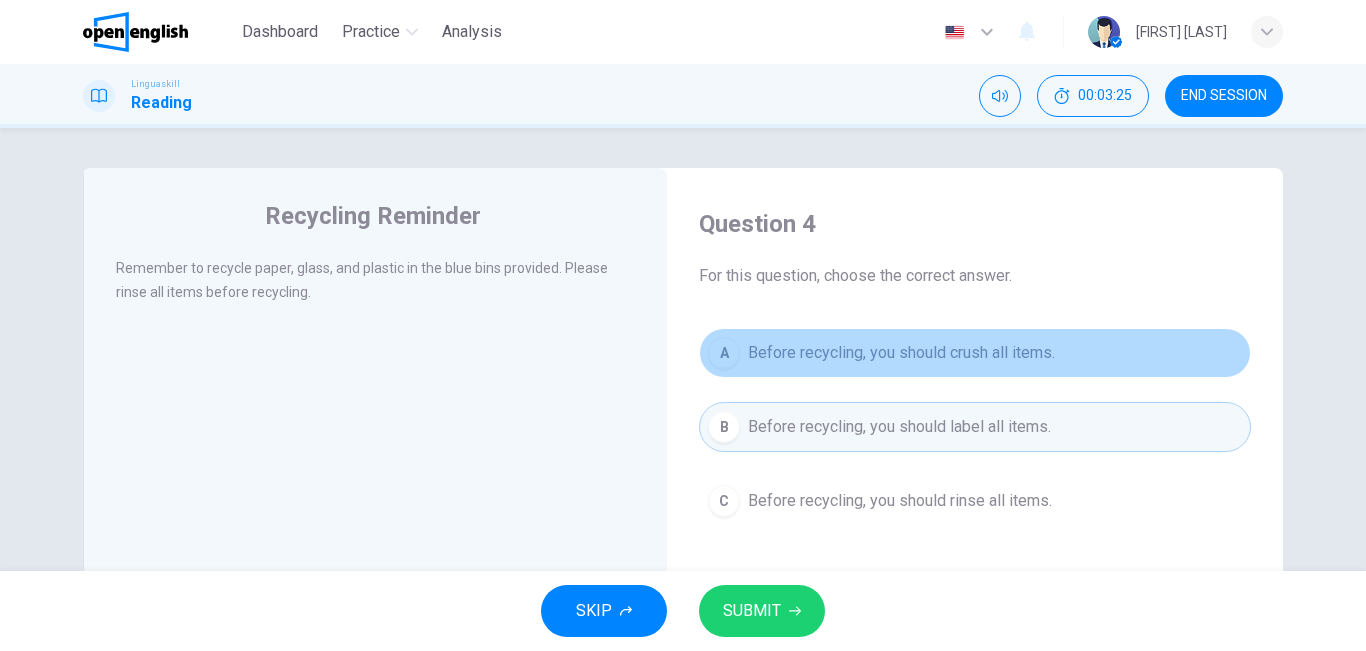 click on "Before recycling, you should crush all items." at bounding box center (901, 353) 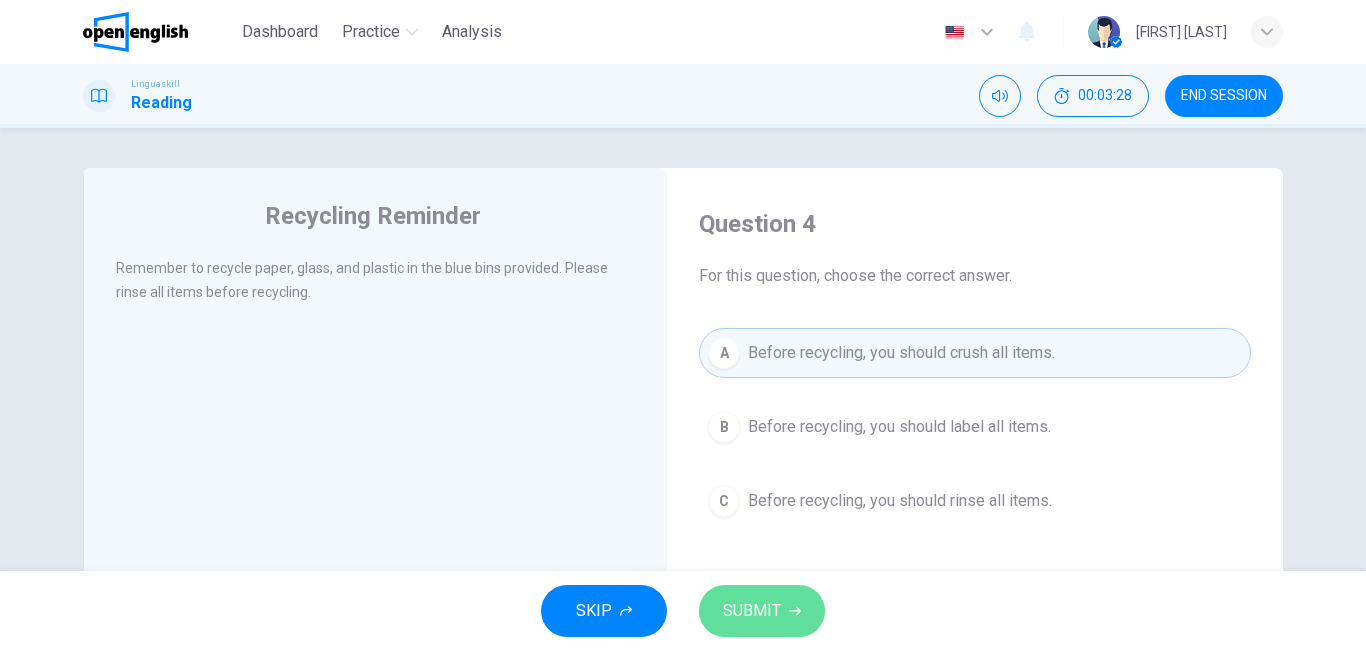 click on "SUBMIT" at bounding box center (762, 611) 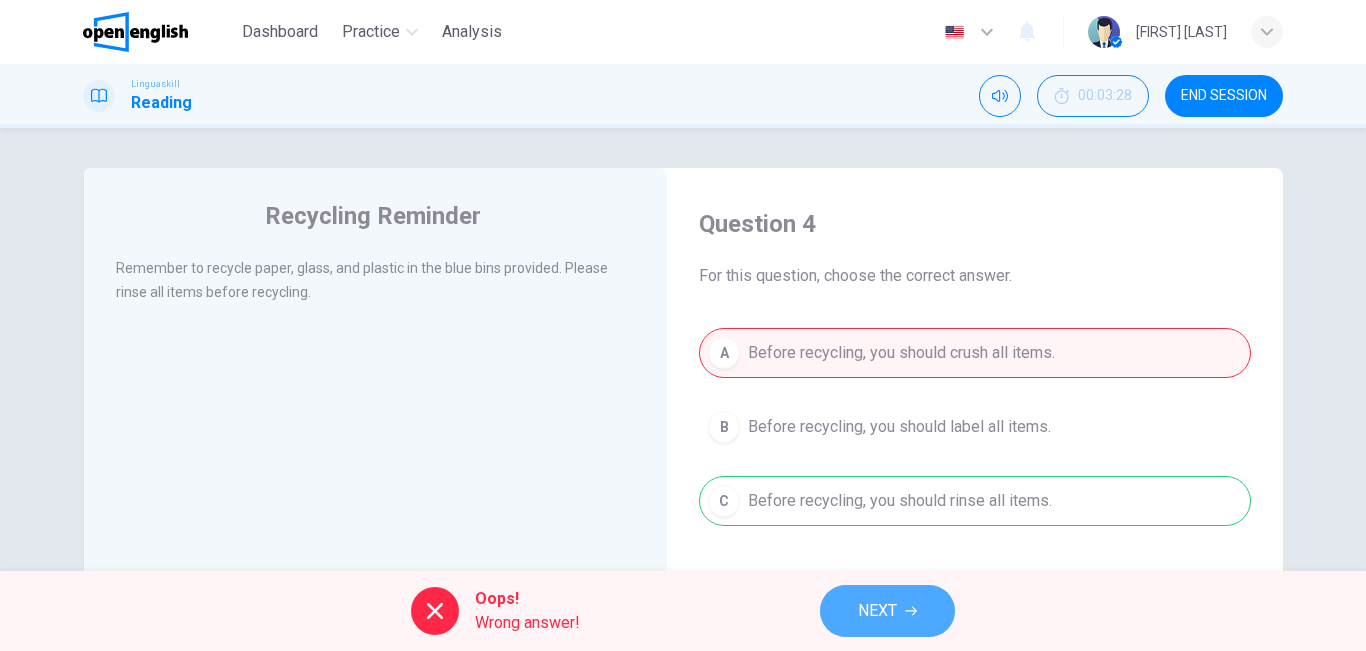 click on "NEXT" at bounding box center [887, 611] 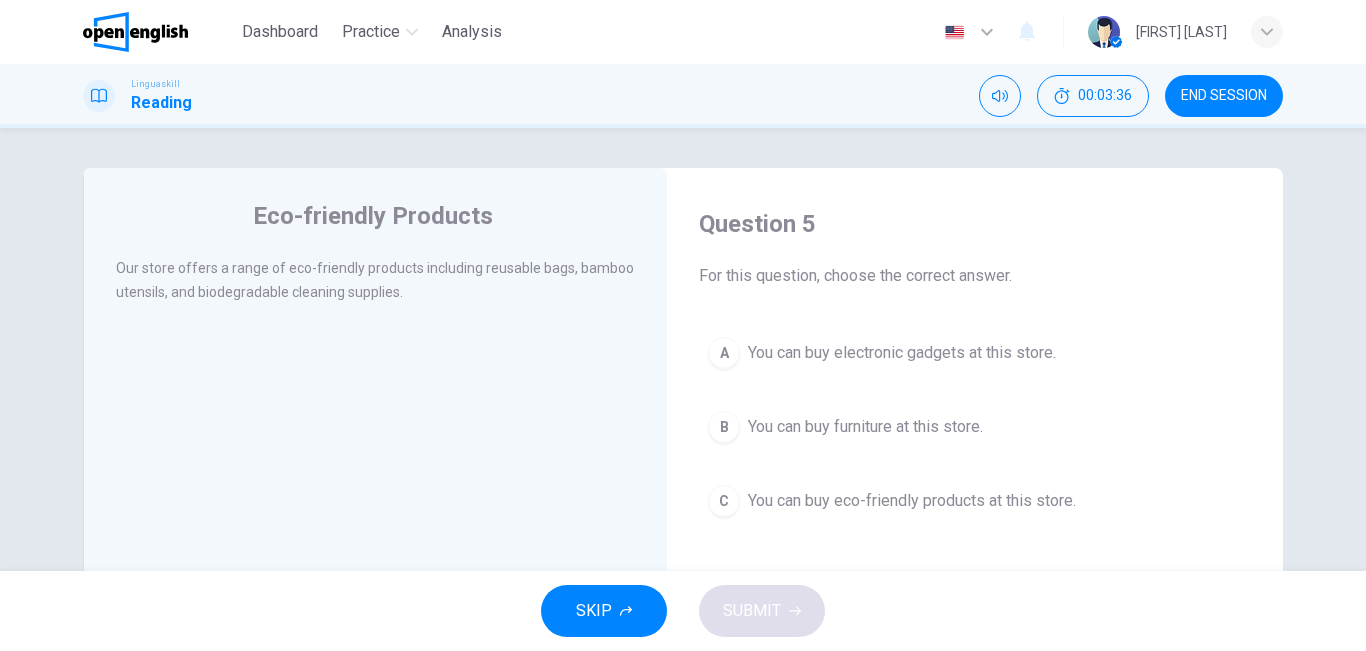 drag, startPoint x: 824, startPoint y: 326, endPoint x: 832, endPoint y: 344, distance: 19.697716 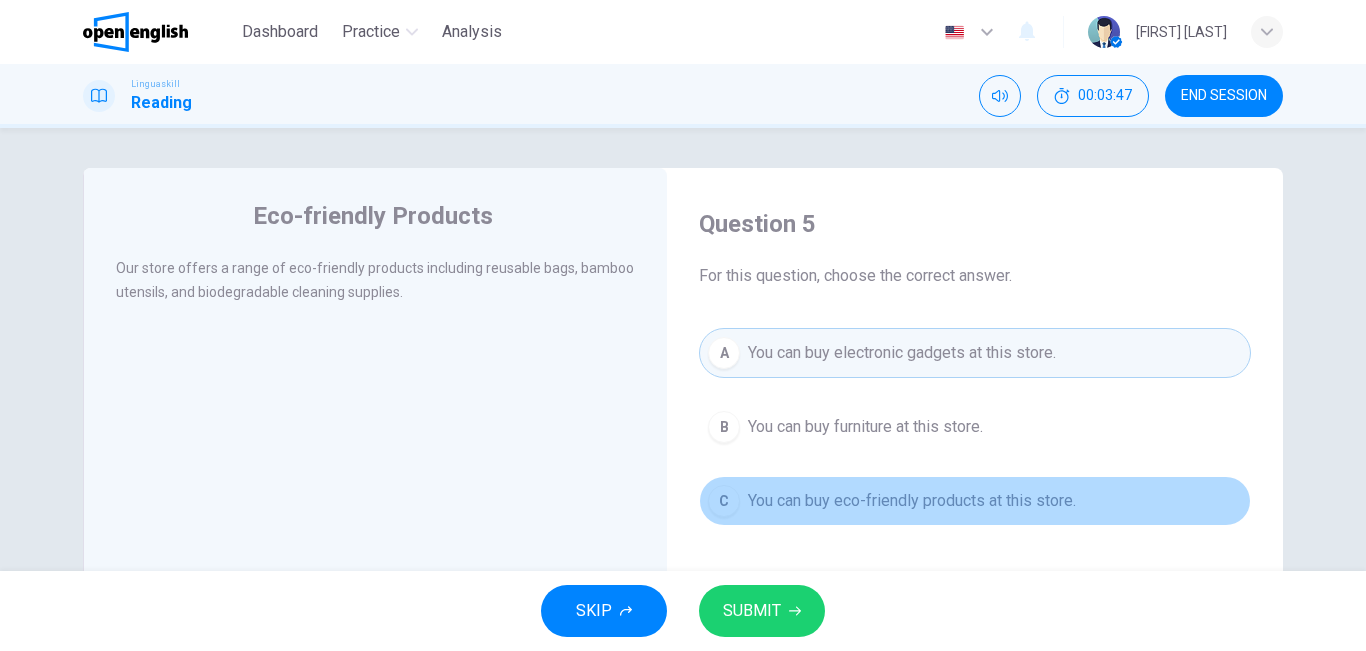 click on "You can buy eco-friendly products at this store." at bounding box center (912, 501) 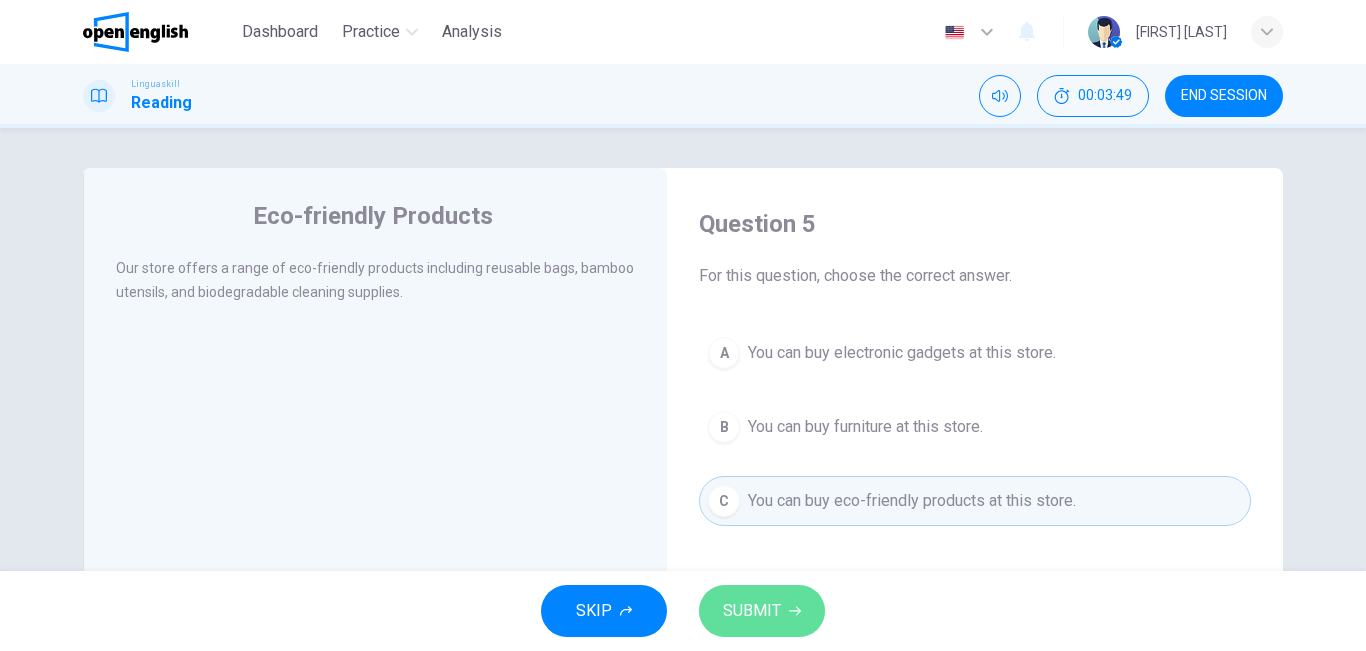 click on "SUBMIT" at bounding box center [762, 611] 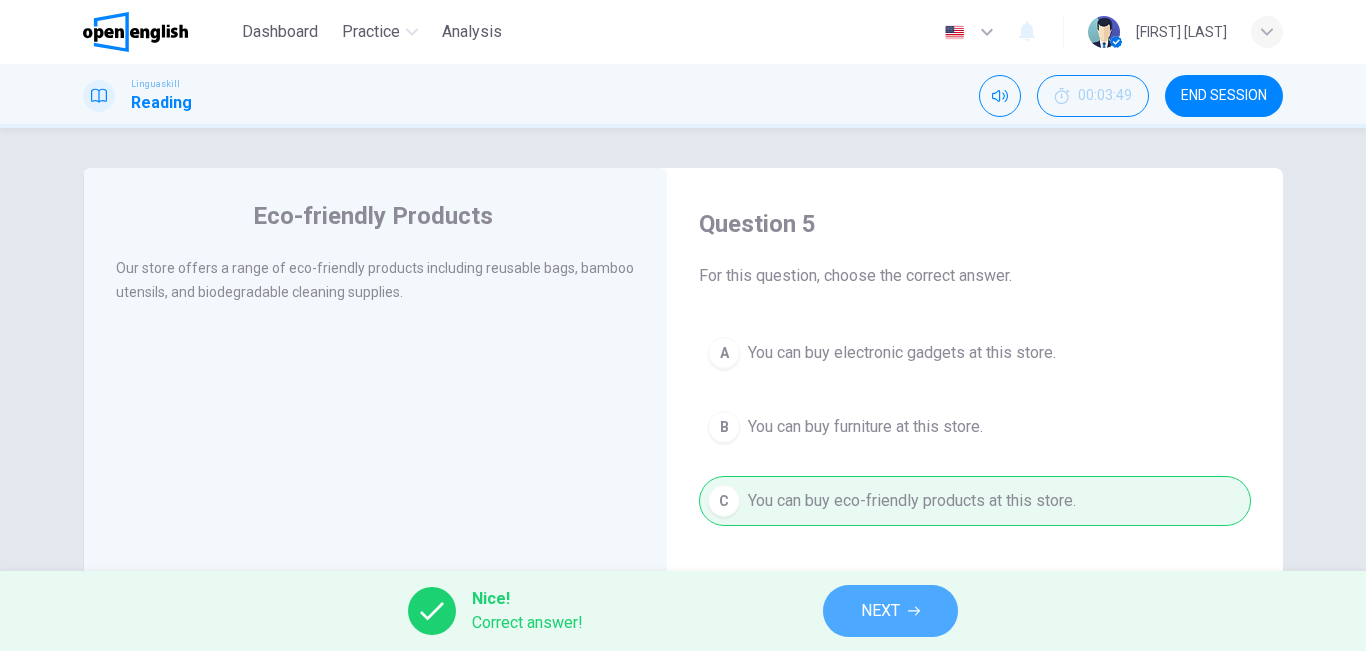 click 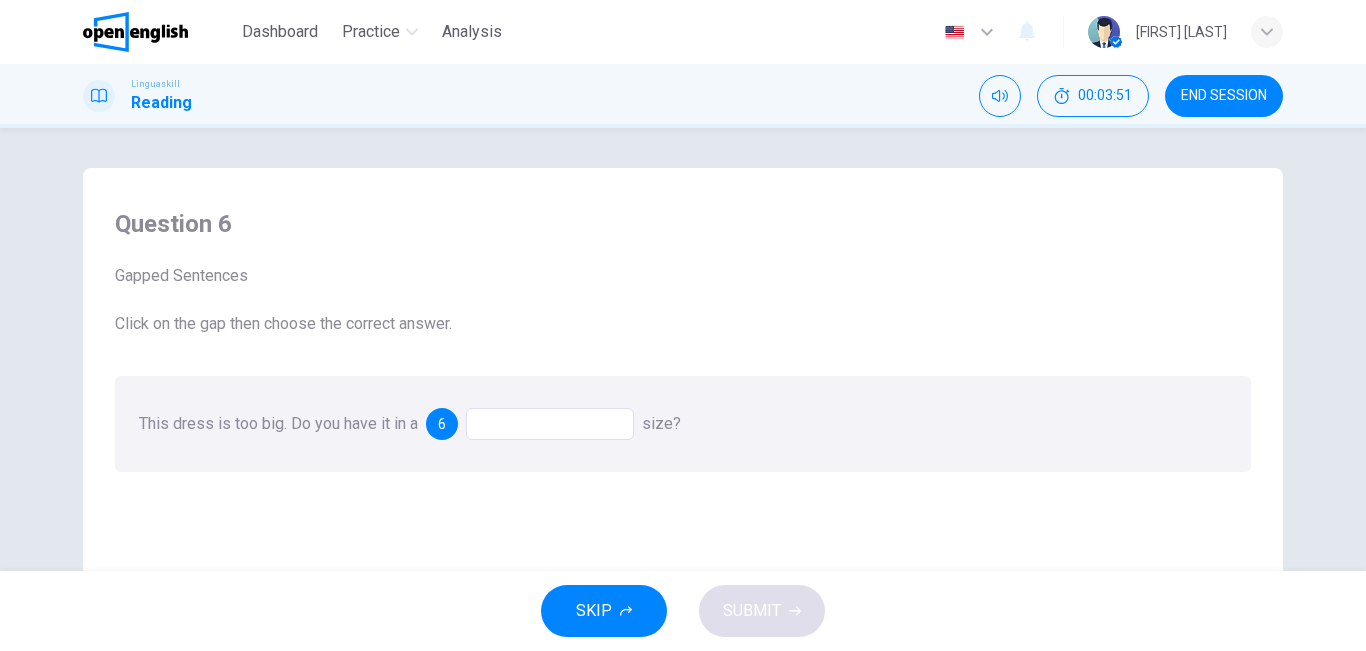 click at bounding box center (550, 424) 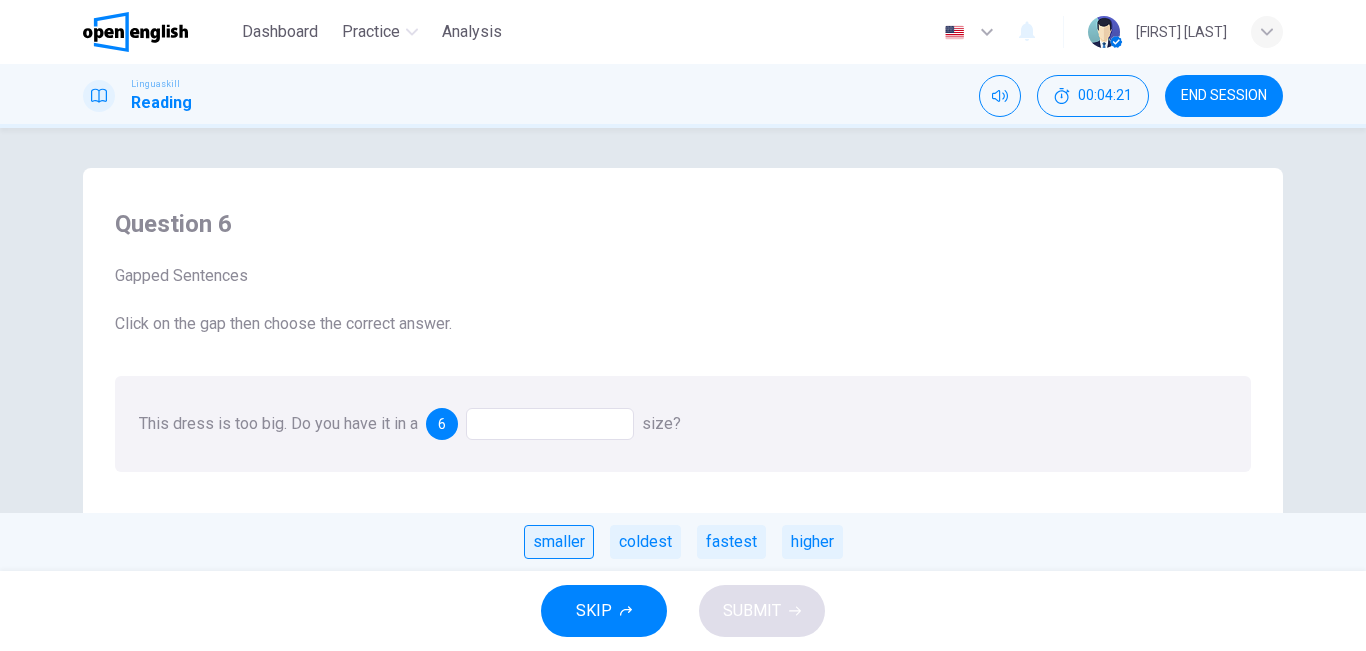 click on "smaller" at bounding box center (559, 542) 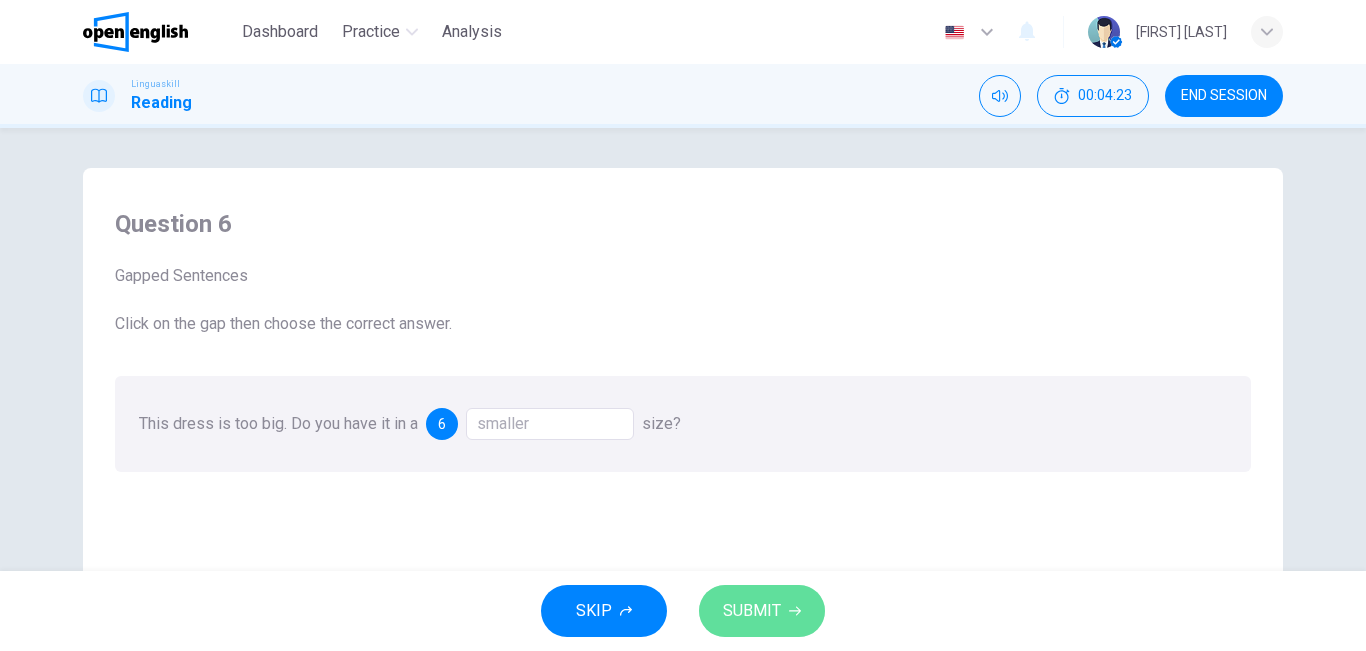 click on "SUBMIT" at bounding box center (752, 611) 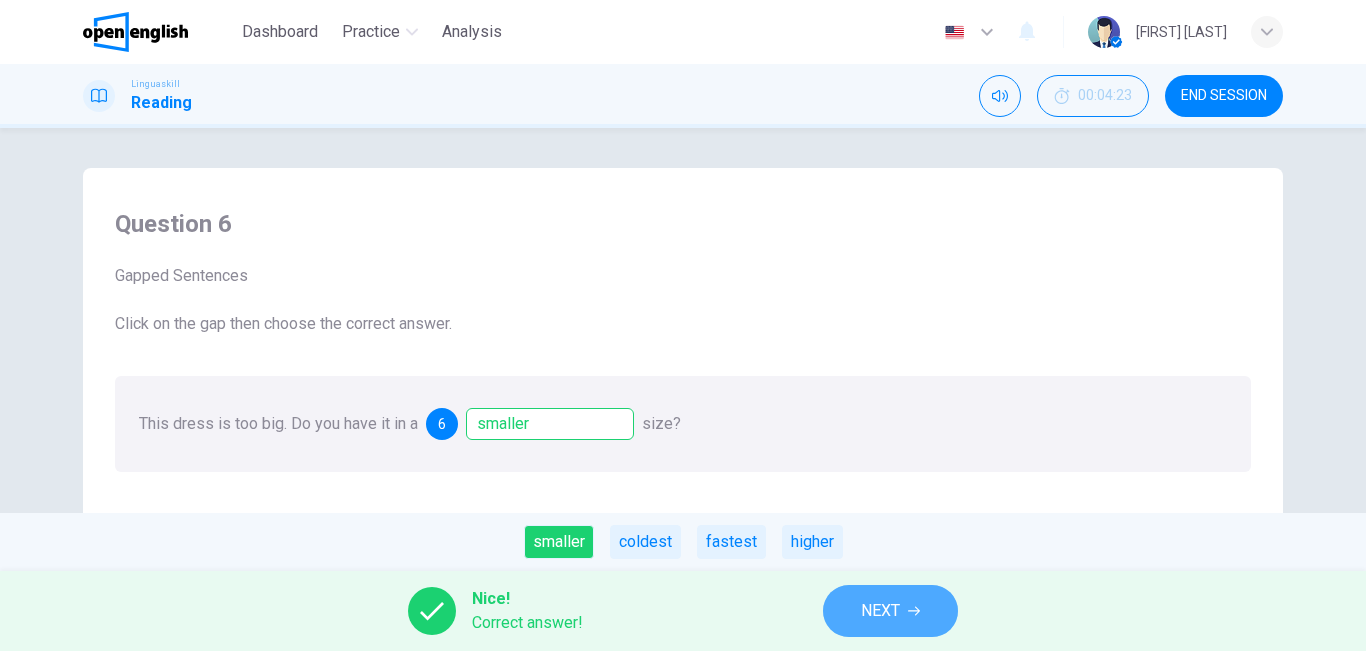 click on "NEXT" at bounding box center [880, 611] 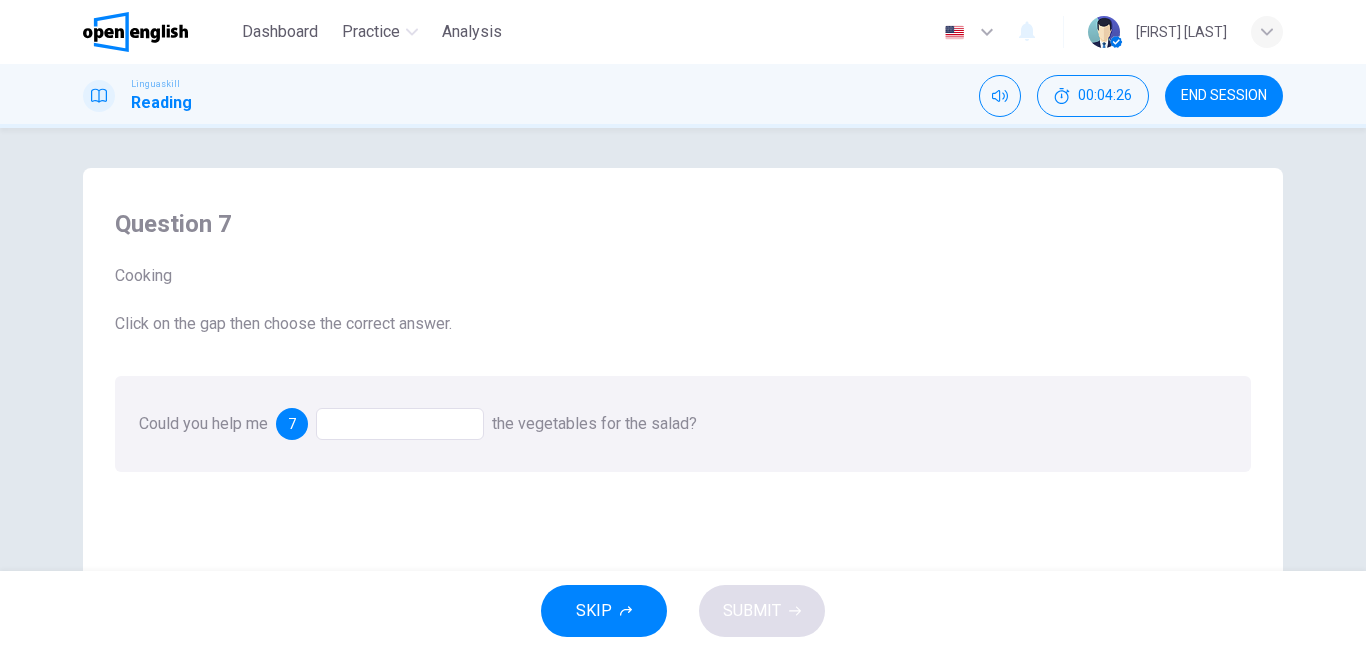 click at bounding box center [400, 424] 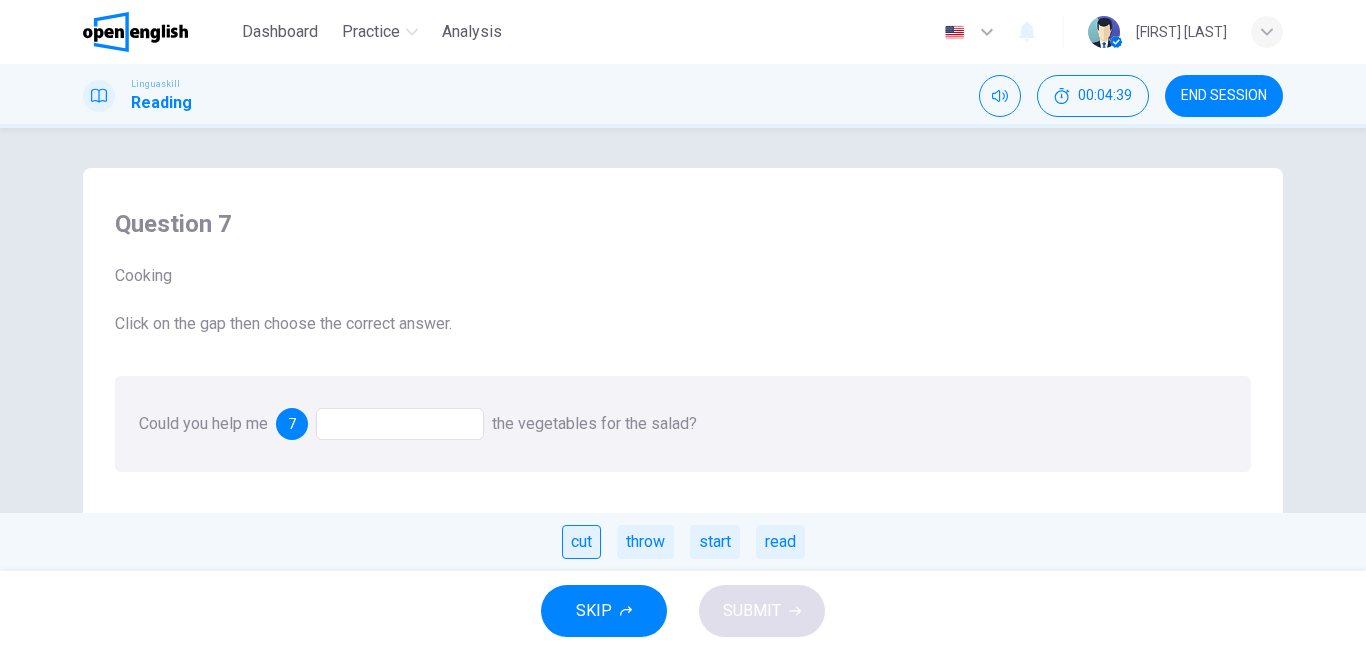 click on "cut" at bounding box center (581, 542) 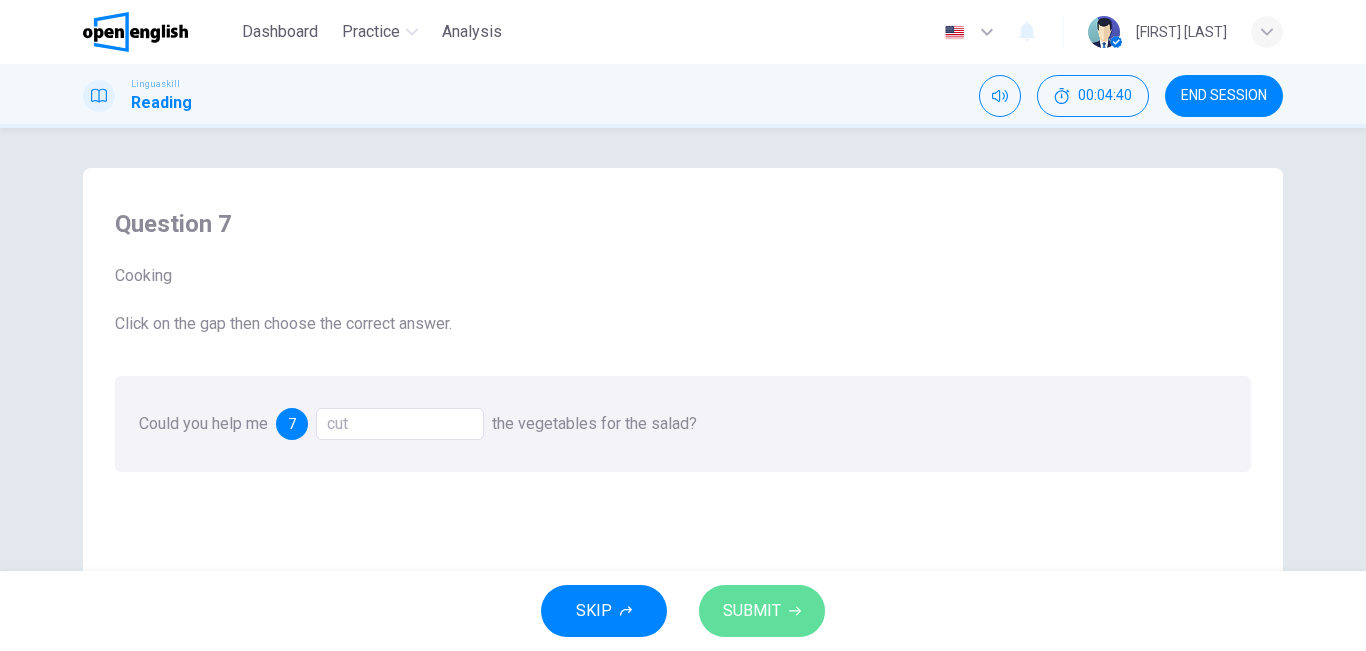 click on "SUBMIT" at bounding box center [752, 611] 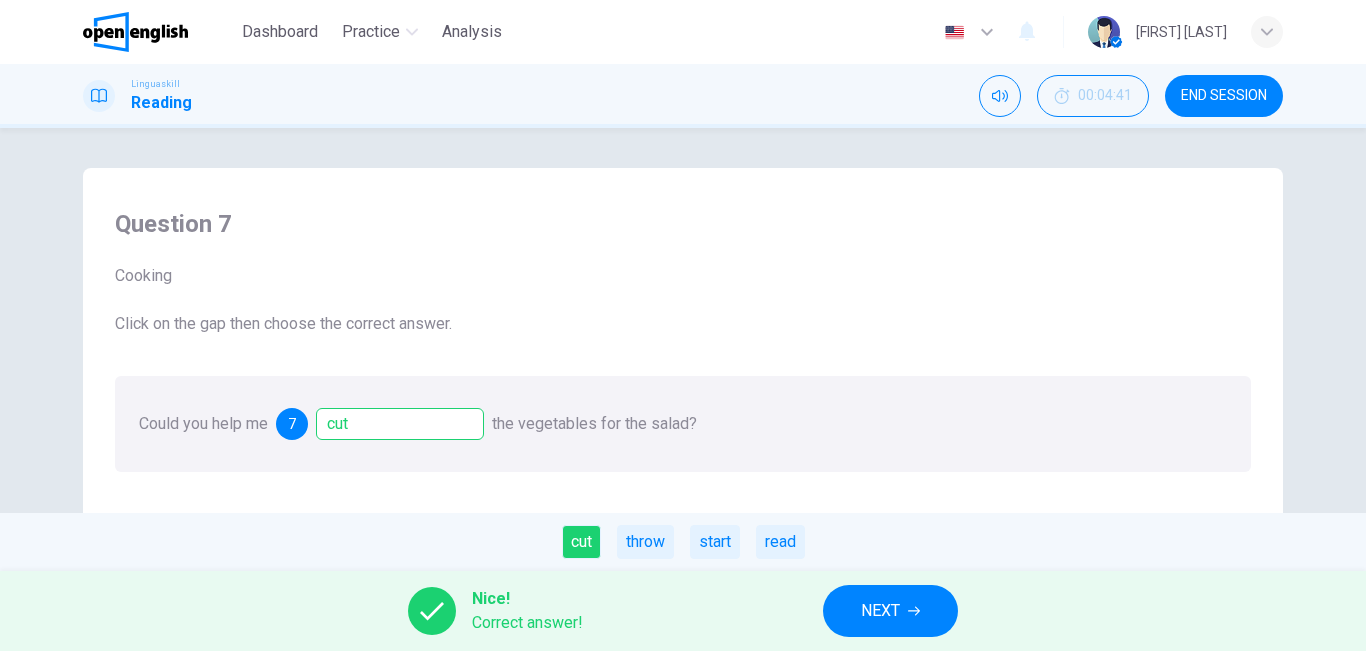 click on "NEXT" at bounding box center (880, 611) 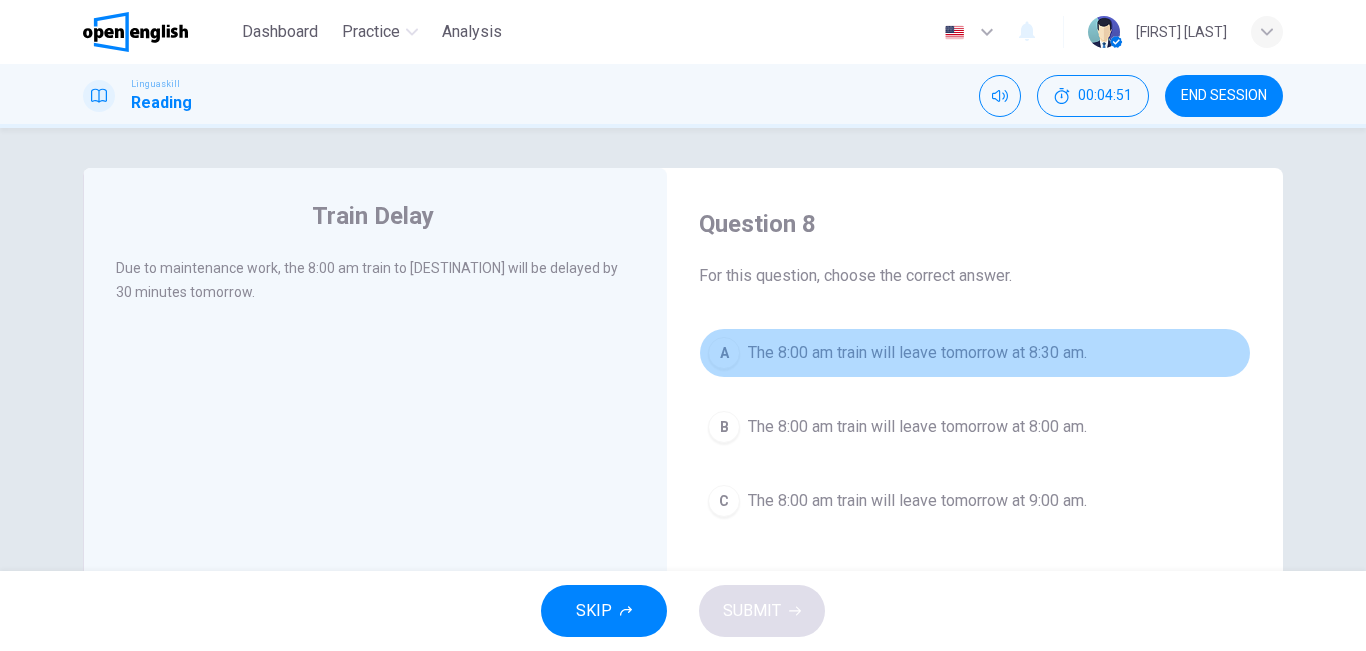 click on "The 8:00 am train will leave tomorrow at 8:30 am." at bounding box center (917, 353) 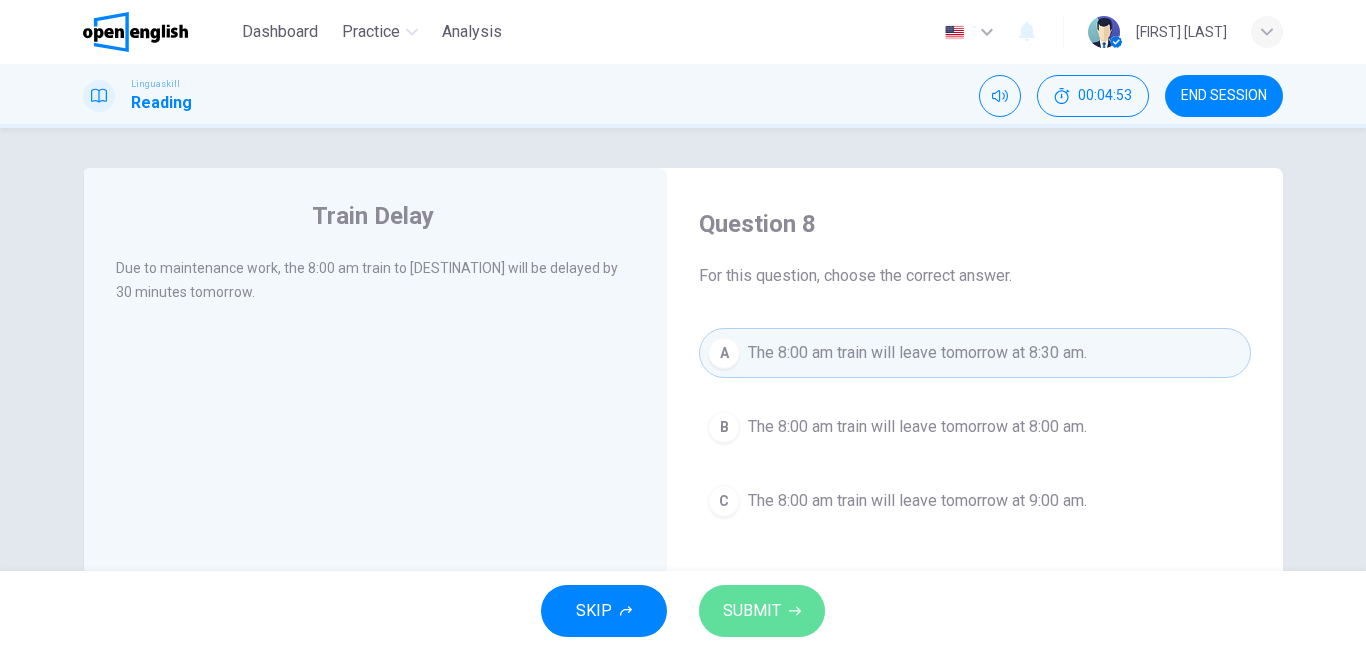 click on "SUBMIT" at bounding box center [752, 611] 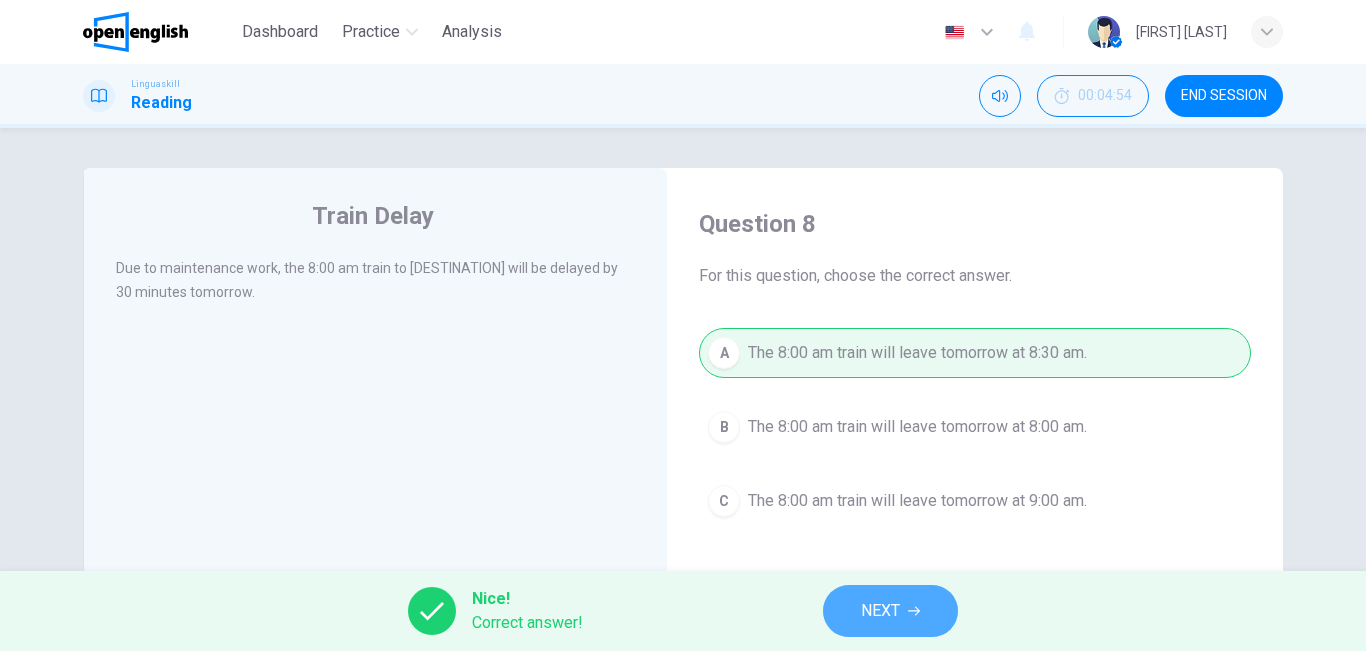 click on "NEXT" at bounding box center (880, 611) 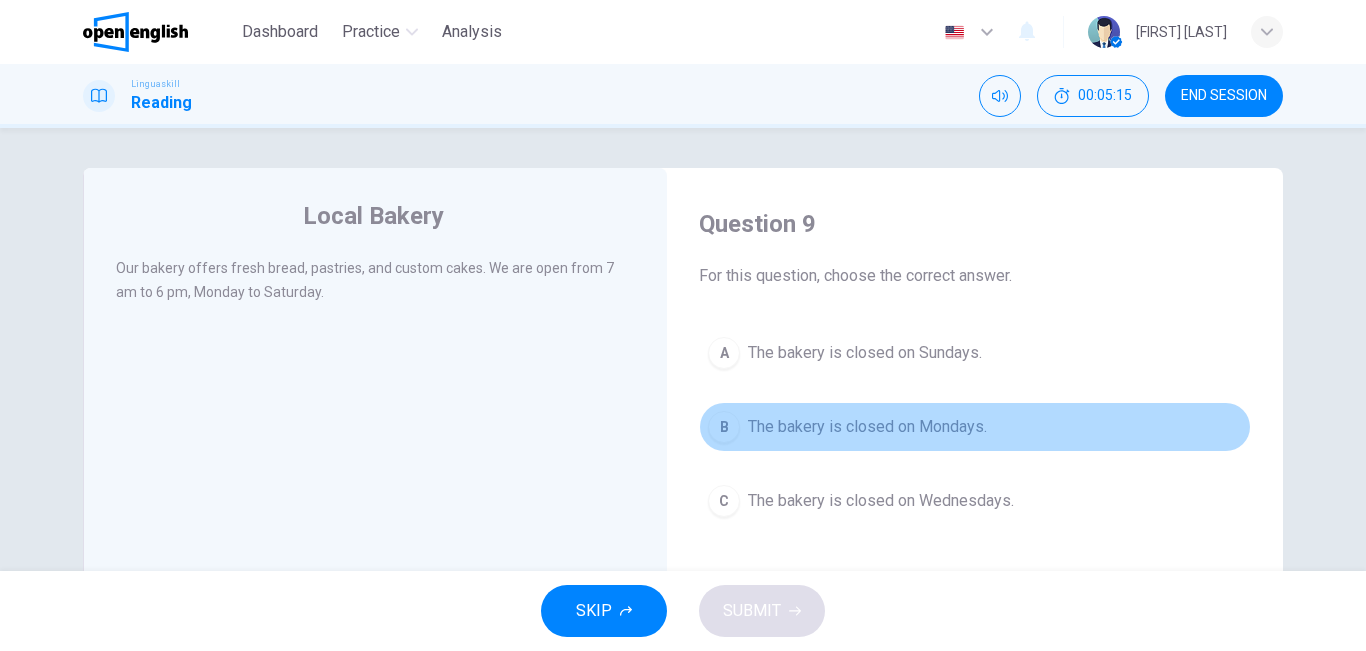 click on "The bakery is closed on Mondays." at bounding box center [867, 427] 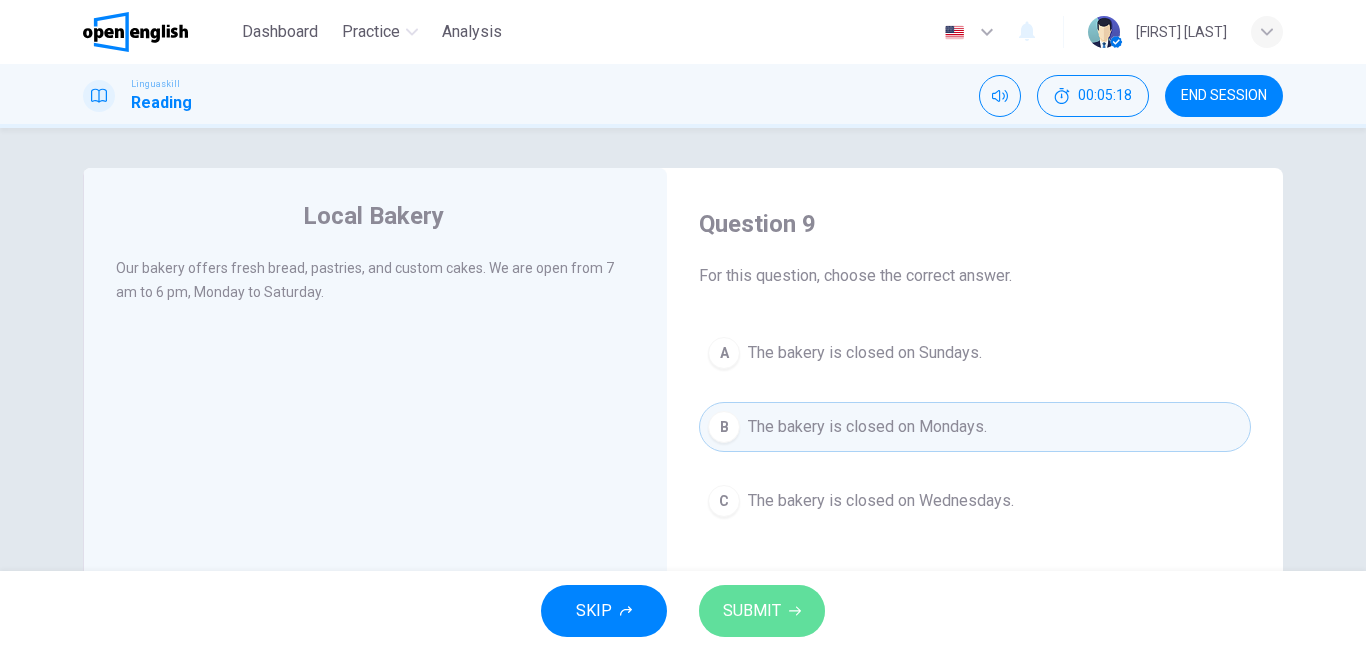 click on "SUBMIT" at bounding box center (752, 611) 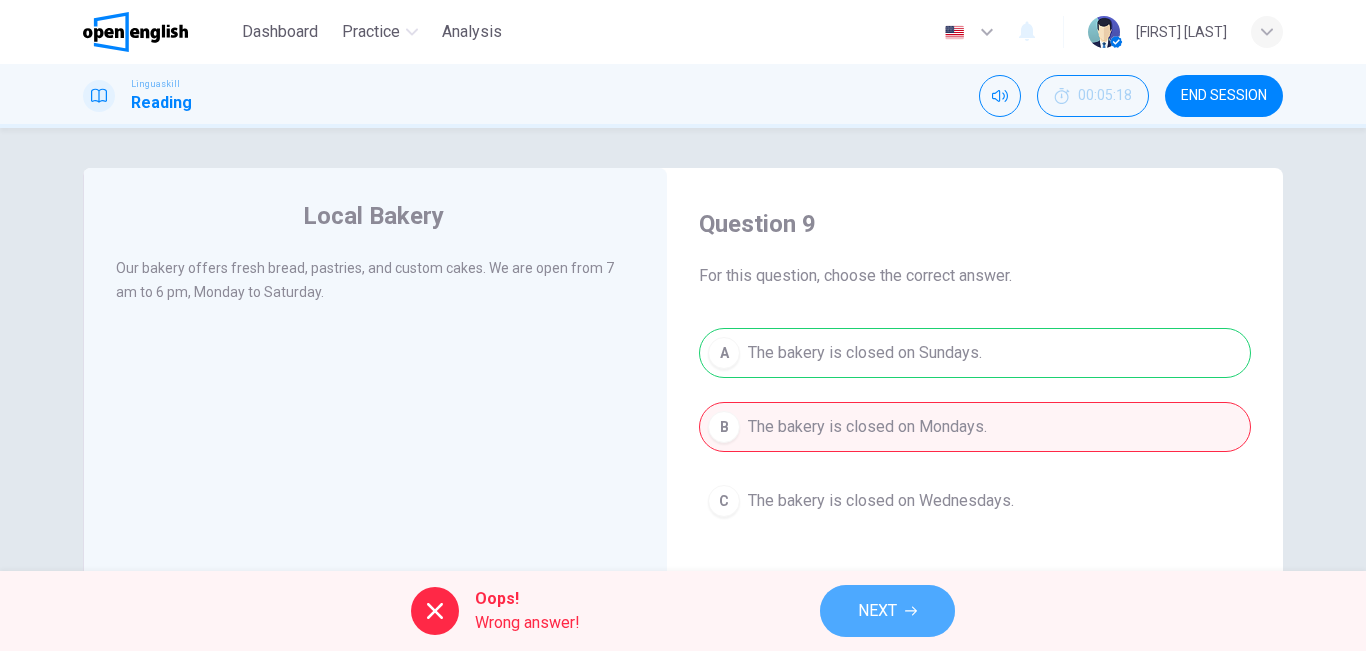 click on "NEXT" at bounding box center (877, 611) 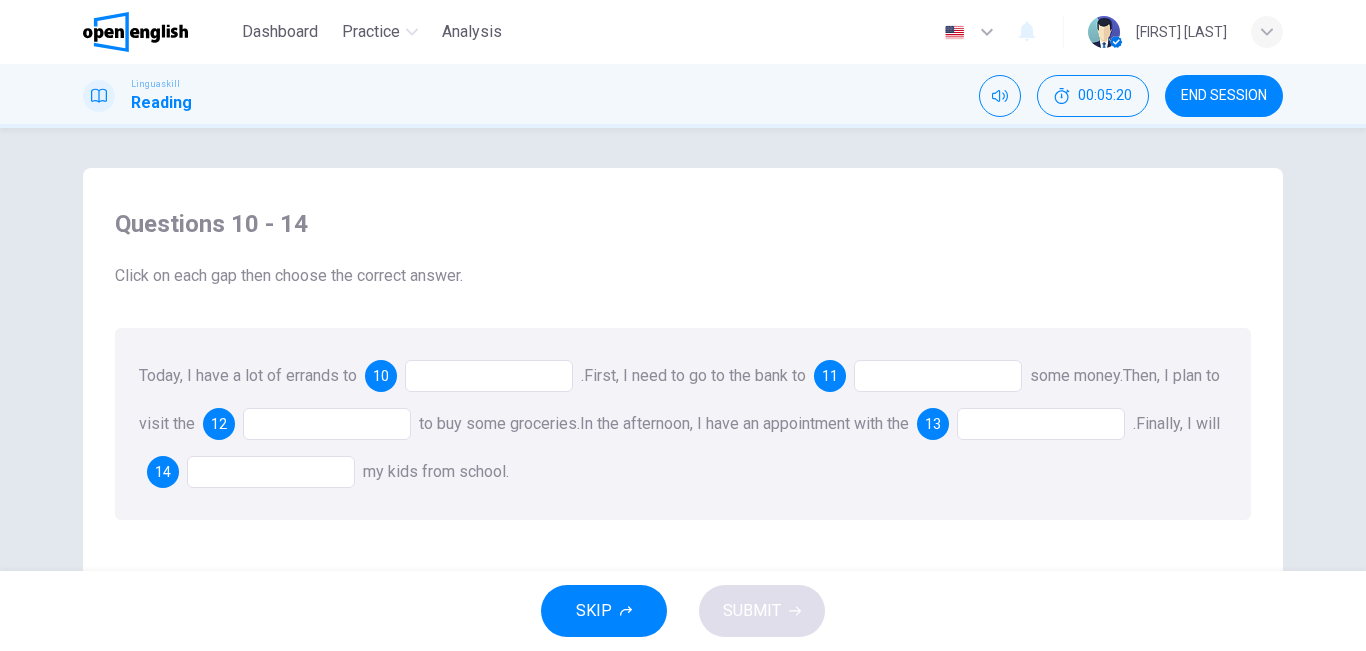 click at bounding box center (489, 376) 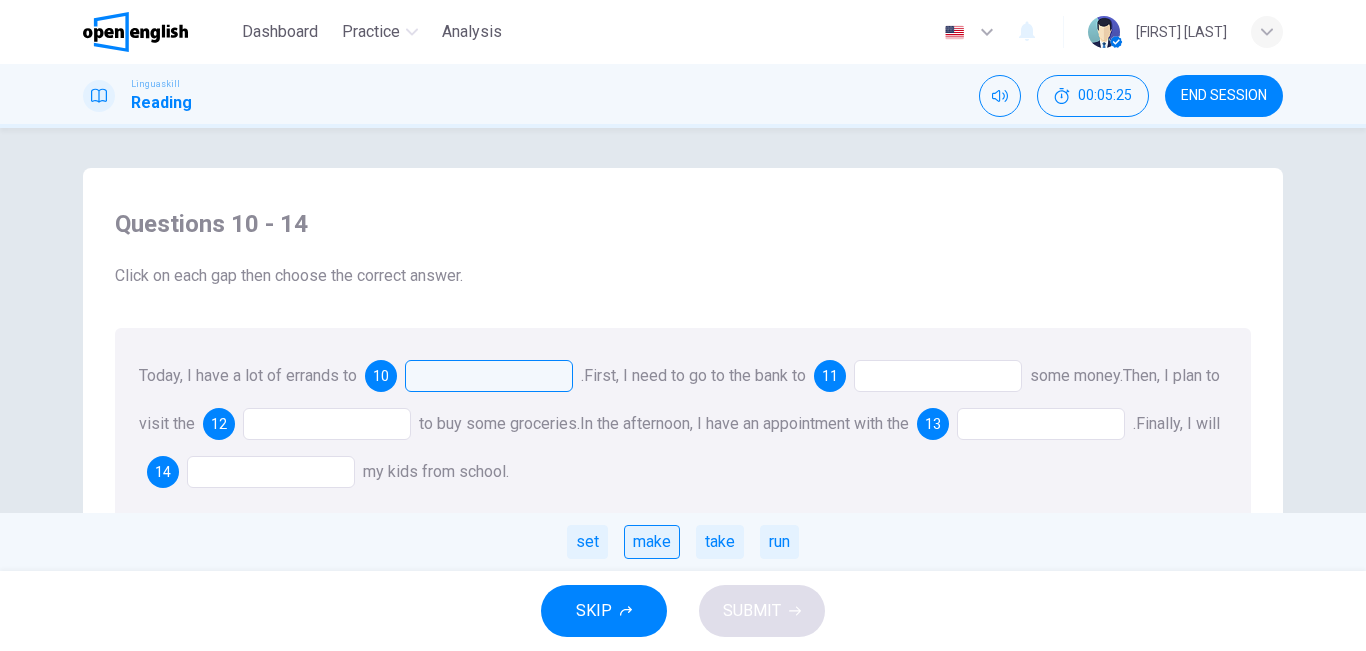 click on "make" at bounding box center (652, 542) 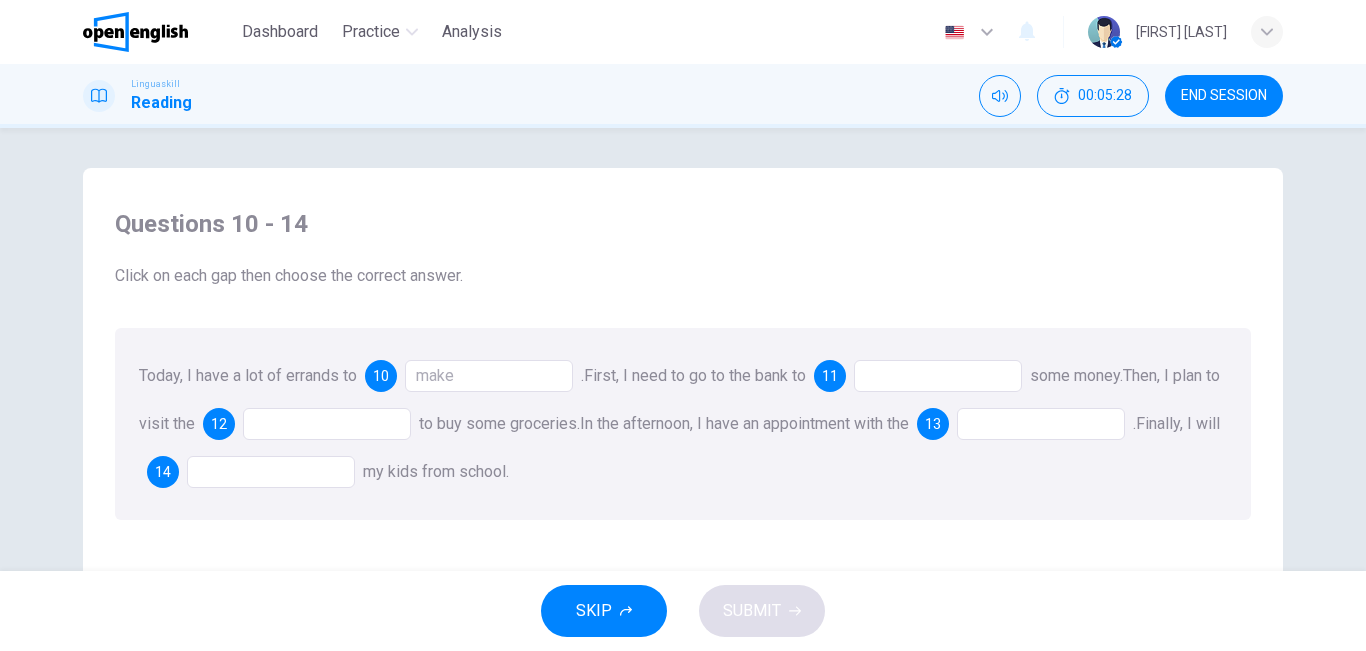 drag, startPoint x: 879, startPoint y: 387, endPoint x: 928, endPoint y: 355, distance: 58.5235 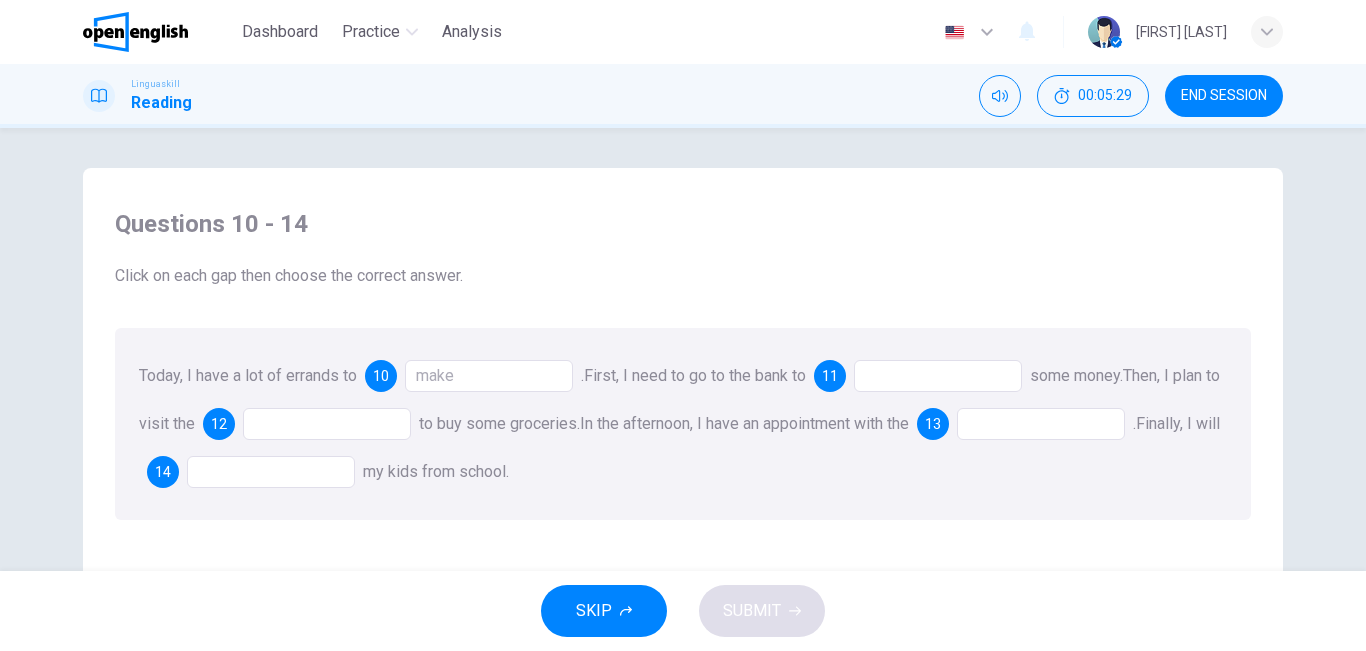 click at bounding box center (938, 376) 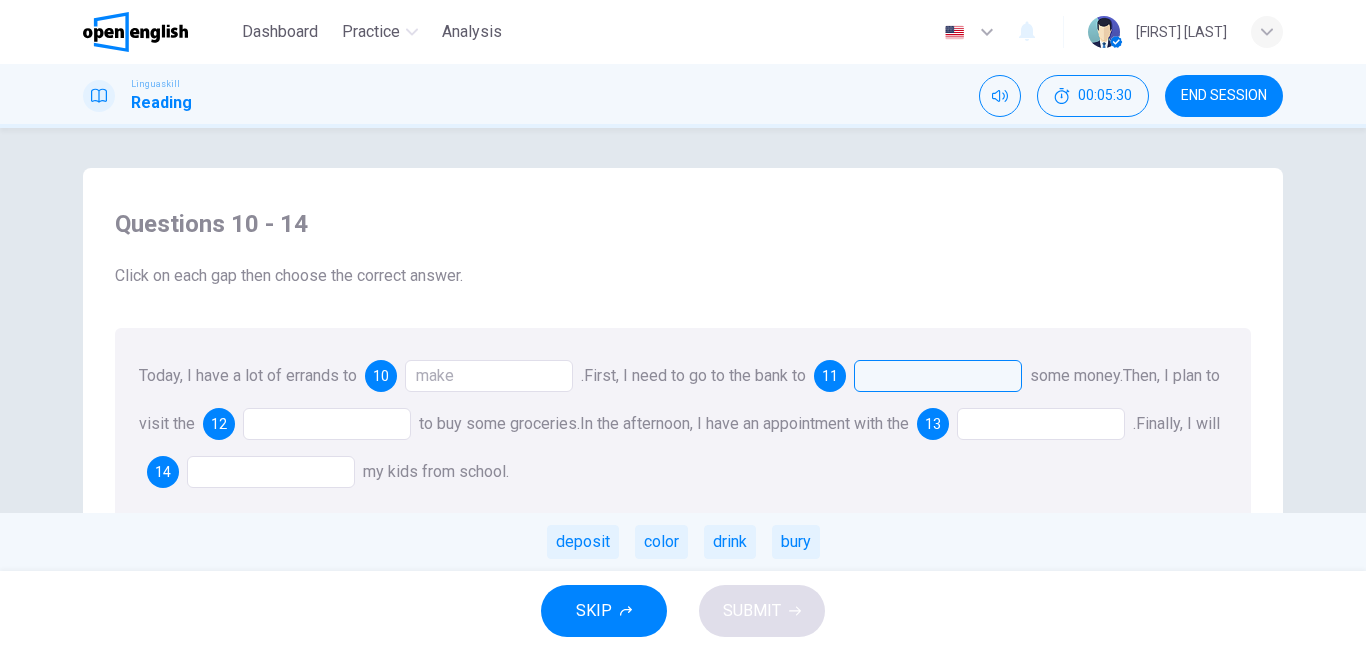 click at bounding box center [938, 376] 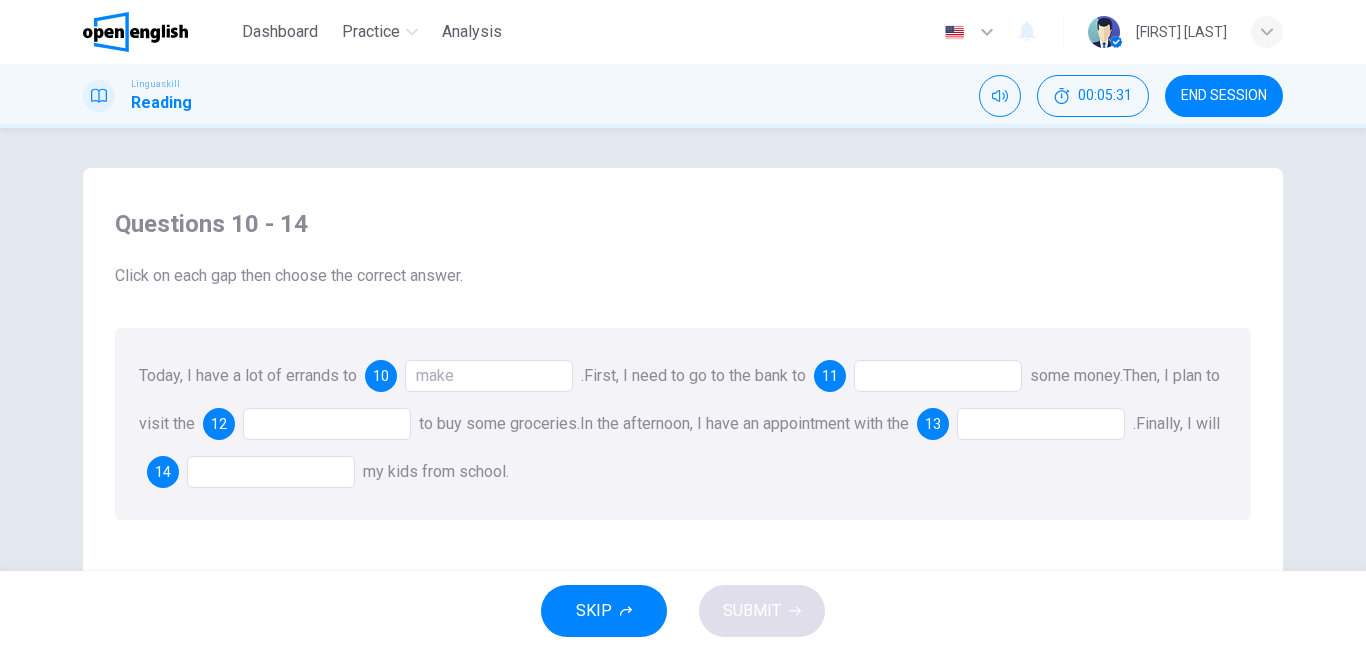 click at bounding box center [938, 376] 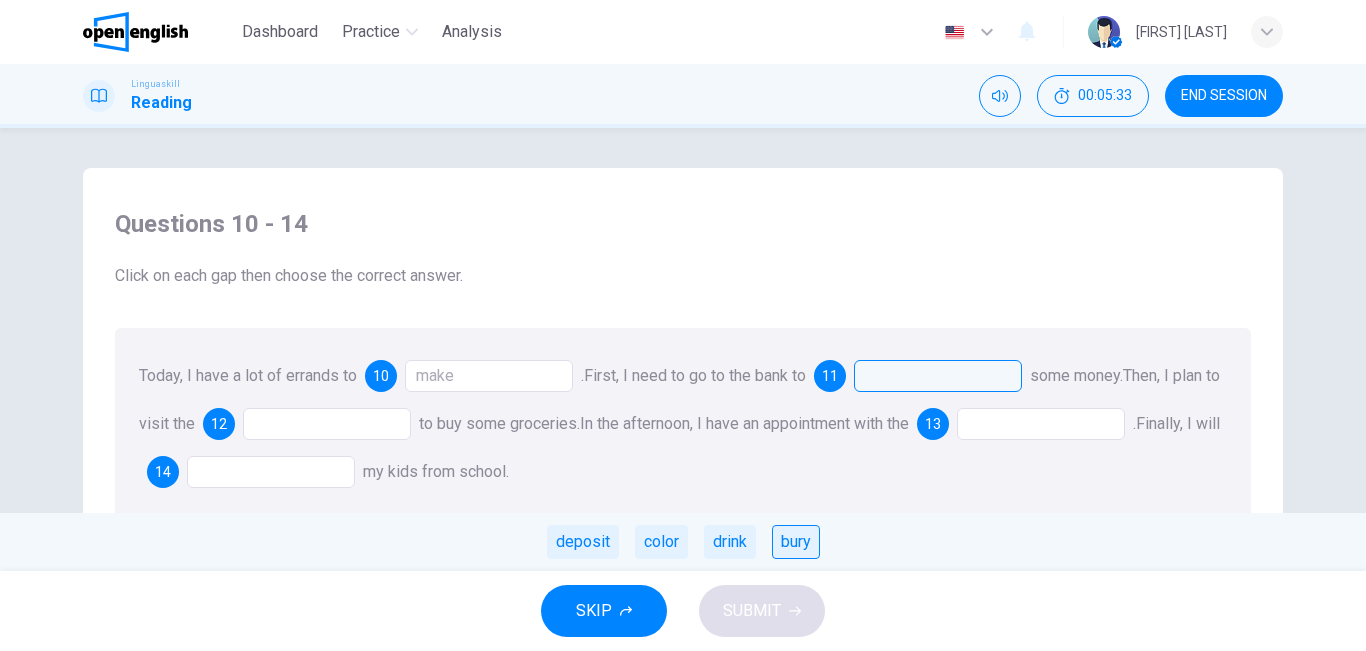 click on "bury" at bounding box center (796, 542) 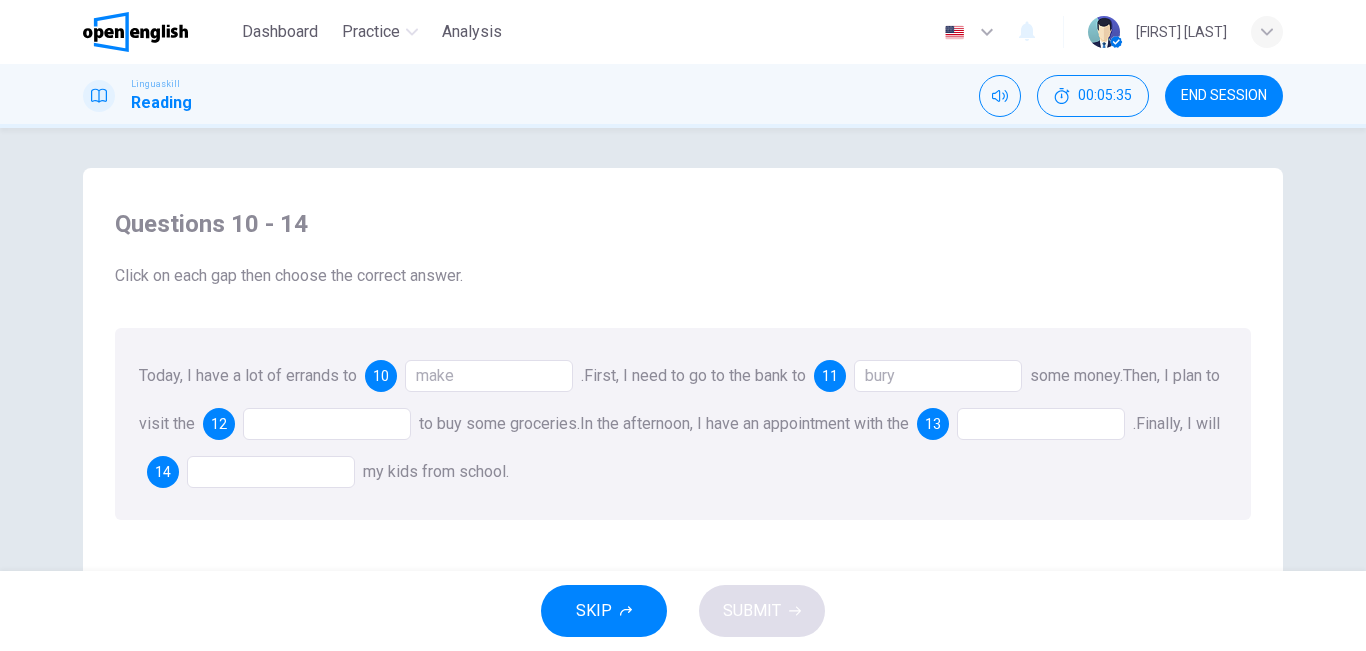 click at bounding box center [327, 424] 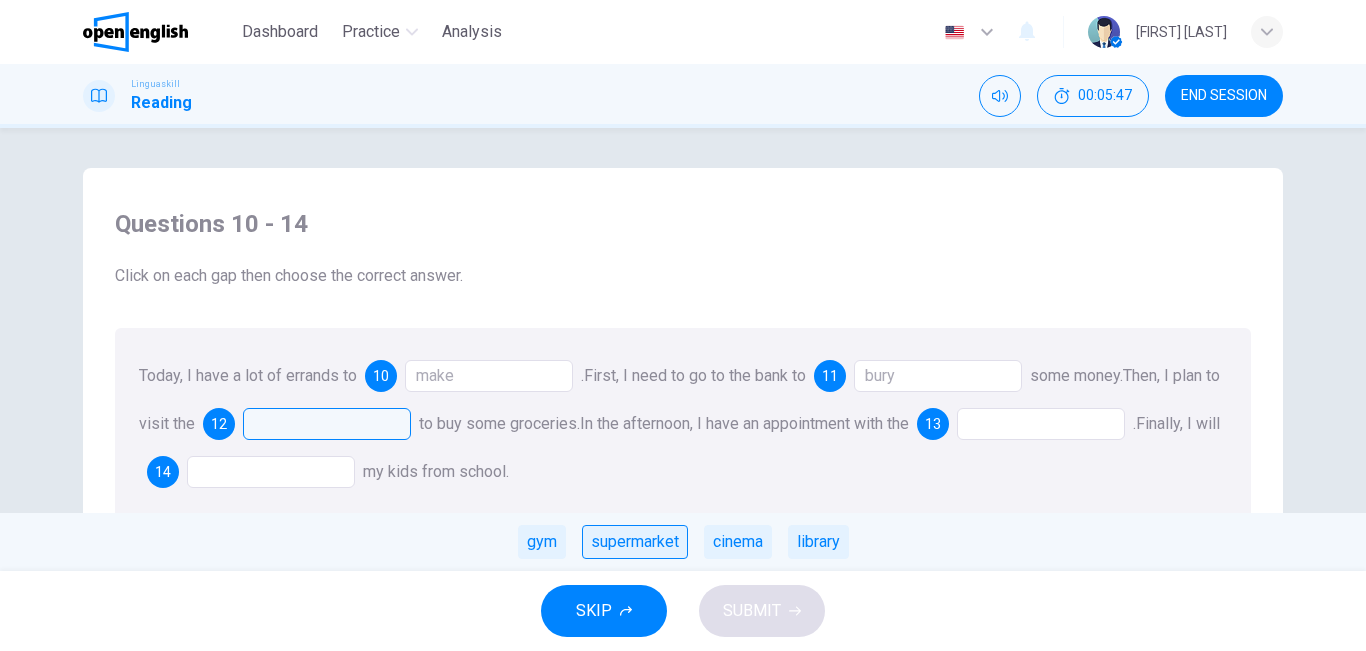 click on "supermarket" at bounding box center [635, 542] 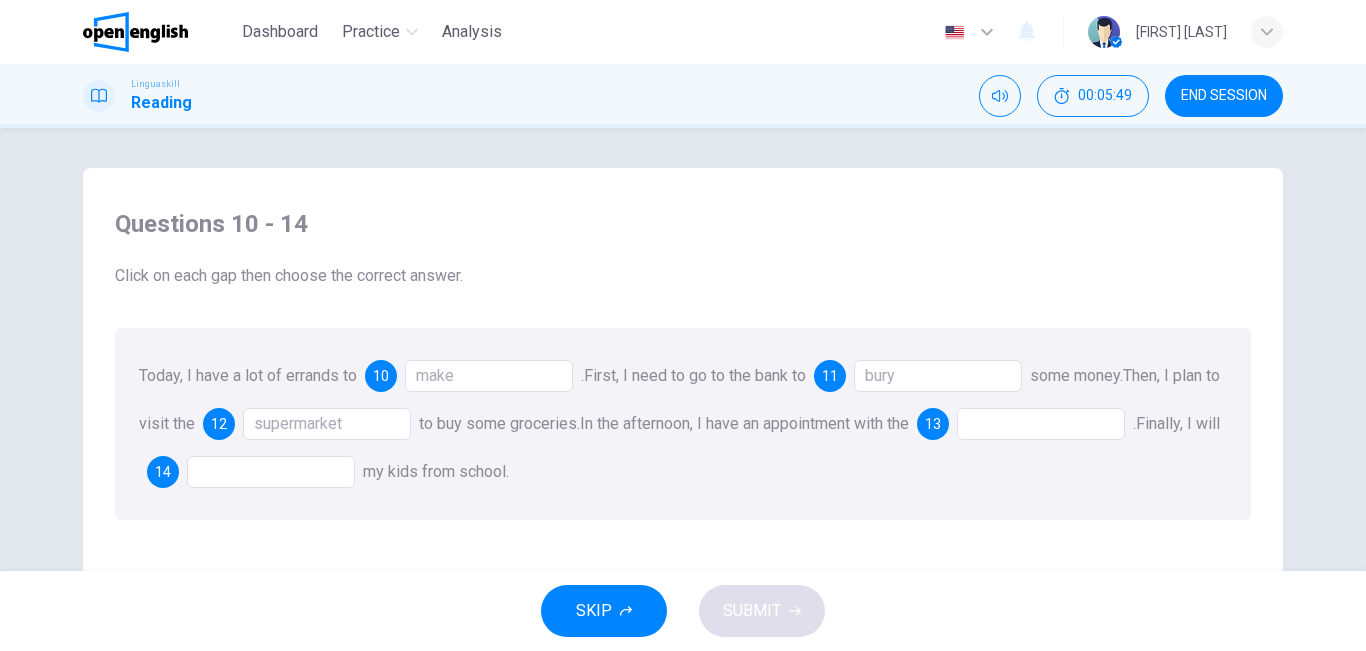 click at bounding box center (1041, 424) 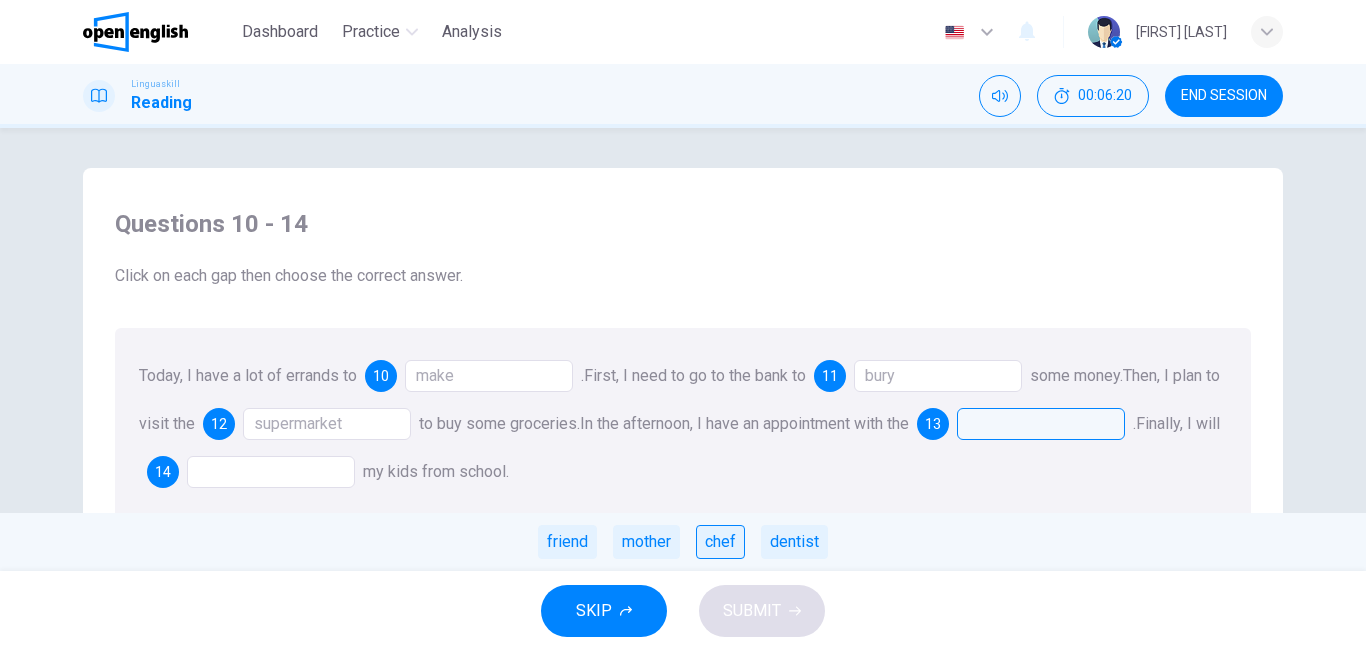 click on "chef" at bounding box center [720, 542] 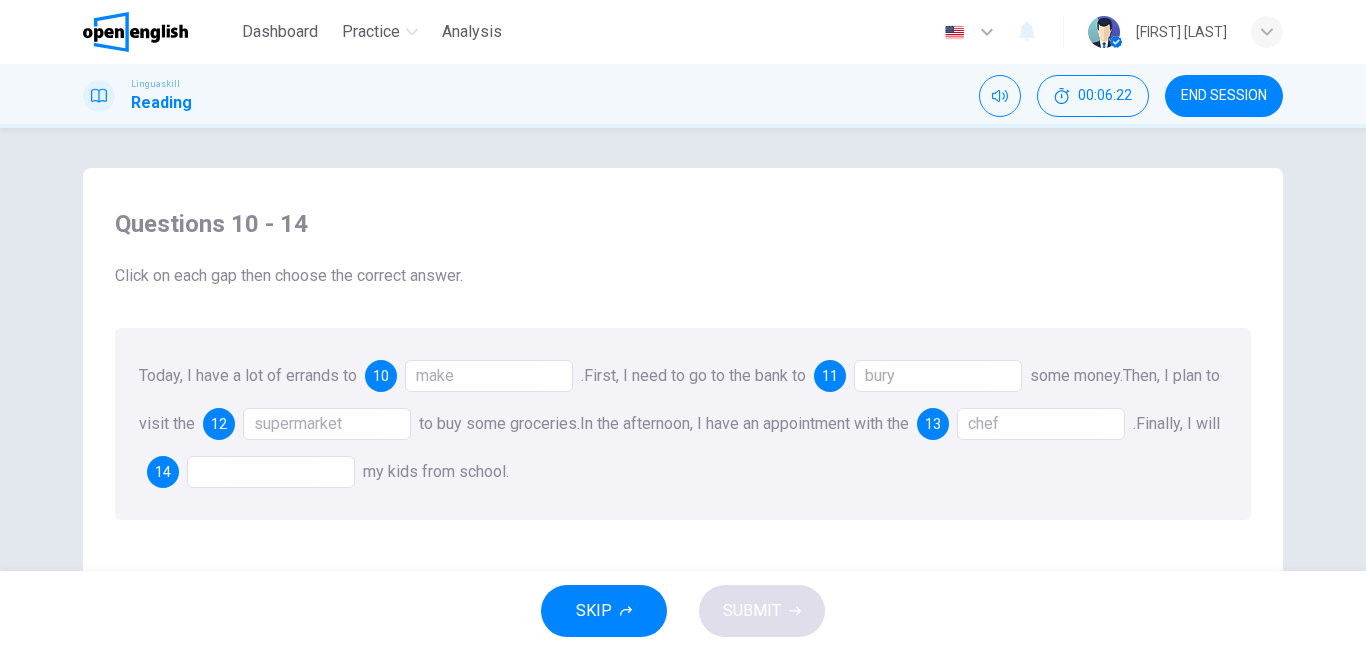 click at bounding box center (271, 472) 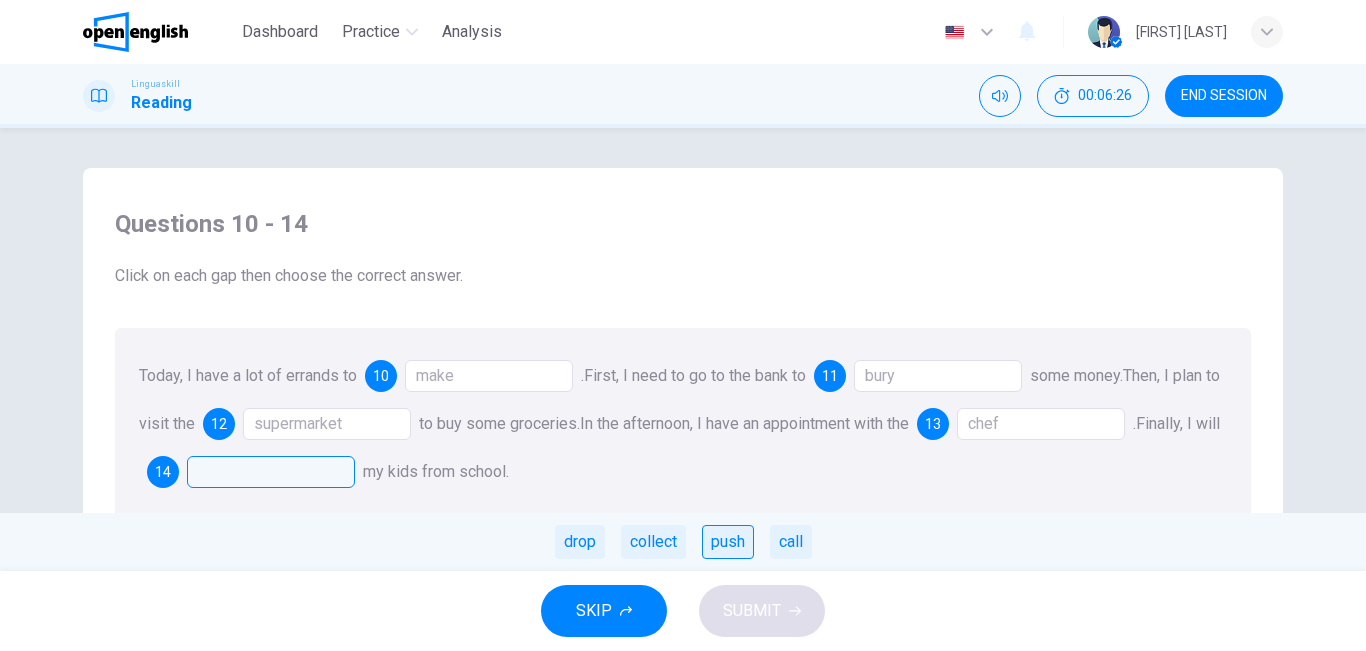 click on "push" at bounding box center [728, 542] 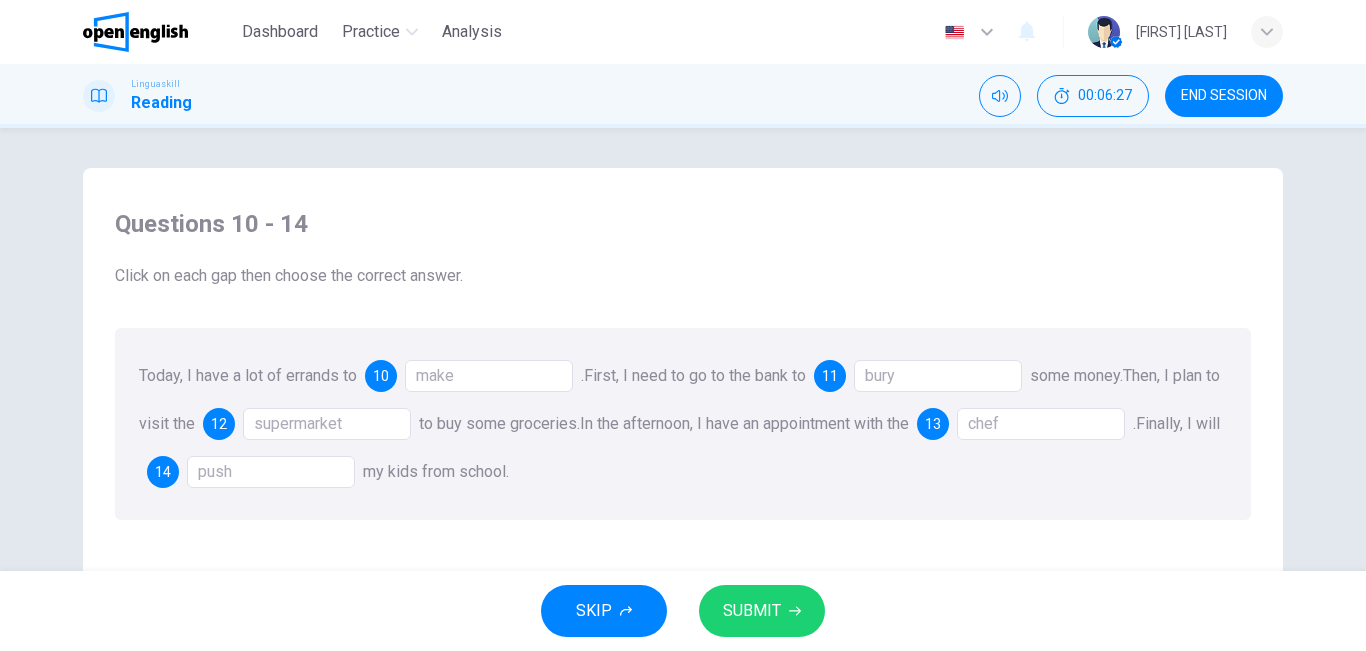 click on "bury" at bounding box center (938, 376) 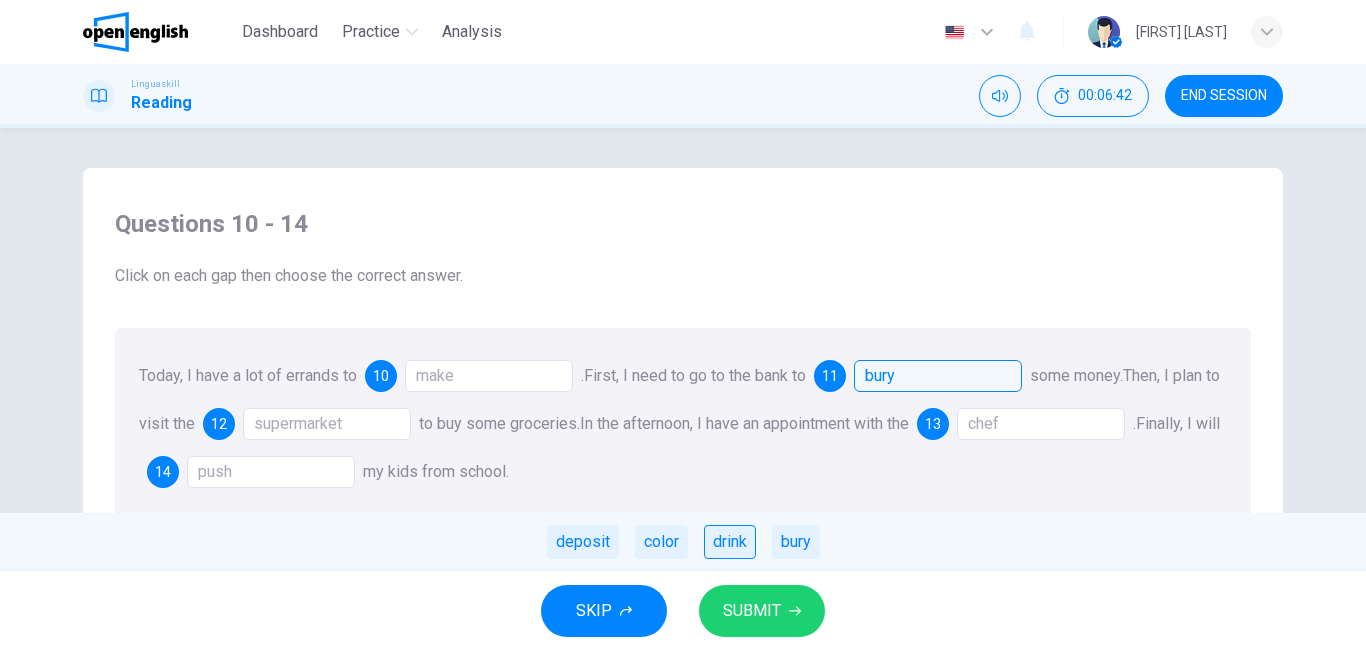 click on "drink" at bounding box center [730, 542] 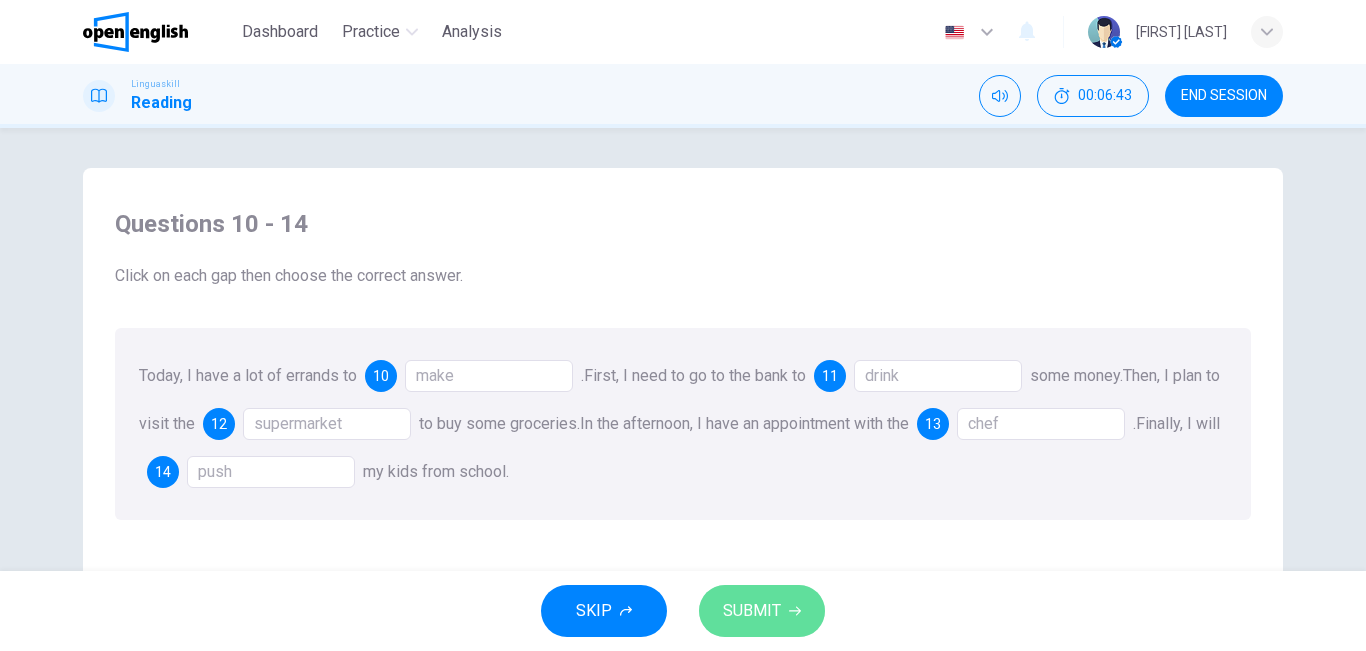 click on "SUBMIT" at bounding box center (762, 611) 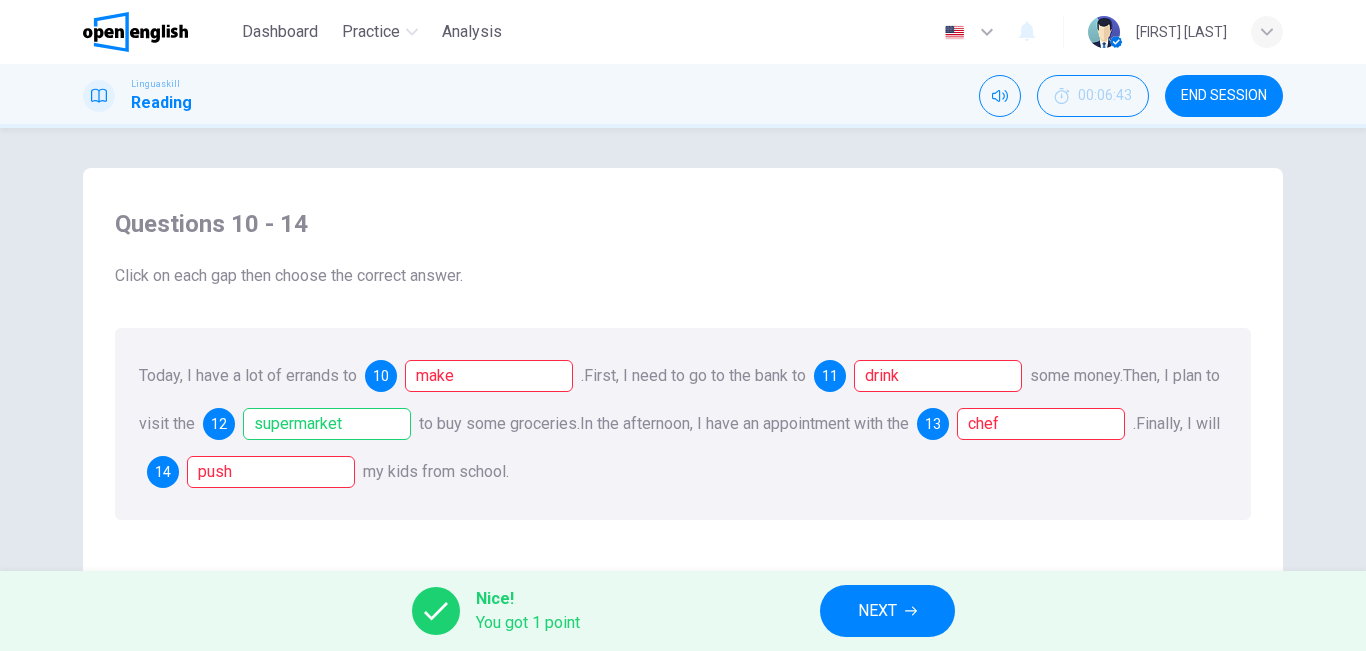 click on "NEXT" at bounding box center [877, 611] 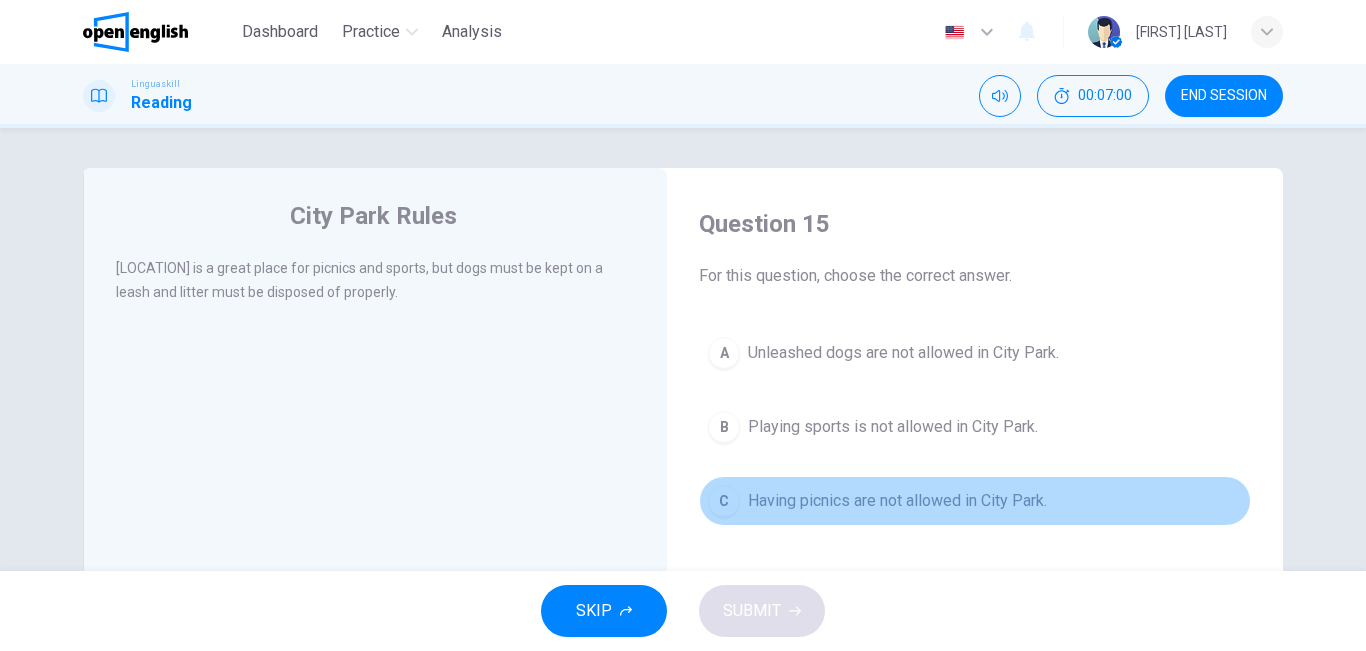 click on "Having picnics are not allowed in City Park." at bounding box center [897, 501] 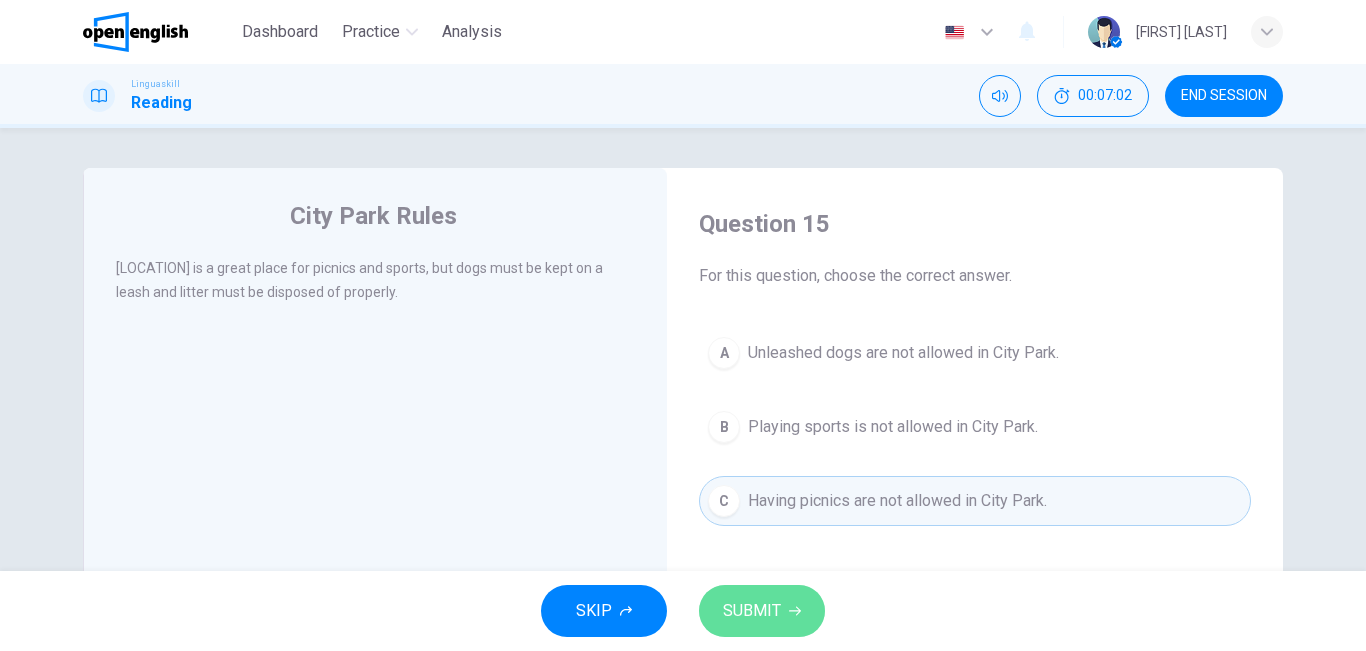 click on "SUBMIT" at bounding box center (752, 611) 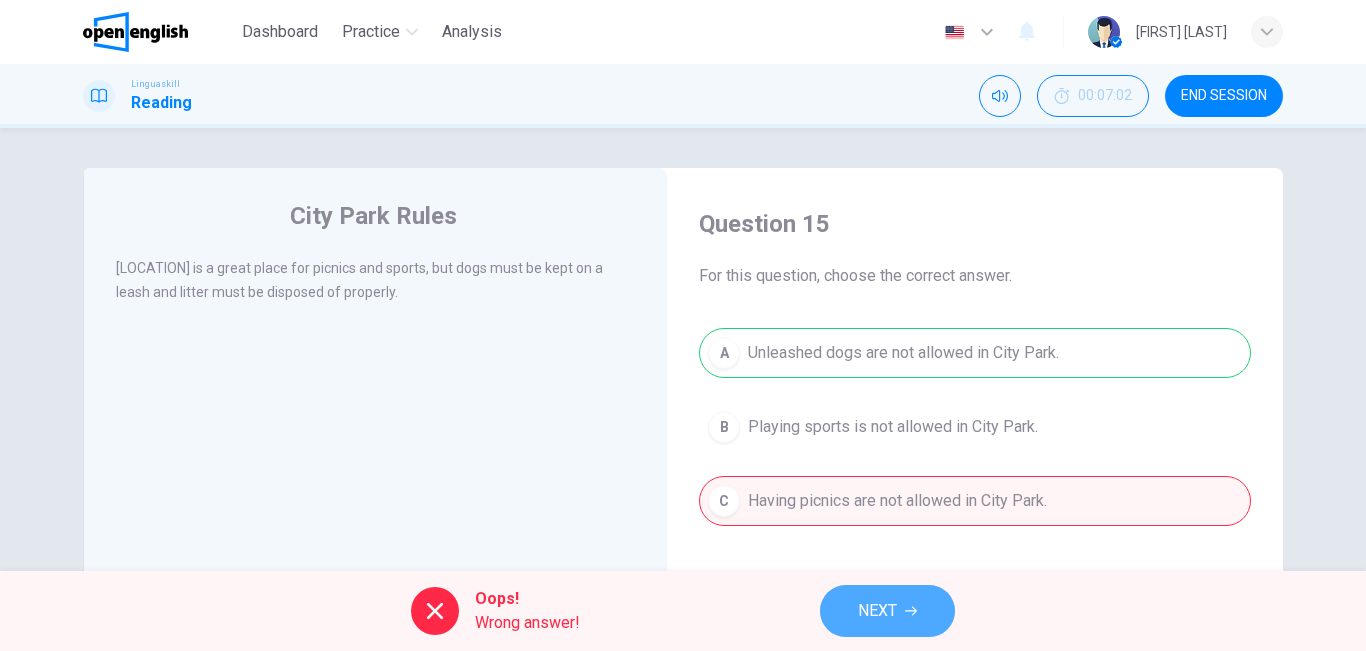 click on "NEXT" at bounding box center (877, 611) 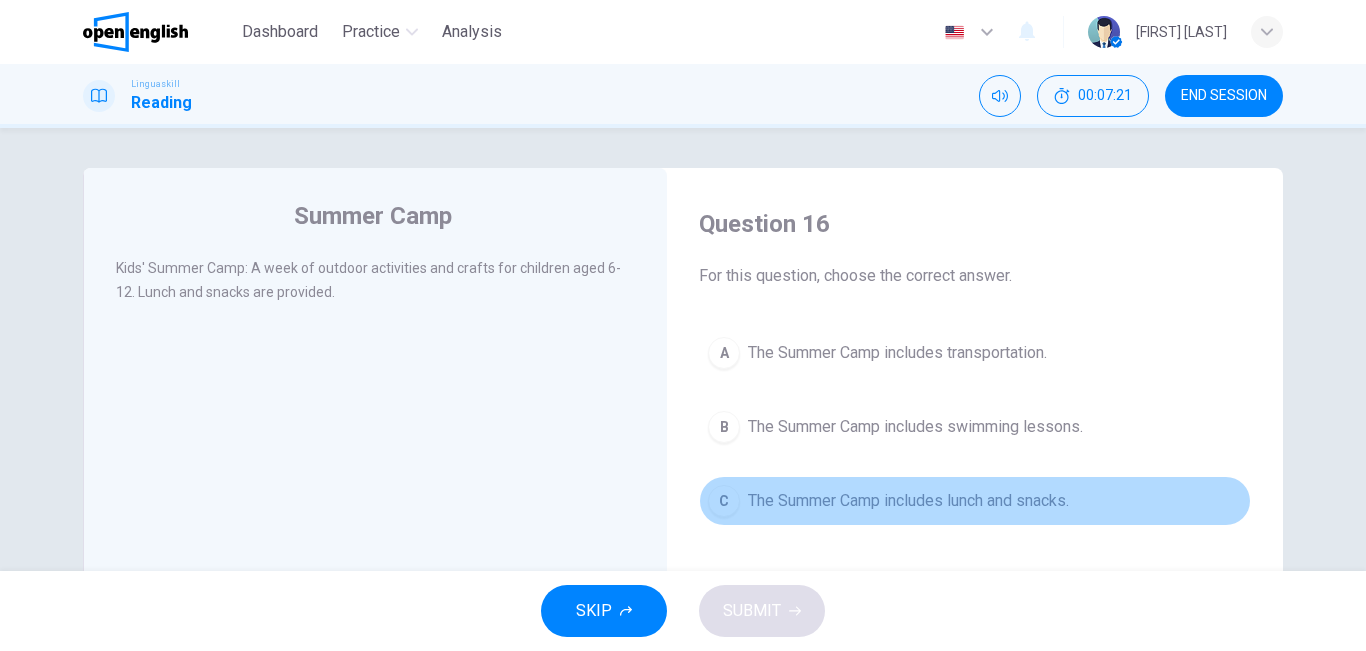 click on "The Summer Camp includes lunch and snacks." at bounding box center [908, 501] 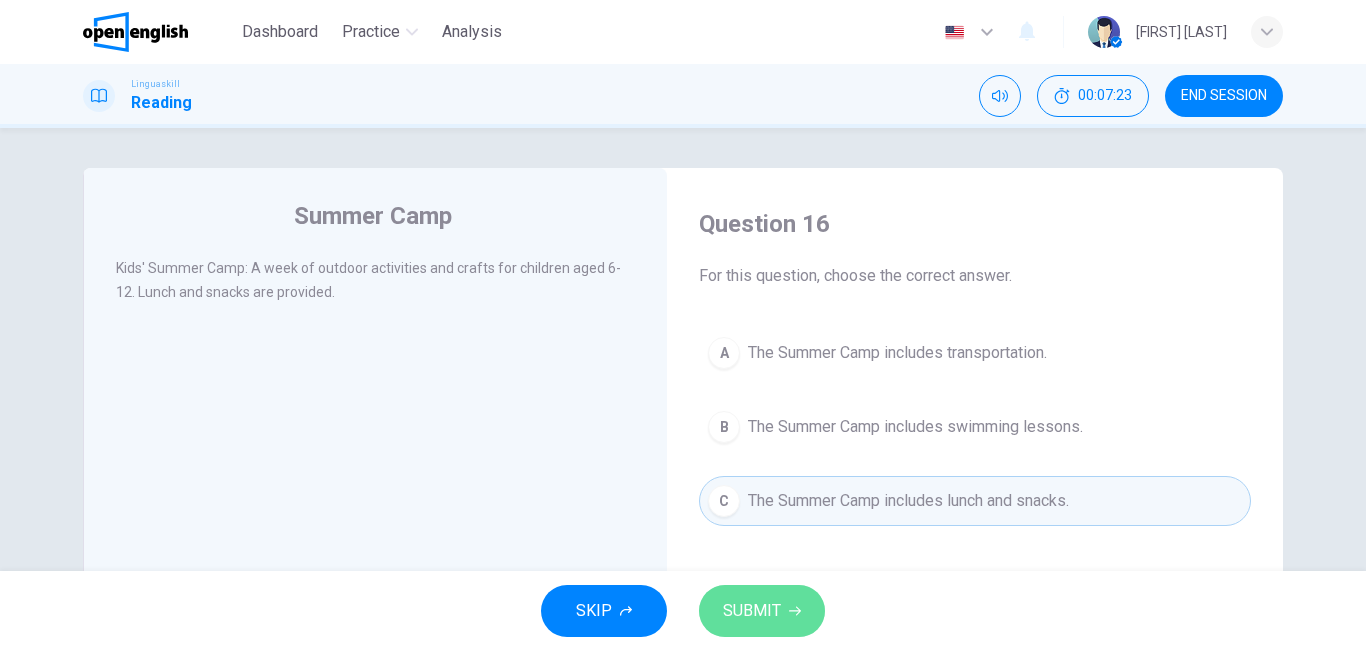 click on "SUBMIT" at bounding box center [752, 611] 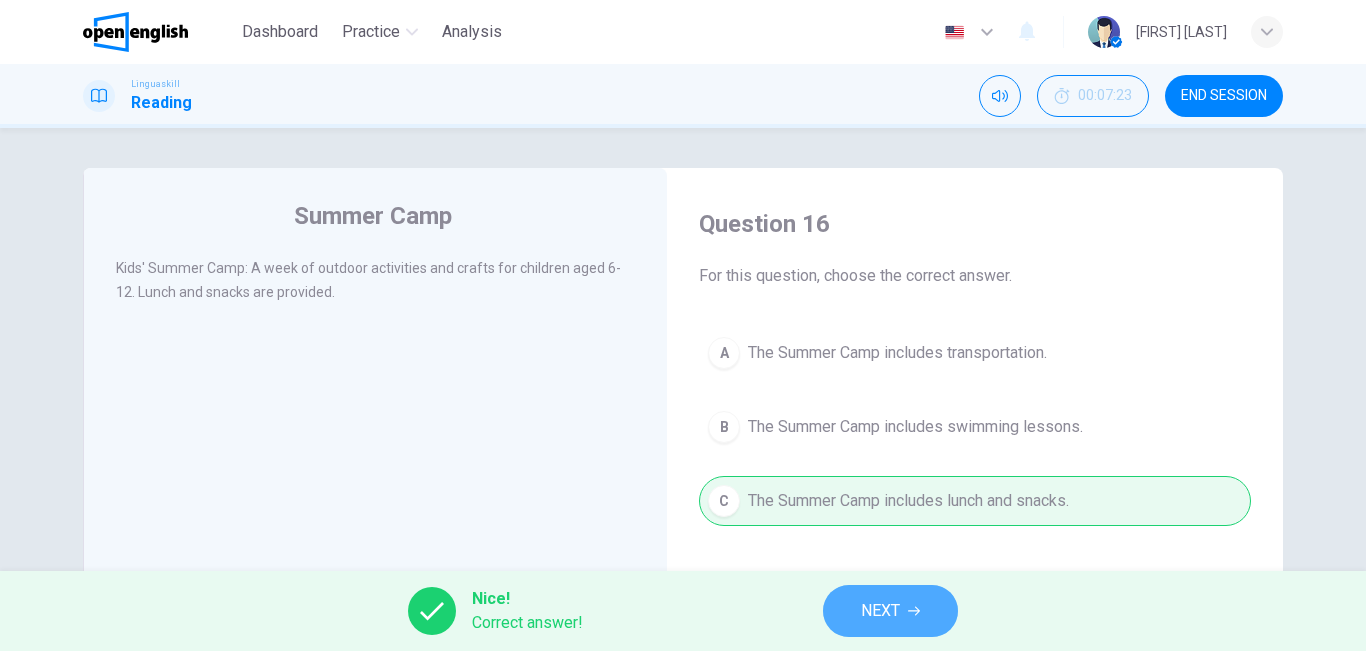 click on "NEXT" at bounding box center (880, 611) 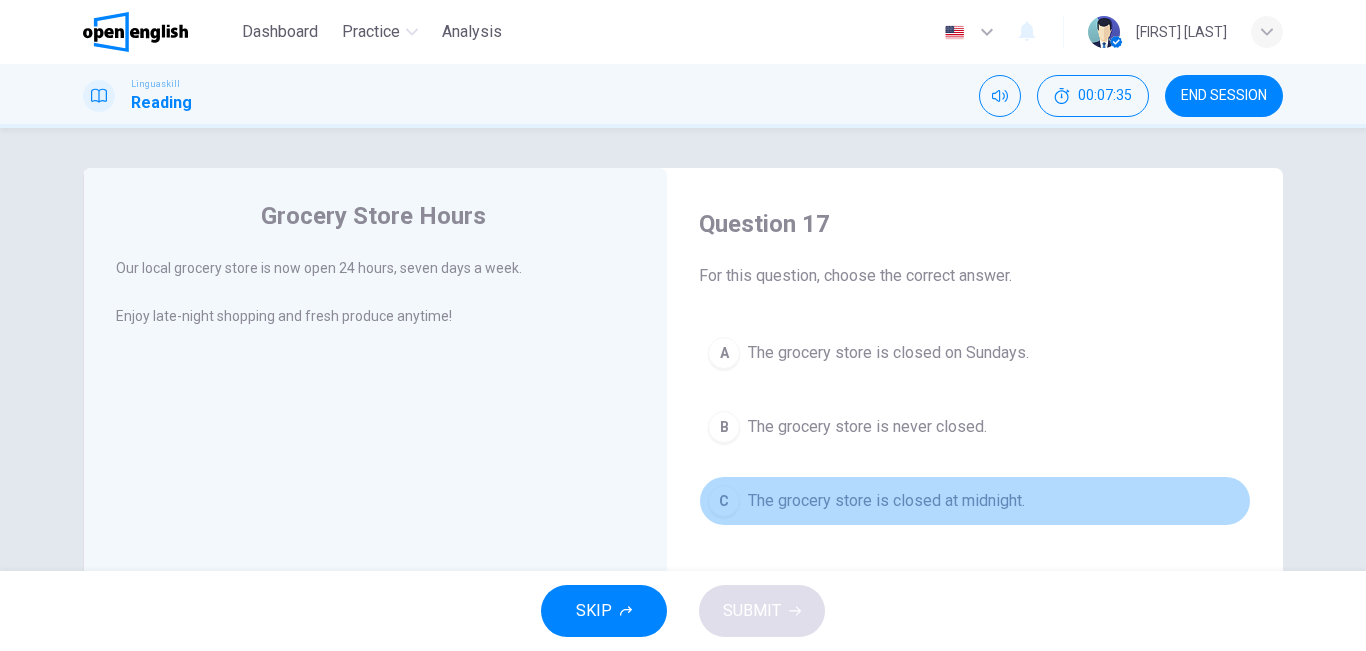 click on "The grocery store is closed at midnight." at bounding box center [886, 501] 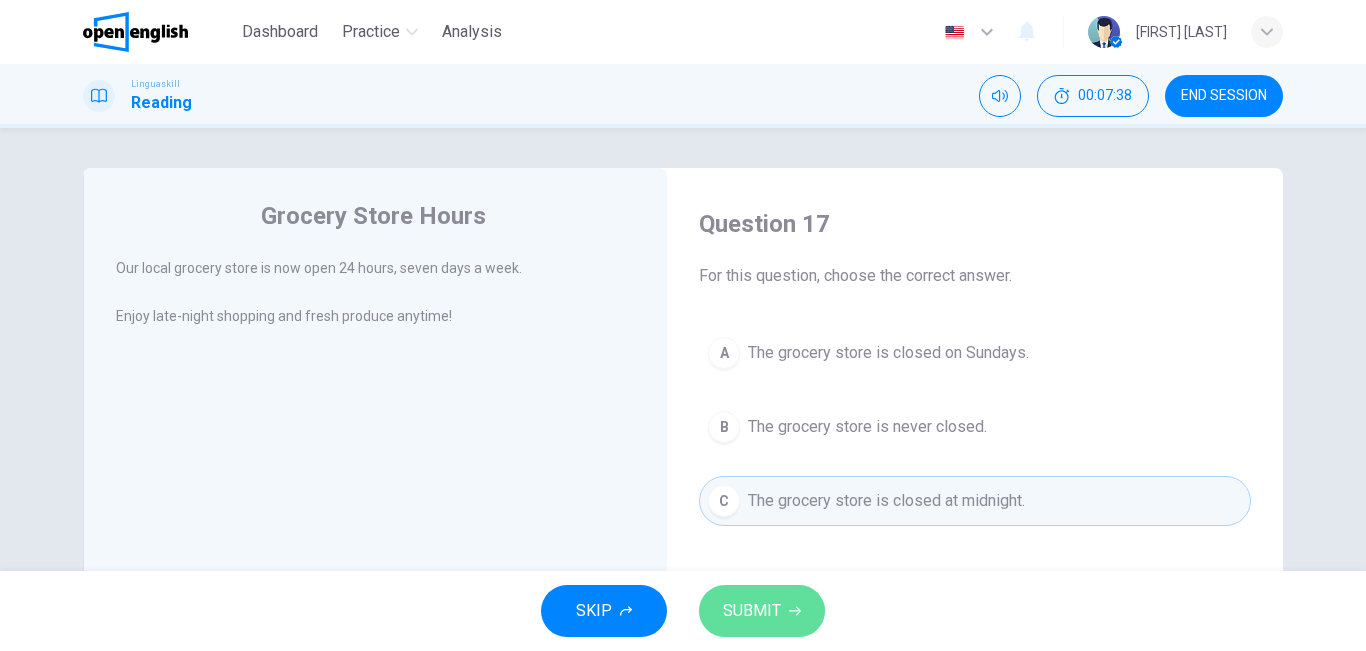 click on "SUBMIT" at bounding box center (752, 611) 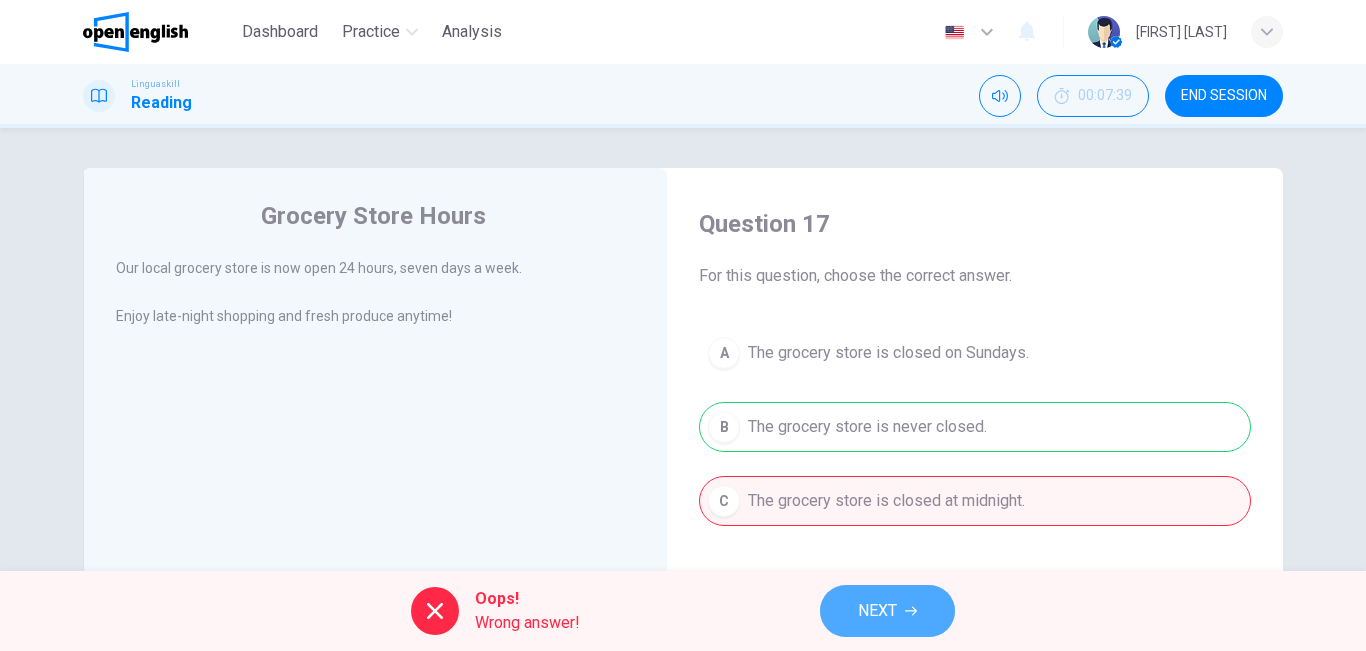 click on "NEXT" at bounding box center (877, 611) 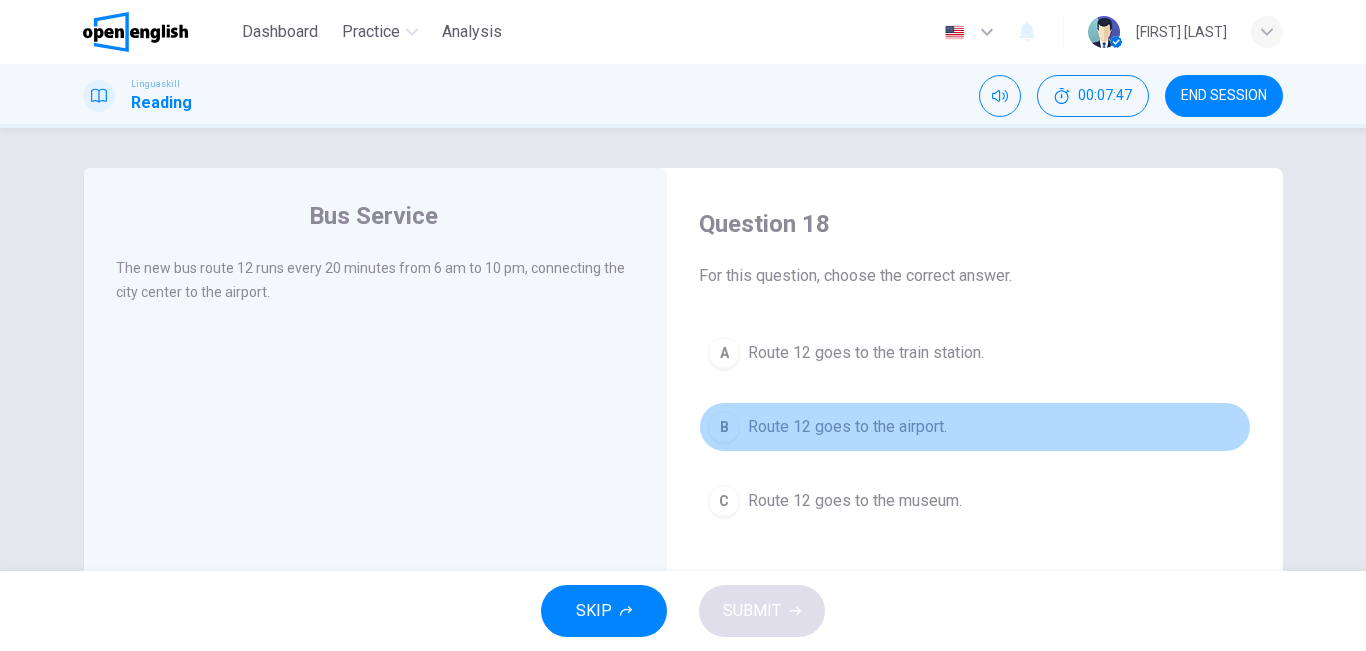click on "Route 12 goes to the airport." at bounding box center (847, 427) 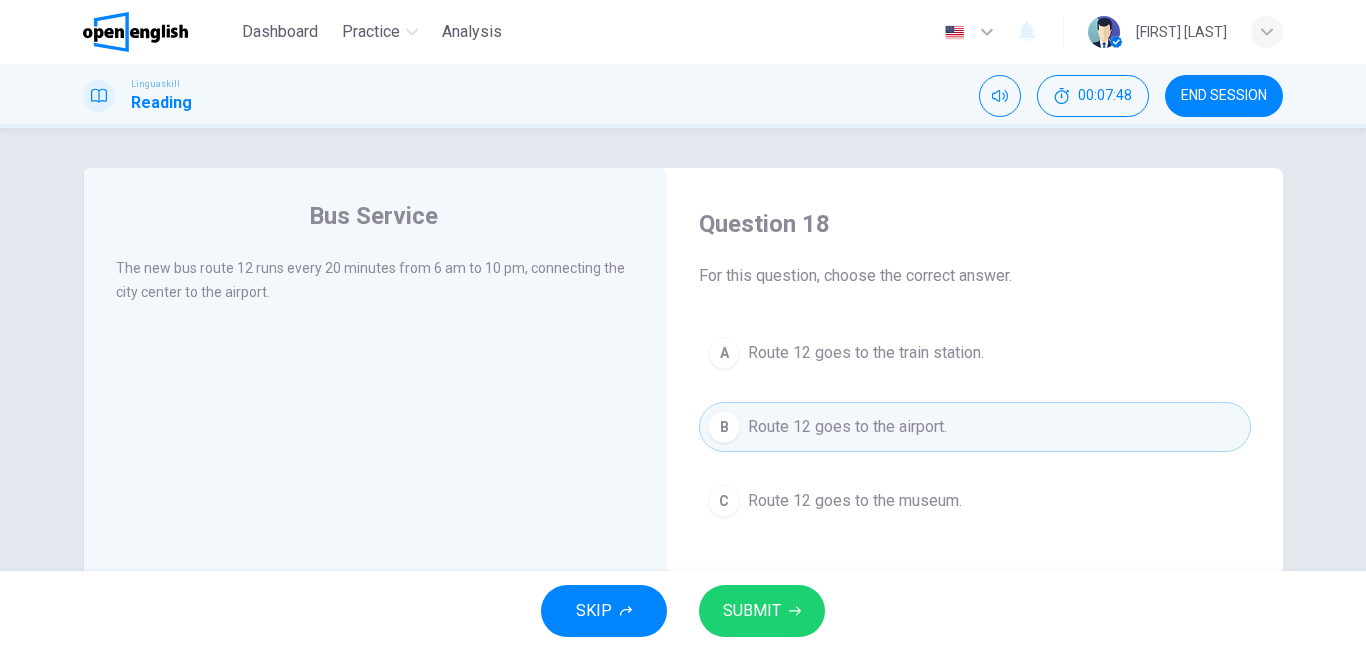 click on "SUBMIT" at bounding box center (762, 611) 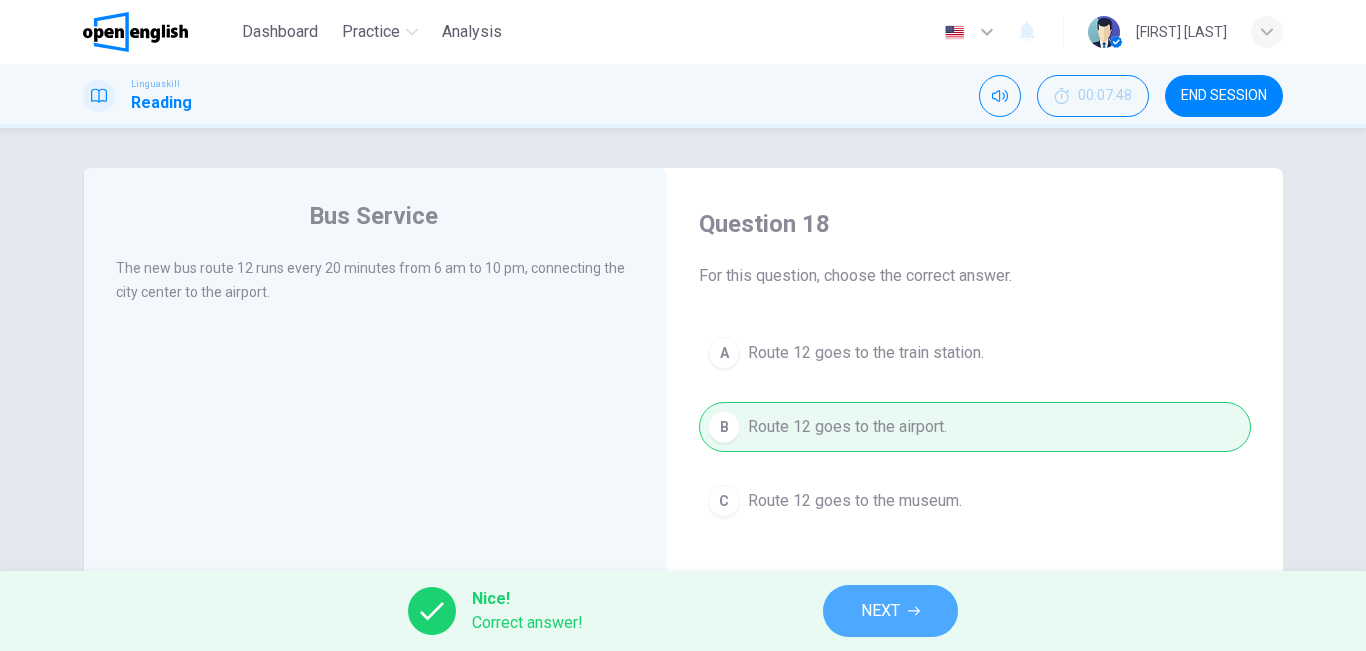 click on "NEXT" at bounding box center (880, 611) 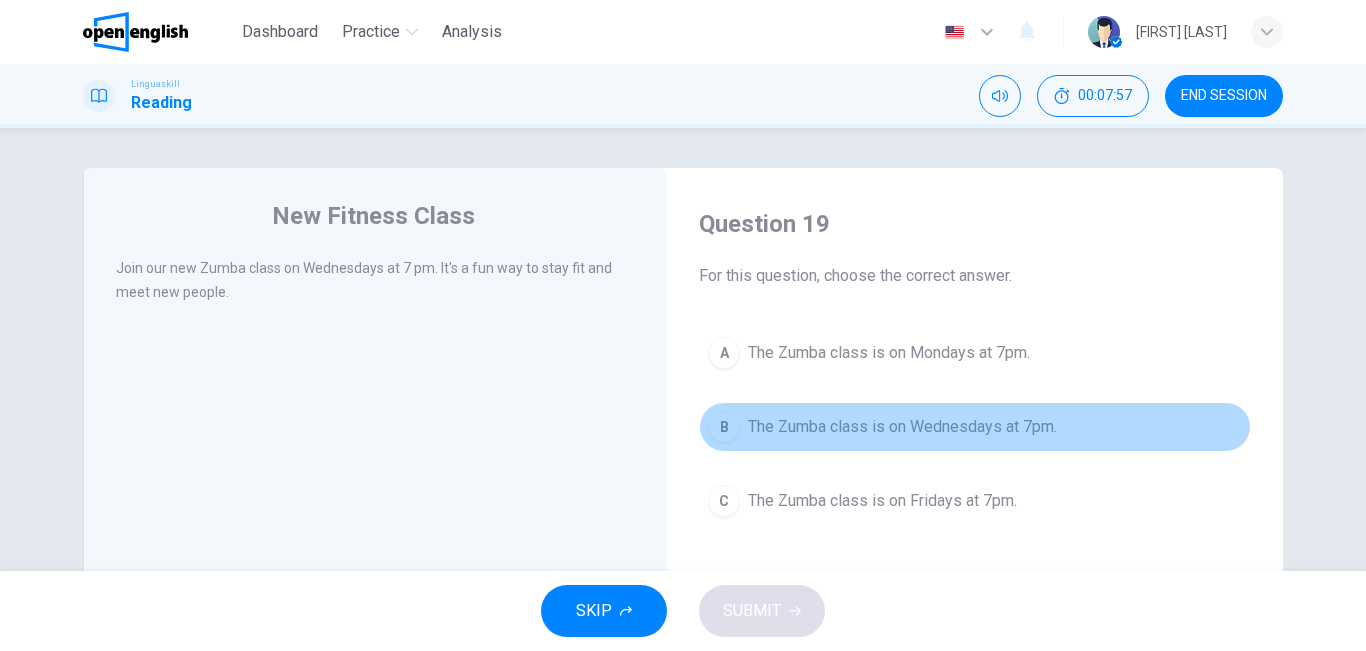 click on "The Zumba class is on Wednesdays at 7pm." at bounding box center (902, 427) 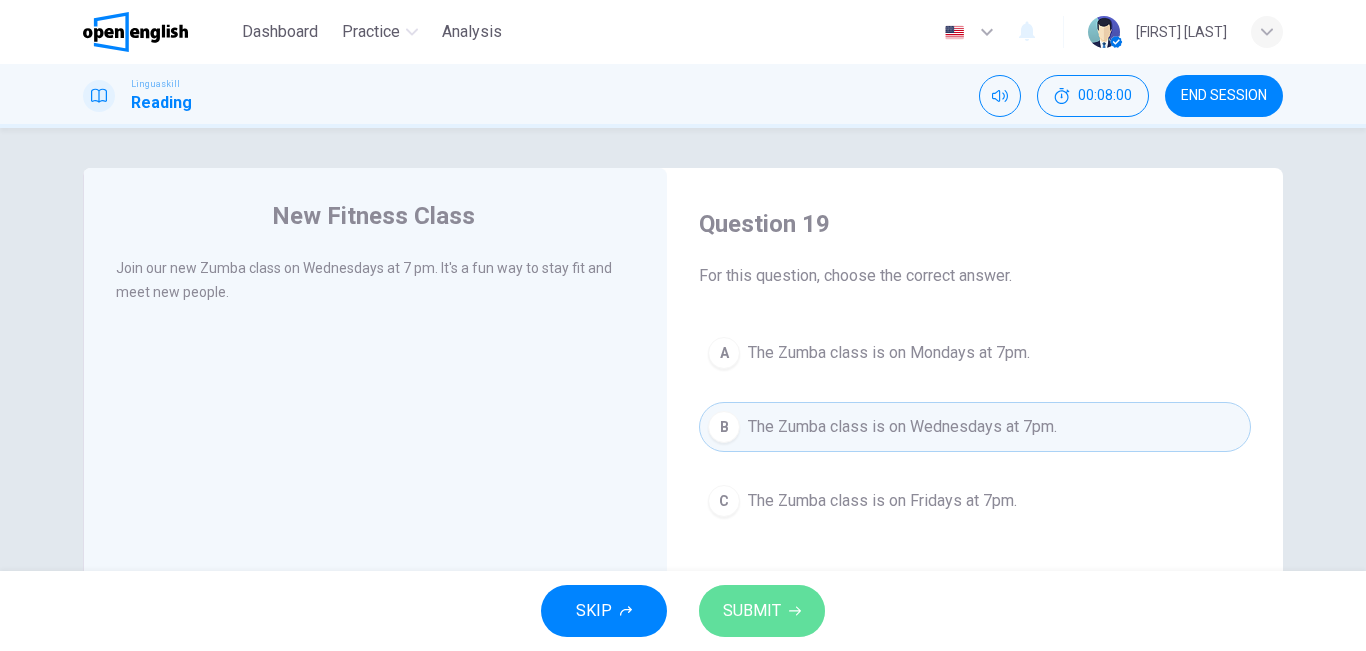 click on "SUBMIT" at bounding box center (752, 611) 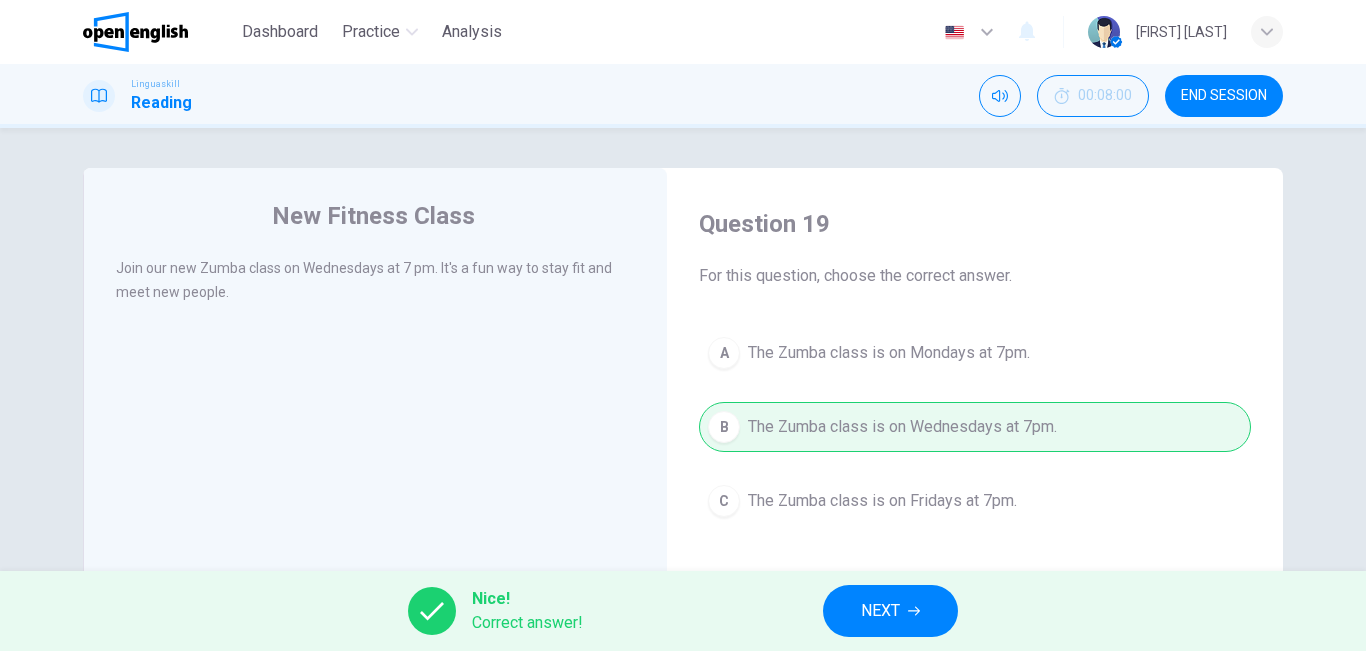 click on "NEXT" at bounding box center [880, 611] 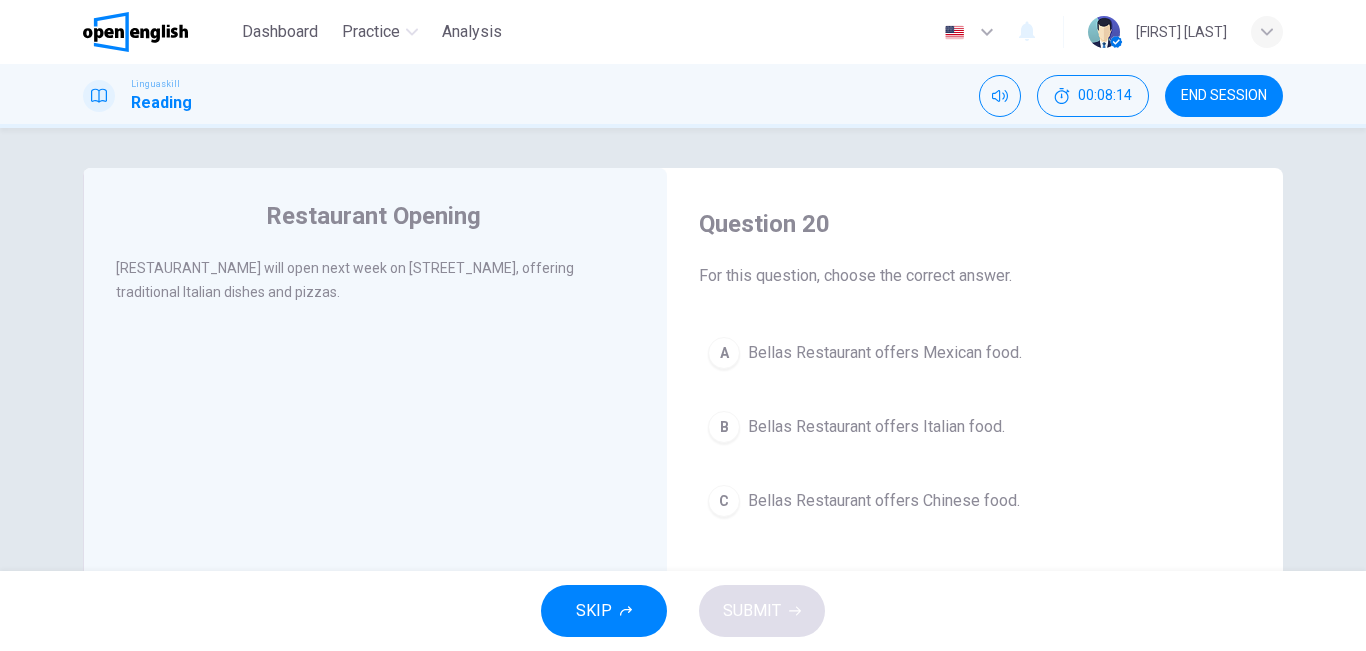 click on "Bellas Restaurant offers Italian food." at bounding box center [876, 427] 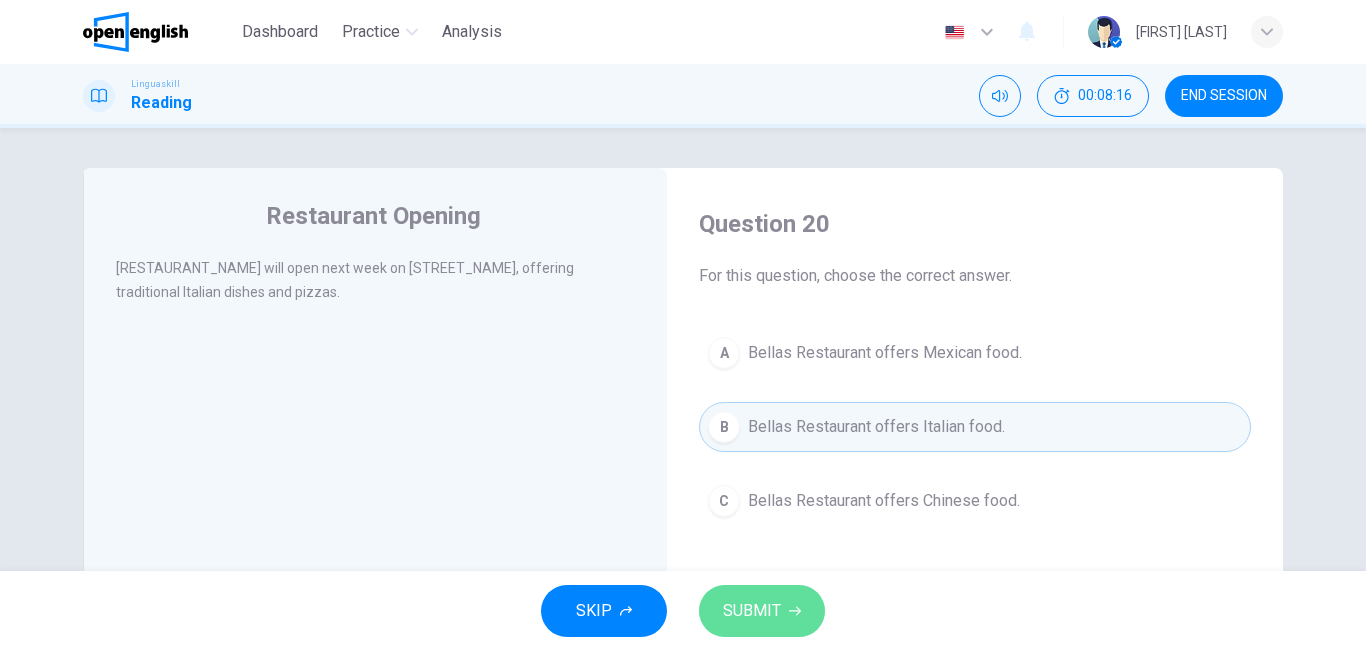 click on "SUBMIT" at bounding box center (762, 611) 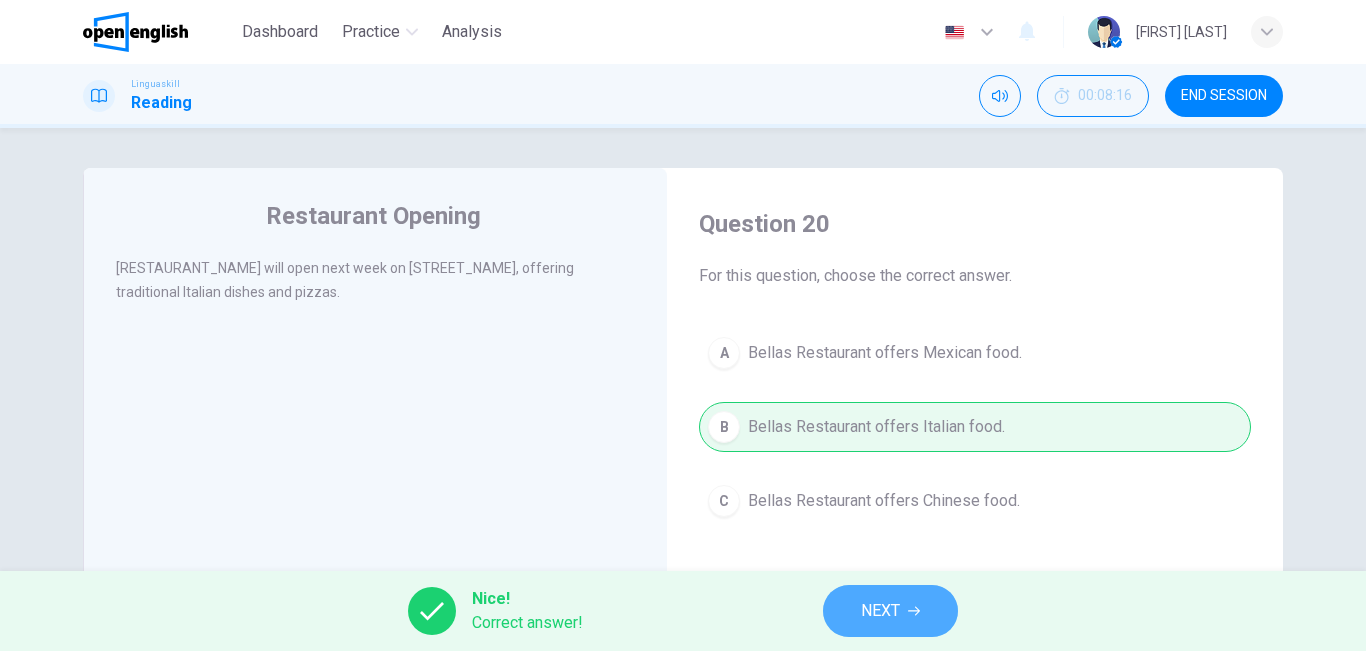 click on "NEXT" at bounding box center [890, 611] 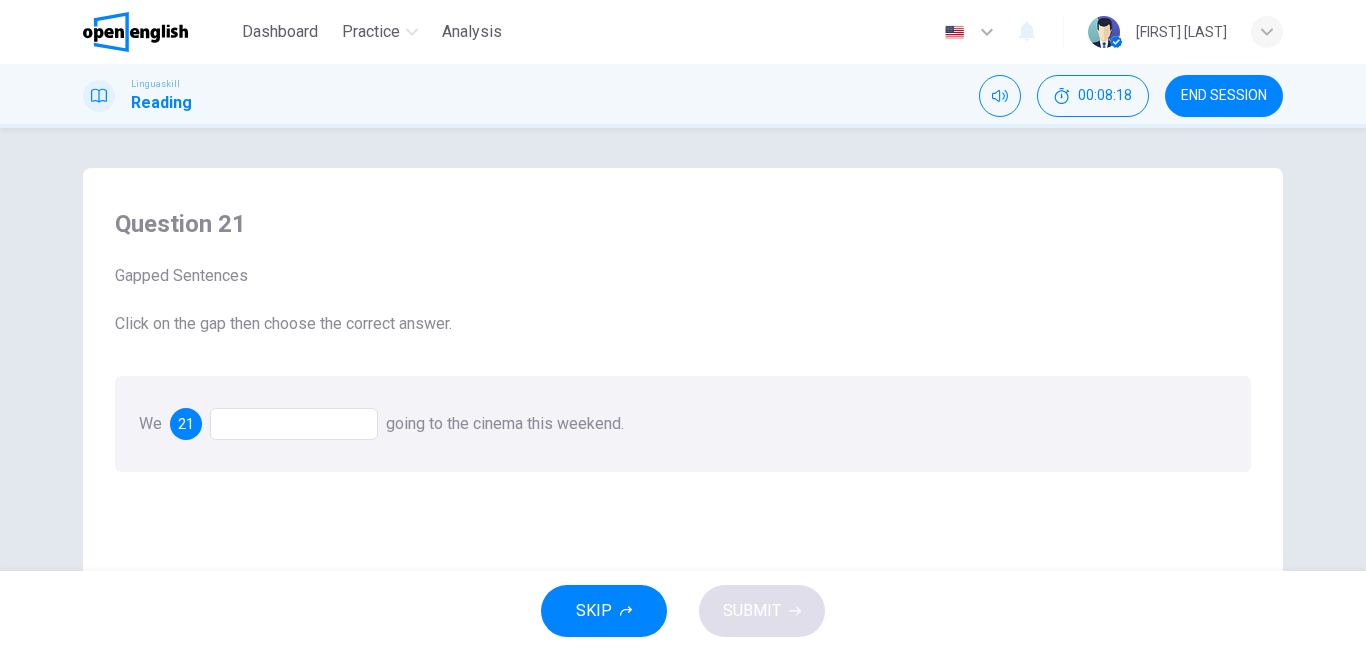 click at bounding box center [294, 424] 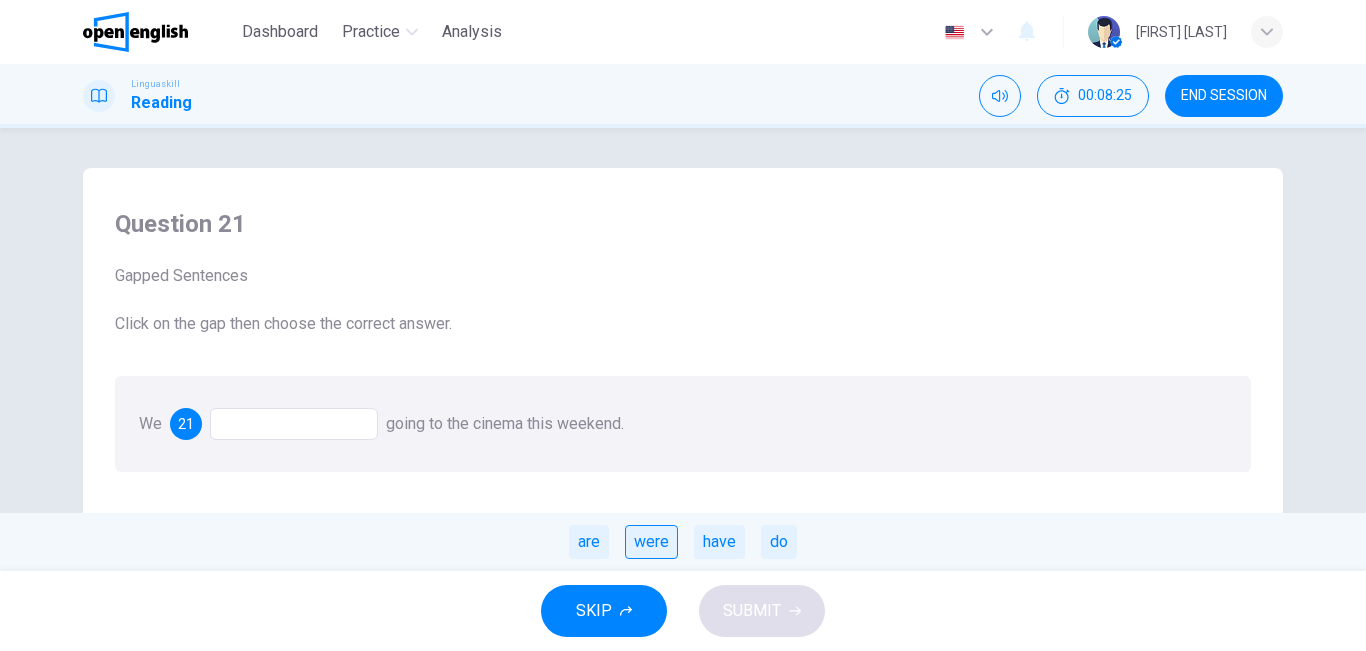 click on "were" at bounding box center (651, 542) 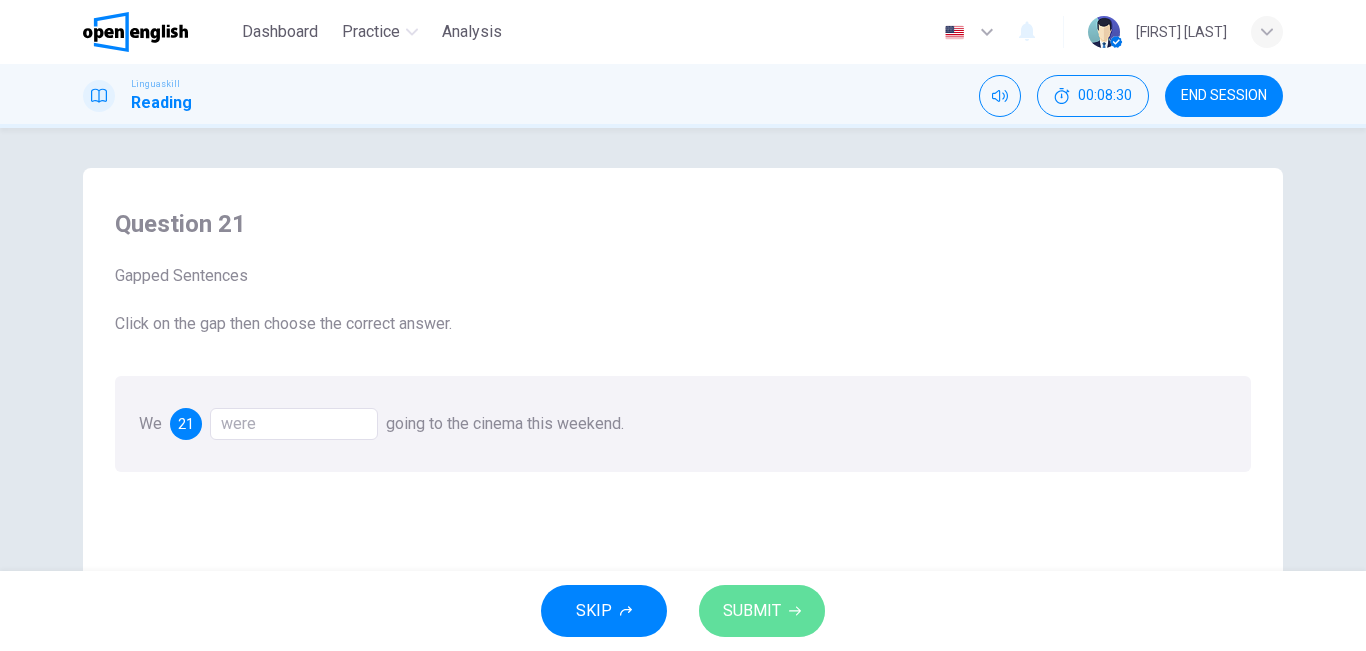 click on "SUBMIT" at bounding box center [752, 611] 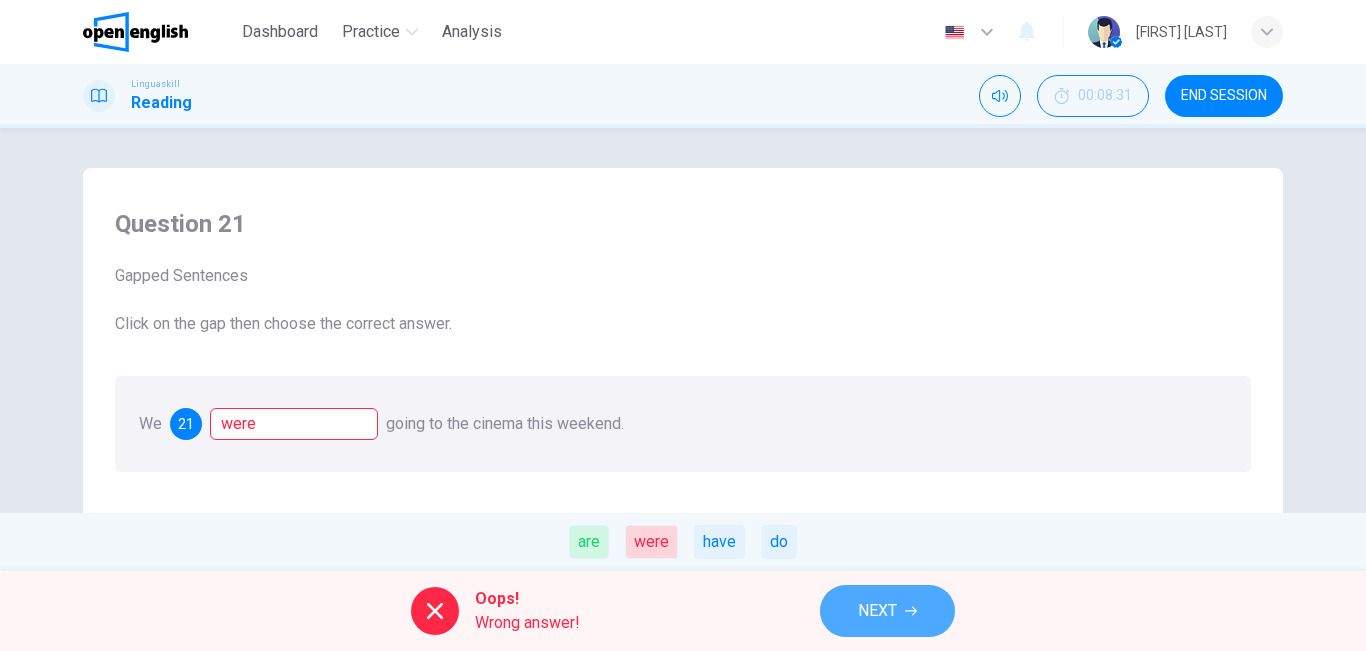 click on "NEXT" at bounding box center (877, 611) 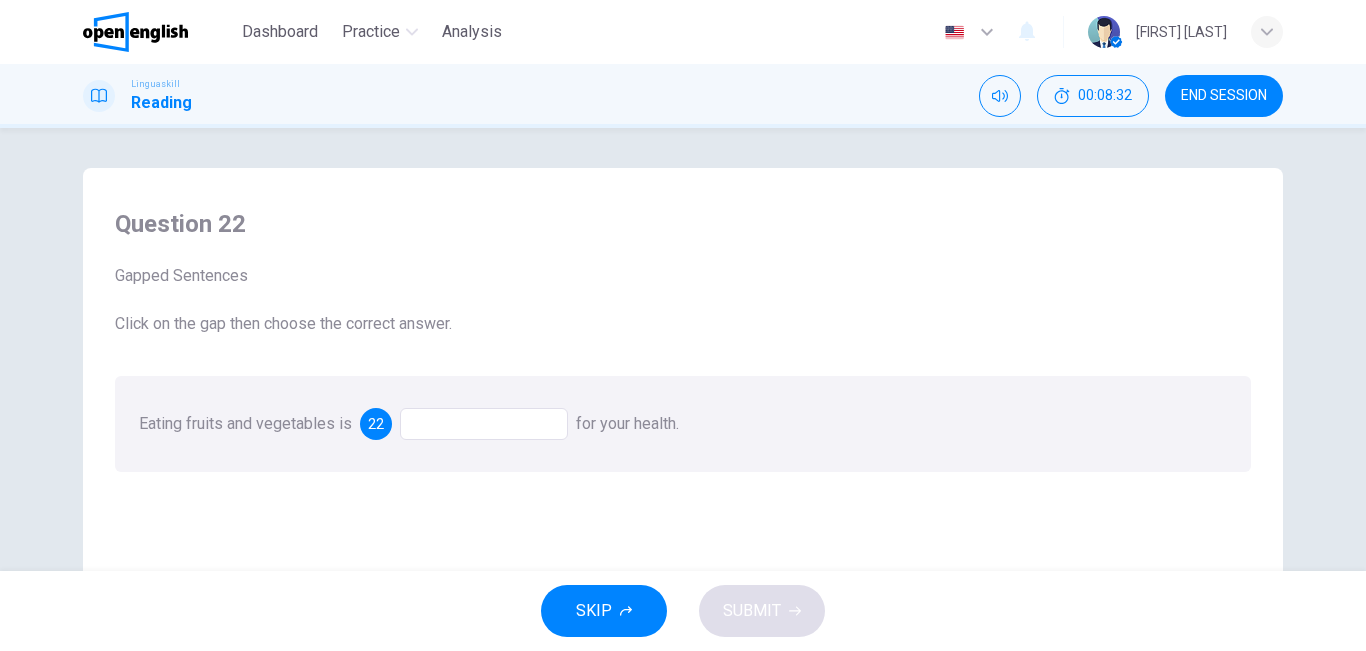 click at bounding box center [484, 424] 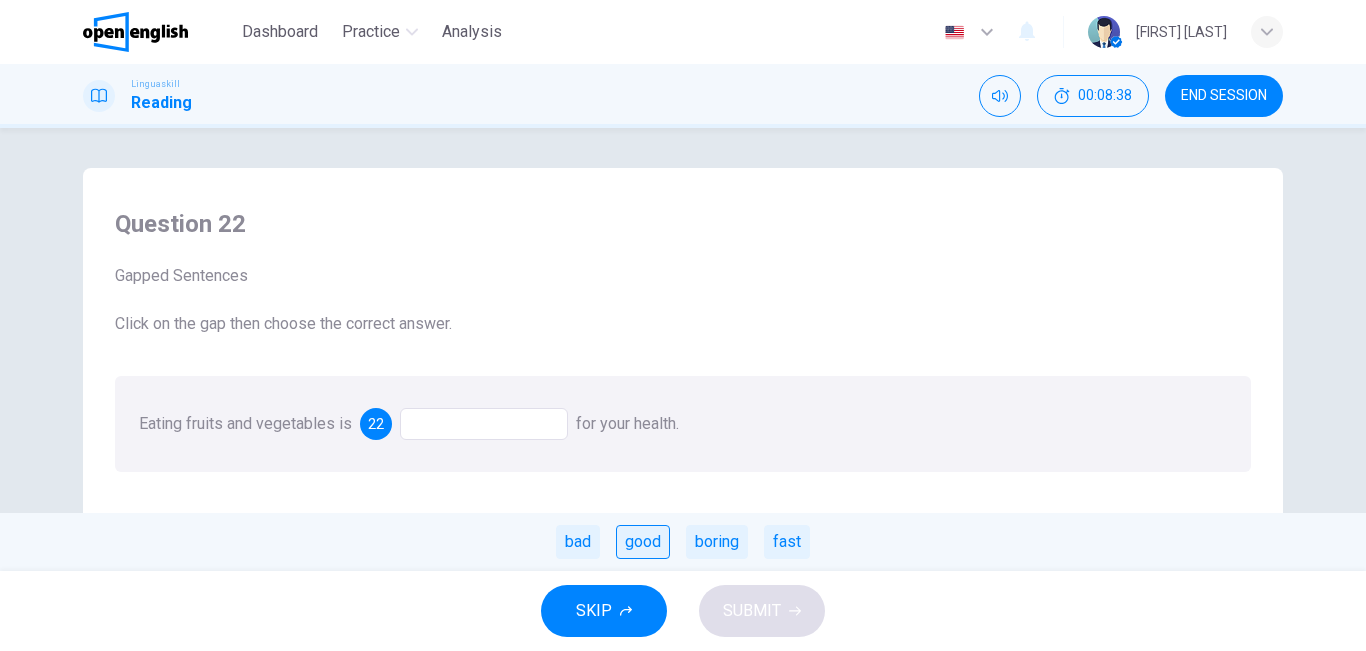 click on "good" at bounding box center [643, 542] 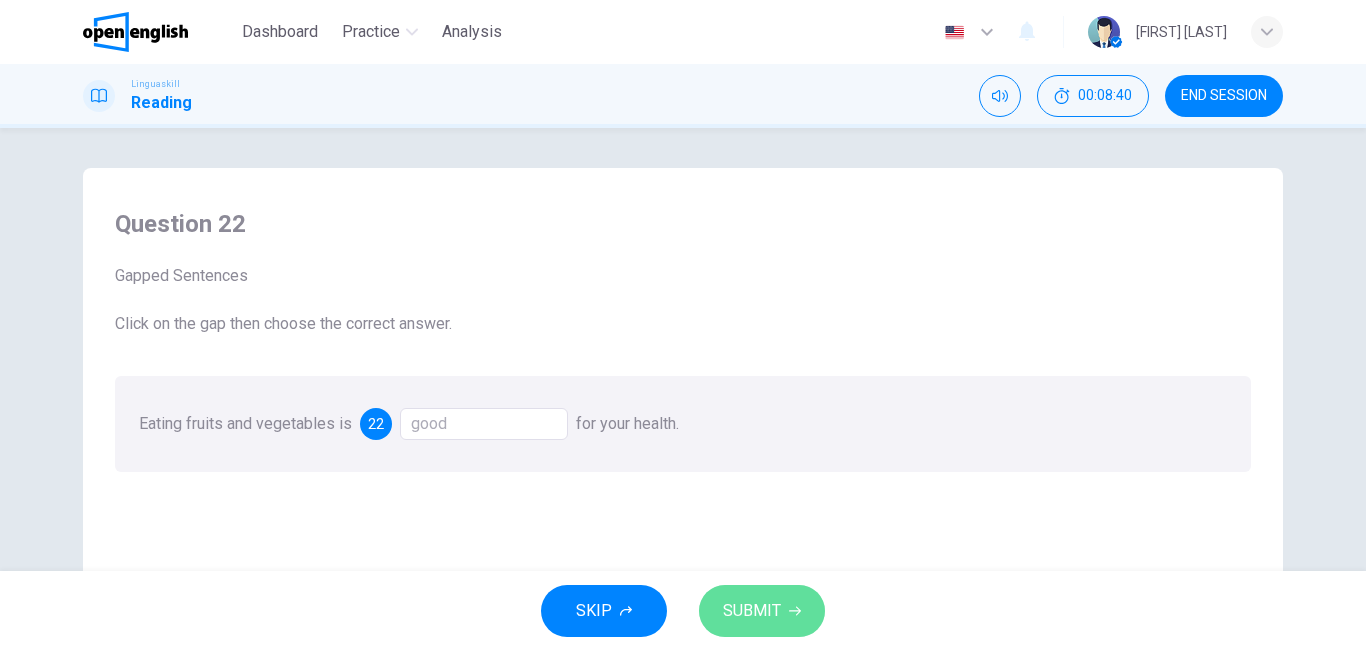 click on "SUBMIT" at bounding box center (752, 611) 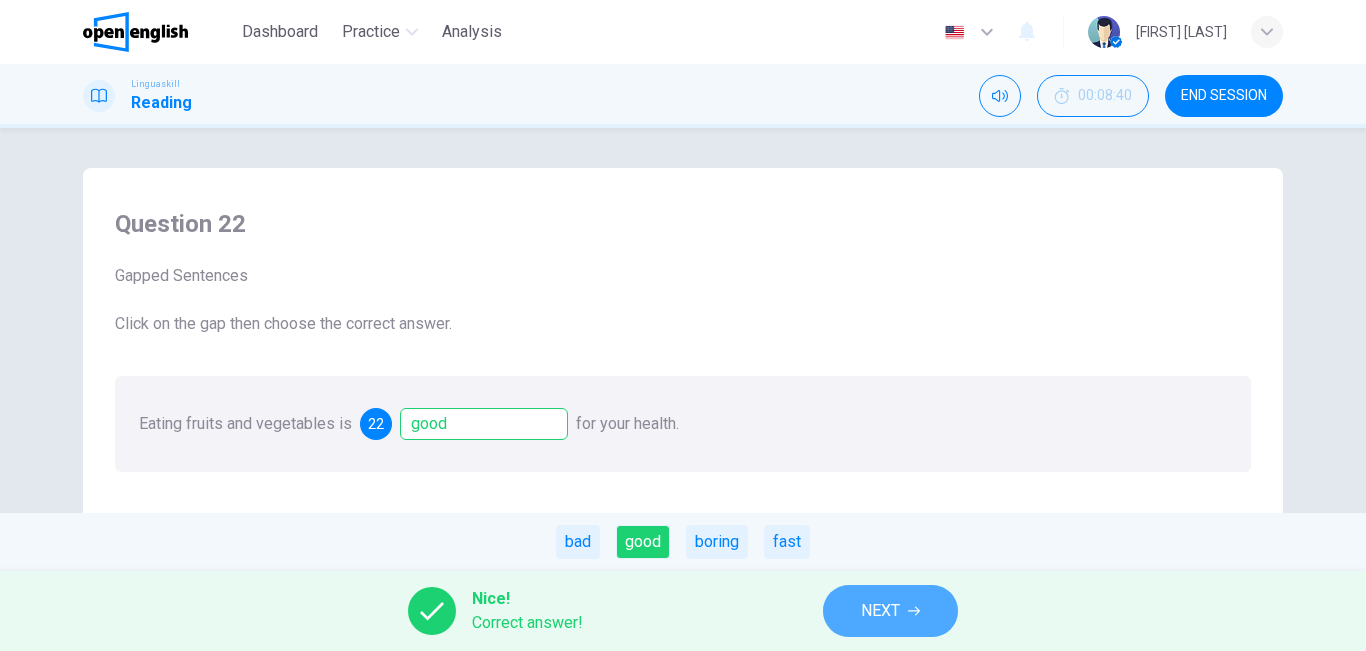 click on "NEXT" at bounding box center (890, 611) 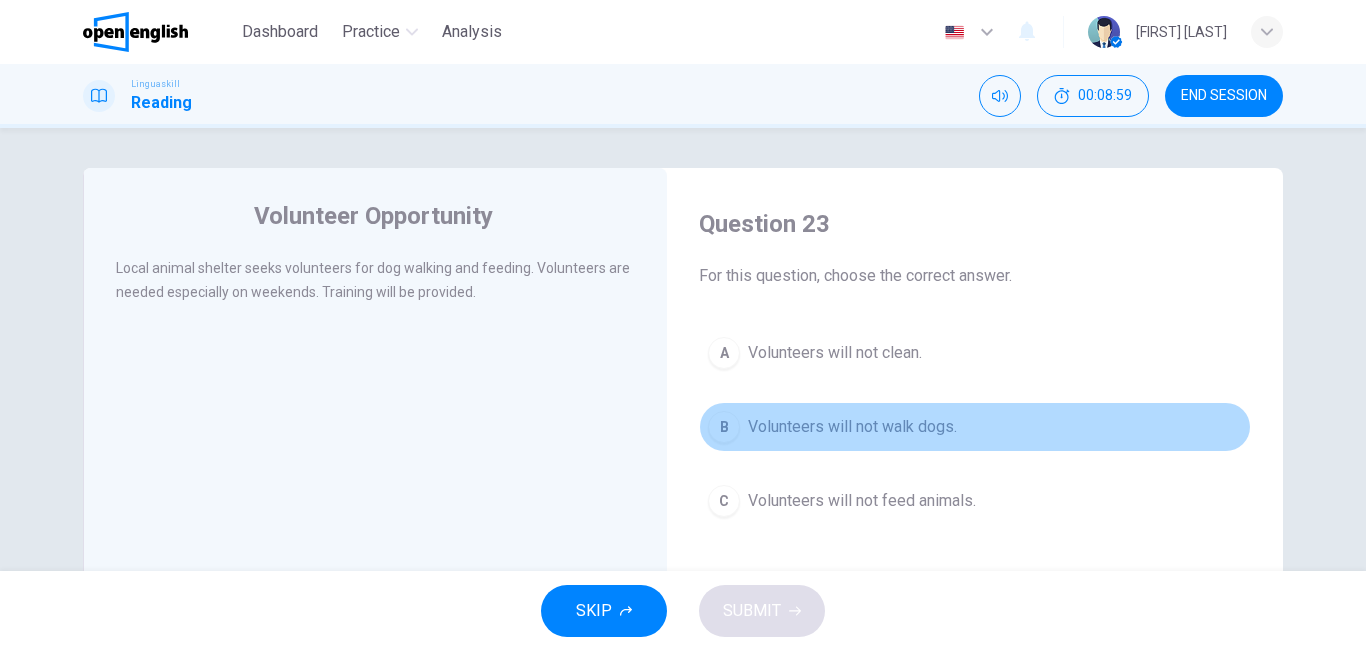 click on "Volunteers will not walk dogs." at bounding box center [852, 427] 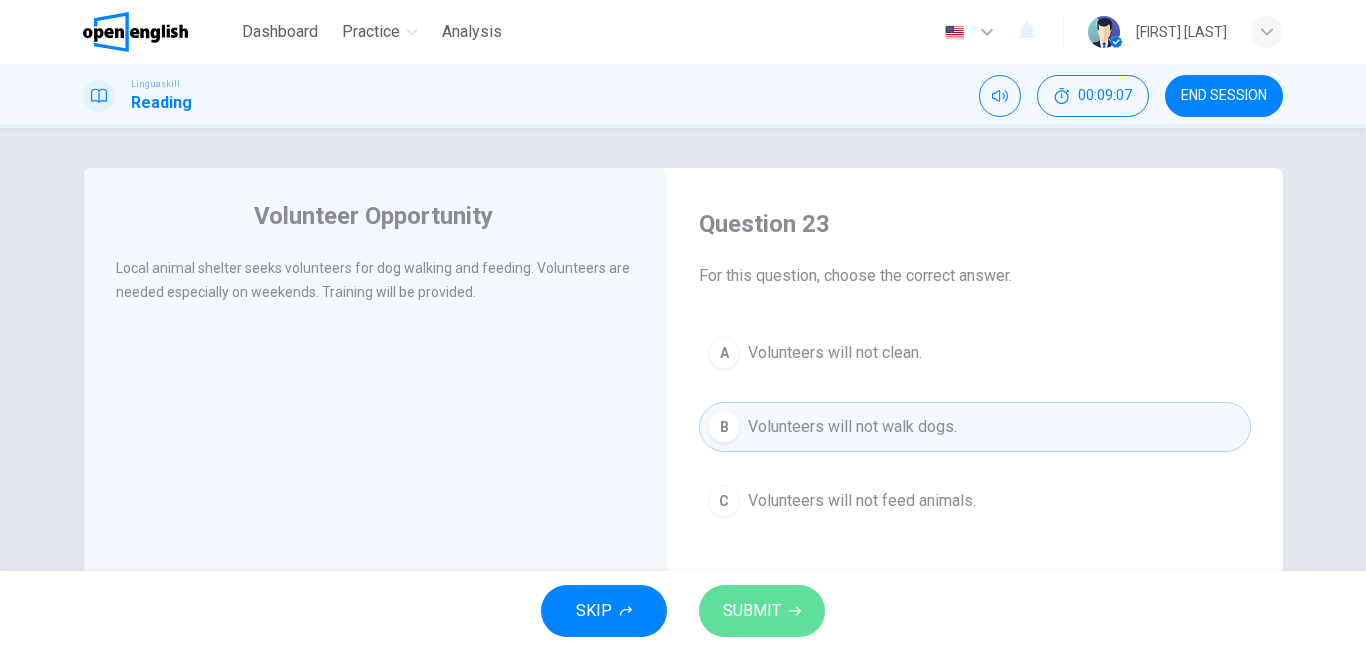 click on "SUBMIT" at bounding box center (762, 611) 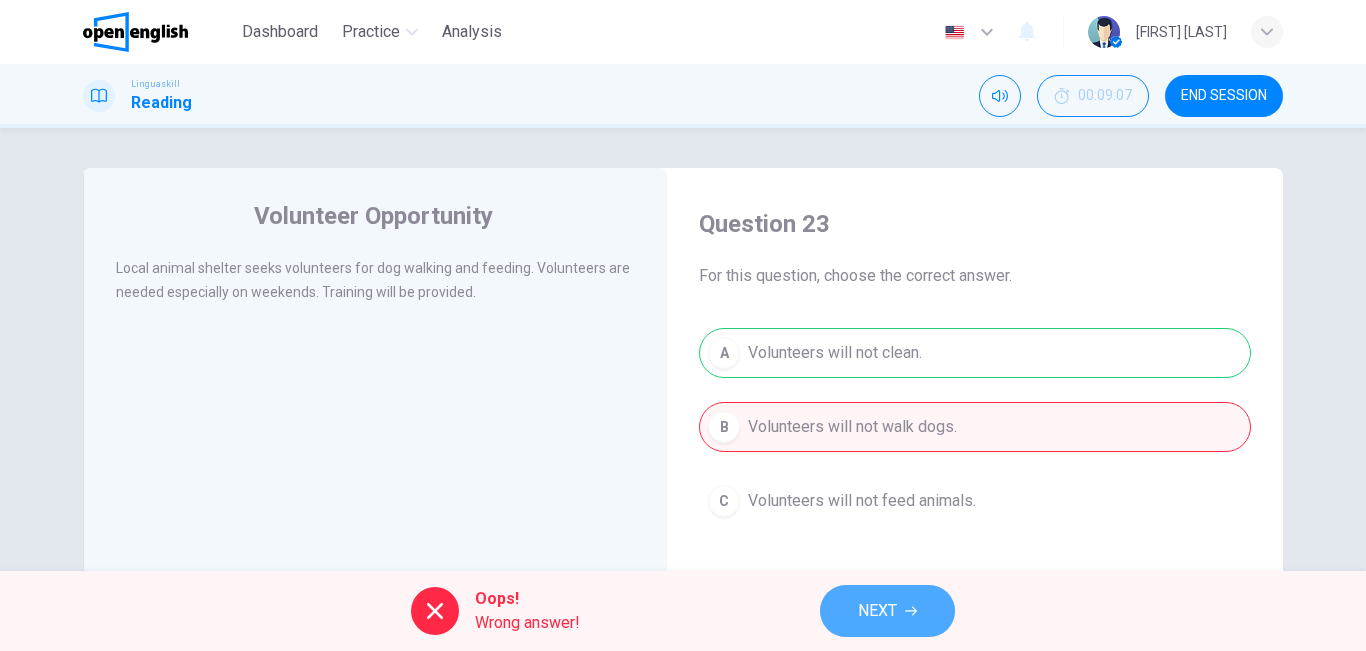 click on "NEXT" at bounding box center [887, 611] 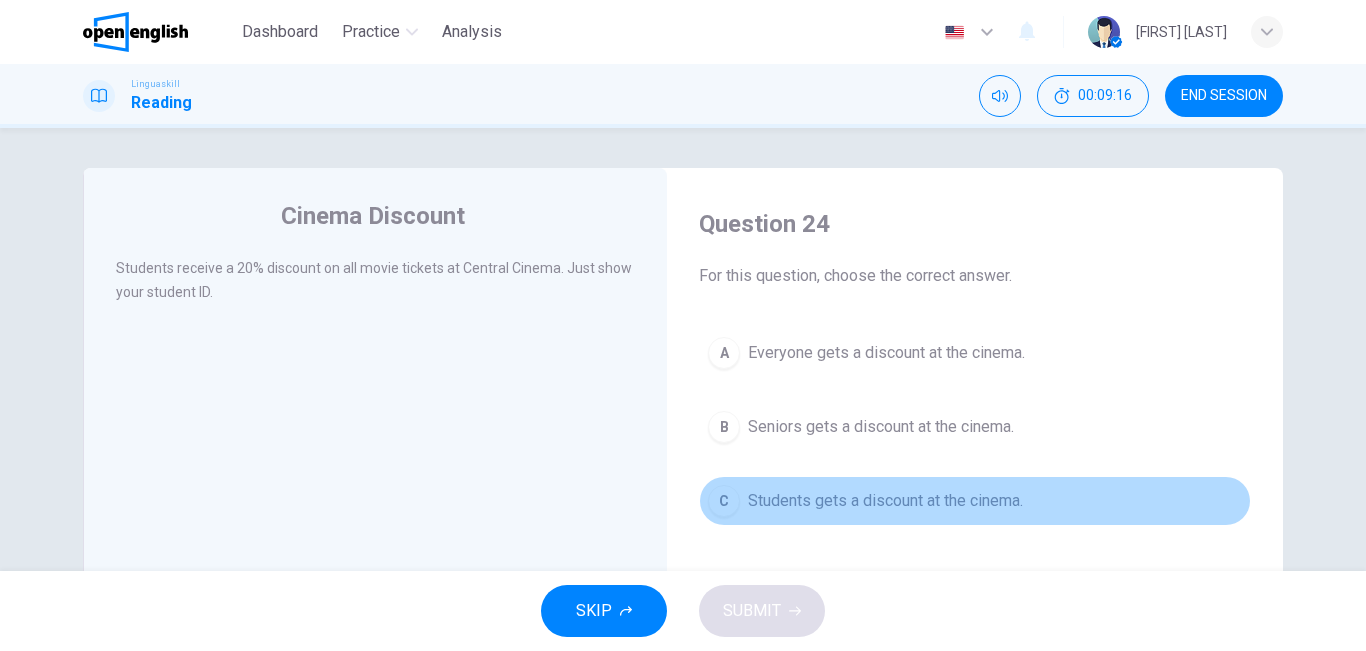 click on "Students gets a discount at the cinema." at bounding box center (885, 501) 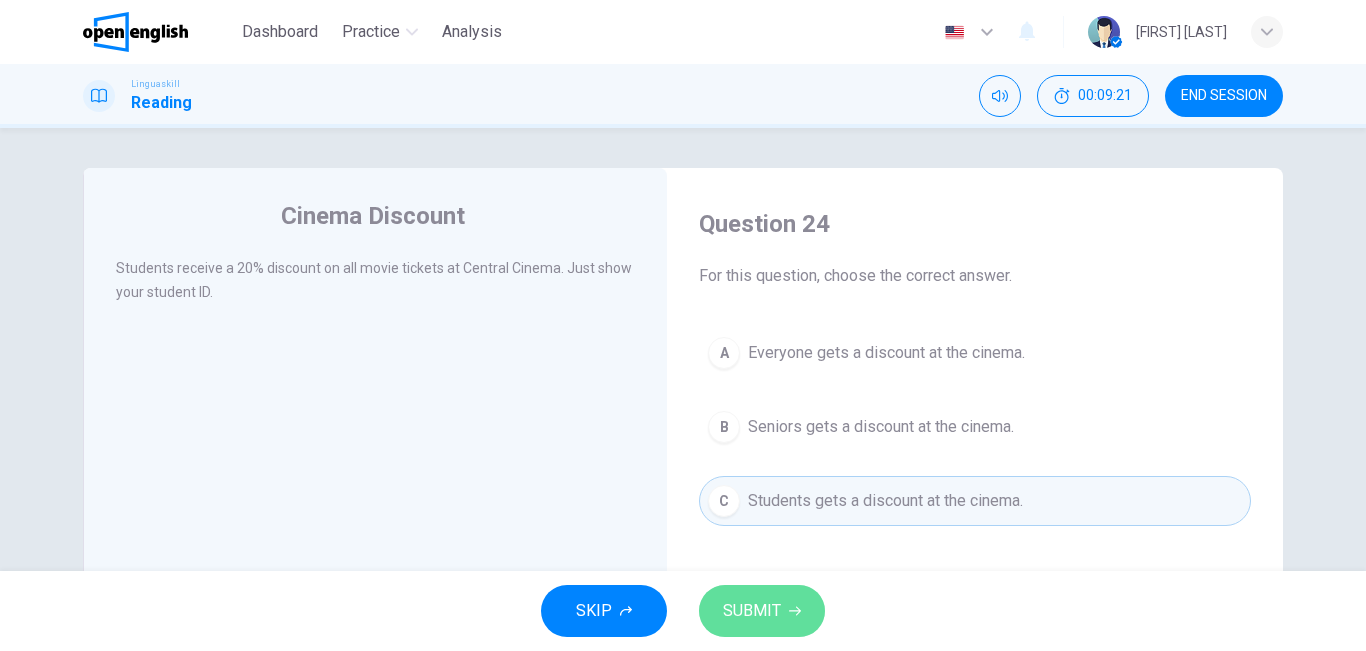 click on "SUBMIT" at bounding box center (752, 611) 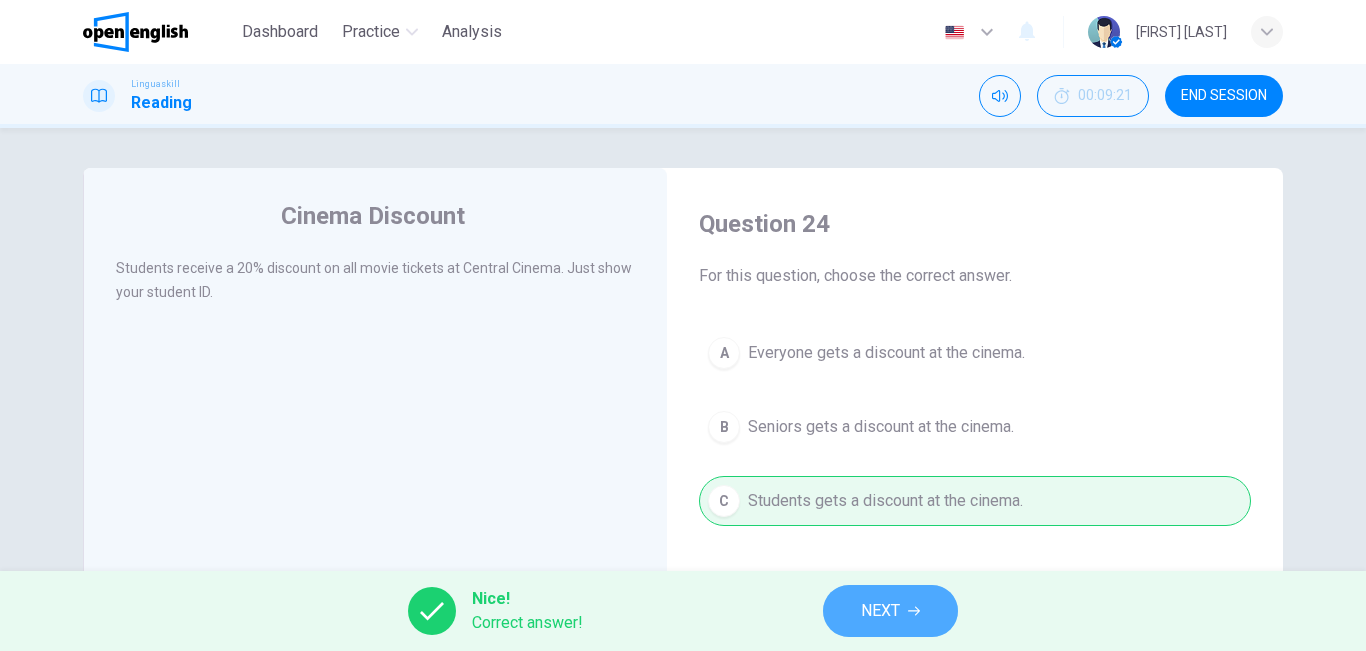 click on "NEXT" at bounding box center (880, 611) 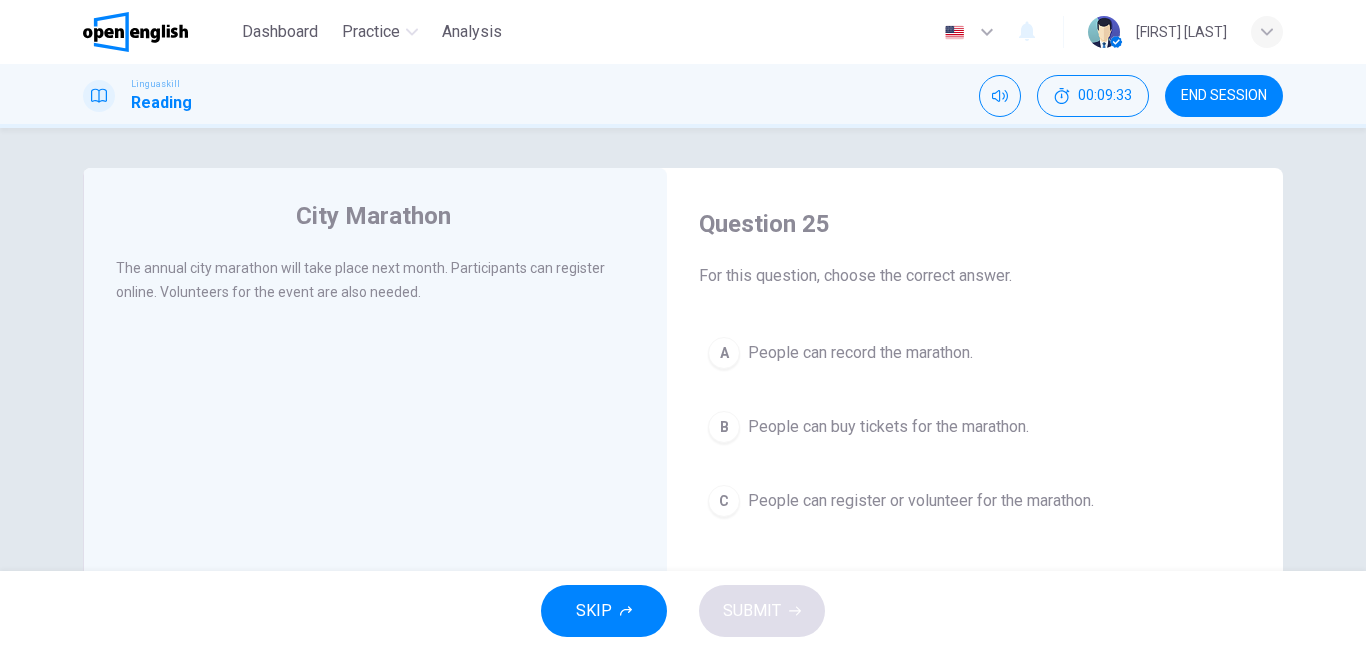 click on "C People can register or volunteer for the marathon." at bounding box center (975, 501) 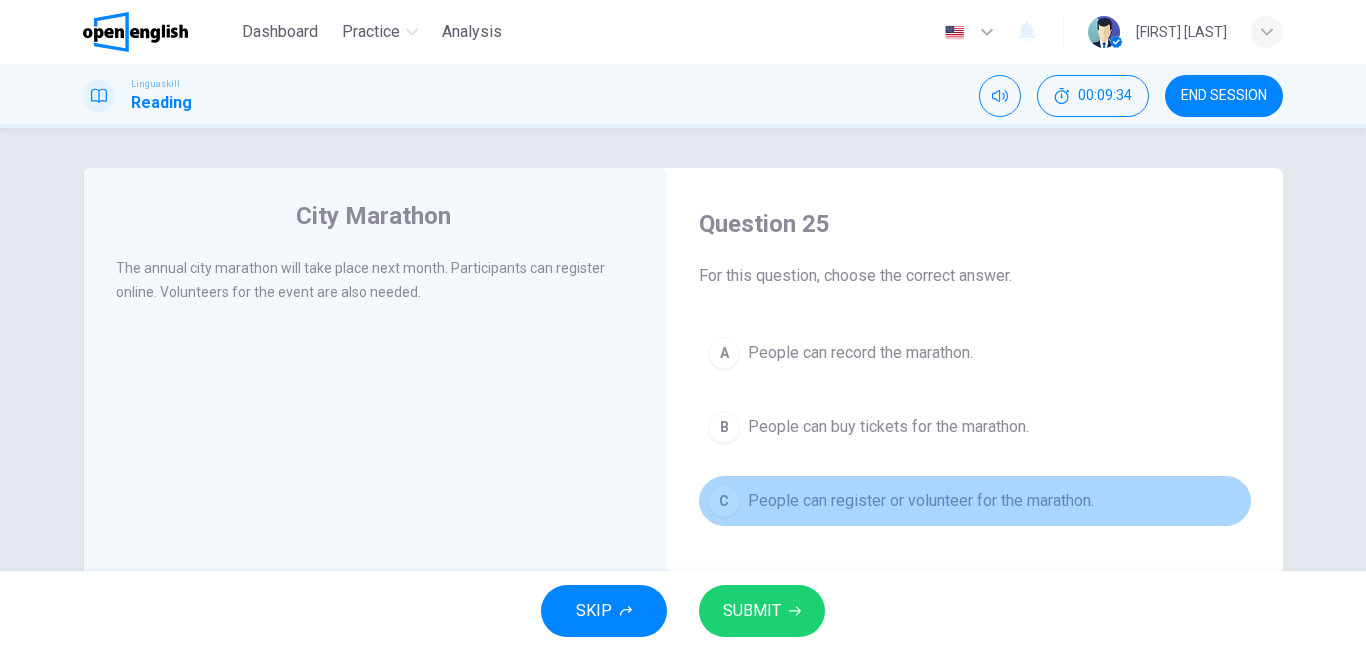 click on "C People can register or volunteer for the marathon." at bounding box center (975, 501) 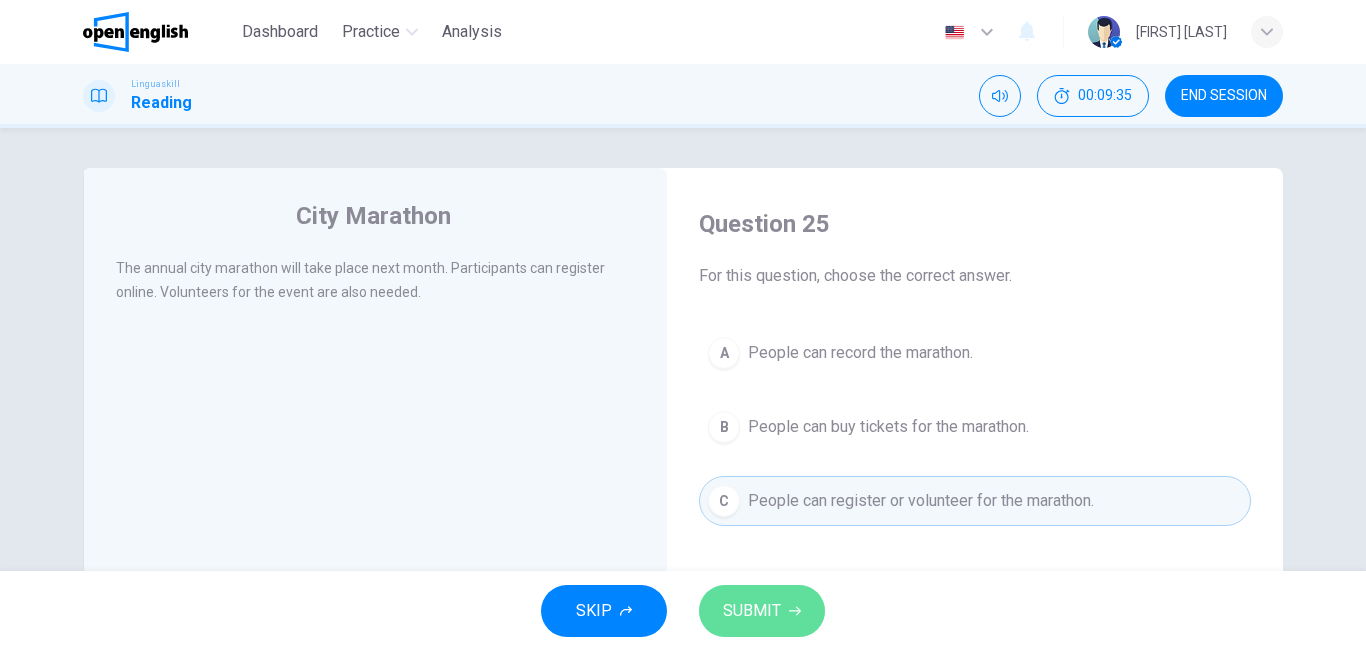 click on "SUBMIT" at bounding box center [762, 611] 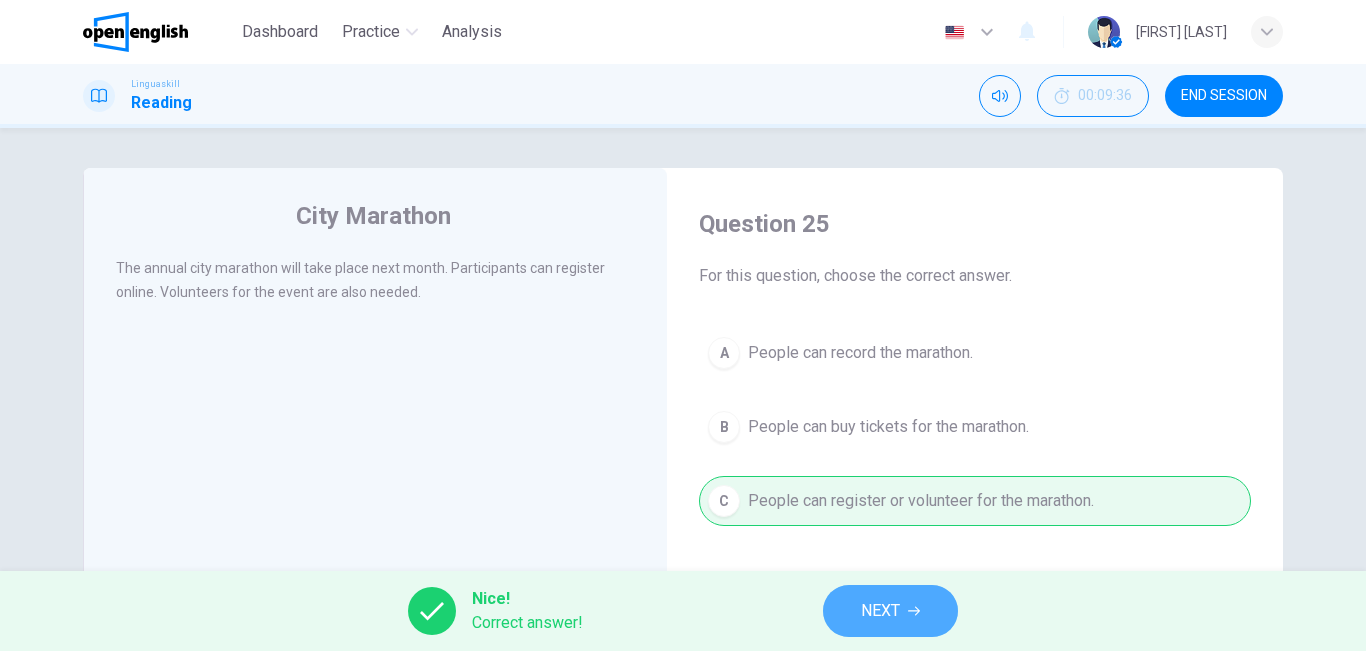 click on "NEXT" at bounding box center (890, 611) 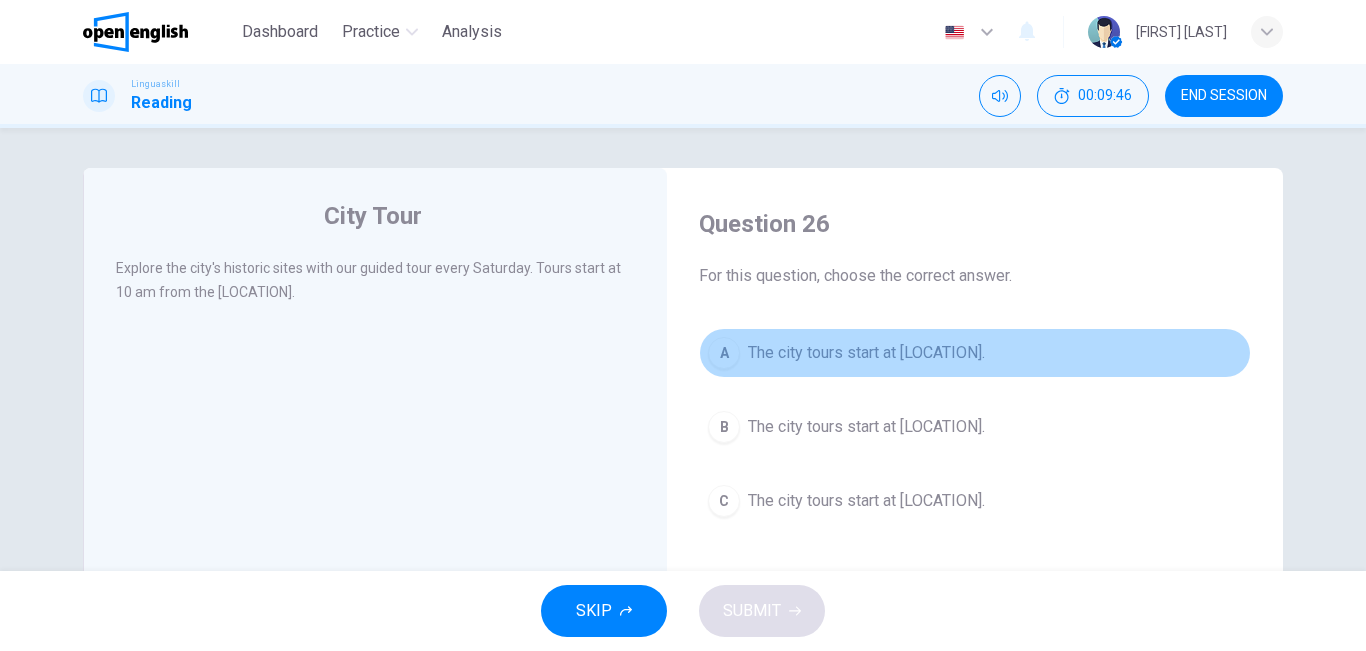click on "The city tours start at [LOCATION]." at bounding box center [975, 353] 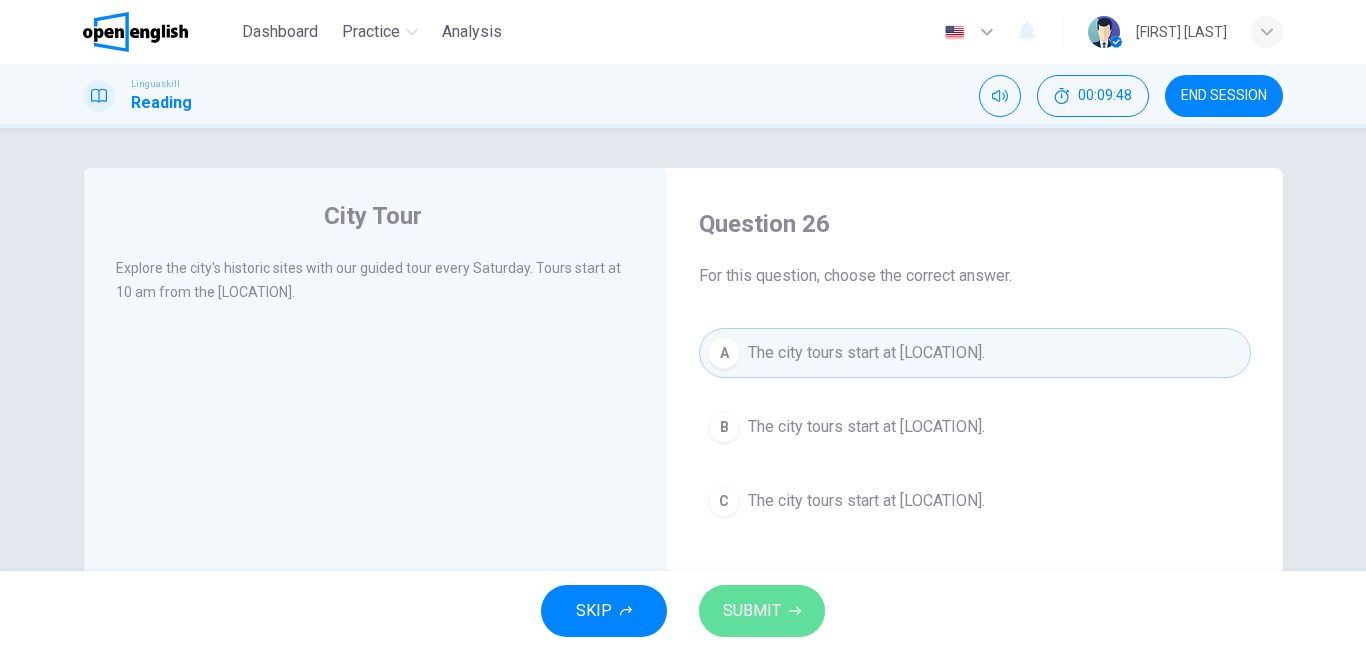 click on "SUBMIT" at bounding box center [762, 611] 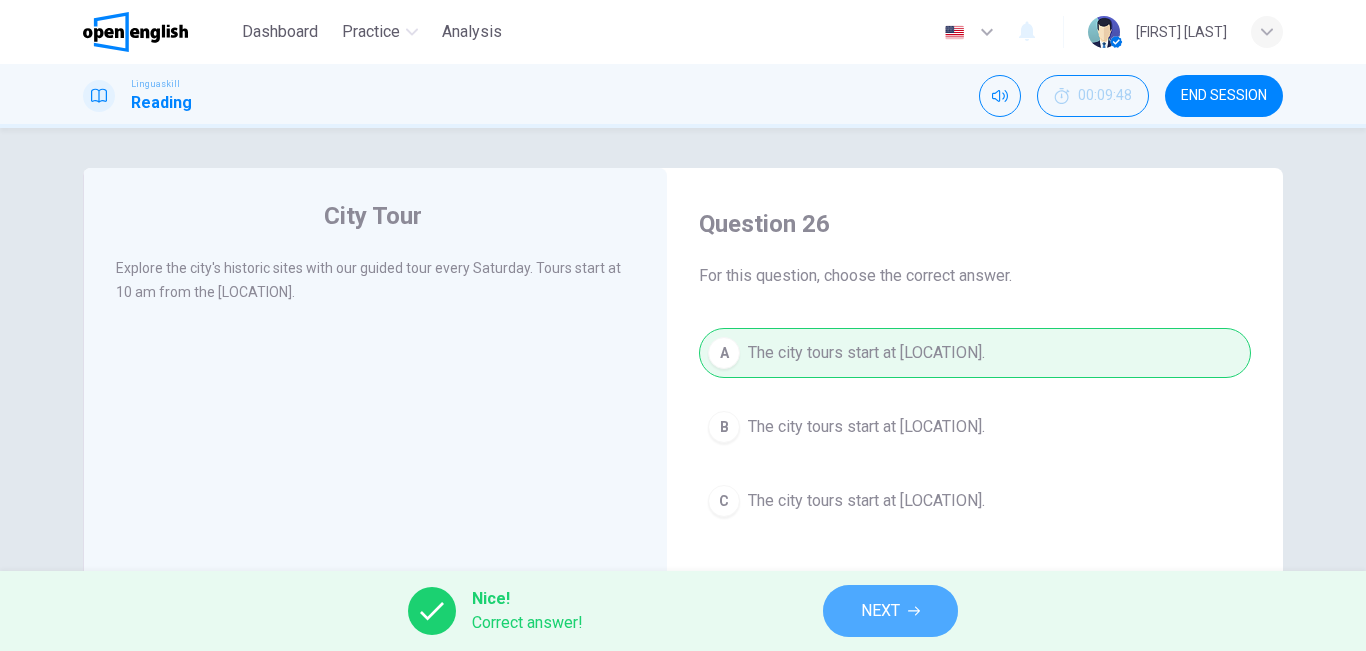 click on "NEXT" at bounding box center [890, 611] 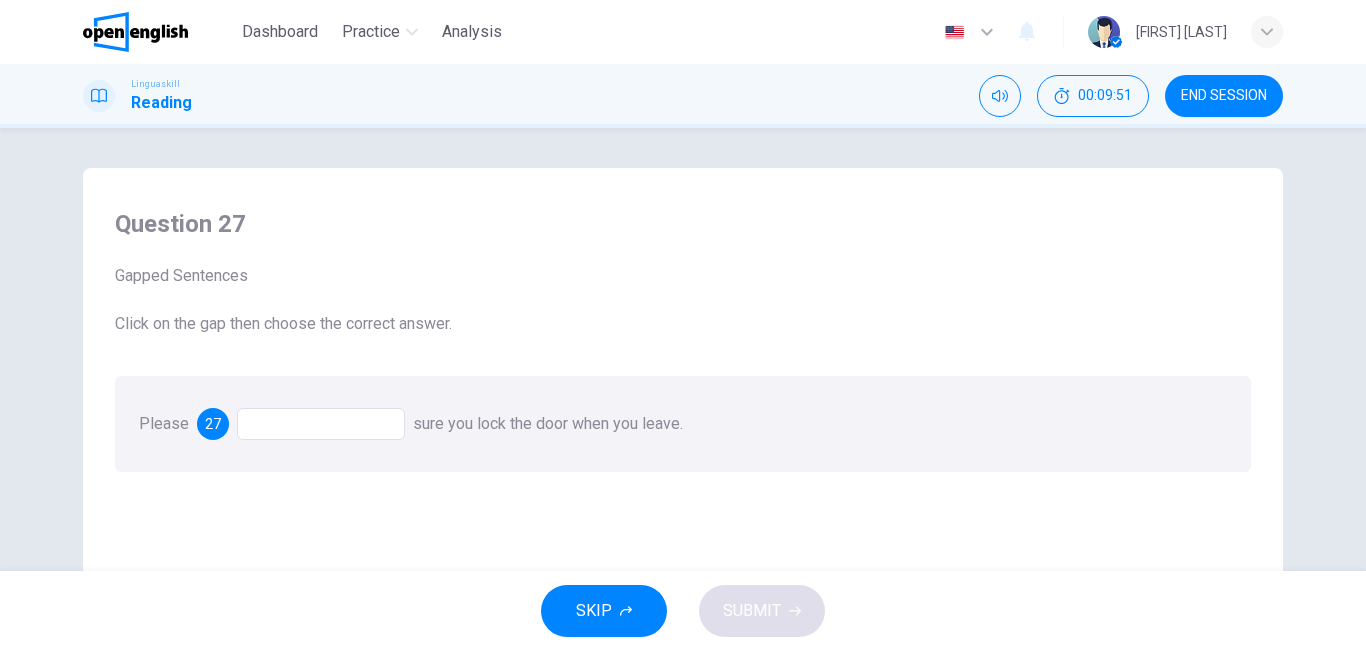 click at bounding box center (321, 424) 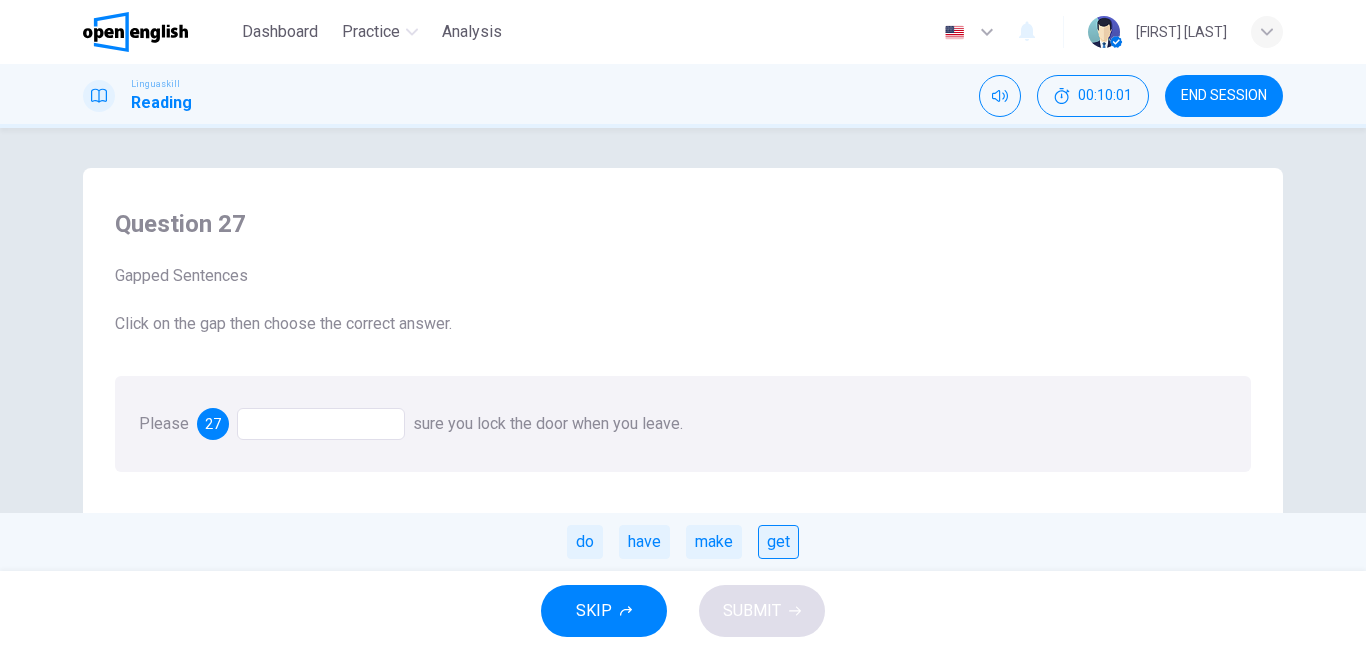 click on "get" at bounding box center (778, 542) 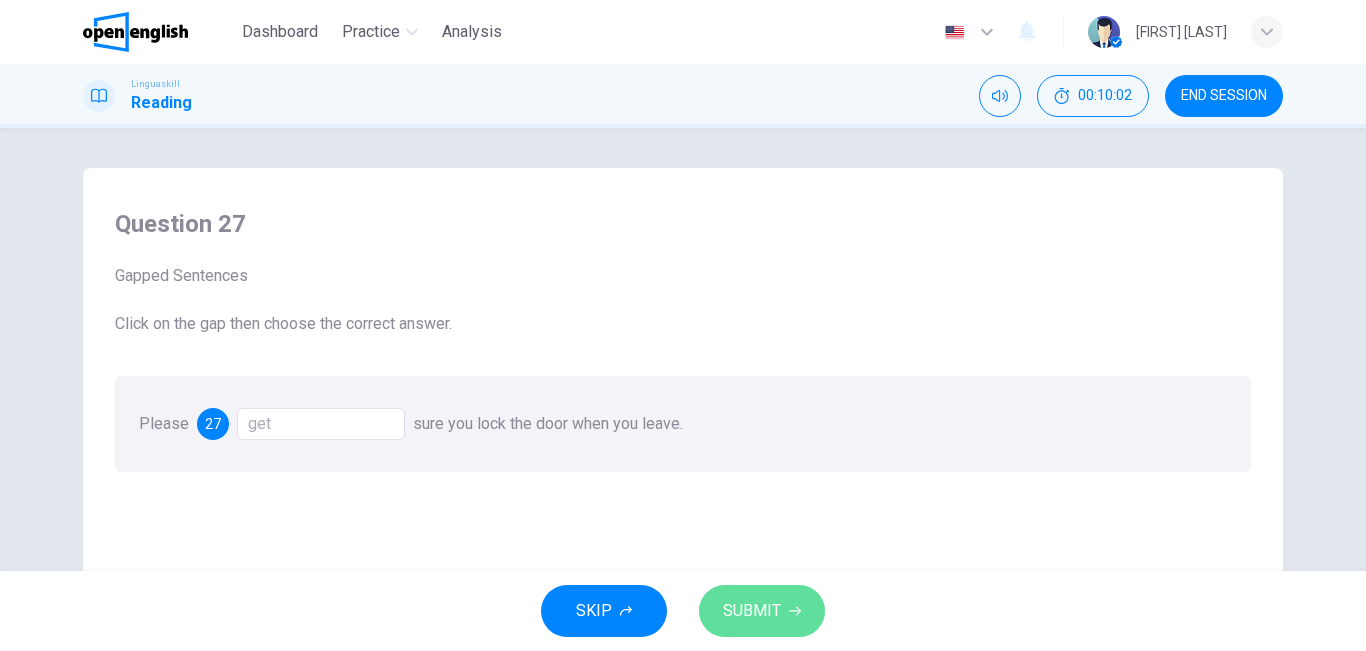 click on "SUBMIT" at bounding box center [752, 611] 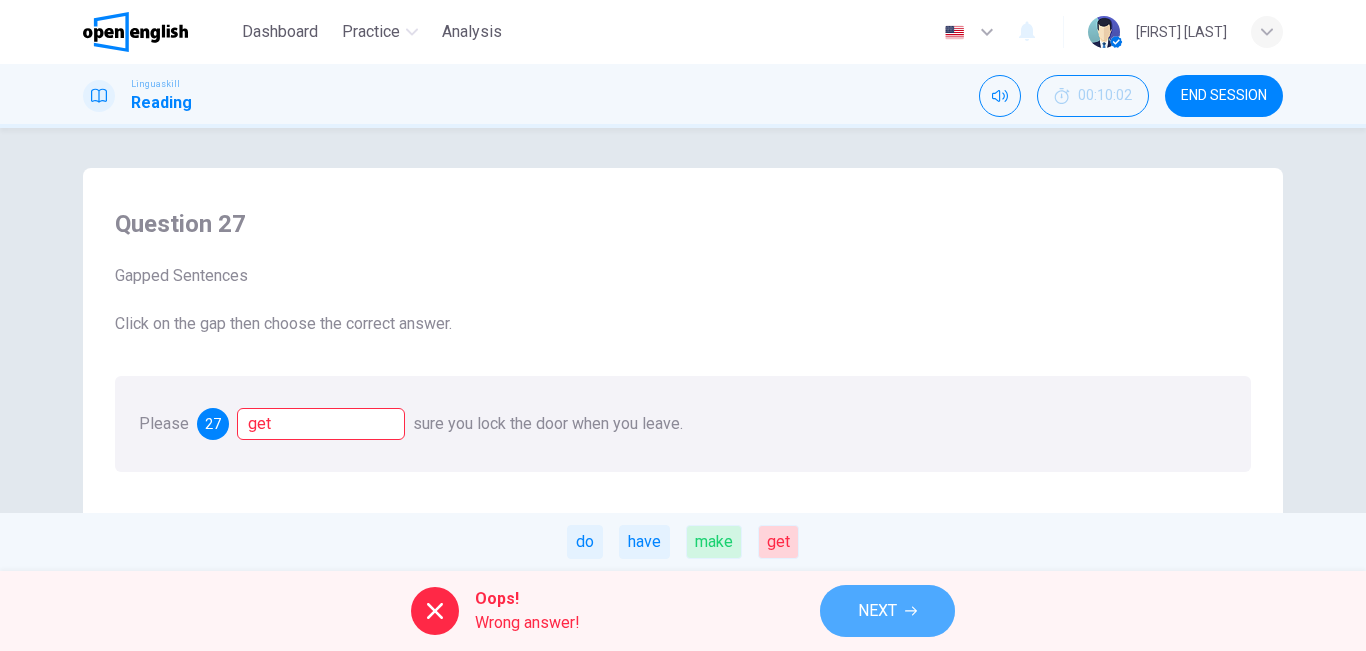 click on "NEXT" at bounding box center (877, 611) 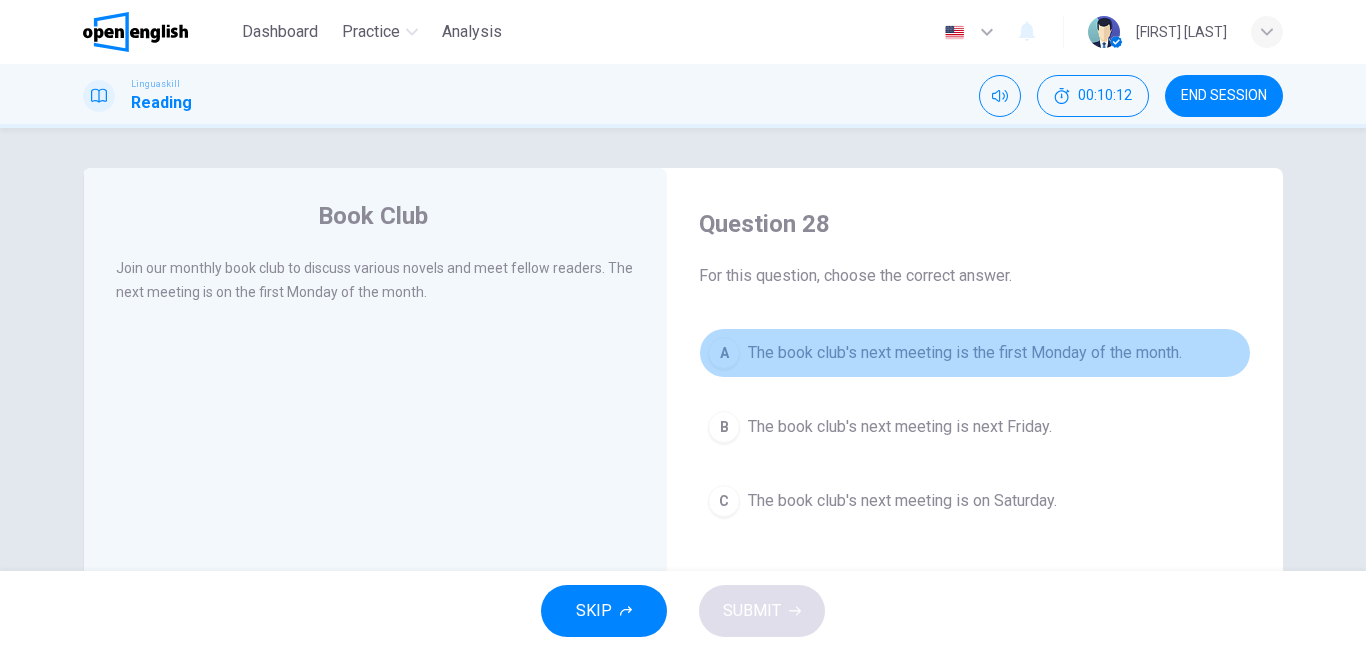 click on "The book club's next meeting is the first Monday of the month." at bounding box center (965, 353) 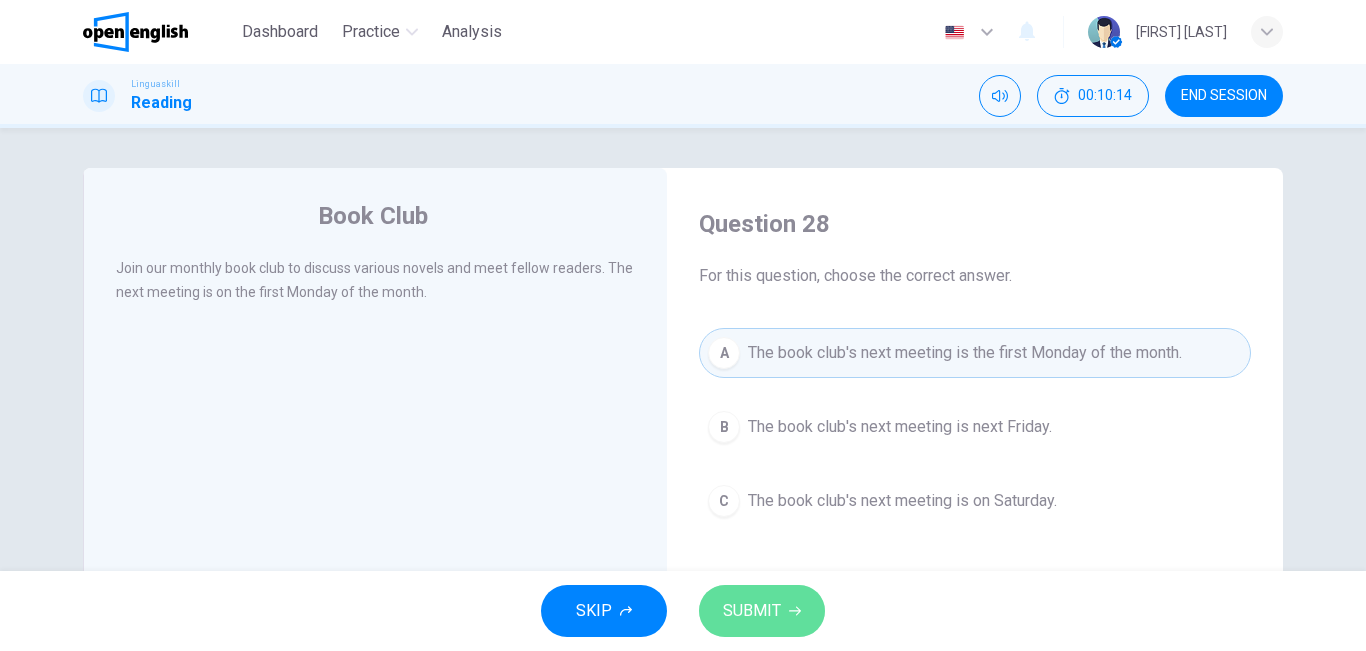 click on "SUBMIT" at bounding box center [762, 611] 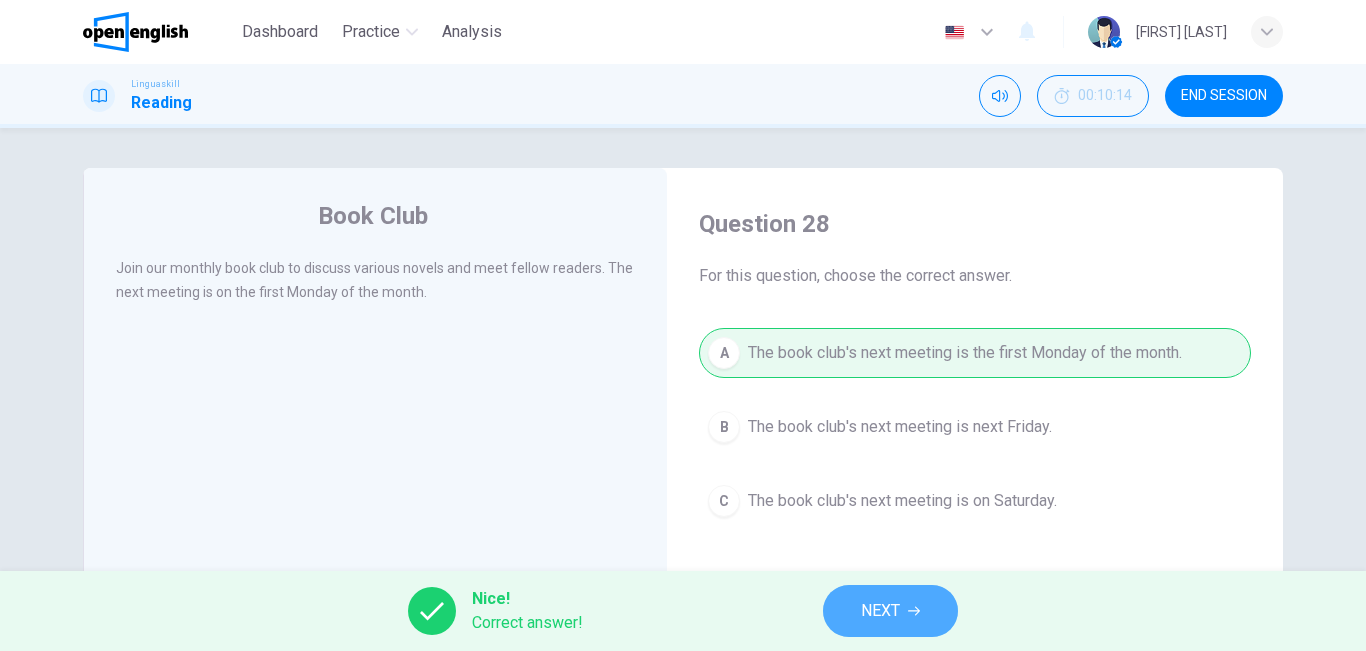 click on "NEXT" at bounding box center [880, 611] 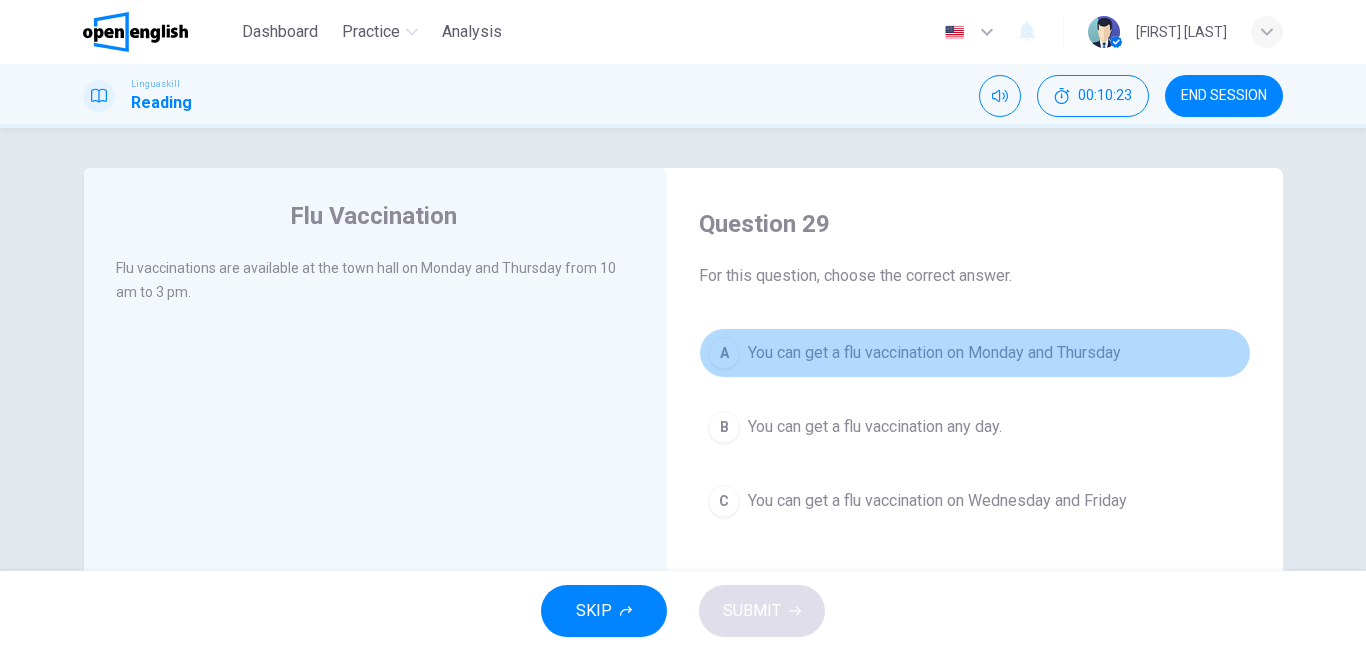 click on "You can get a flu vaccination on Monday and Thursday" at bounding box center [934, 353] 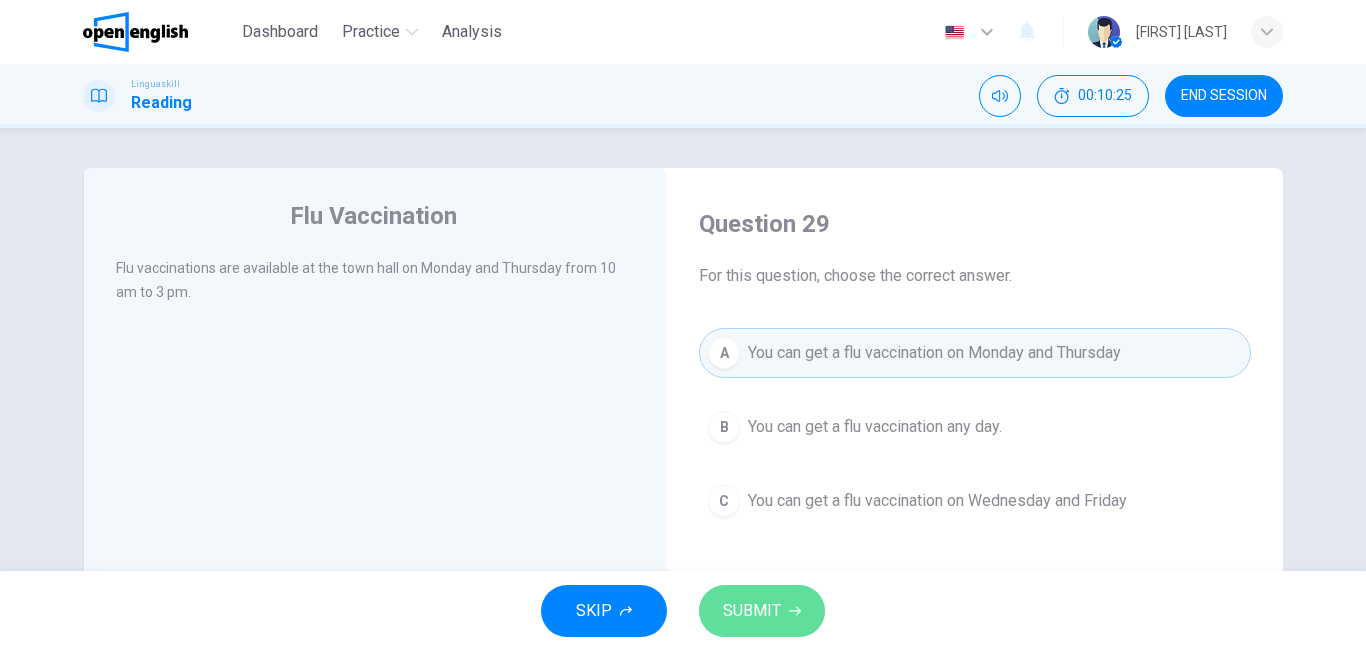 click on "SUBMIT" at bounding box center [752, 611] 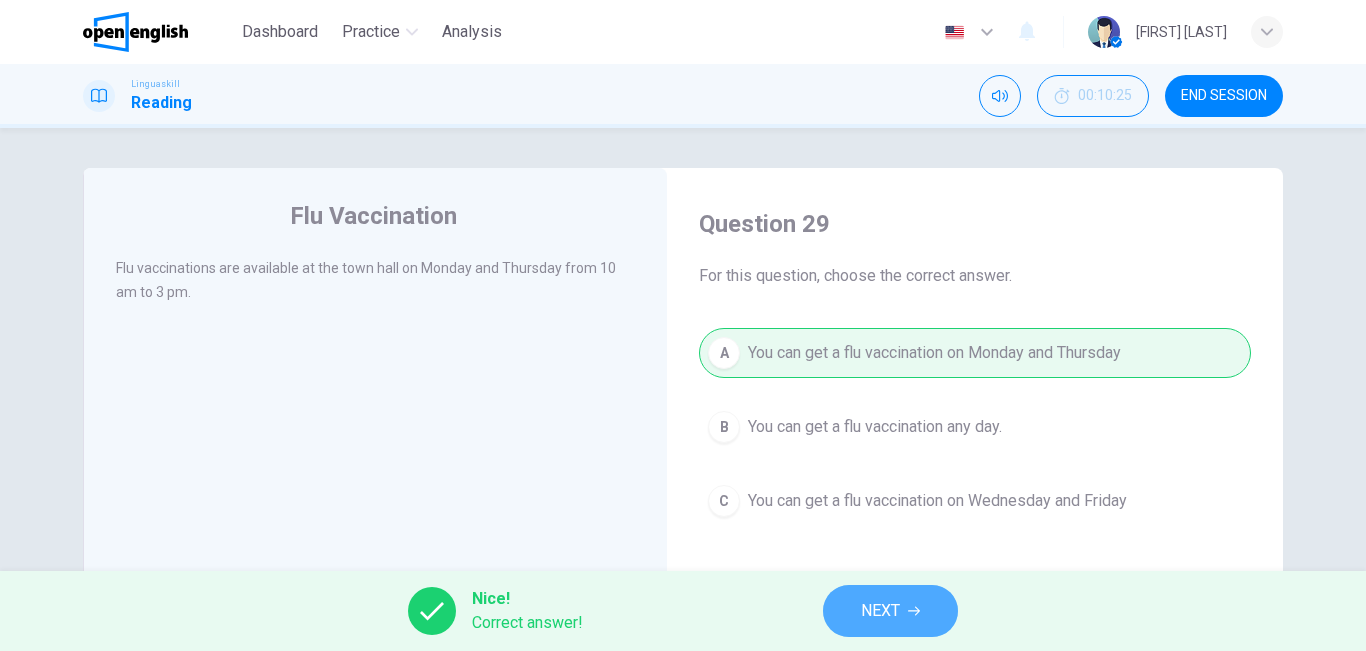 click on "NEXT" at bounding box center [880, 611] 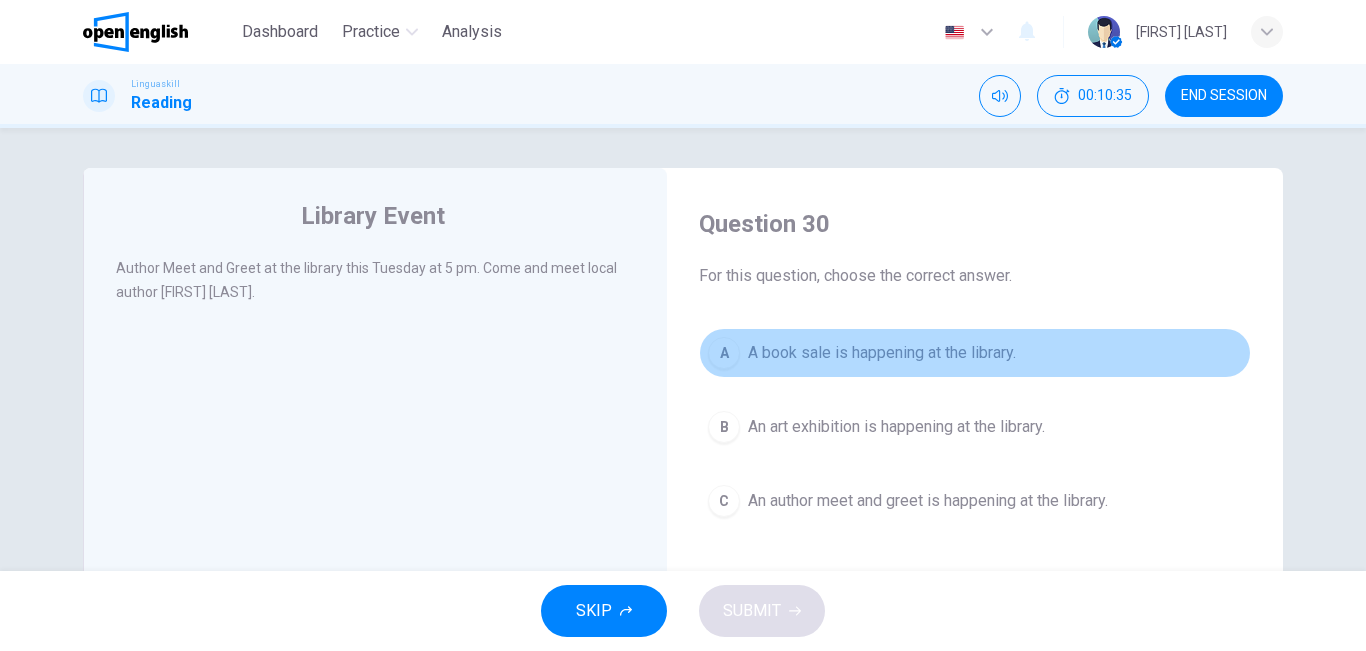 click on "A book sale is happening at the library." at bounding box center [882, 353] 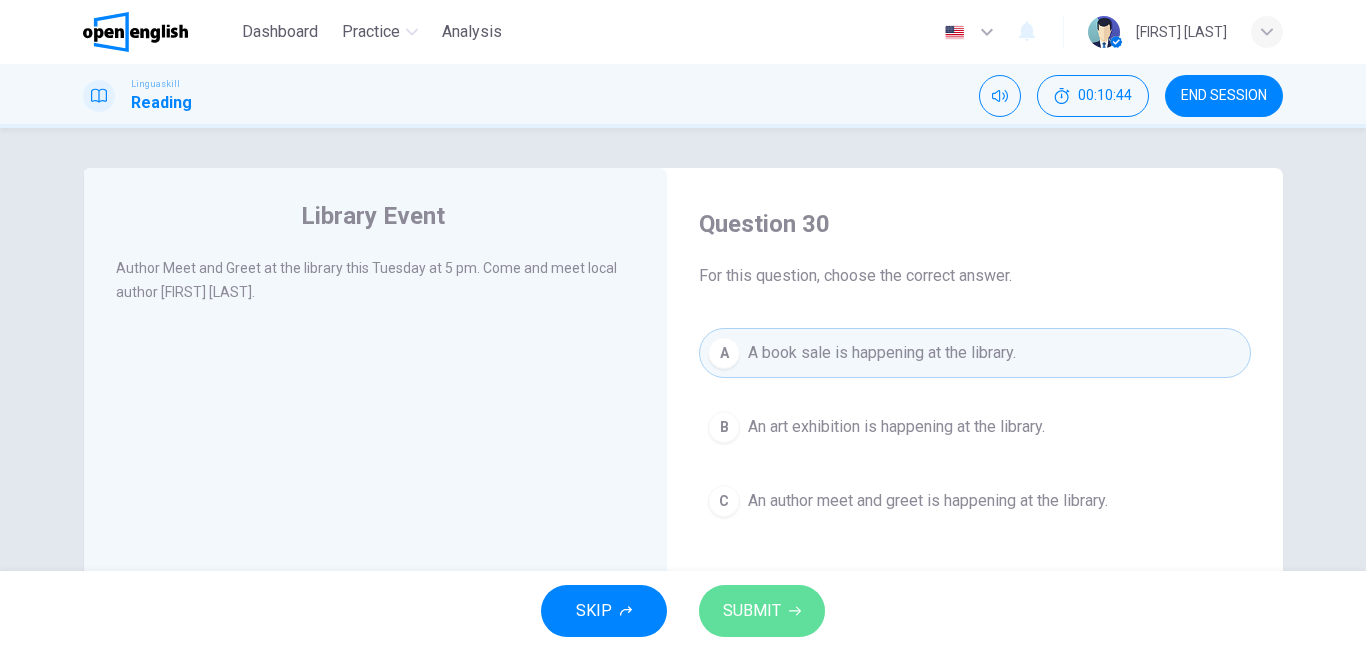 click on "SUBMIT" at bounding box center (762, 611) 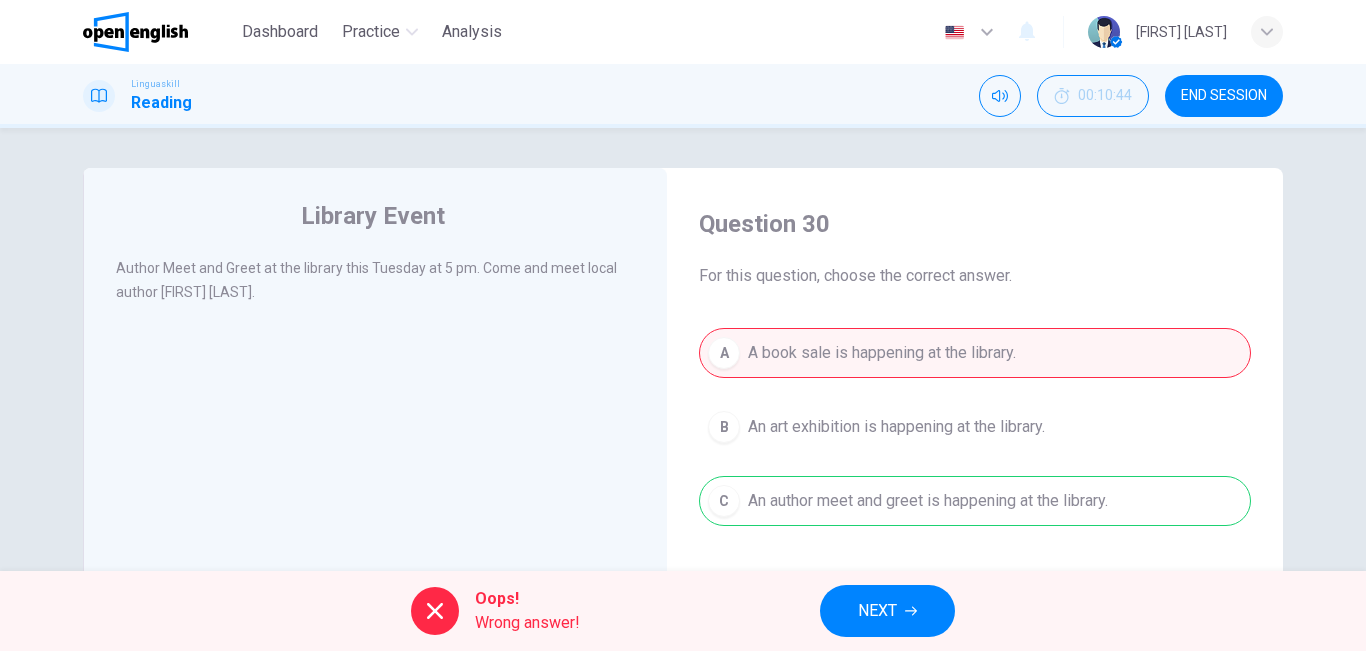 click on "A A book sale is happening at the library.  B An art exhibition is happening at the library. C An author meet and greet is happening at the library." at bounding box center (975, 427) 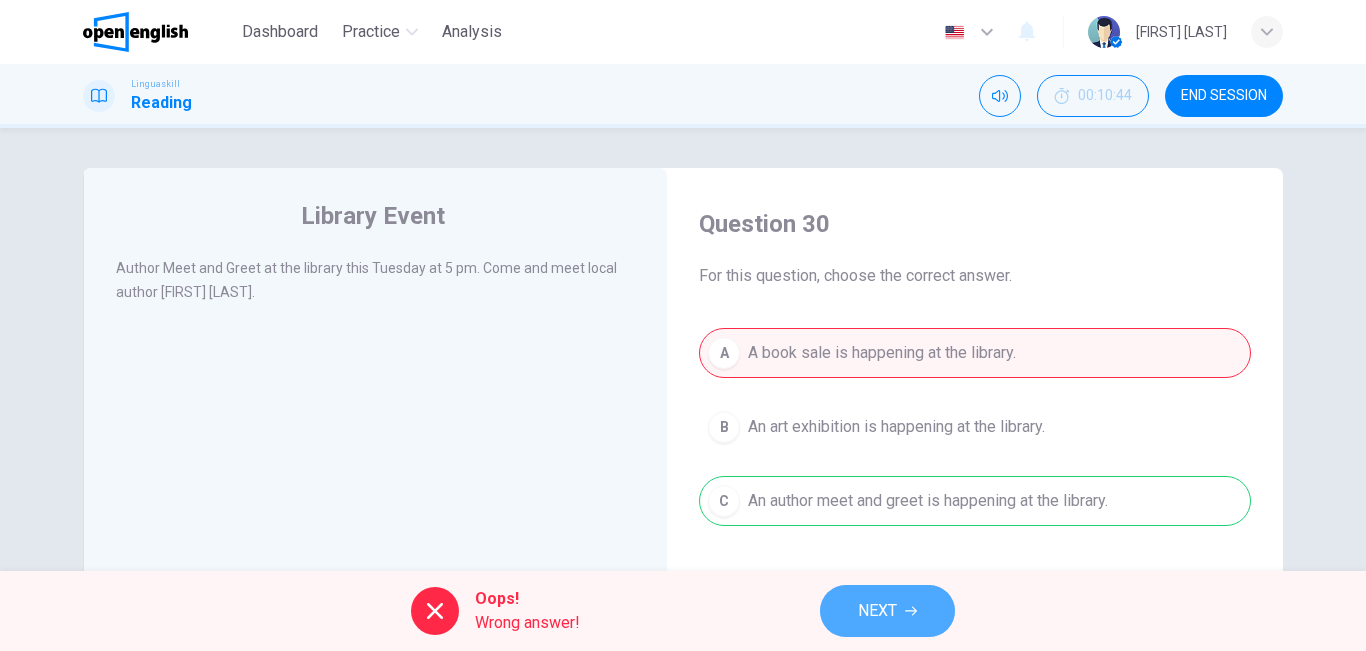click on "NEXT" at bounding box center (877, 611) 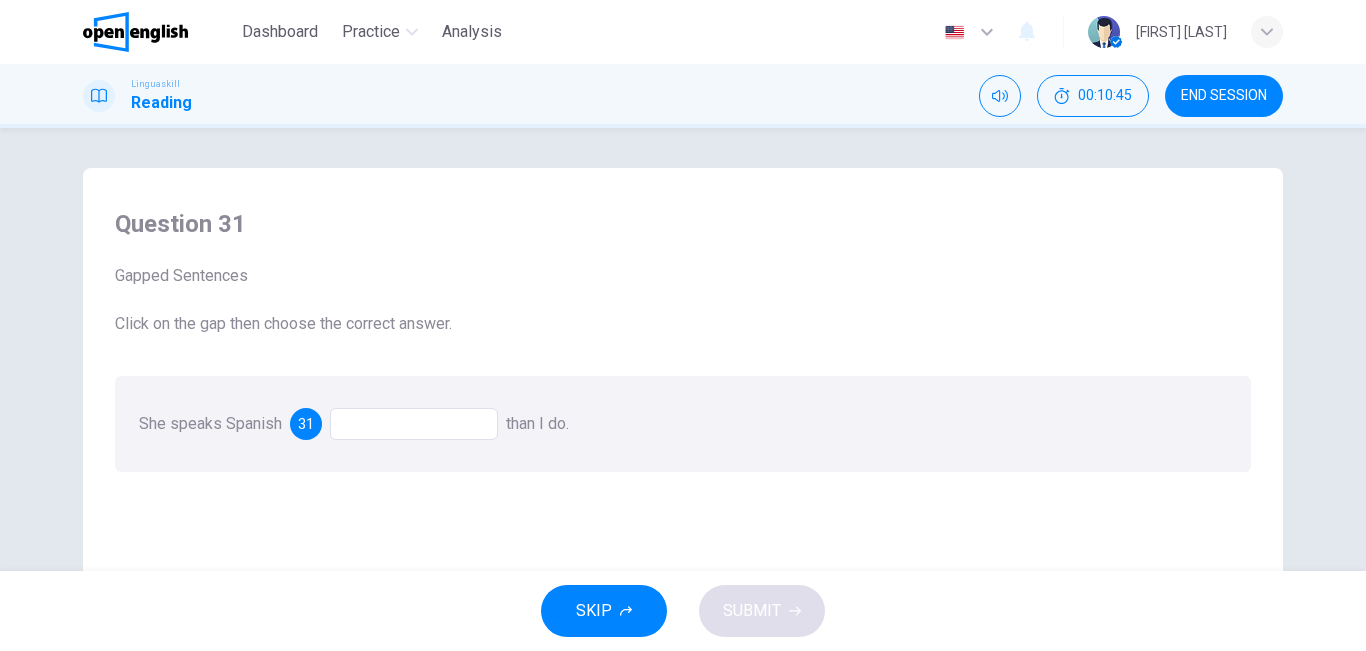 click at bounding box center [414, 424] 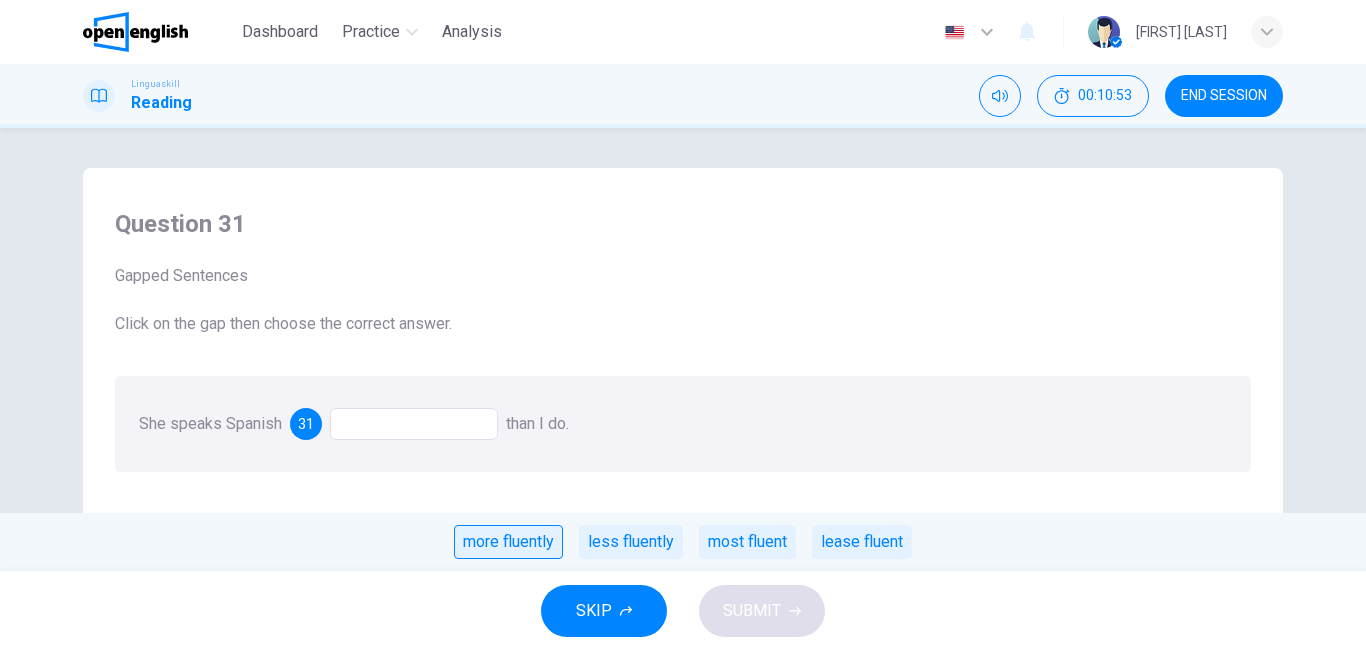 click on "more fluently" at bounding box center [508, 542] 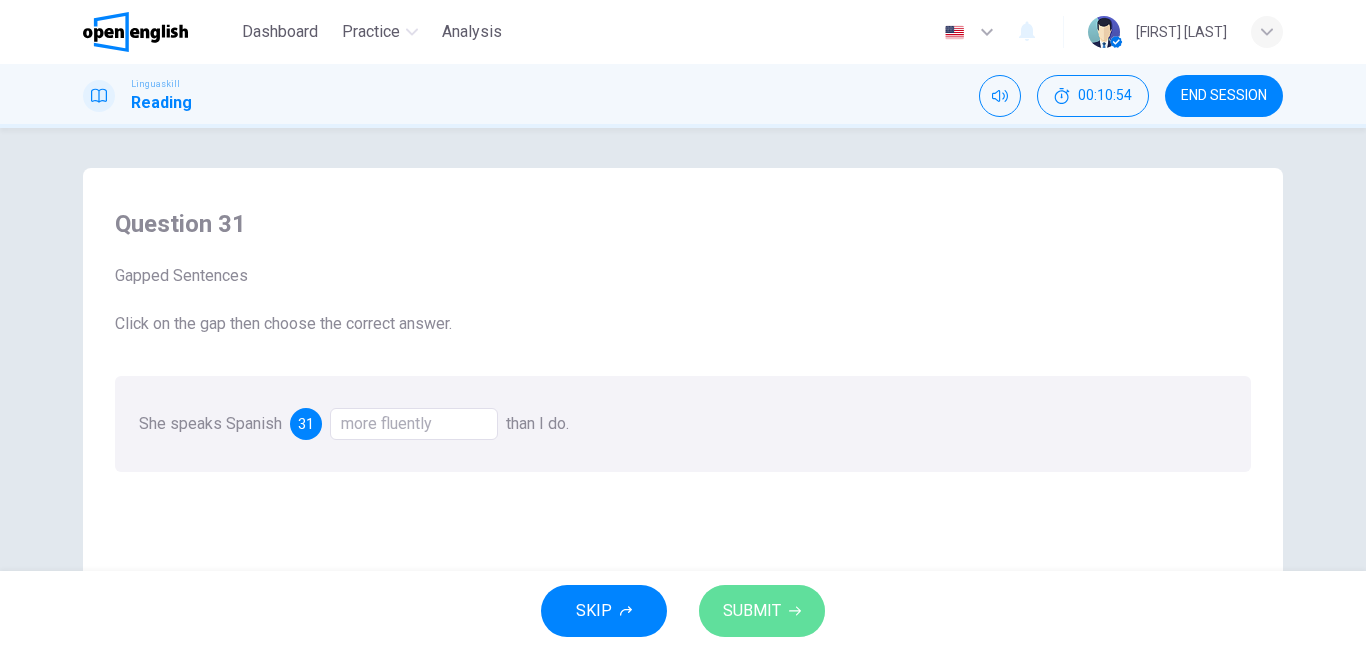 click on "SUBMIT" at bounding box center [752, 611] 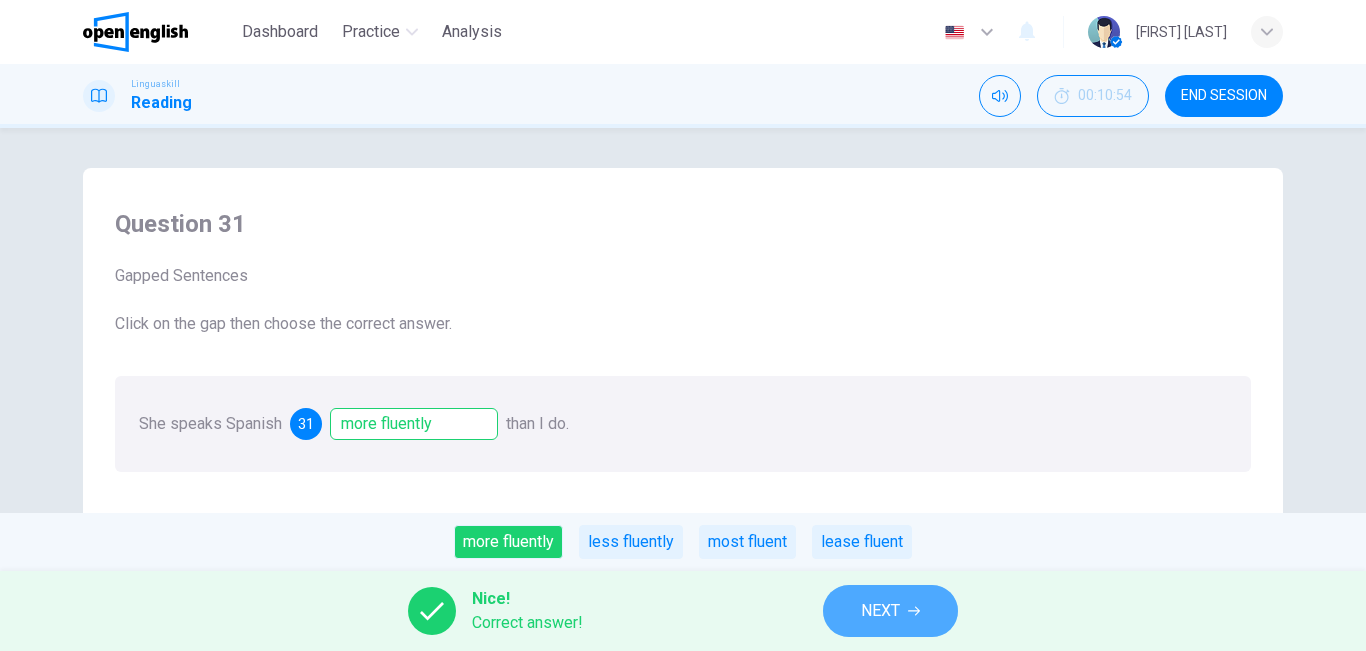 click on "NEXT" at bounding box center [880, 611] 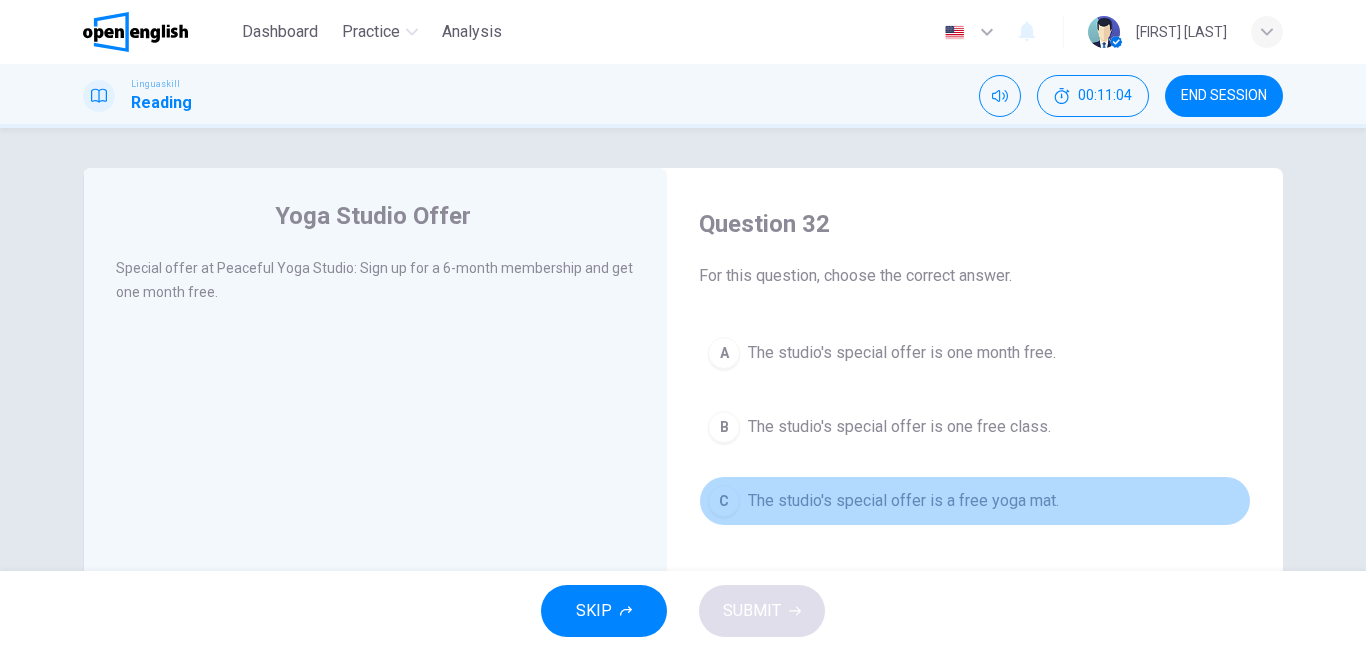 click on "The studio's special offer is a free yoga mat." at bounding box center (903, 501) 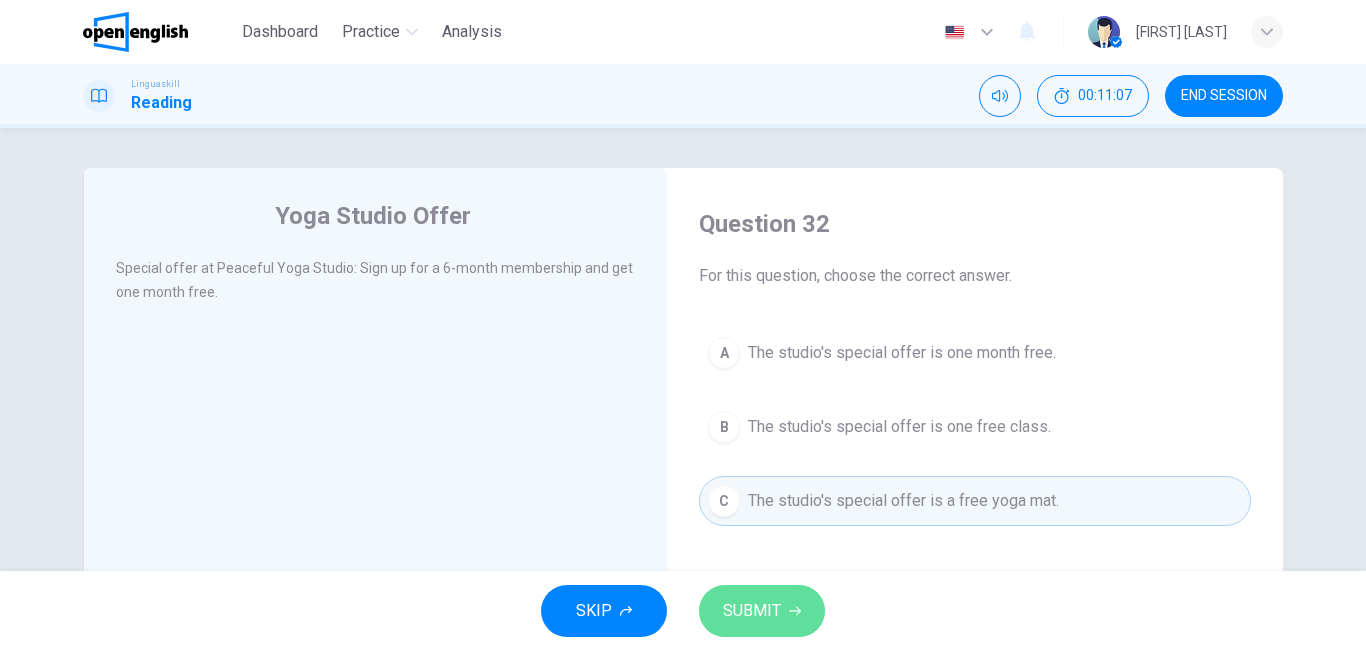 click on "SUBMIT" at bounding box center [752, 611] 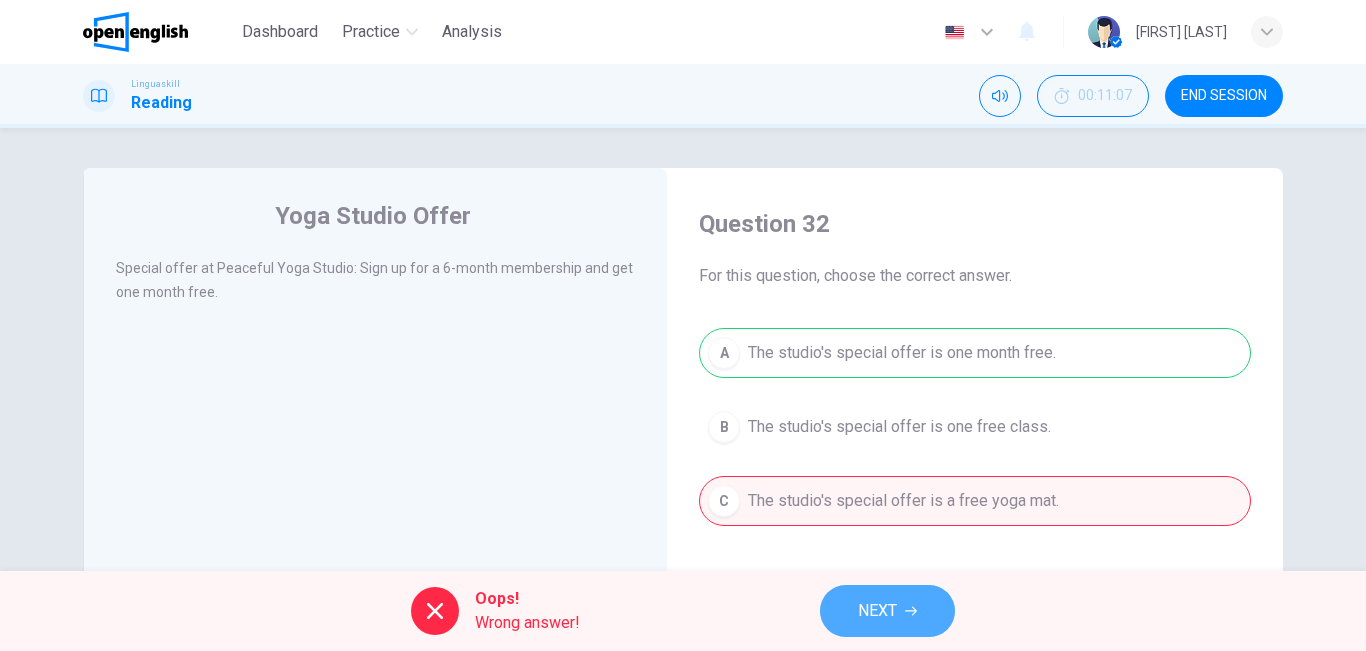 click on "NEXT" at bounding box center [877, 611] 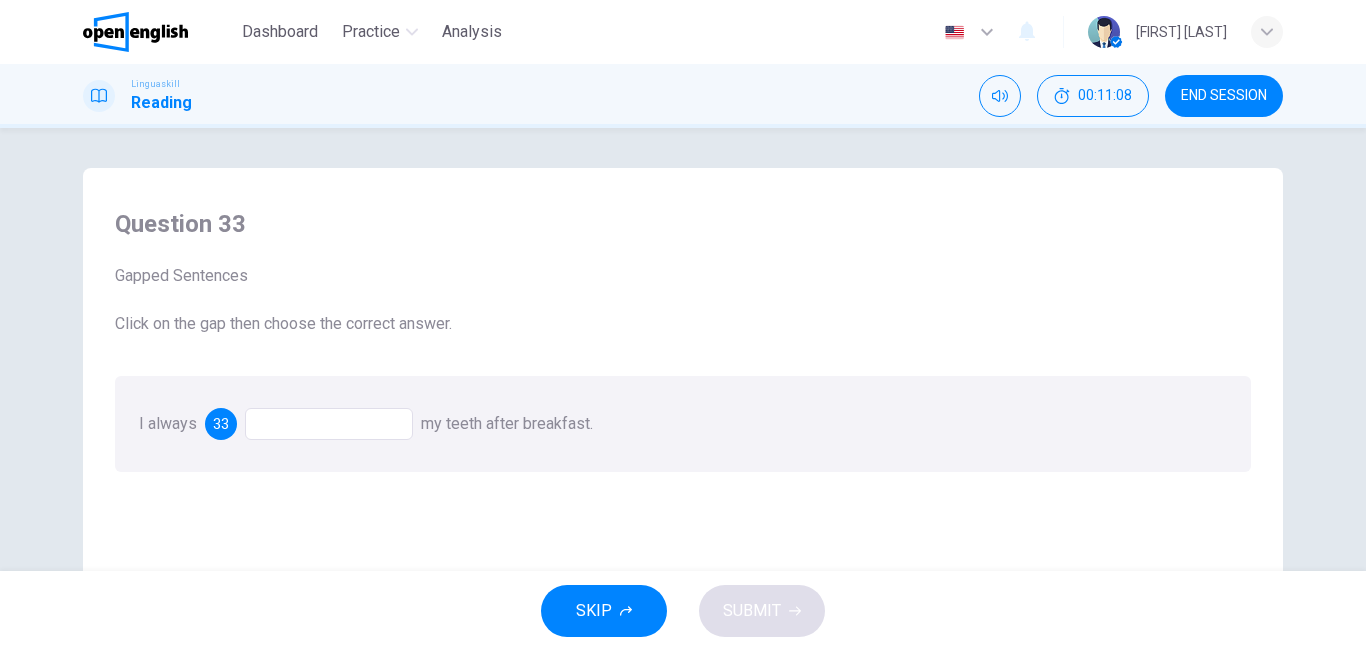 click at bounding box center [329, 424] 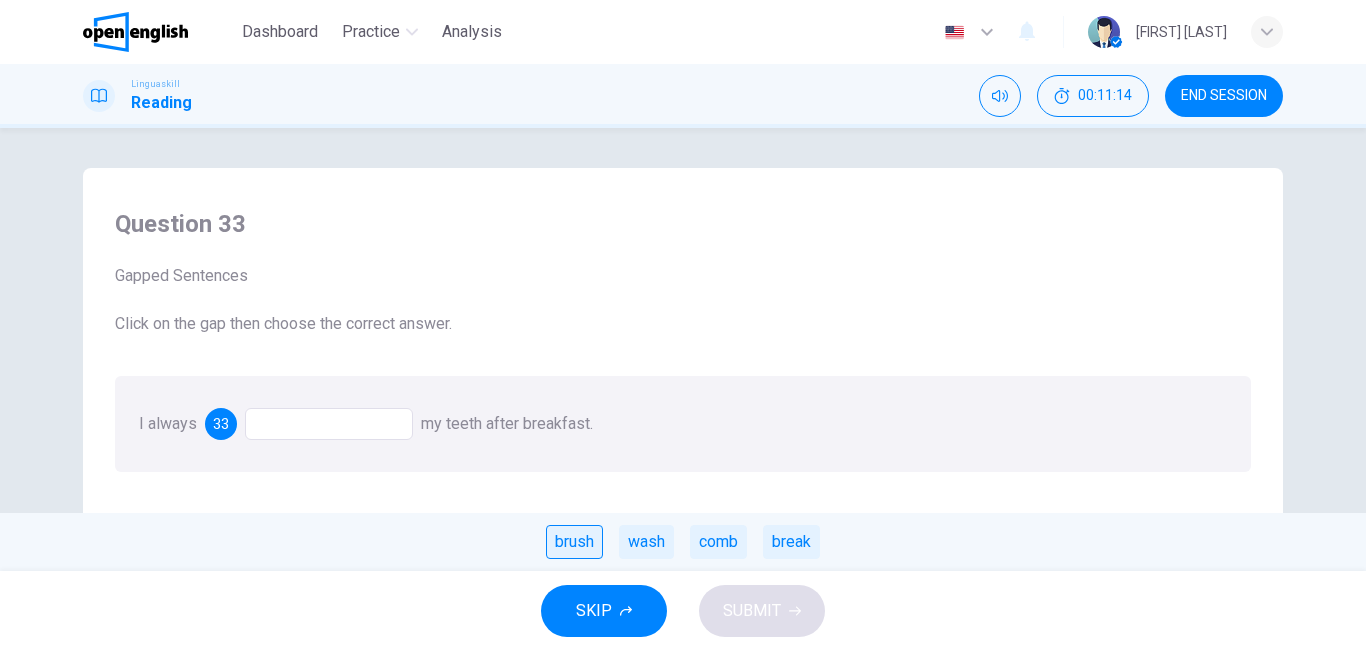click on "brush" at bounding box center (574, 542) 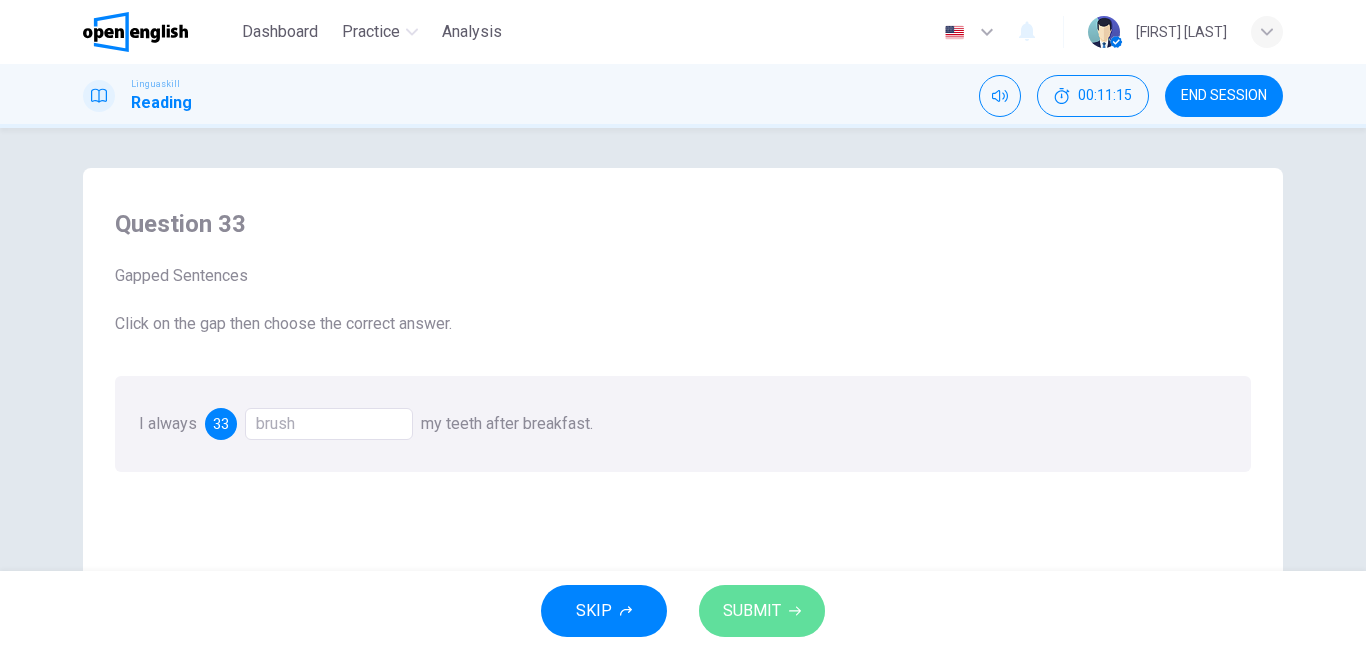 click on "SUBMIT" at bounding box center (752, 611) 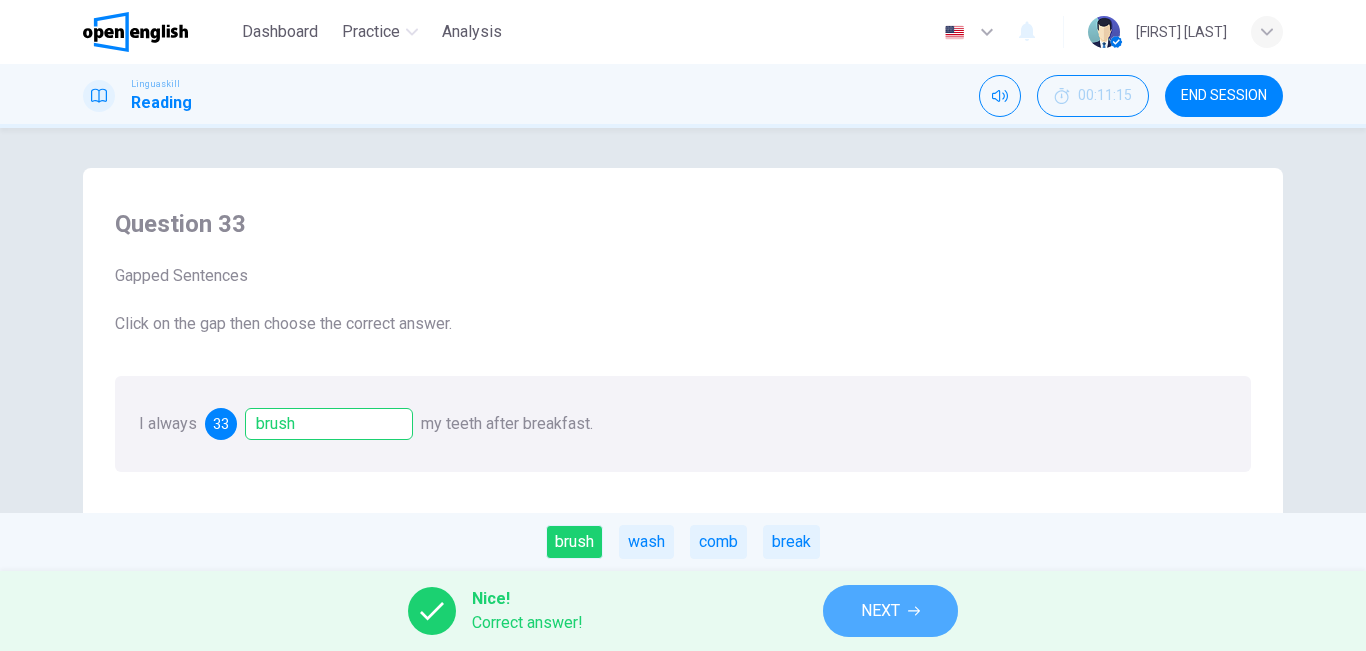 click on "NEXT" at bounding box center (880, 611) 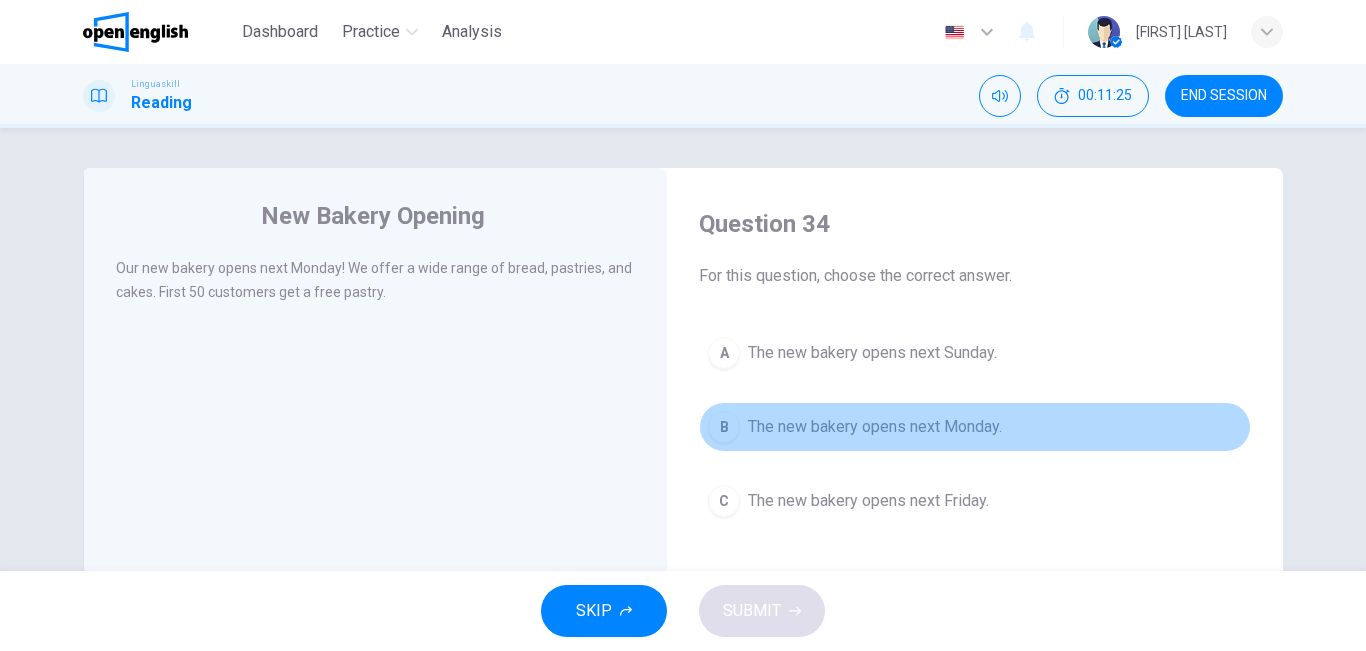 click on "The new bakery opens next Monday." at bounding box center (875, 427) 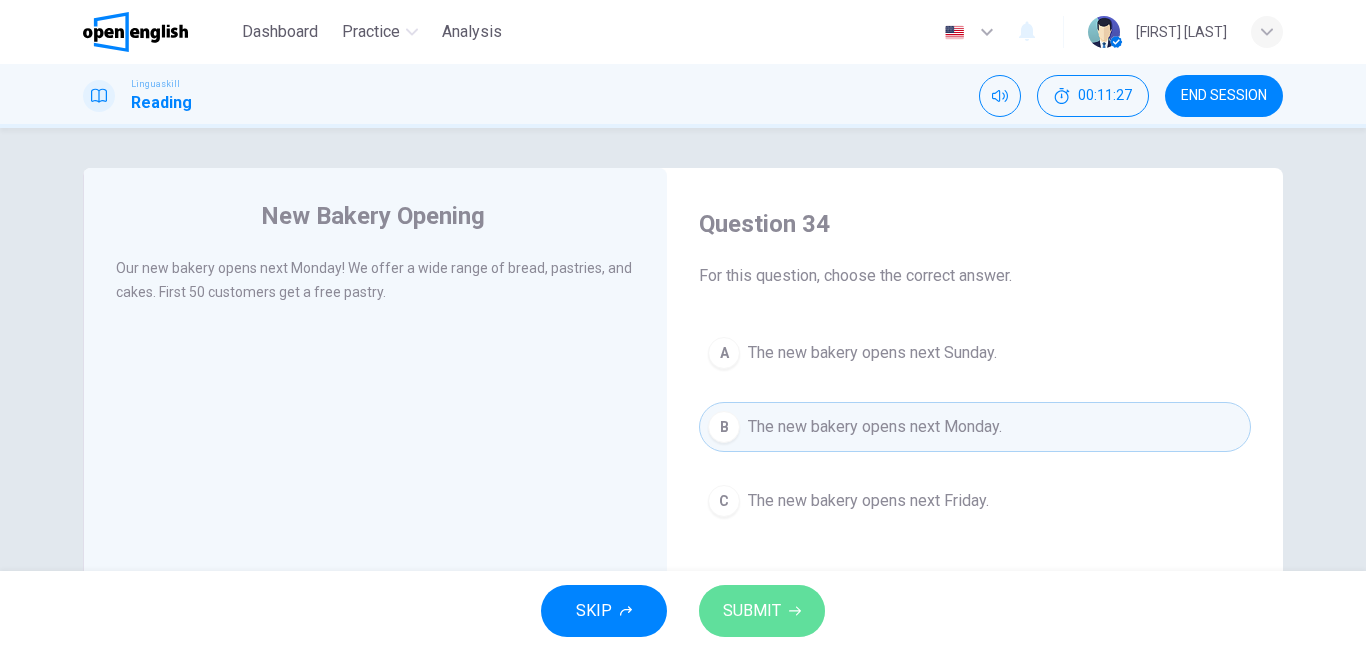 click on "SUBMIT" at bounding box center (762, 611) 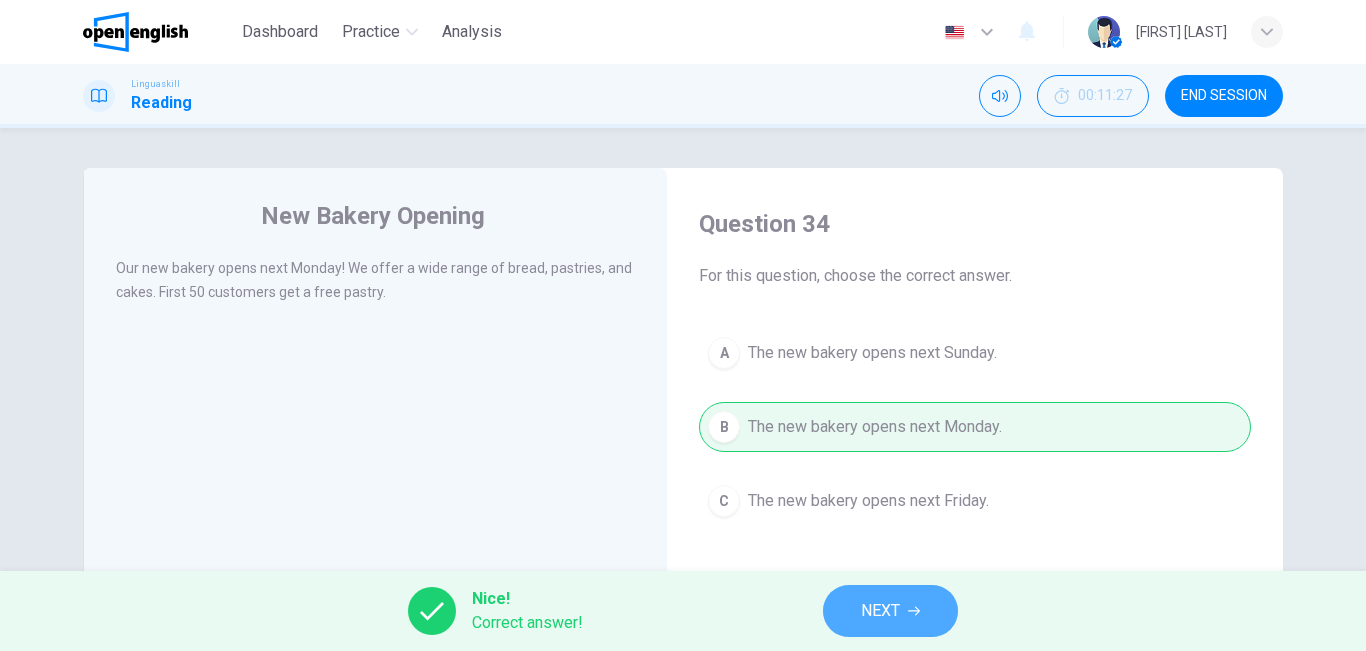 click on "NEXT" at bounding box center (880, 611) 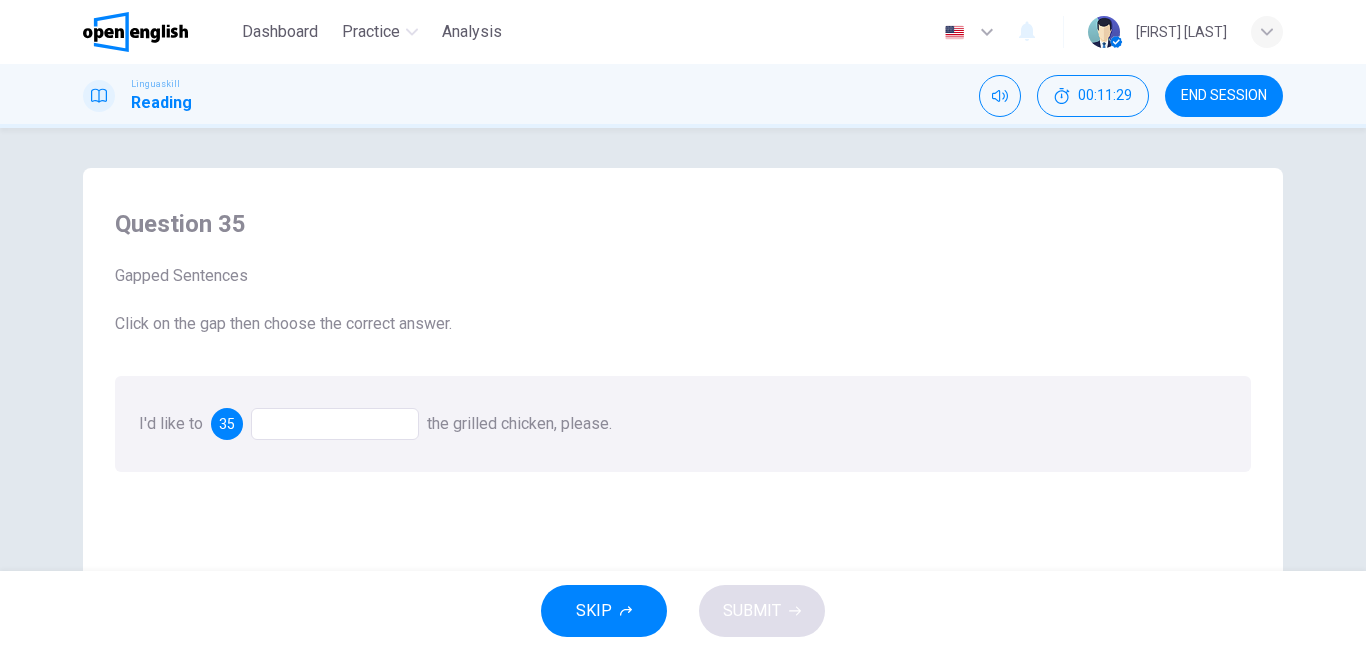 click at bounding box center (335, 424) 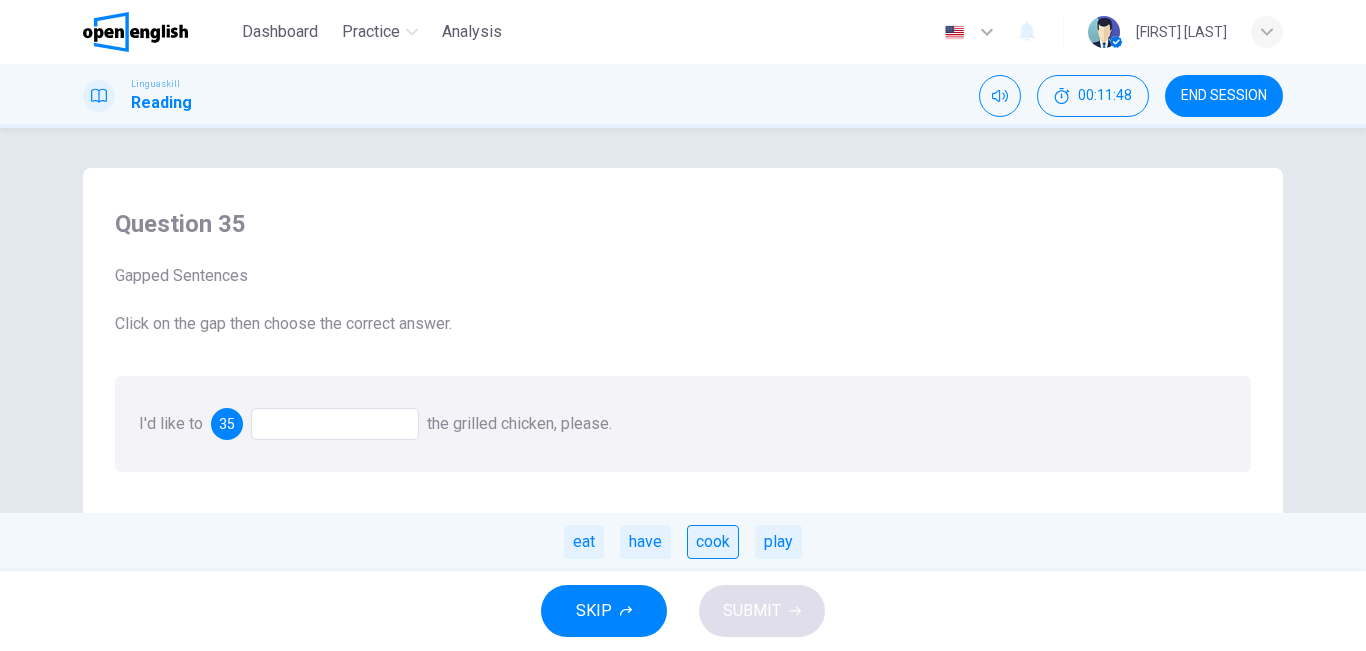 click on "cook" at bounding box center [713, 542] 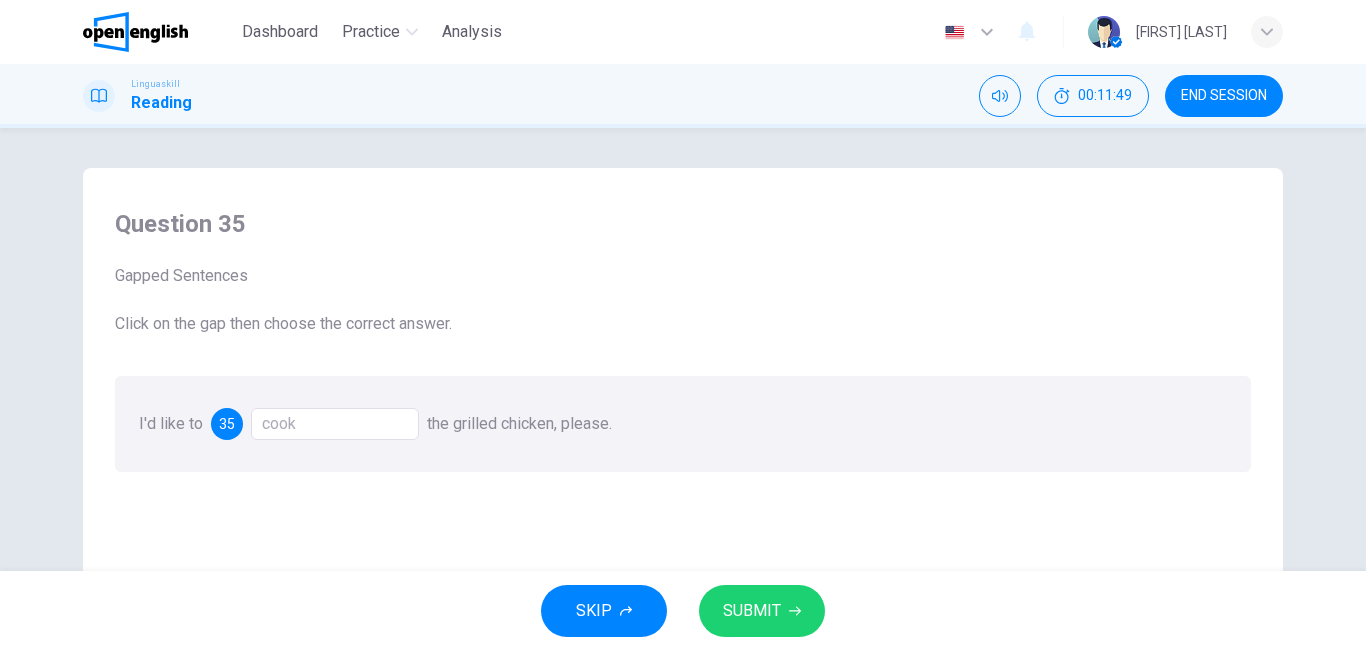 click on "Question 35 Gapped Sentences Click on the gap then choose the correct answer. I'd like to  35 cook  the grilled chicken, please." at bounding box center (683, 525) 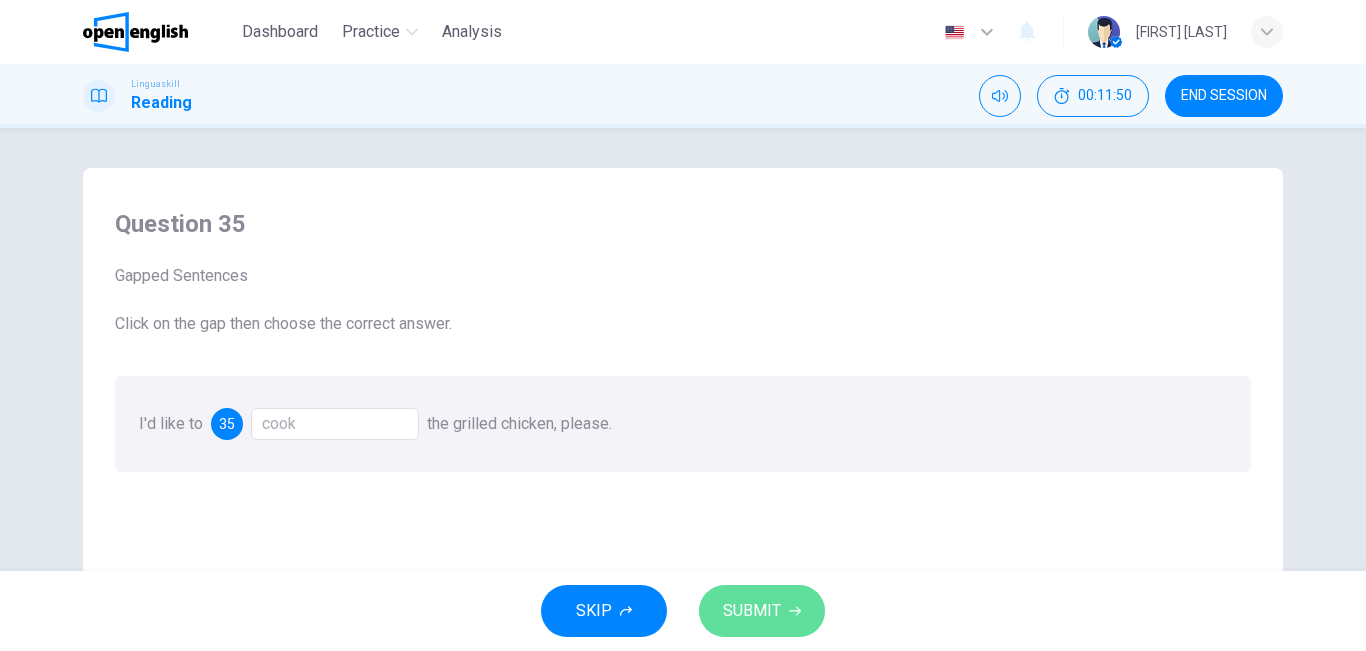 click on "SUBMIT" at bounding box center [752, 611] 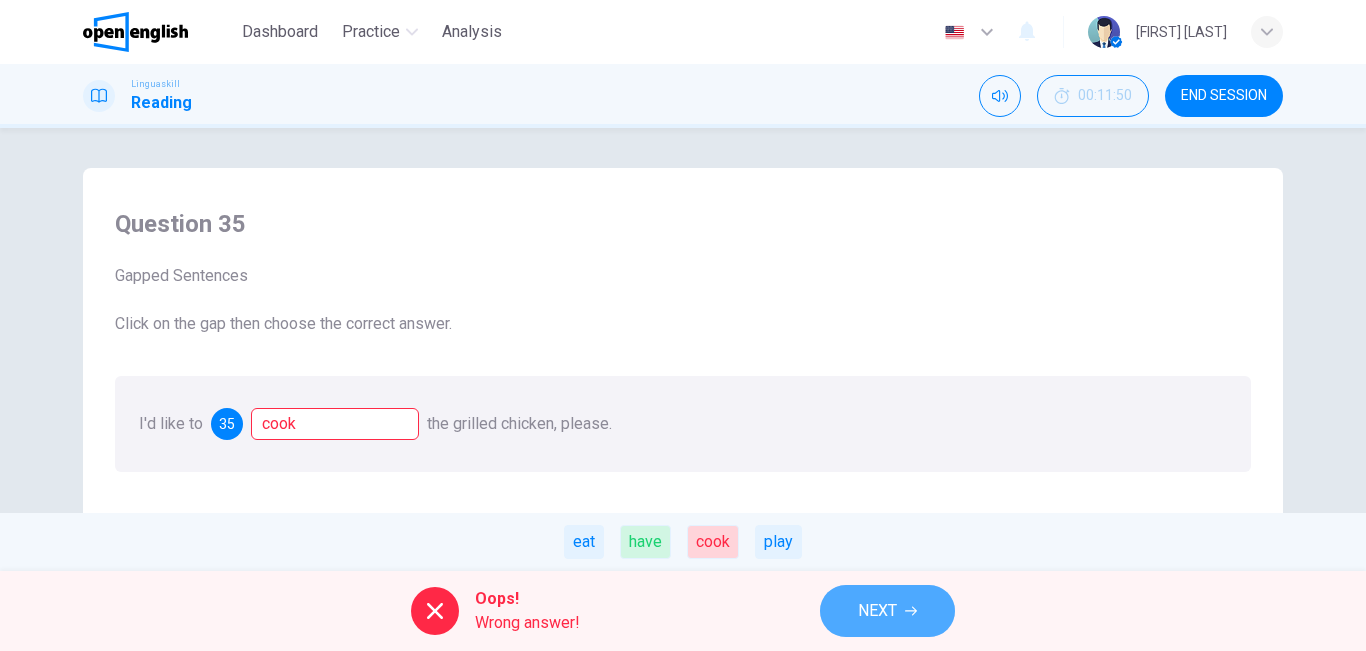 click on "NEXT" at bounding box center (887, 611) 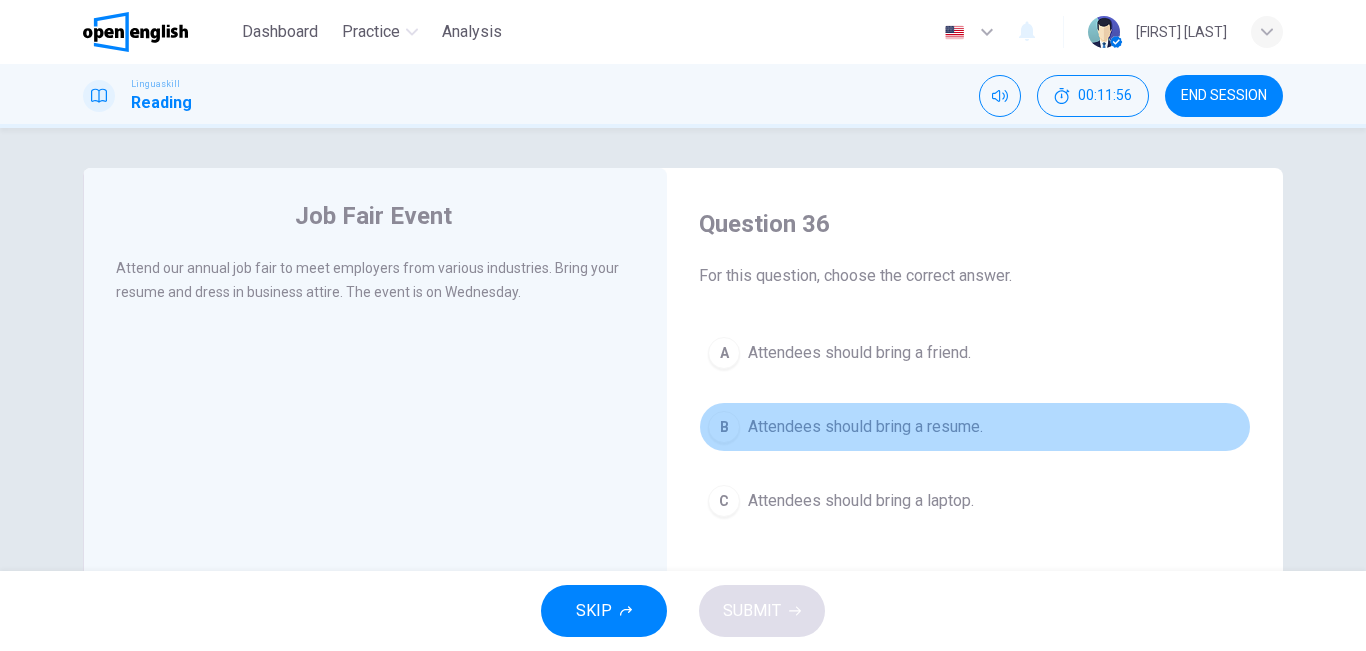 click on "Attendees should bring a resume." at bounding box center (865, 427) 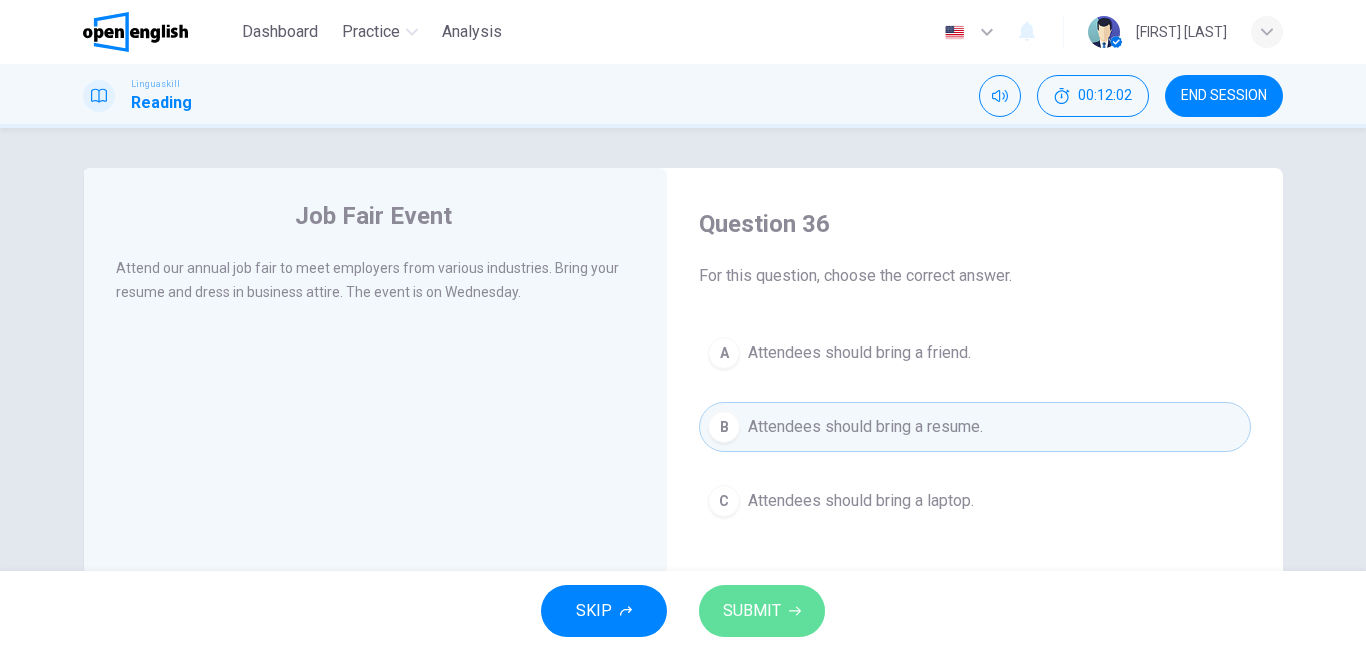 click on "SUBMIT" at bounding box center [762, 611] 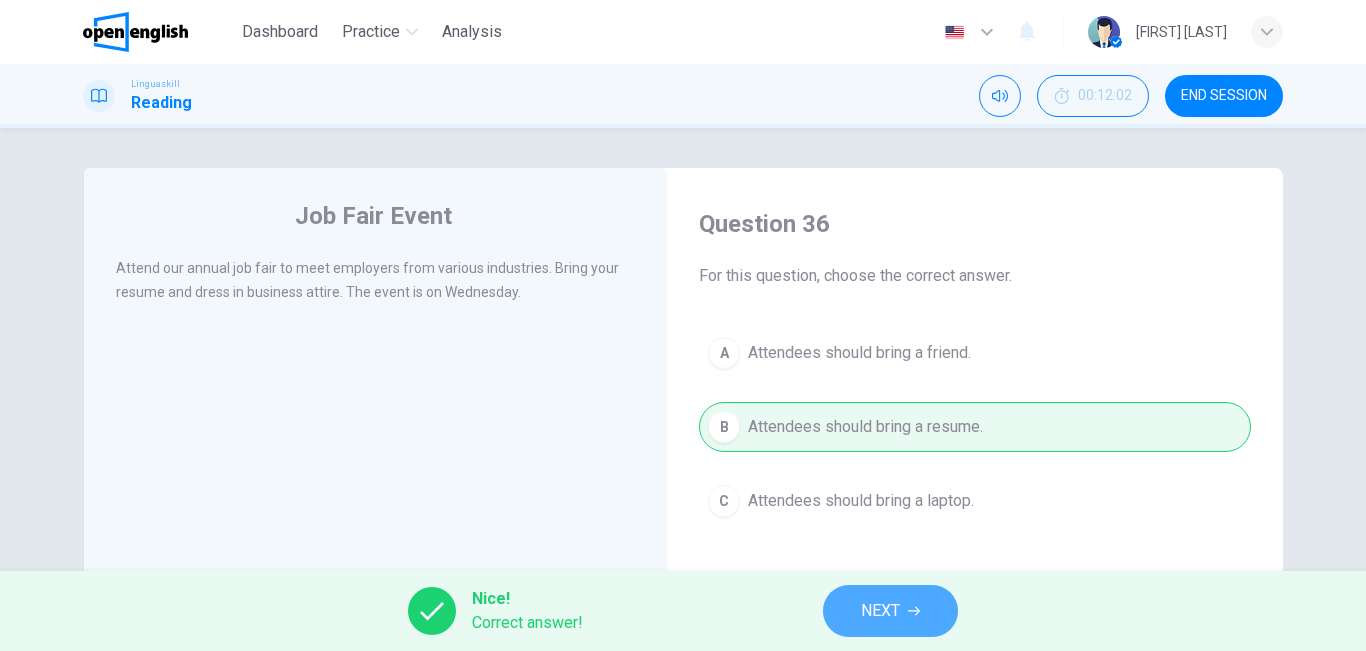 click on "NEXT" at bounding box center (880, 611) 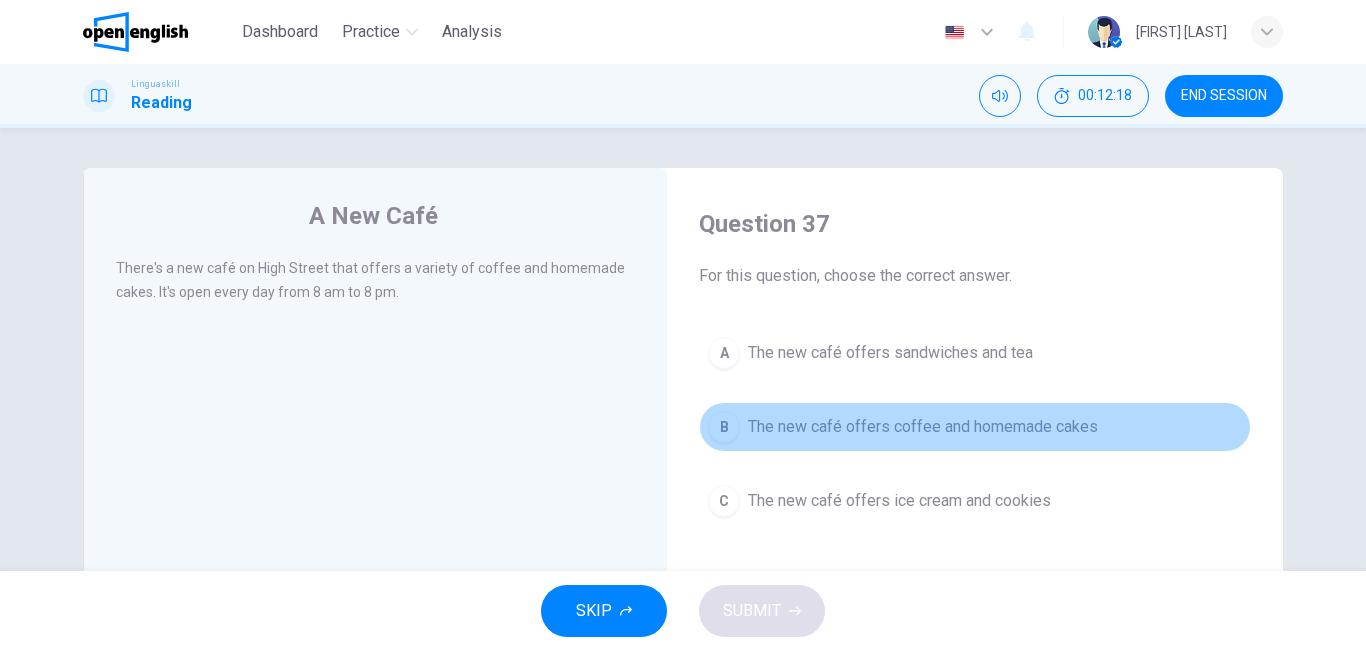 click on "The new café offers coffee and homemade cakes" at bounding box center (923, 427) 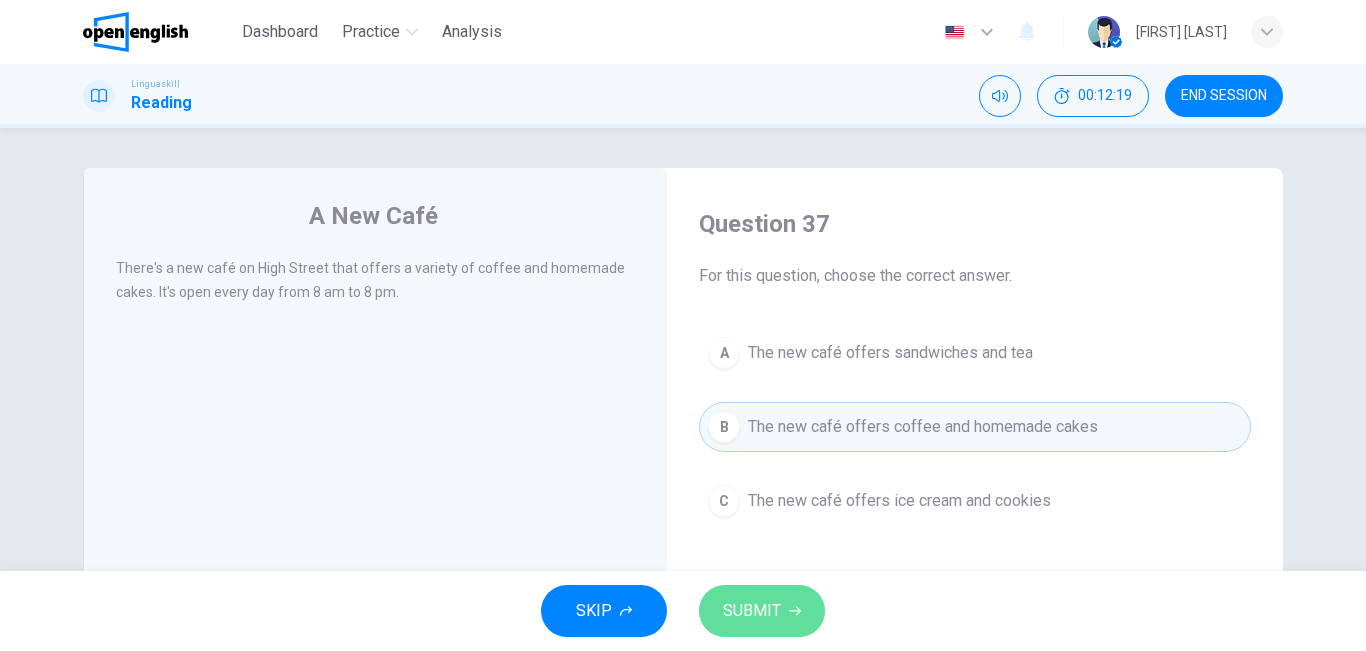 click on "SUBMIT" at bounding box center [752, 611] 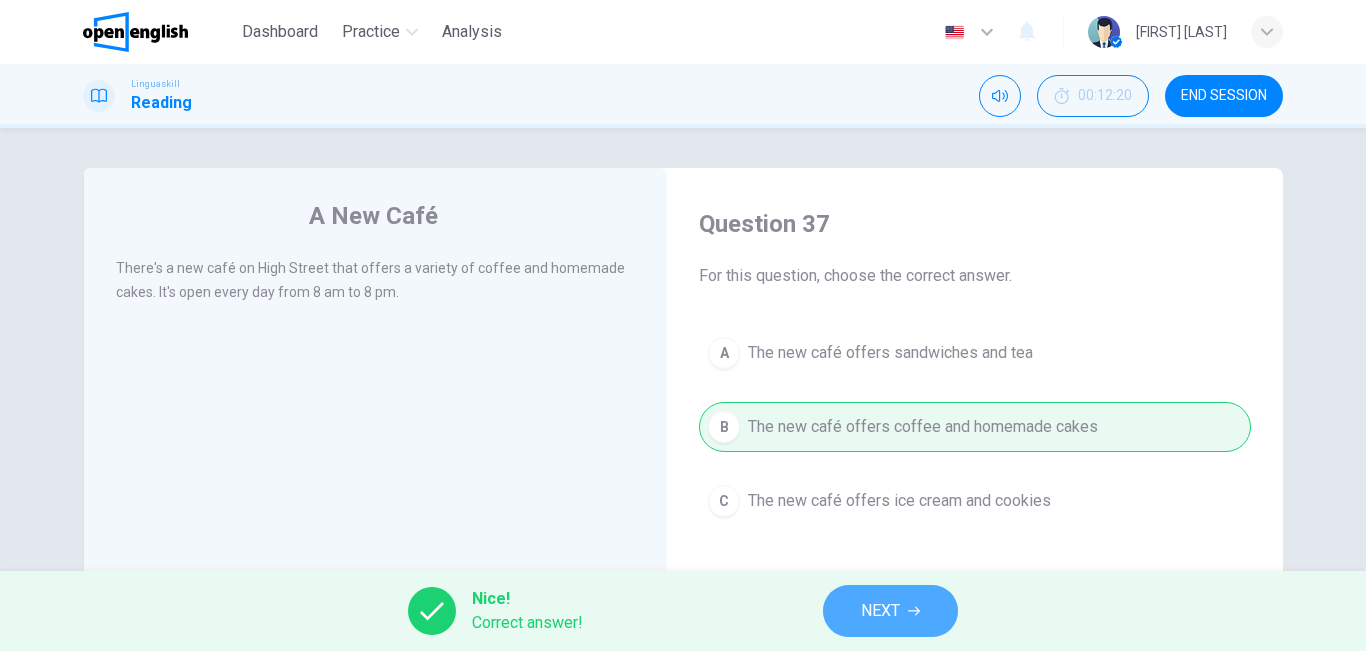 click on "NEXT" at bounding box center [890, 611] 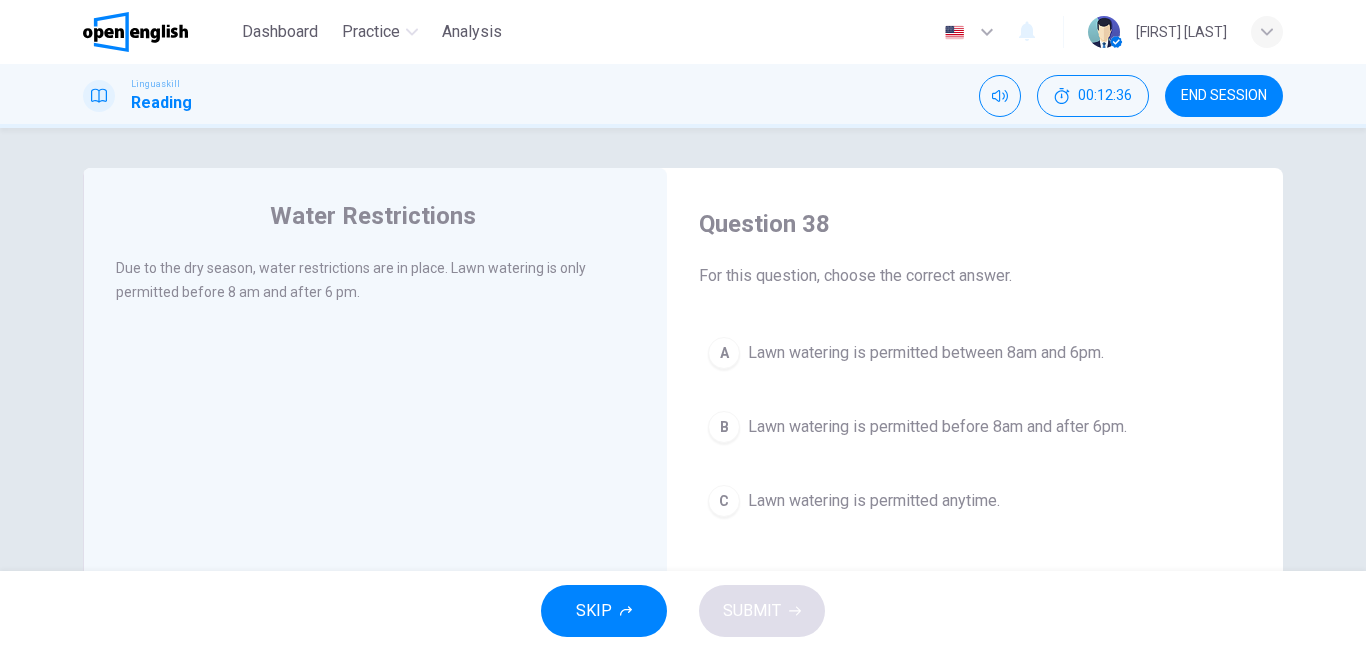 click on "Lawn watering is permitted before 8am and after 6pm." at bounding box center [937, 427] 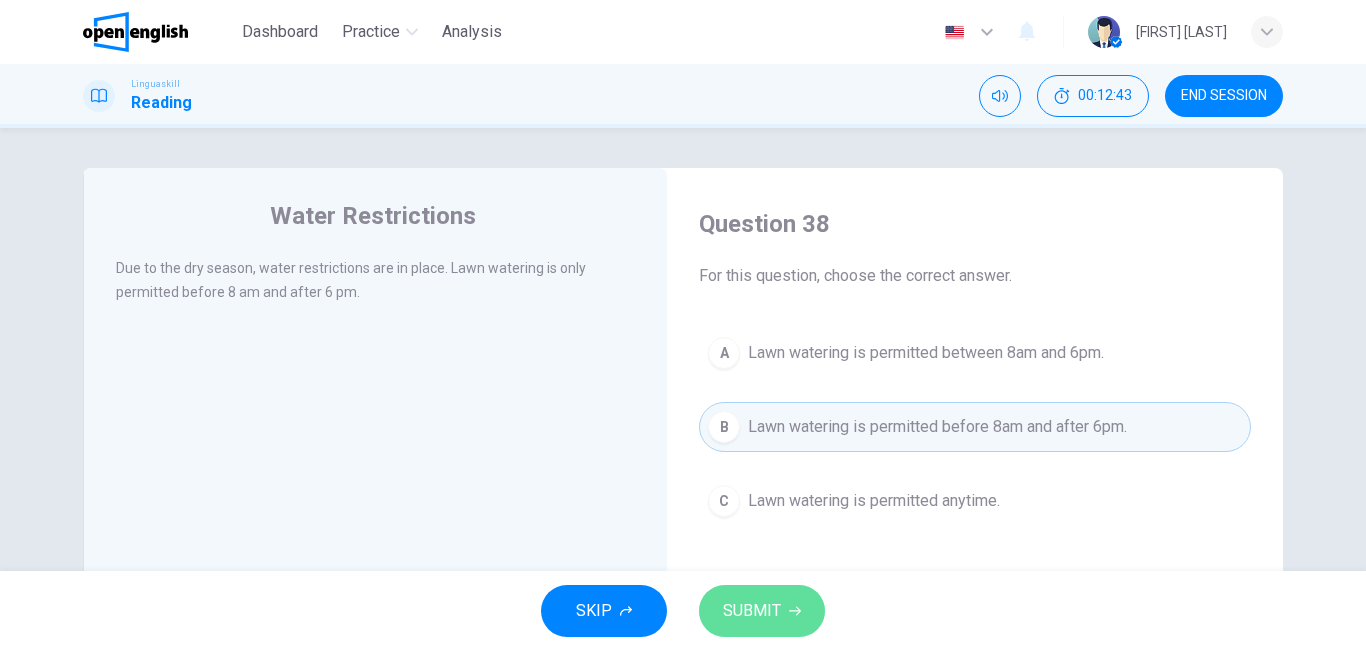 click on "SUBMIT" at bounding box center [752, 611] 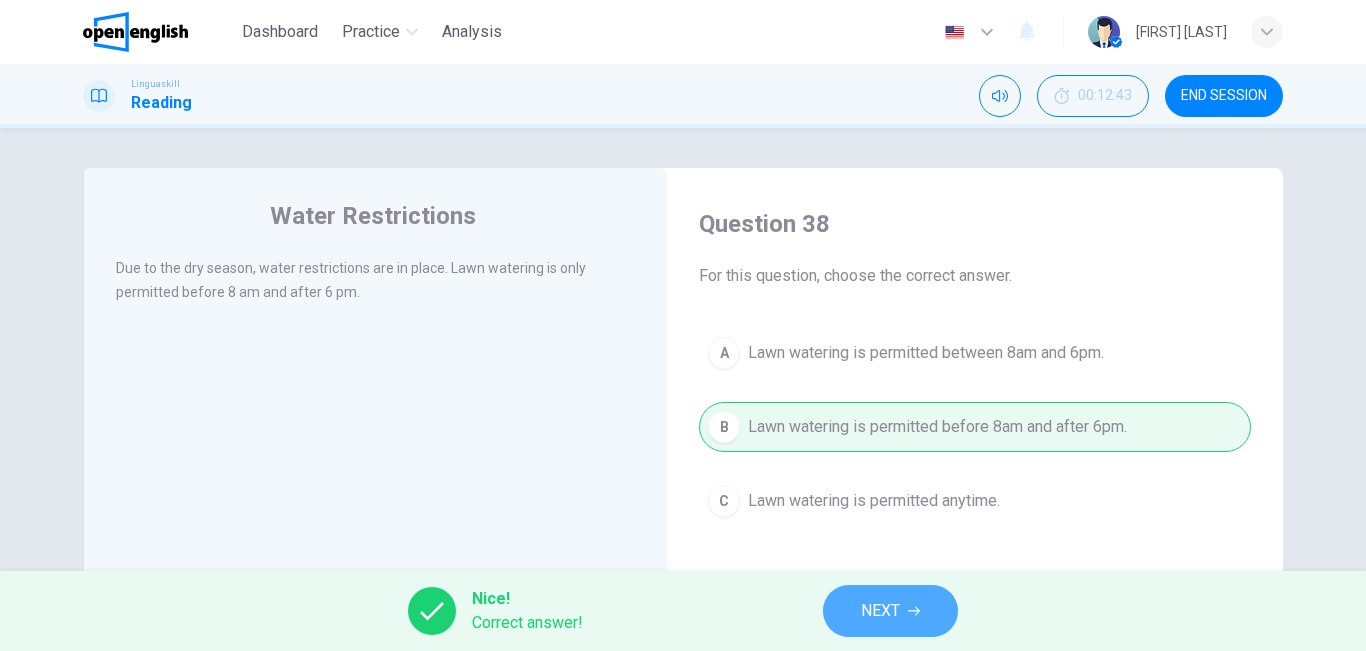 click on "NEXT" at bounding box center (880, 611) 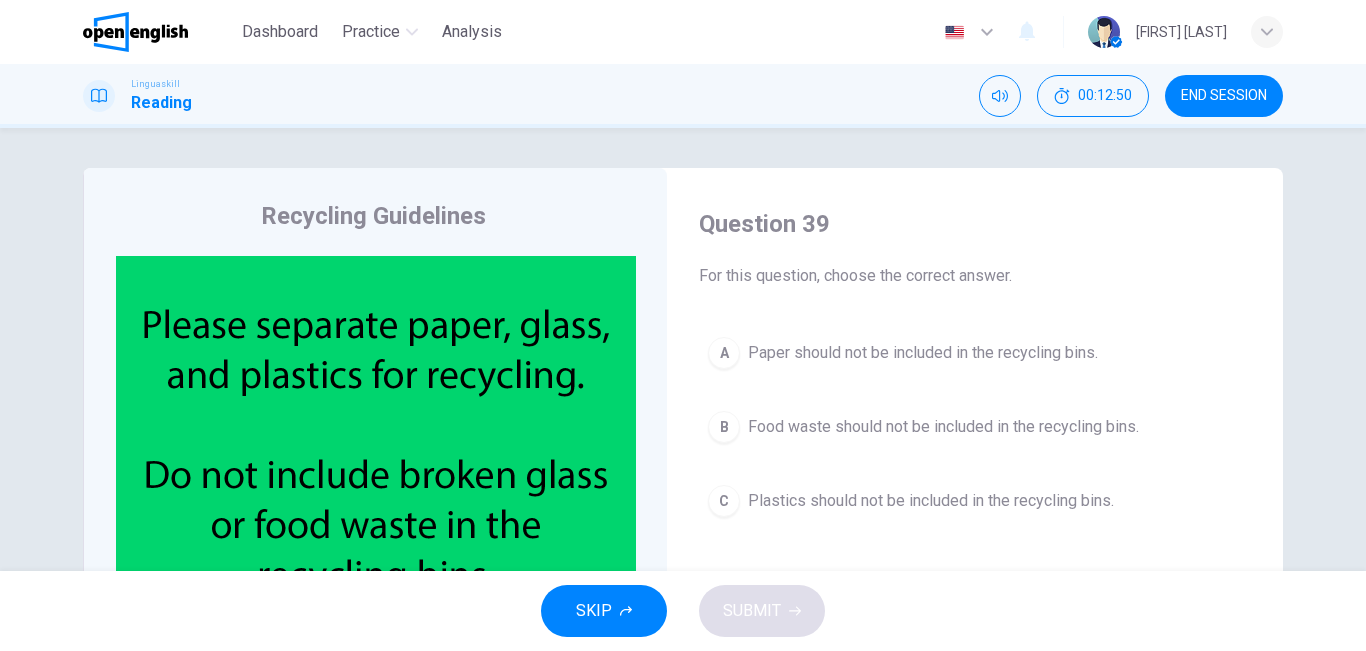 click at bounding box center [376, 448] 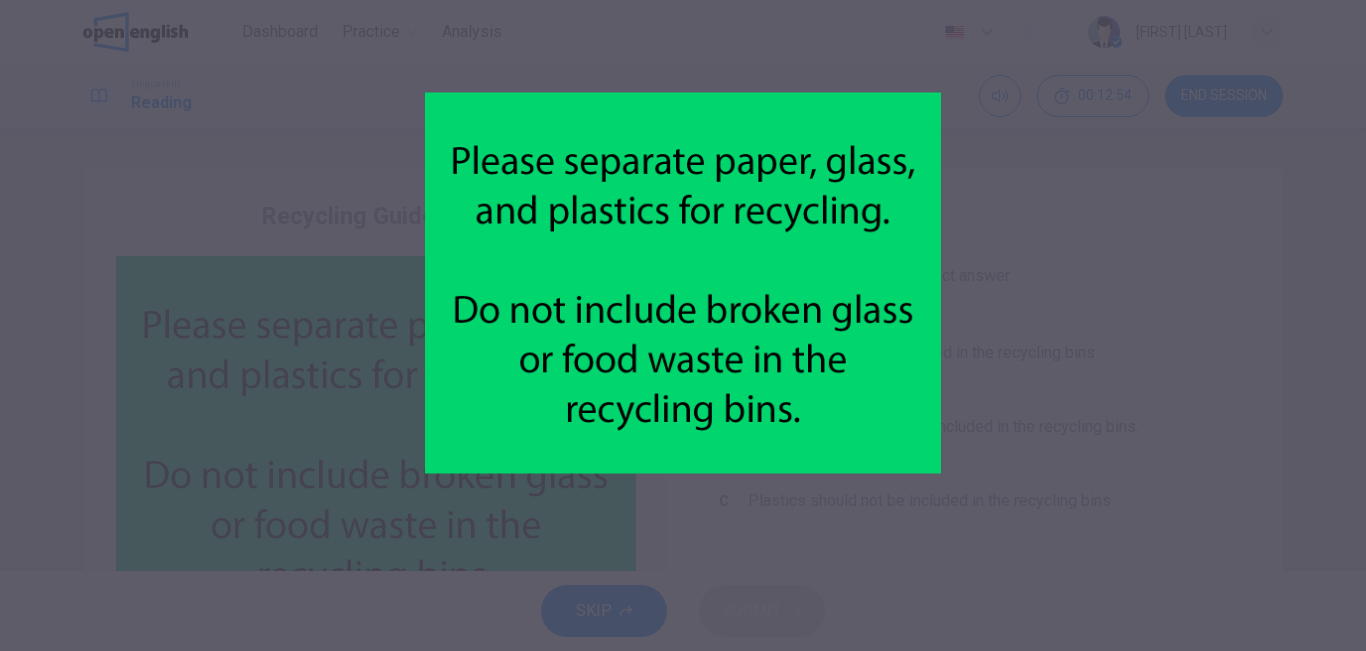 click at bounding box center [683, 283] 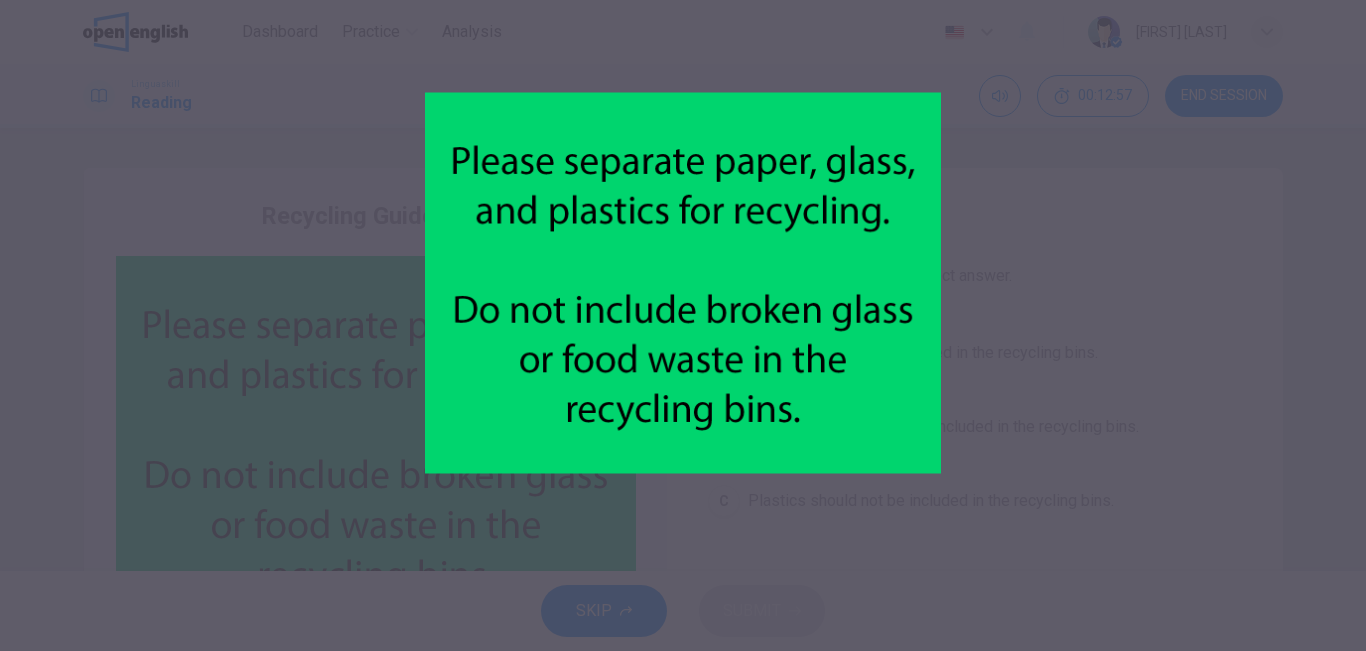 click at bounding box center (683, 283) 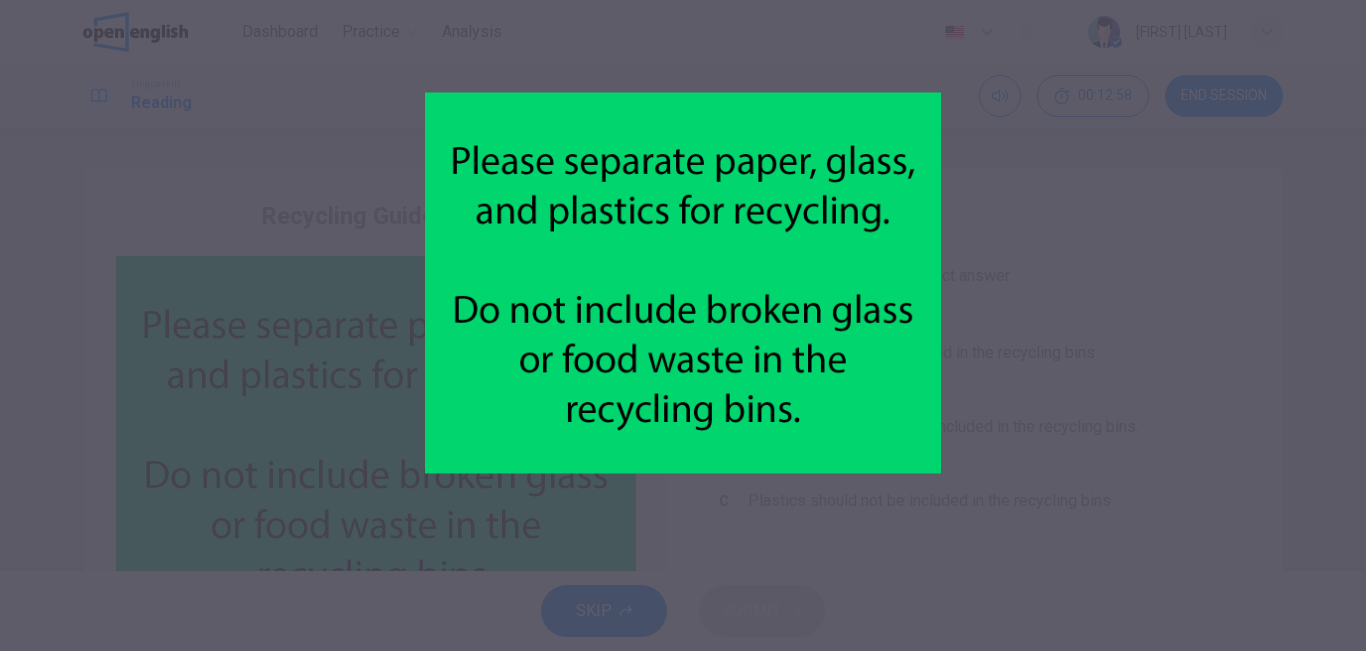 click at bounding box center [683, 283] 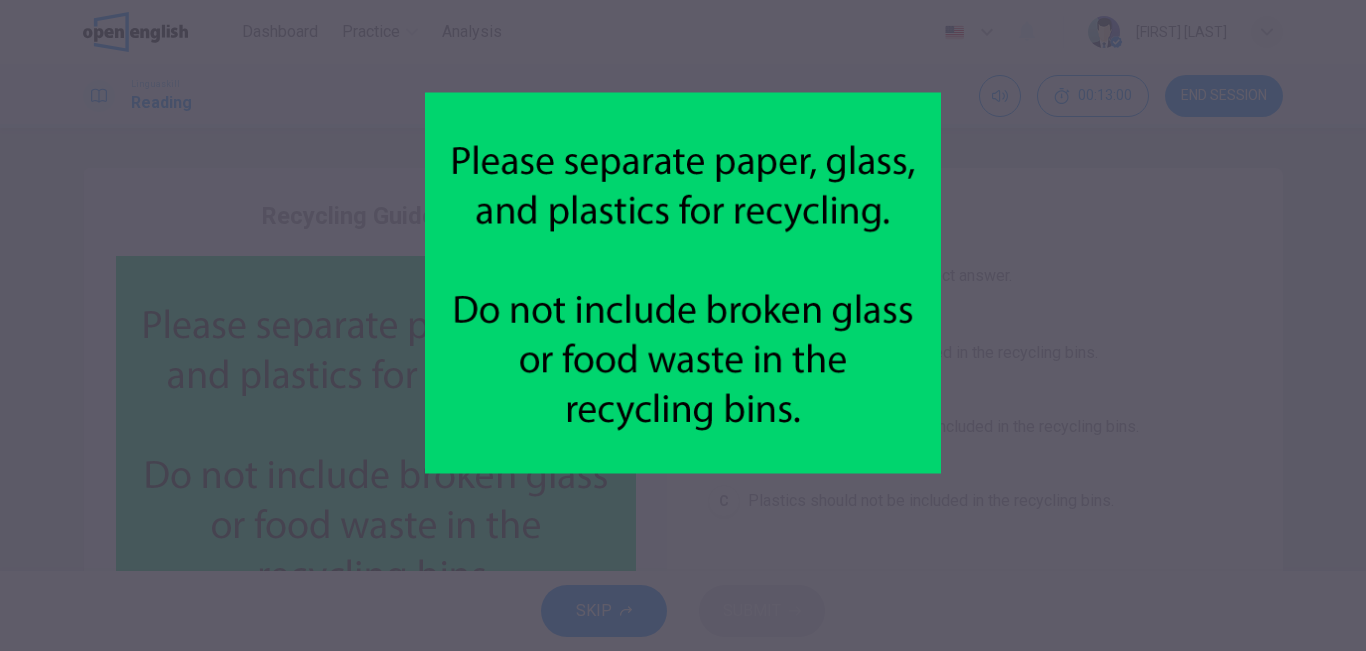 drag, startPoint x: 310, startPoint y: 163, endPoint x: 490, endPoint y: 271, distance: 209.91426 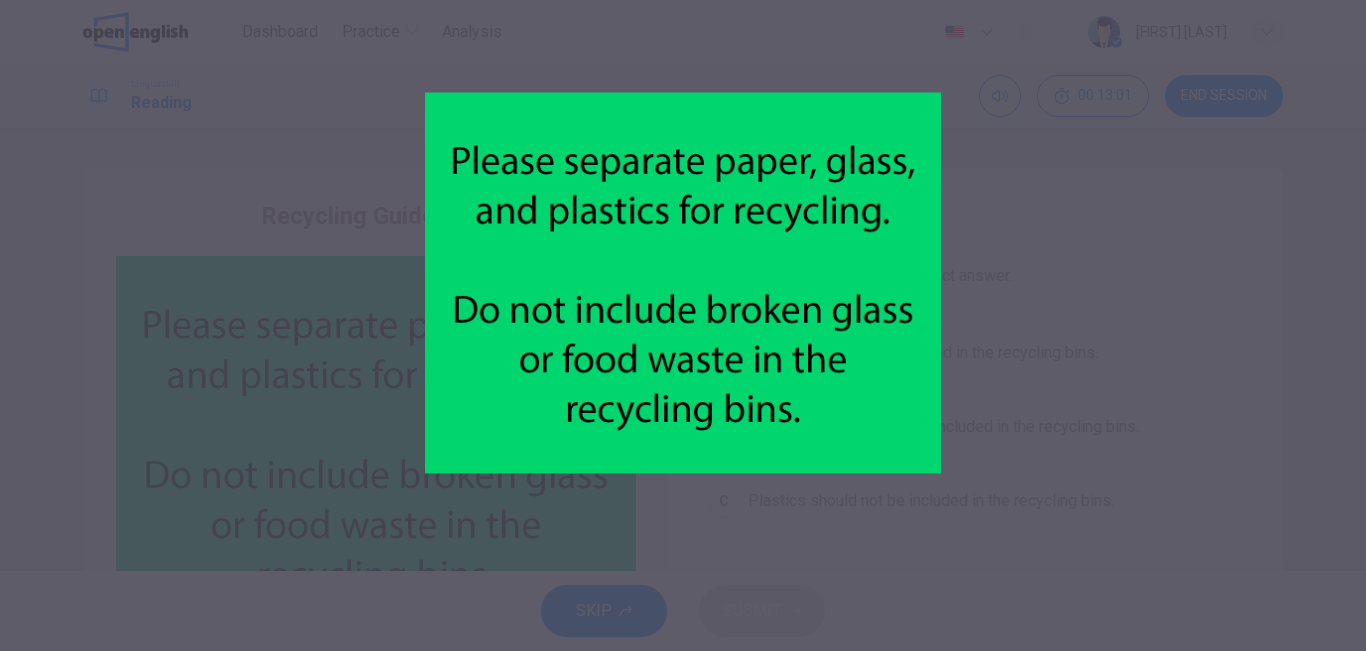 click at bounding box center [683, 283] 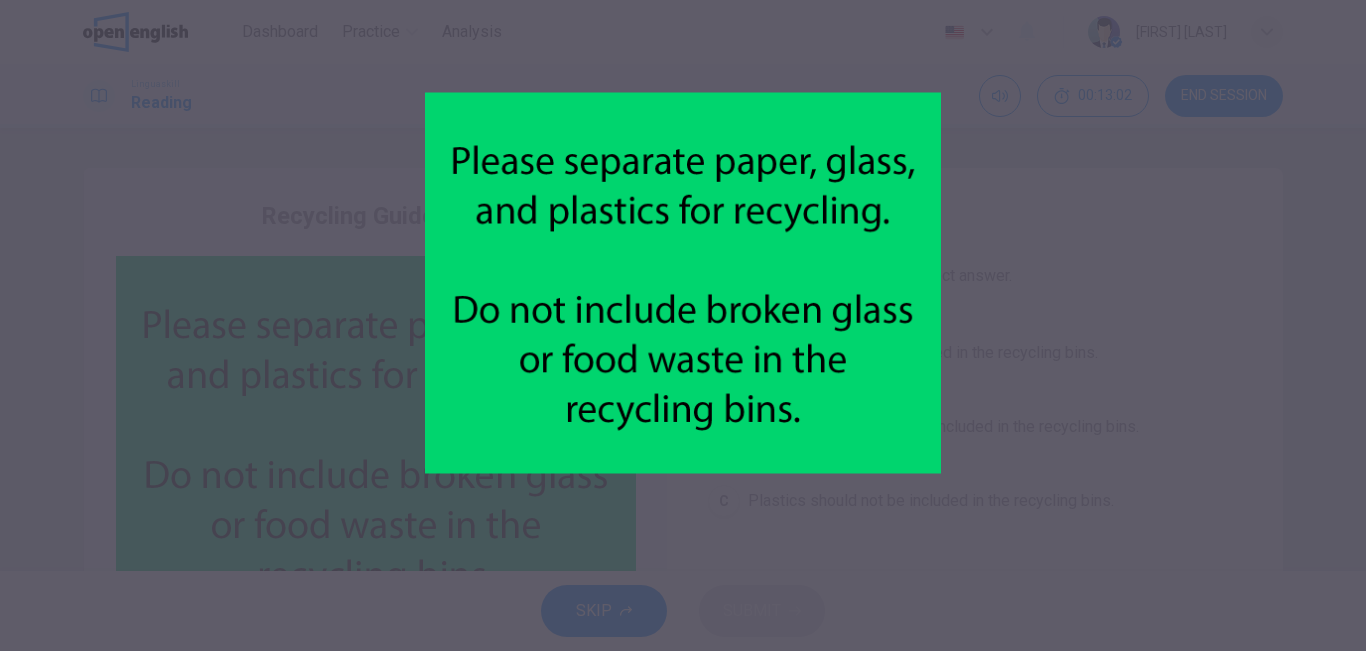 click at bounding box center [683, 325] 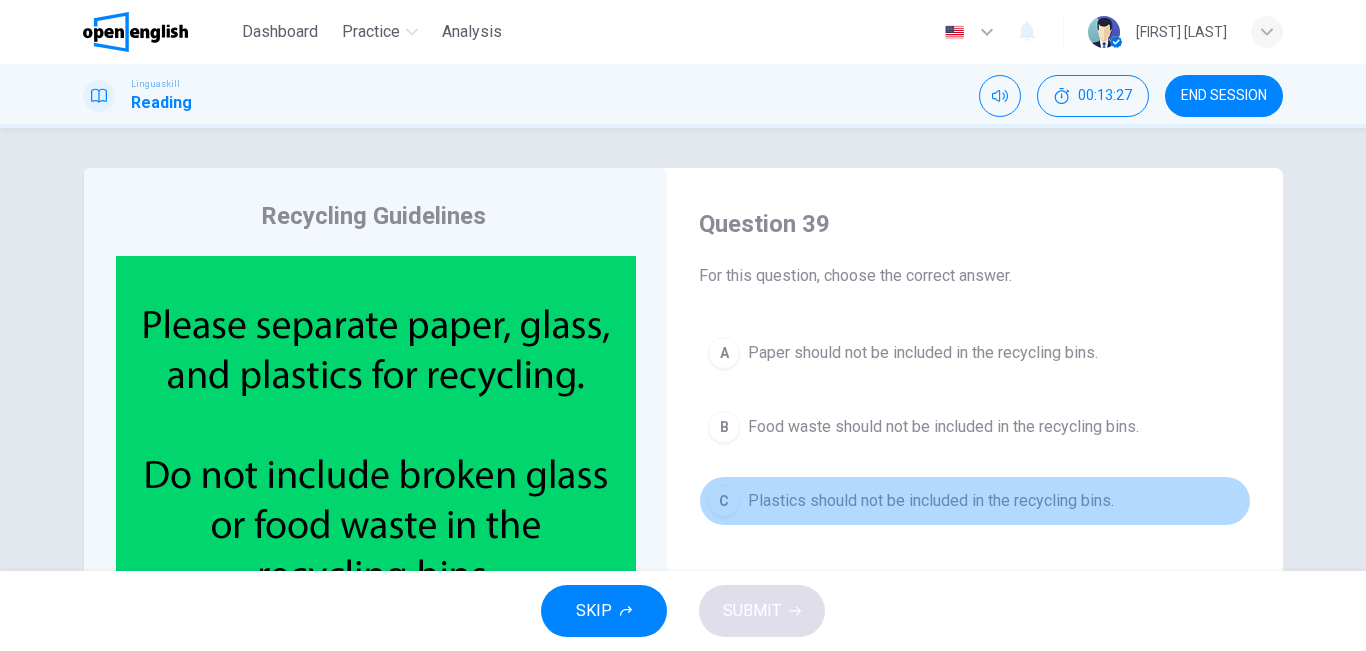 click on "Plastics should not be included in the recycling bins." at bounding box center [931, 501] 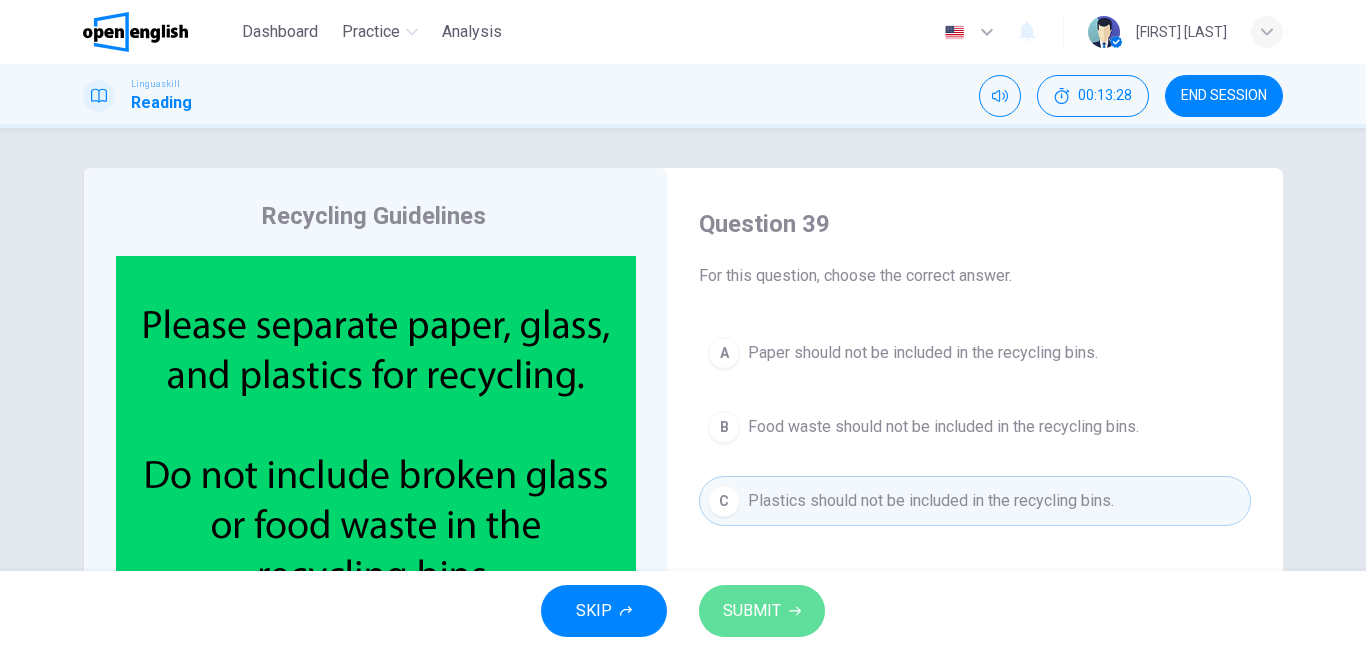 click on "SUBMIT" at bounding box center (762, 611) 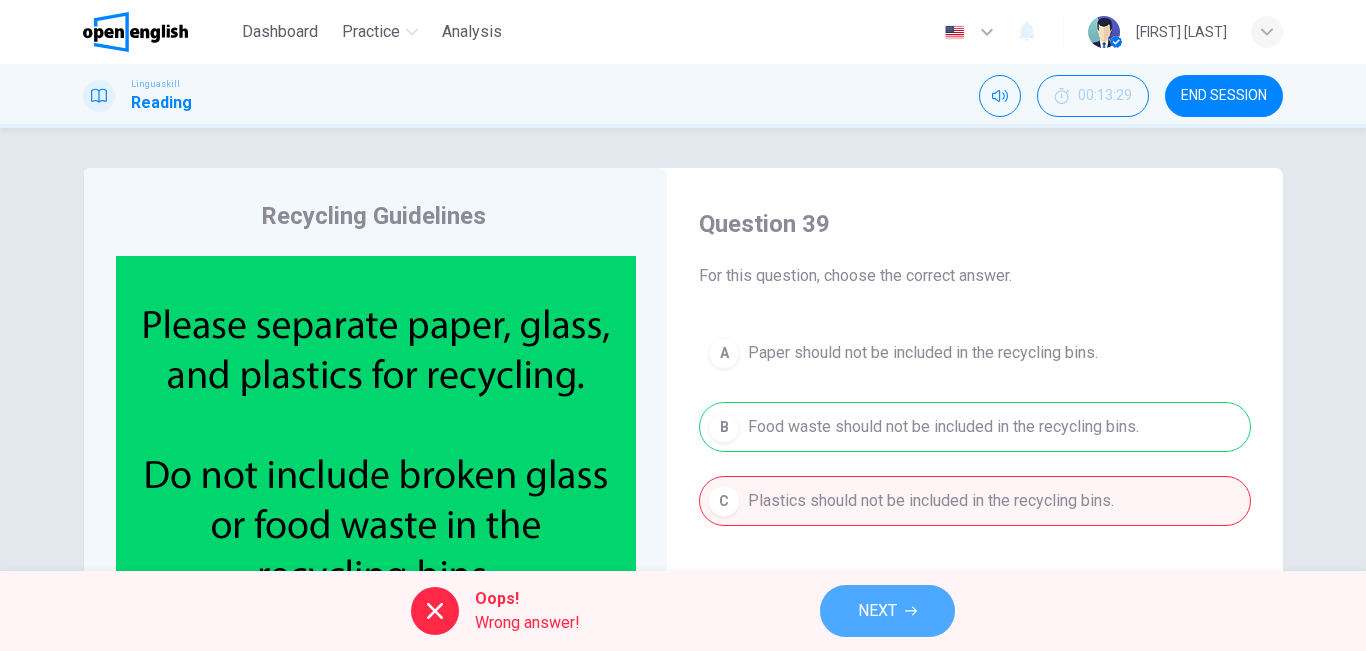 click on "NEXT" at bounding box center (887, 611) 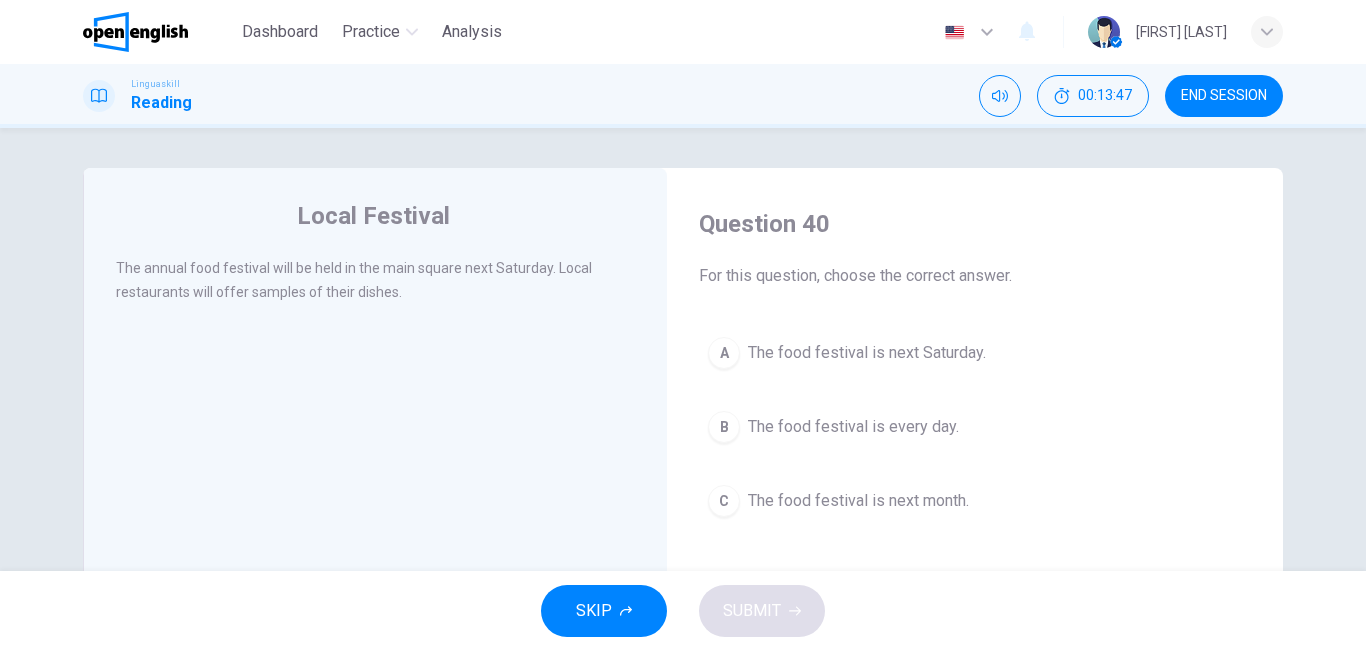 click on "The food festival is next month." at bounding box center (858, 501) 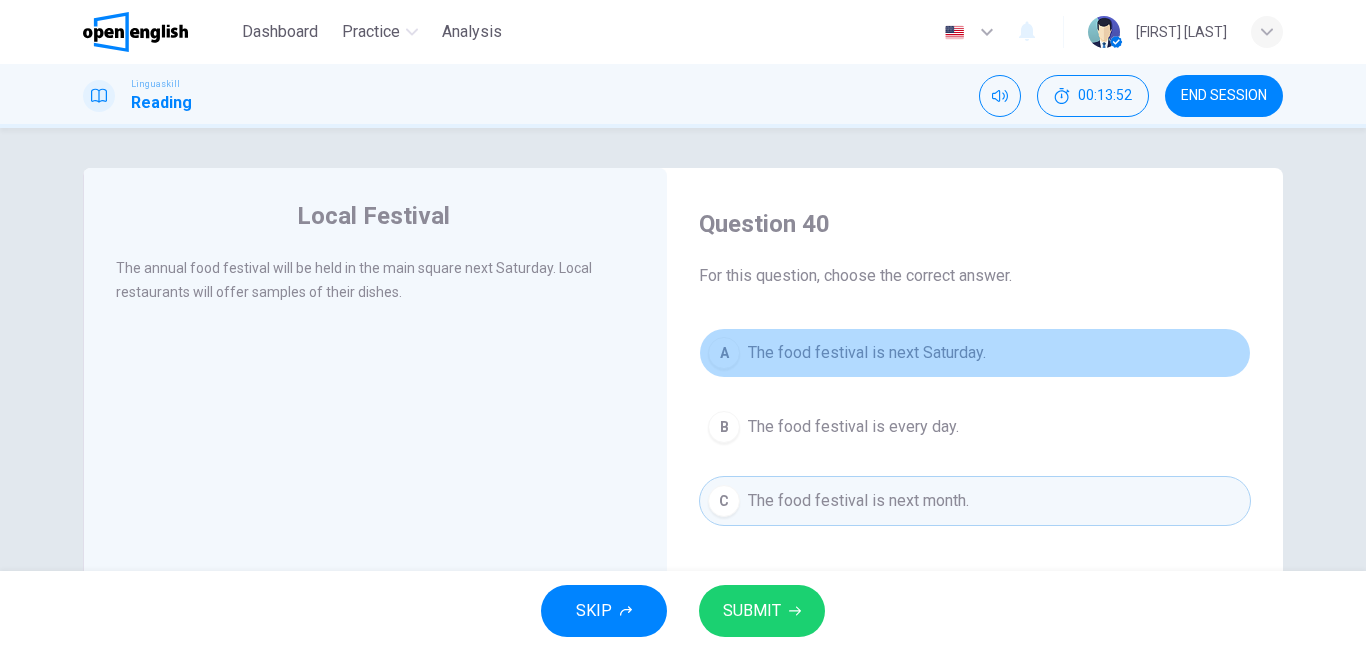 click on "The food festival is next Saturday." at bounding box center (867, 353) 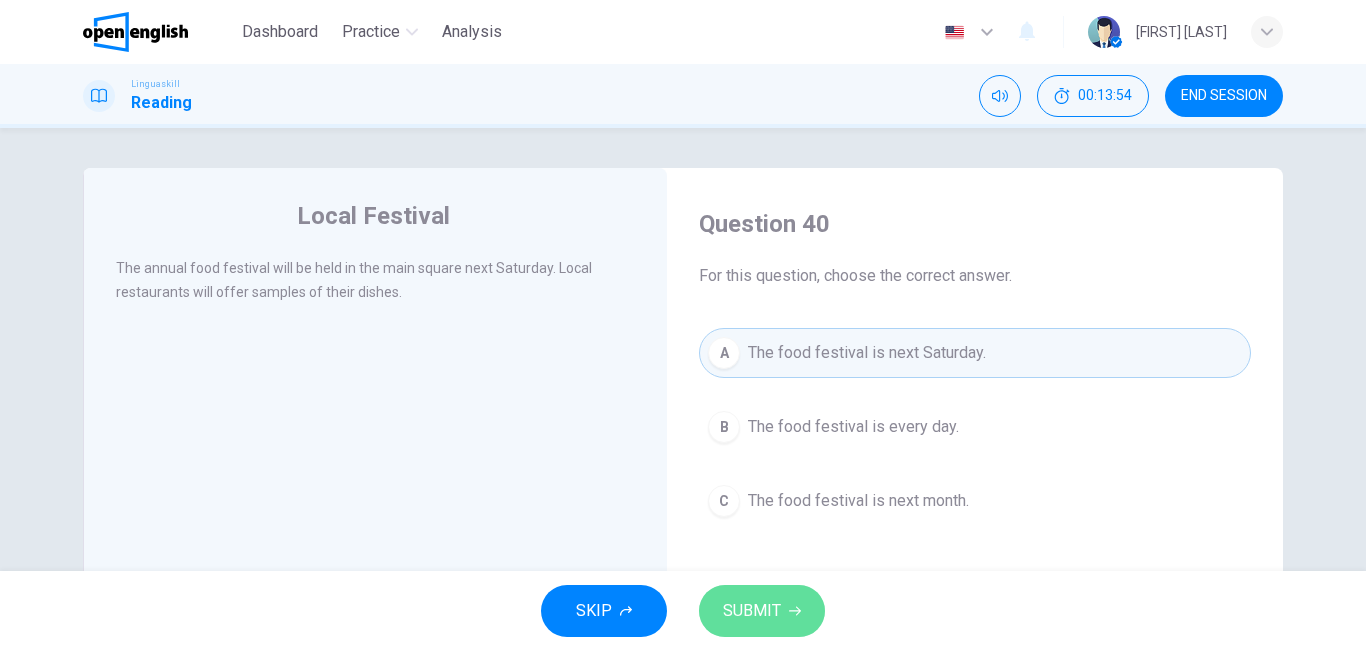 click on "SUBMIT" at bounding box center [762, 611] 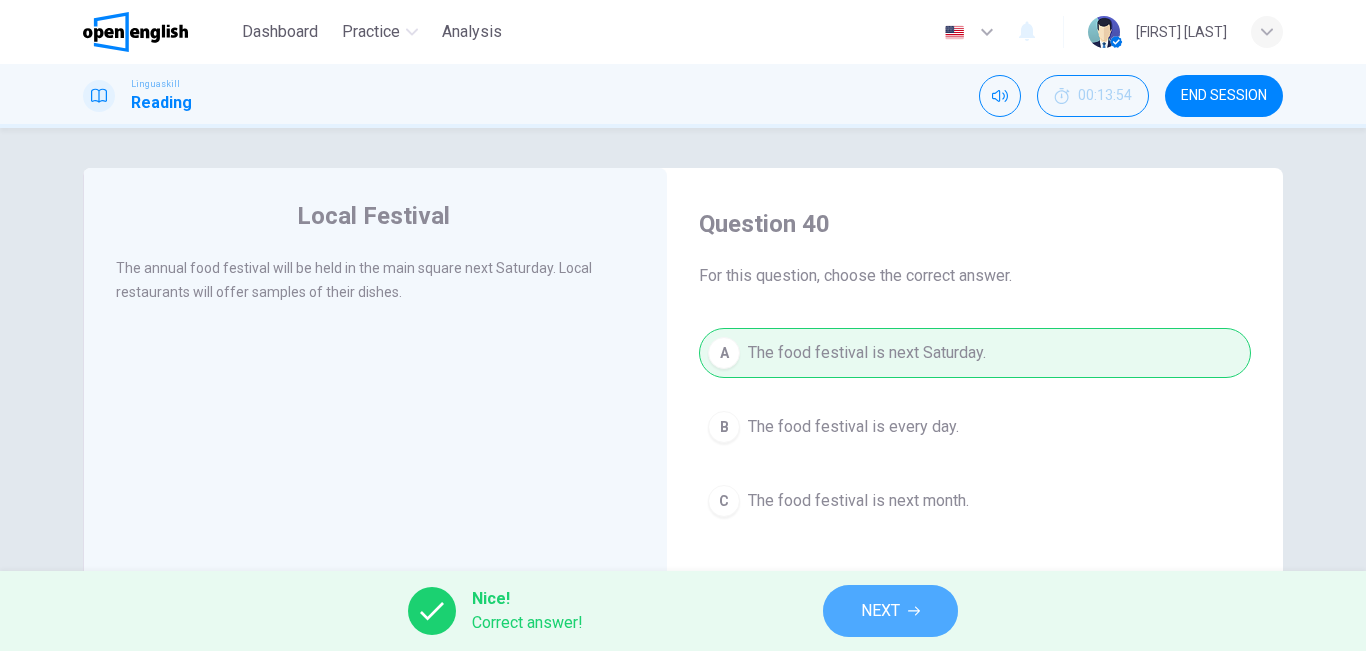 click on "NEXT" at bounding box center [880, 611] 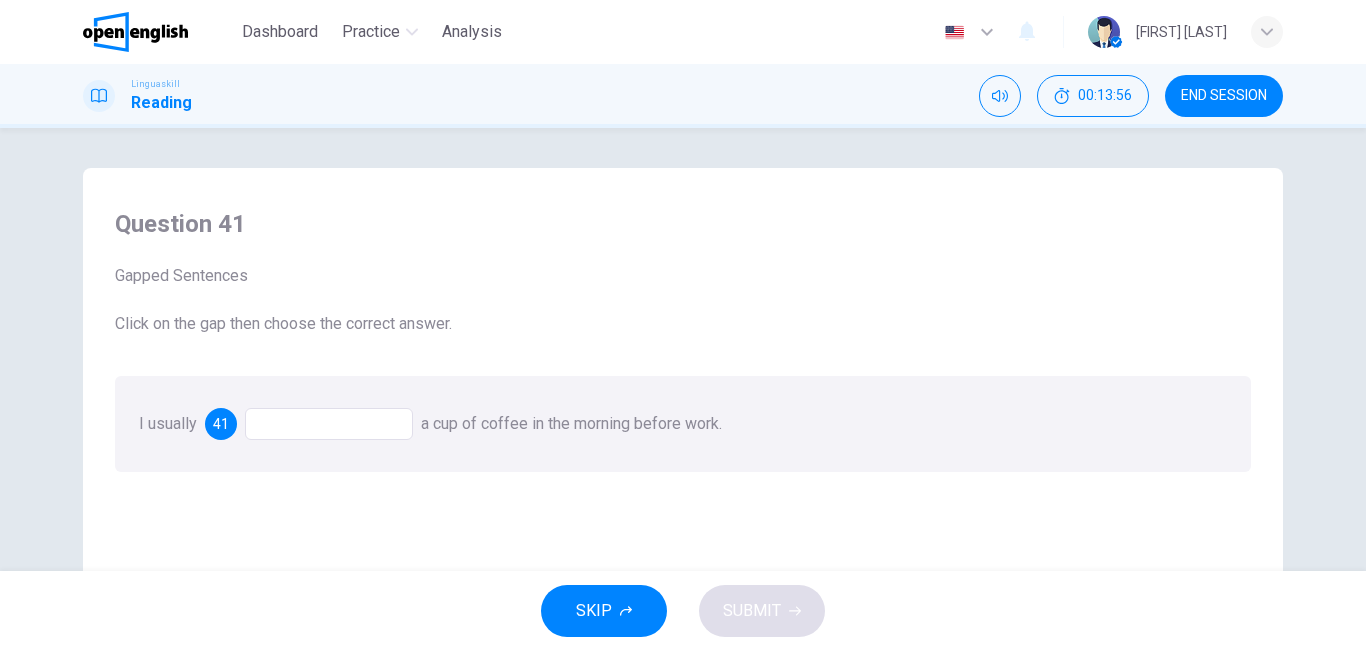 click at bounding box center (329, 424) 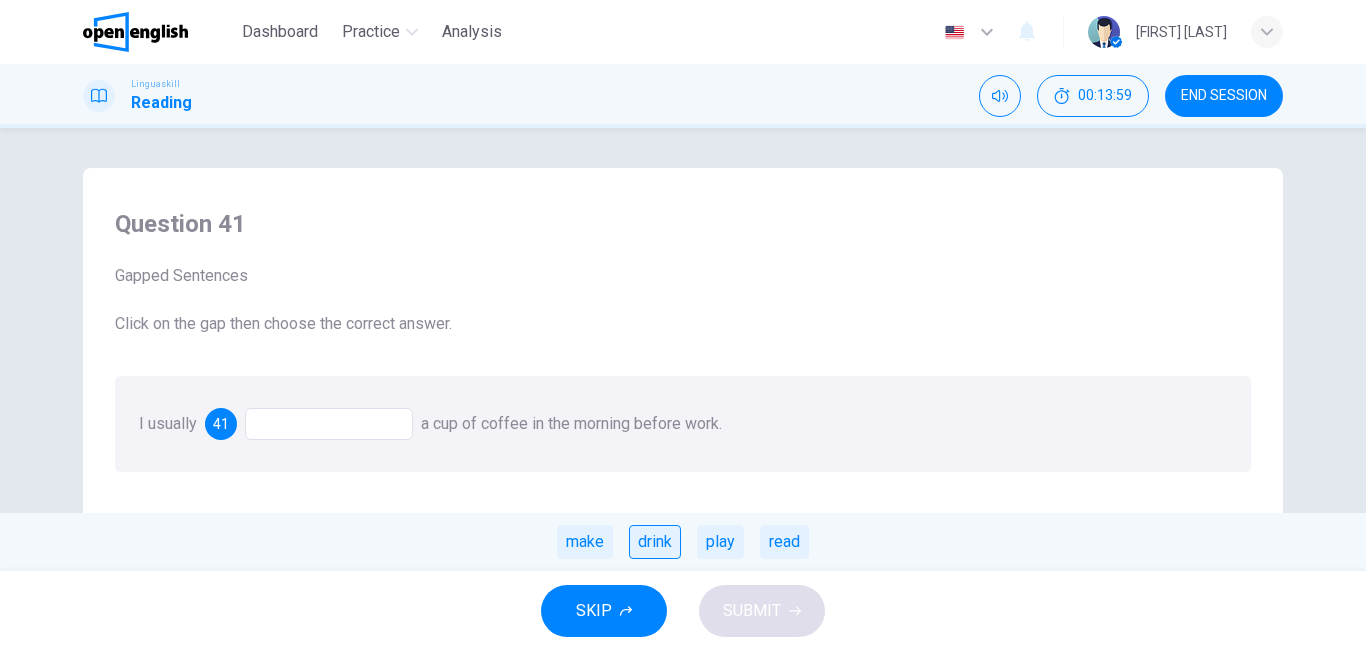 click on "drink" at bounding box center [655, 542] 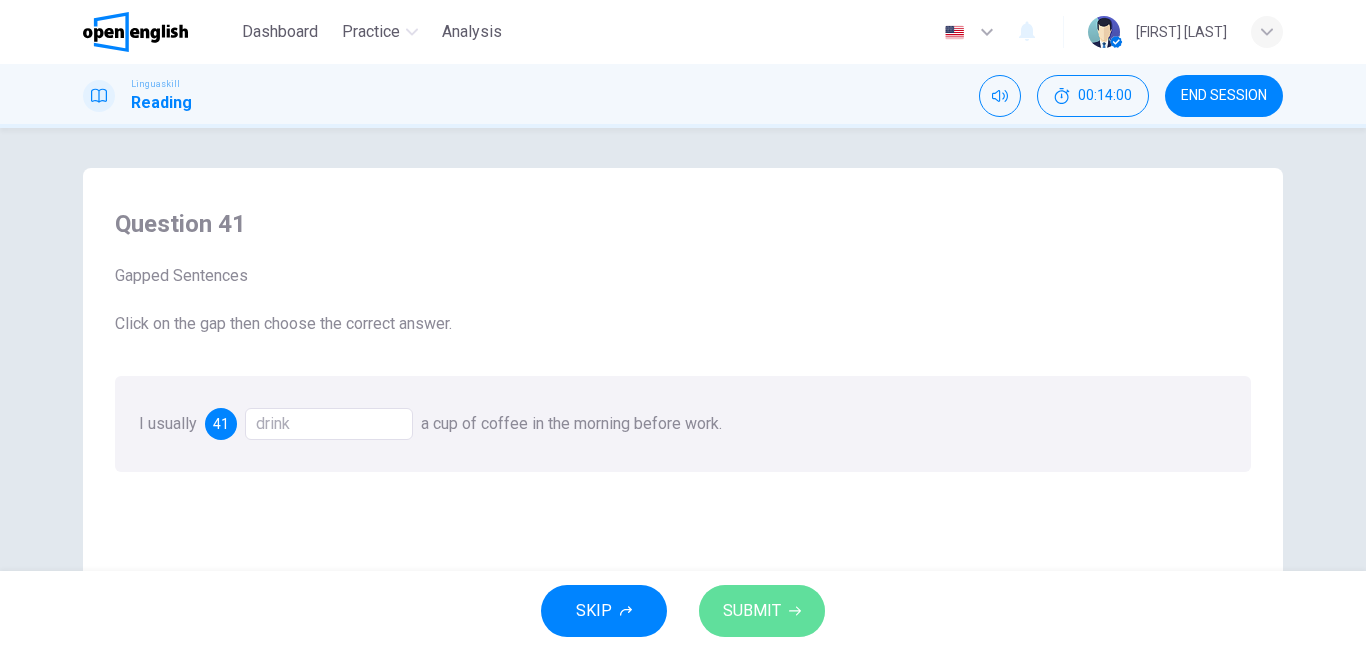click on "SUBMIT" at bounding box center [762, 611] 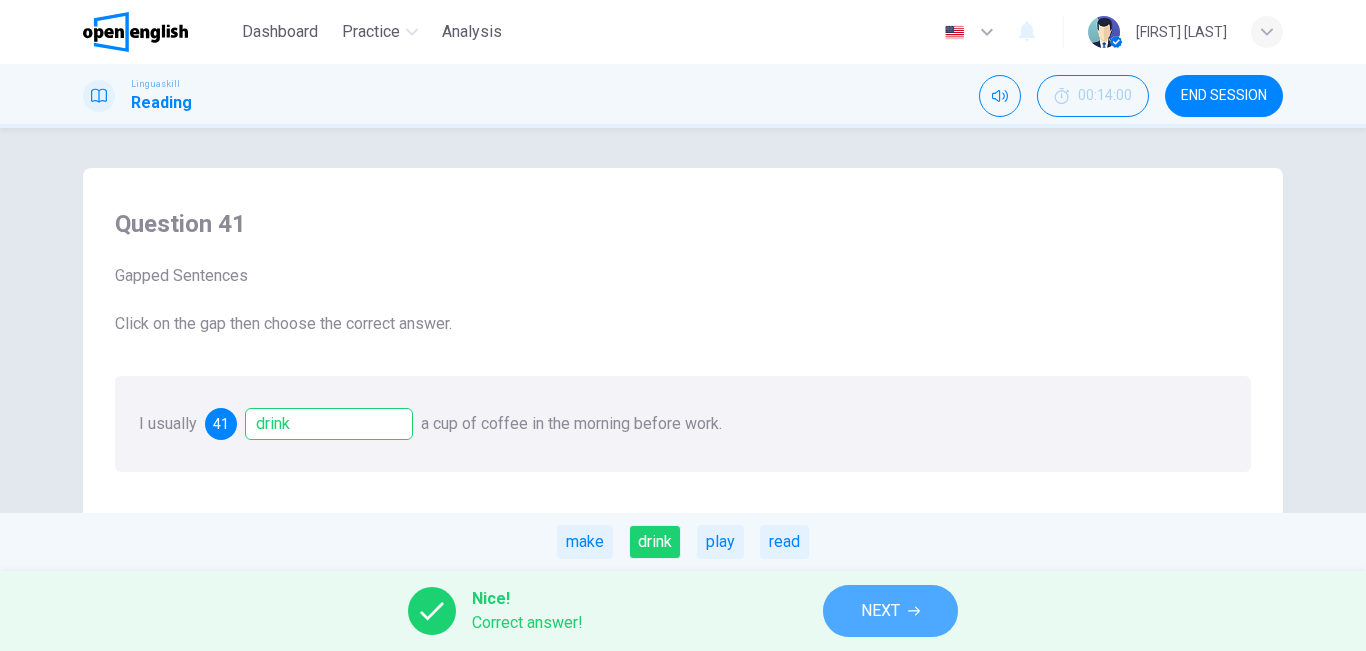 click on "NEXT" at bounding box center [880, 611] 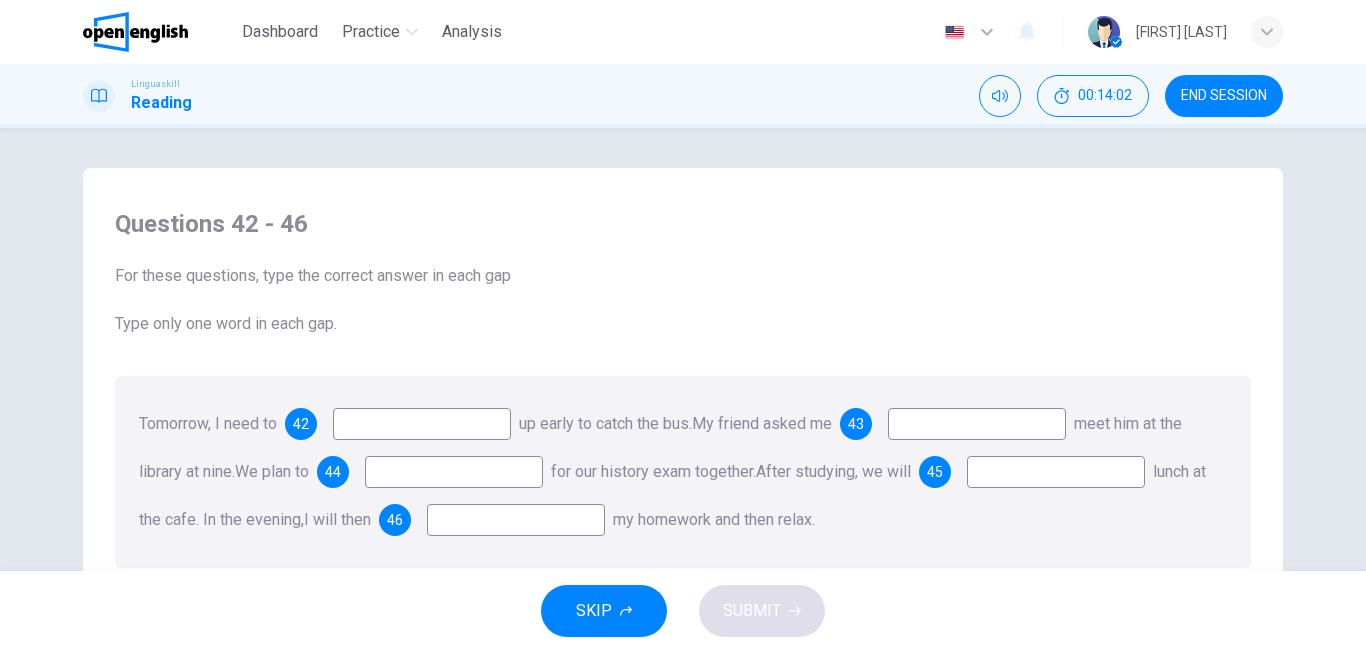 click at bounding box center (422, 424) 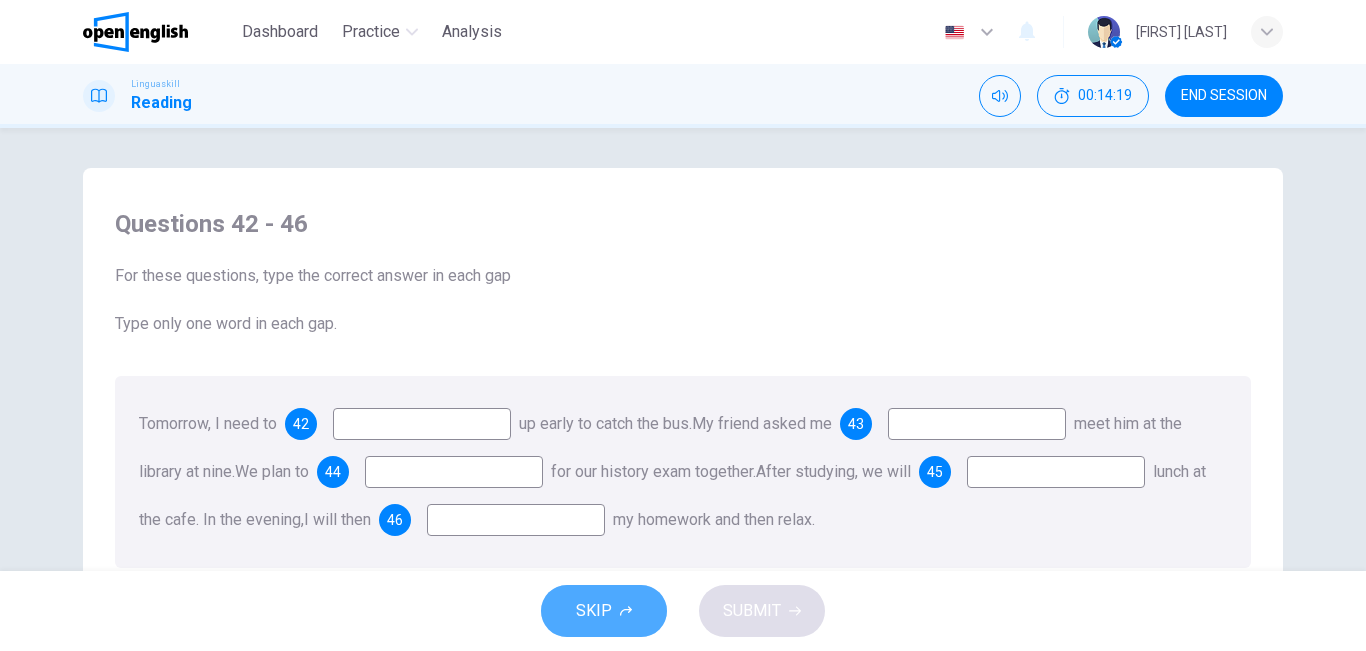 click on "SKIP" at bounding box center (604, 611) 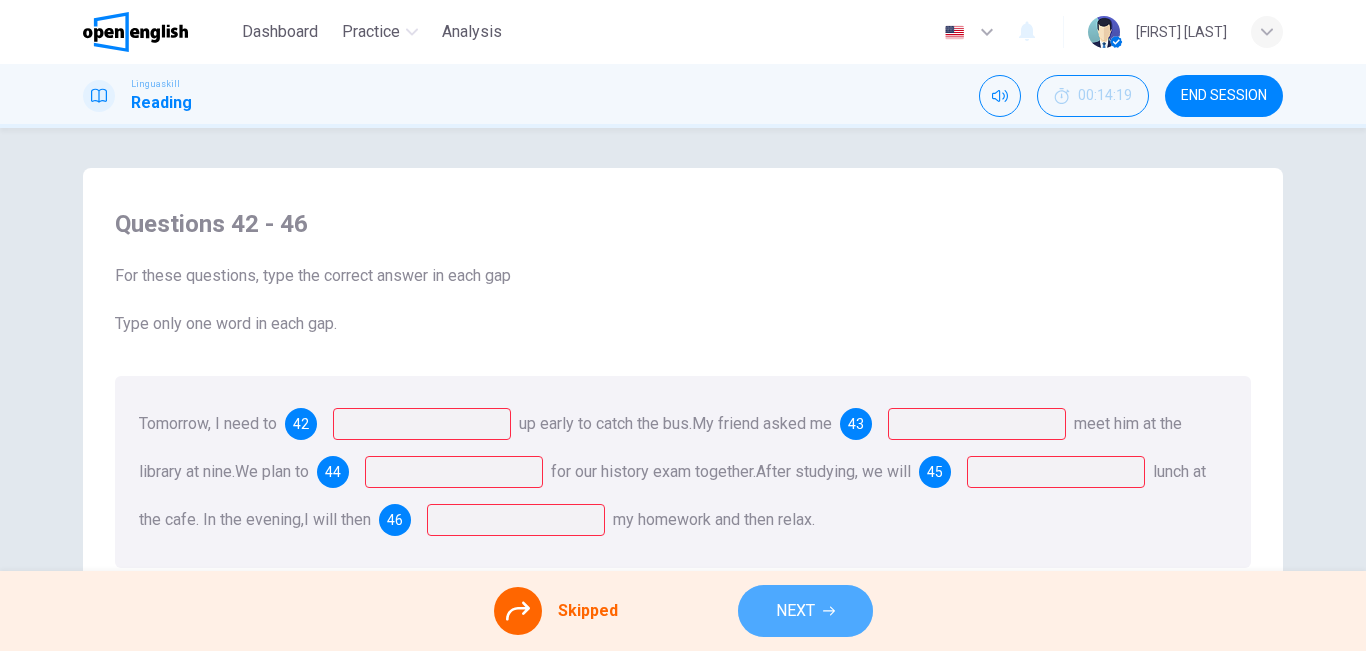 click on "NEXT" at bounding box center [795, 611] 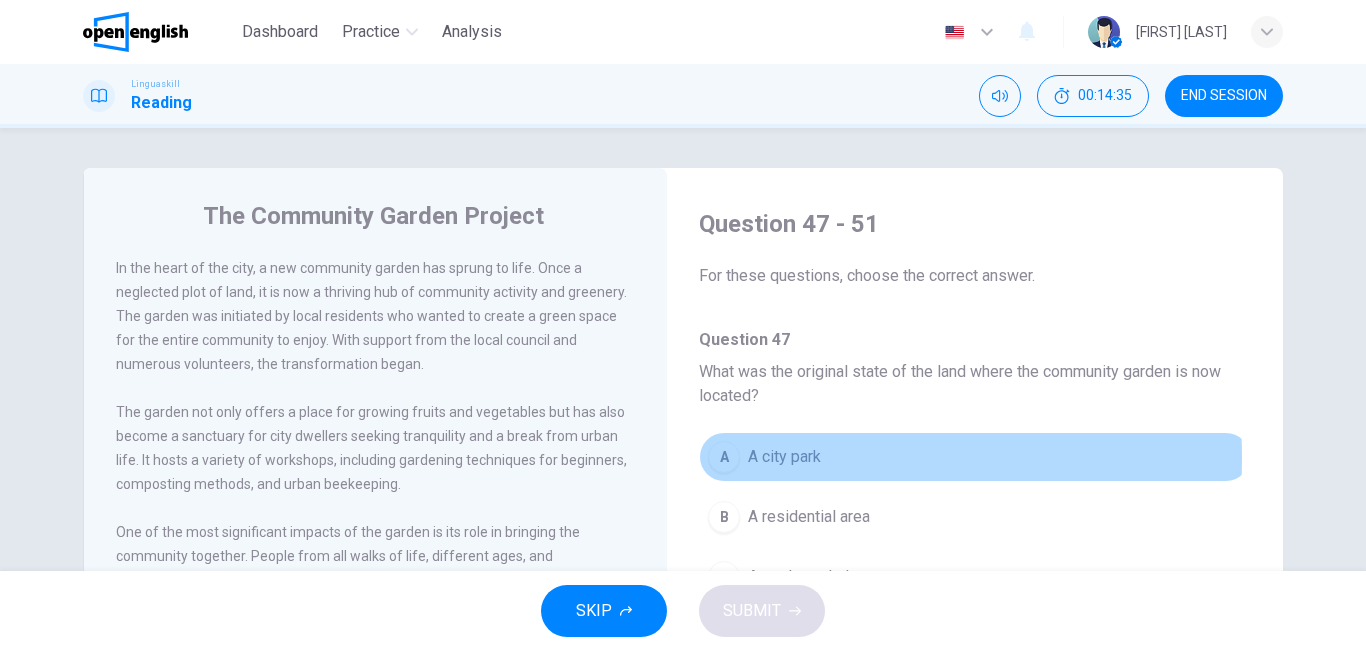 click on "A A city park" at bounding box center (975, 457) 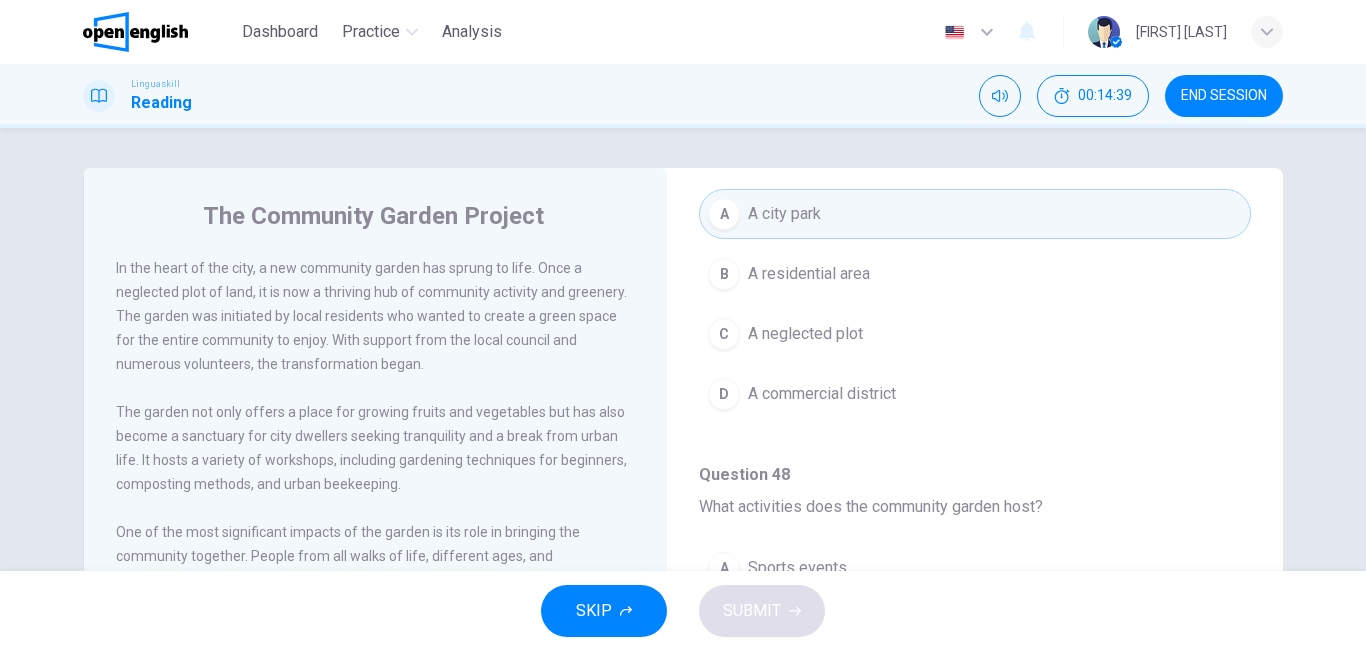 scroll, scrollTop: 225, scrollLeft: 0, axis: vertical 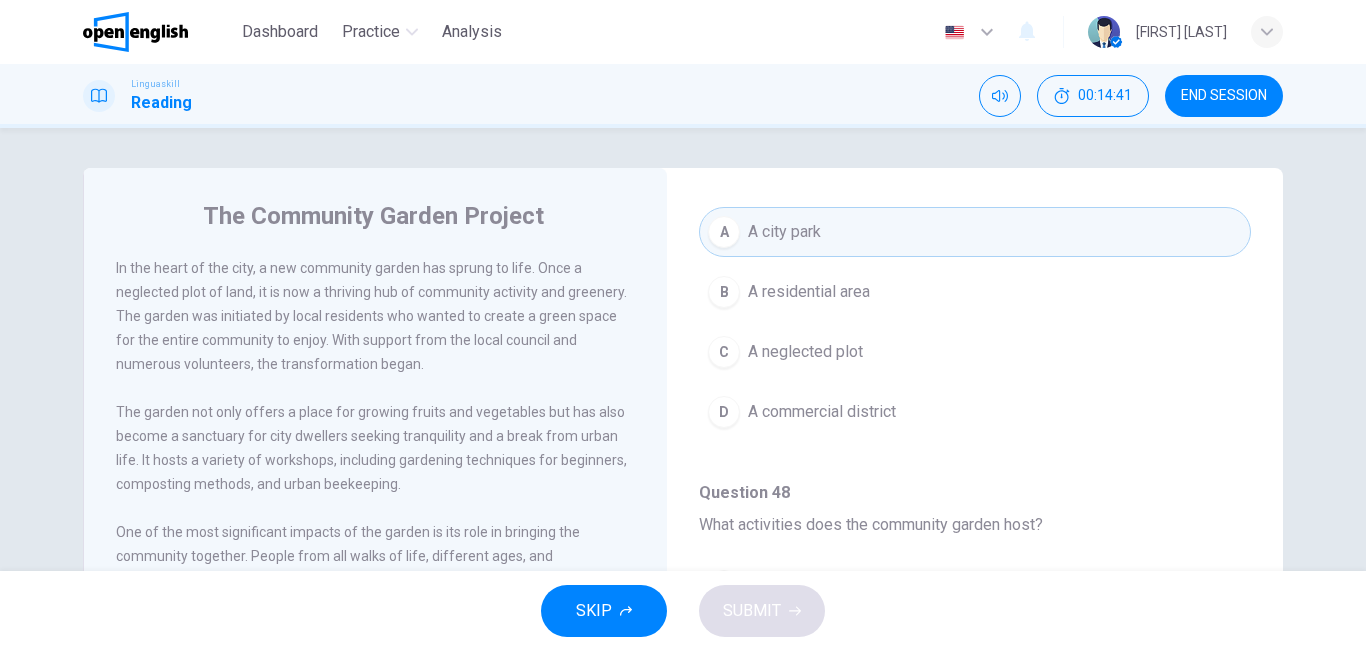 click on "In the heart of the city, a new community garden has sprung to life. Once a neglected plot of land, it is now a thriving hub of community activity and greenery. The garden was initiated by local residents who wanted to create a green space for the entire community to enjoy. With support from the local council and numerous volunteers, the transformation began. The garden not only offers a place for growing fruits and vegetables but has also become a sanctuary for city dwellers seeking tranquility and a break from urban life. It hosts a variety of workshops, including gardening techniques for beginners, composting methods, and urban beekeeping. One of the most significant impacts of the garden is its role in bringing the community together. People from all walks of life, different ages, and backgrounds come here to connect with nature and each other. The garden has also become an educational tool for schools, providing children with hands-on learning about the environment and sustainable living." at bounding box center (389, 520) 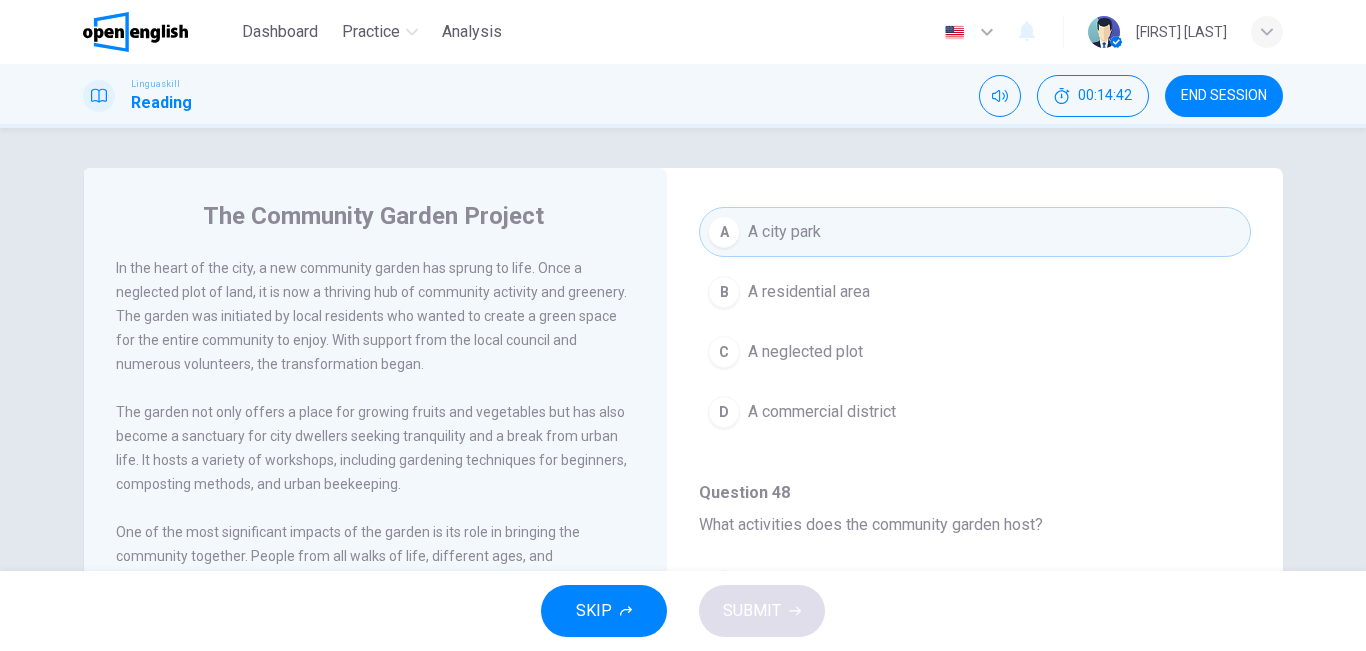 click on "One of the most significant impacts of the garden is its role in bringing the community together. People from all walks of life, different ages, and backgrounds come here to connect with nature and each other. The garden has also become an educational tool for schools, providing children with hands-on learning about the environment and sustainable living." at bounding box center (376, 580) 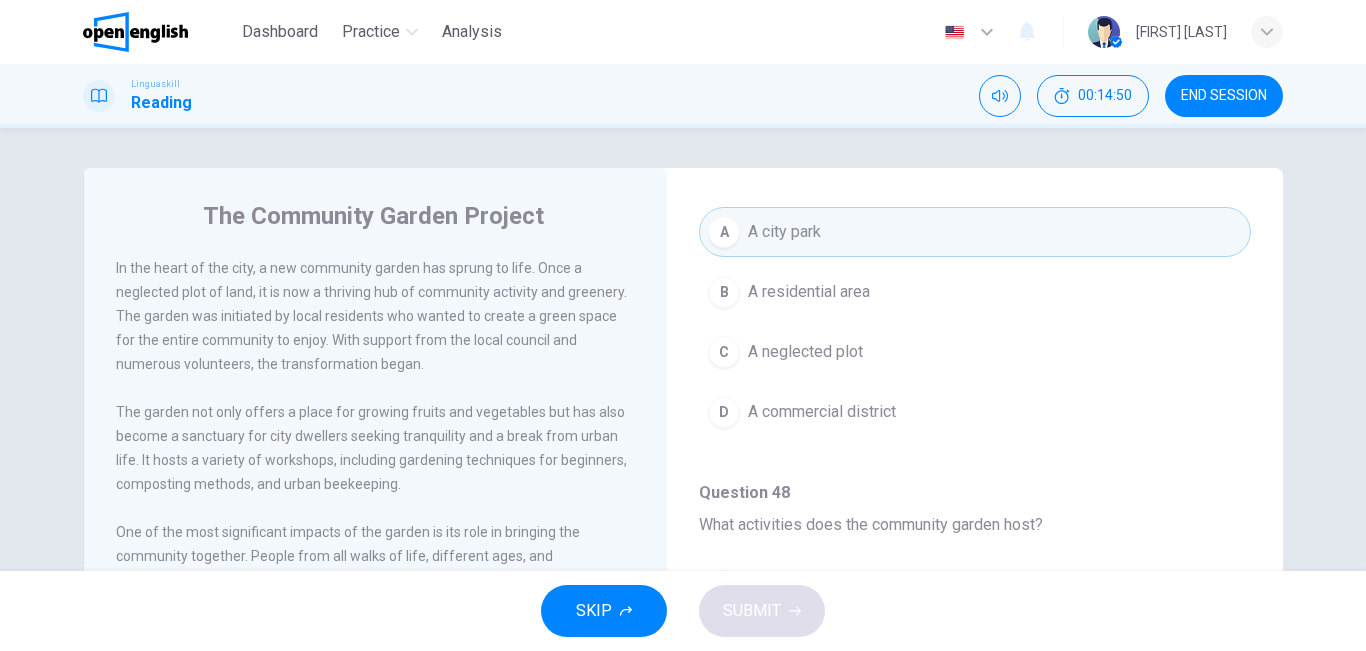 click on "A residential area" at bounding box center (809, 292) 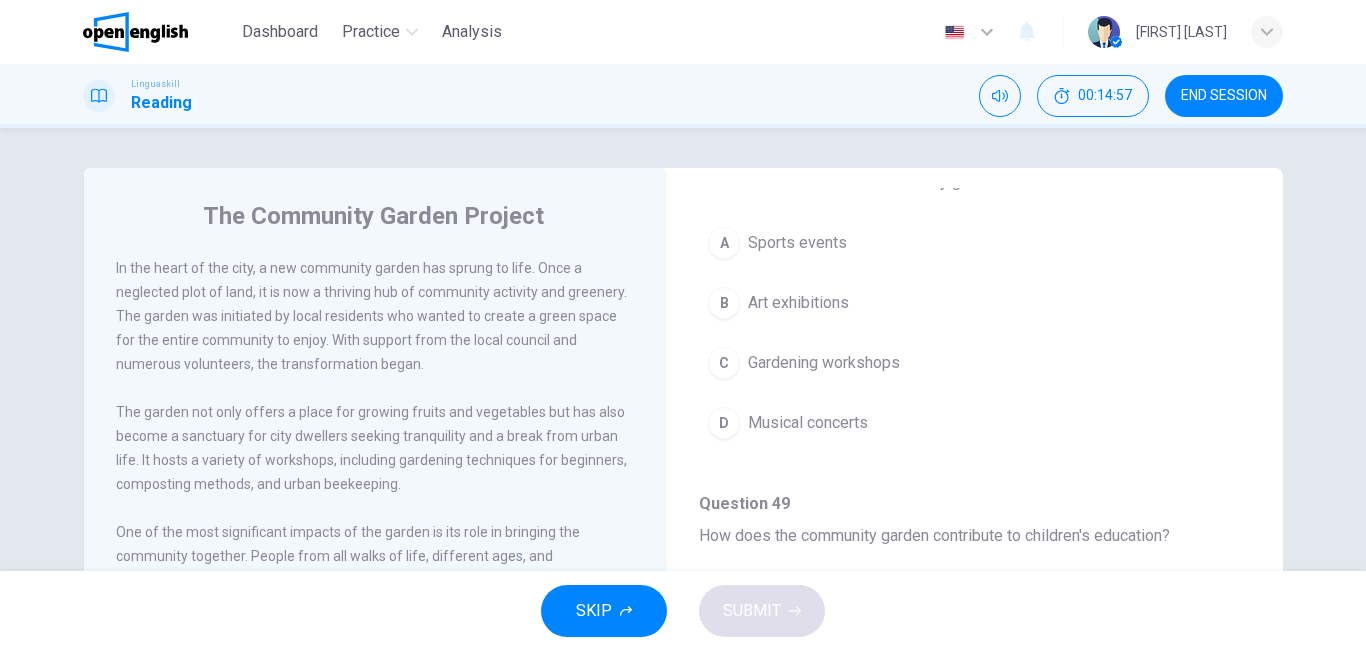 scroll, scrollTop: 558, scrollLeft: 0, axis: vertical 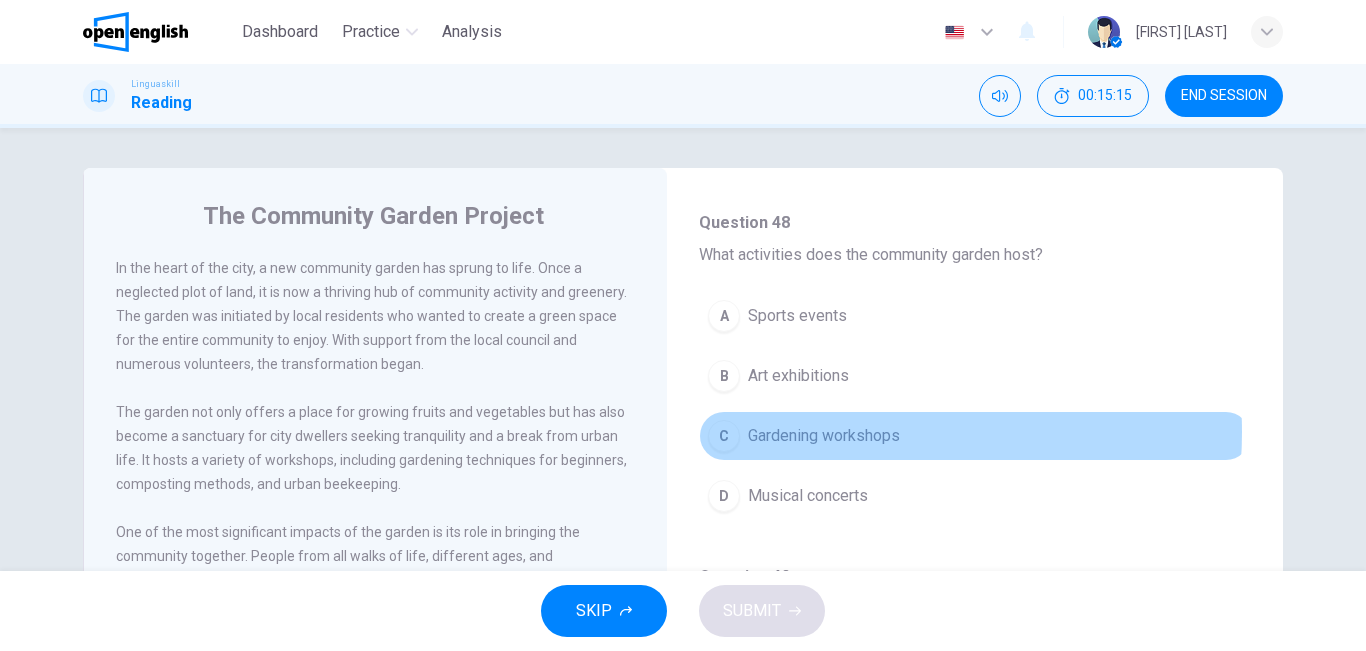 click on "Gardening workshops" at bounding box center (824, 436) 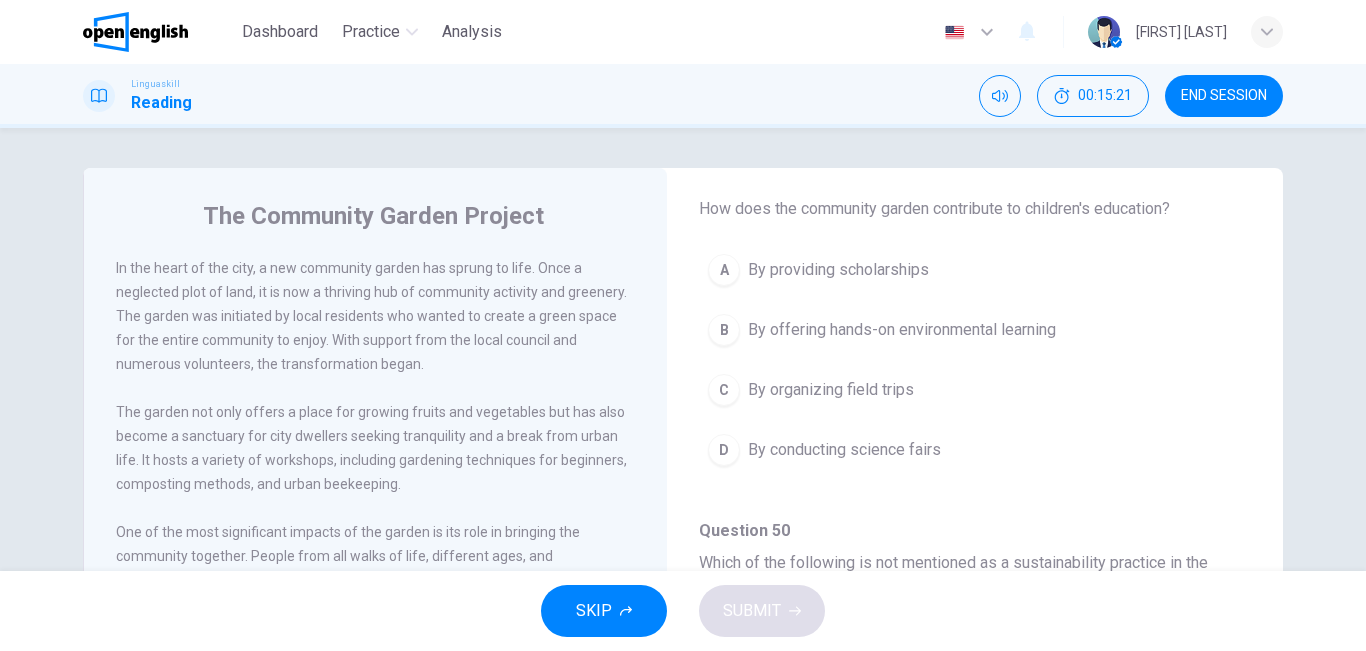 scroll, scrollTop: 892, scrollLeft: 0, axis: vertical 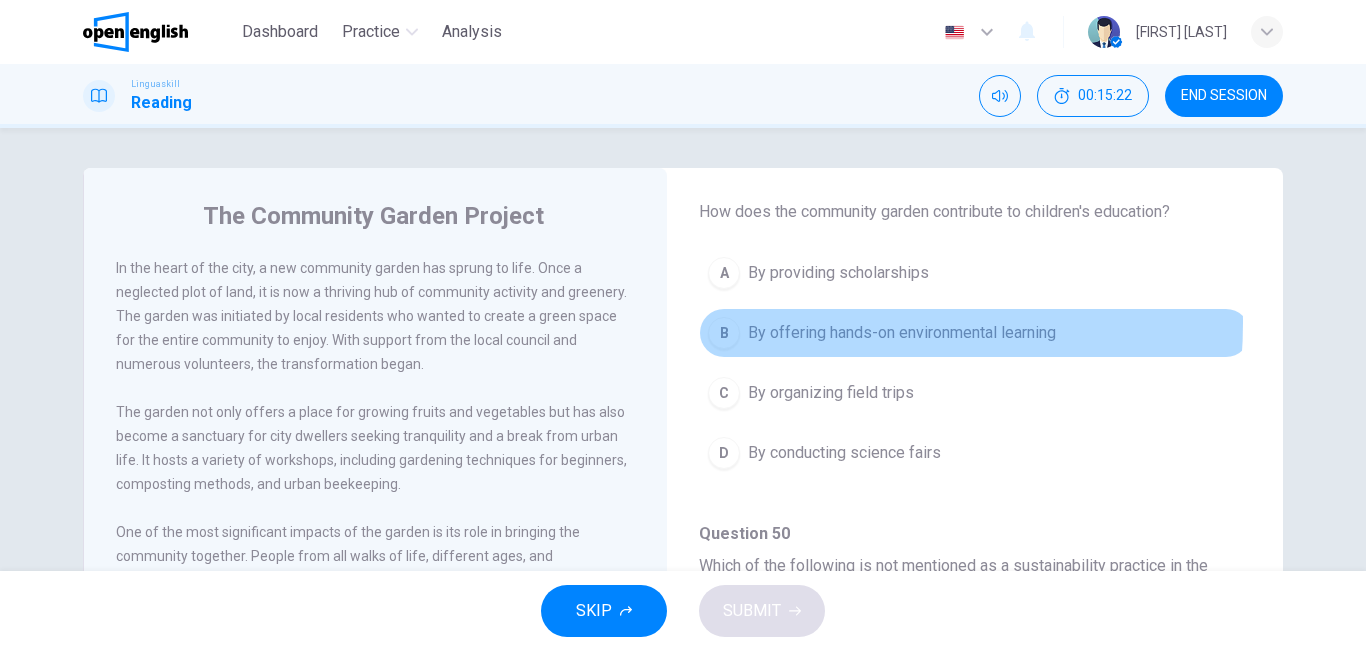 click on "By offering hands-on environmental learning" at bounding box center [902, 333] 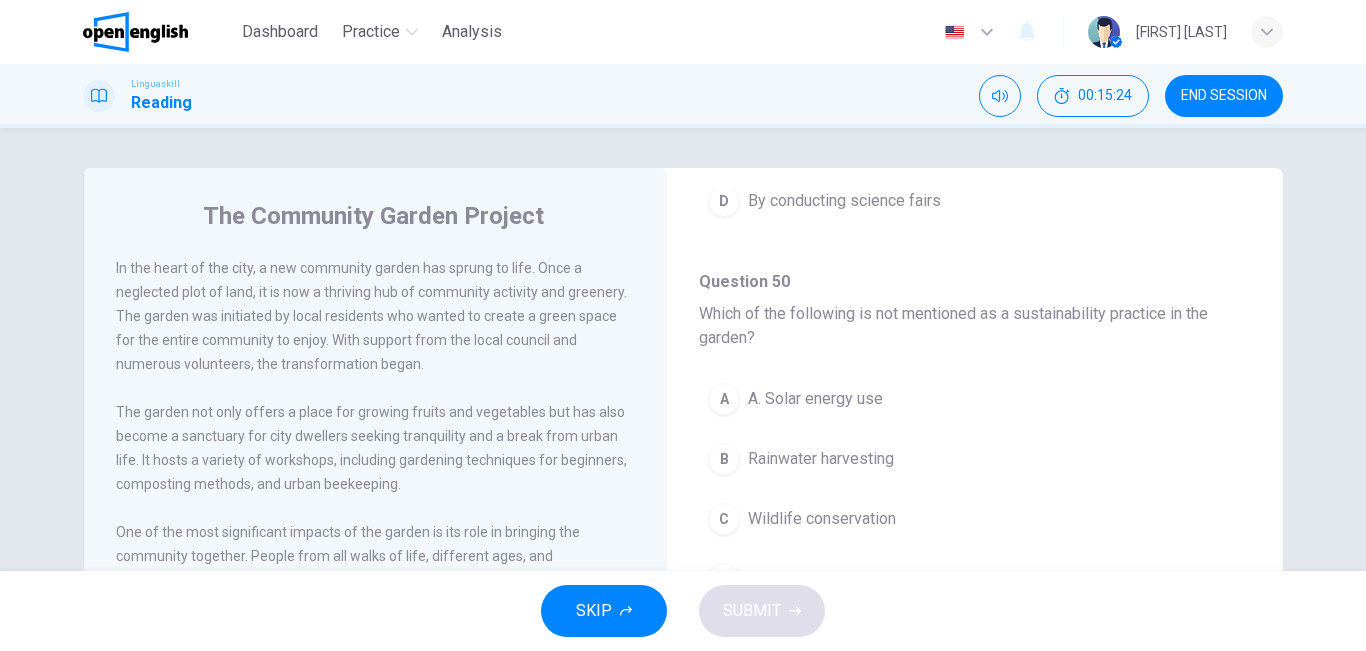 scroll, scrollTop: 1141, scrollLeft: 0, axis: vertical 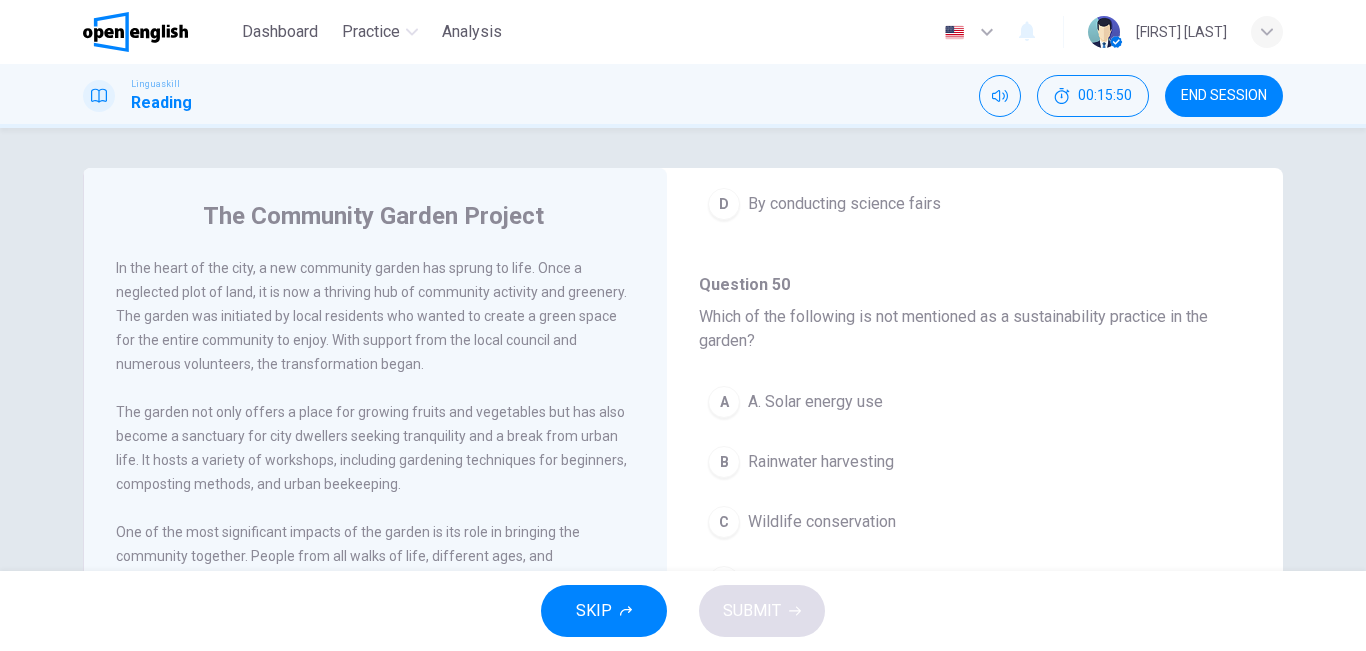 click on "C" at bounding box center [724, 522] 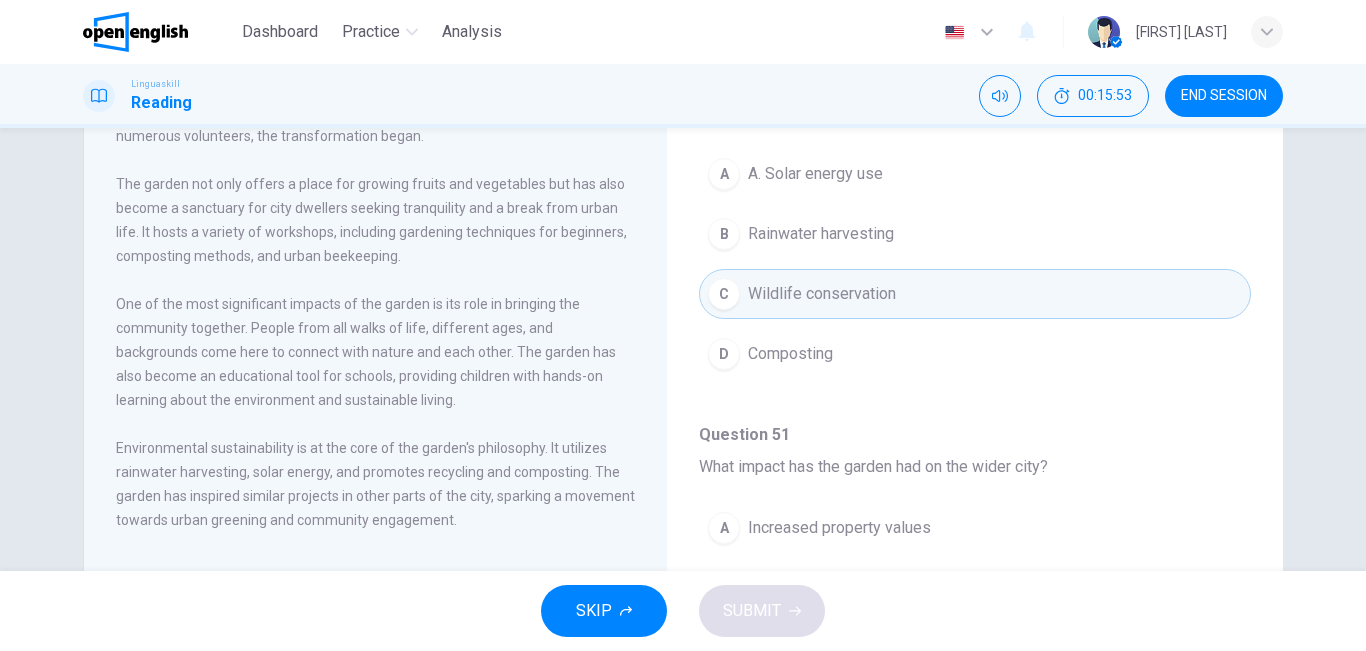 scroll, scrollTop: 332, scrollLeft: 0, axis: vertical 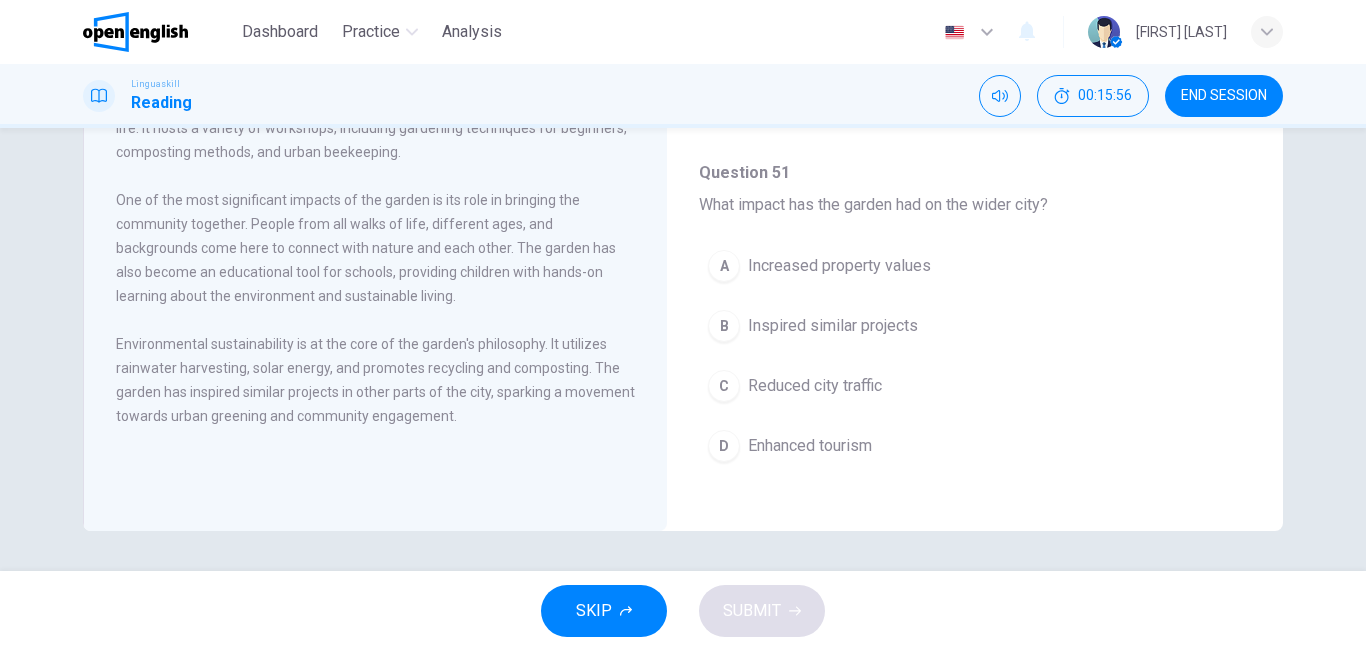 click on "C Reduced city traffic" at bounding box center (975, 386) 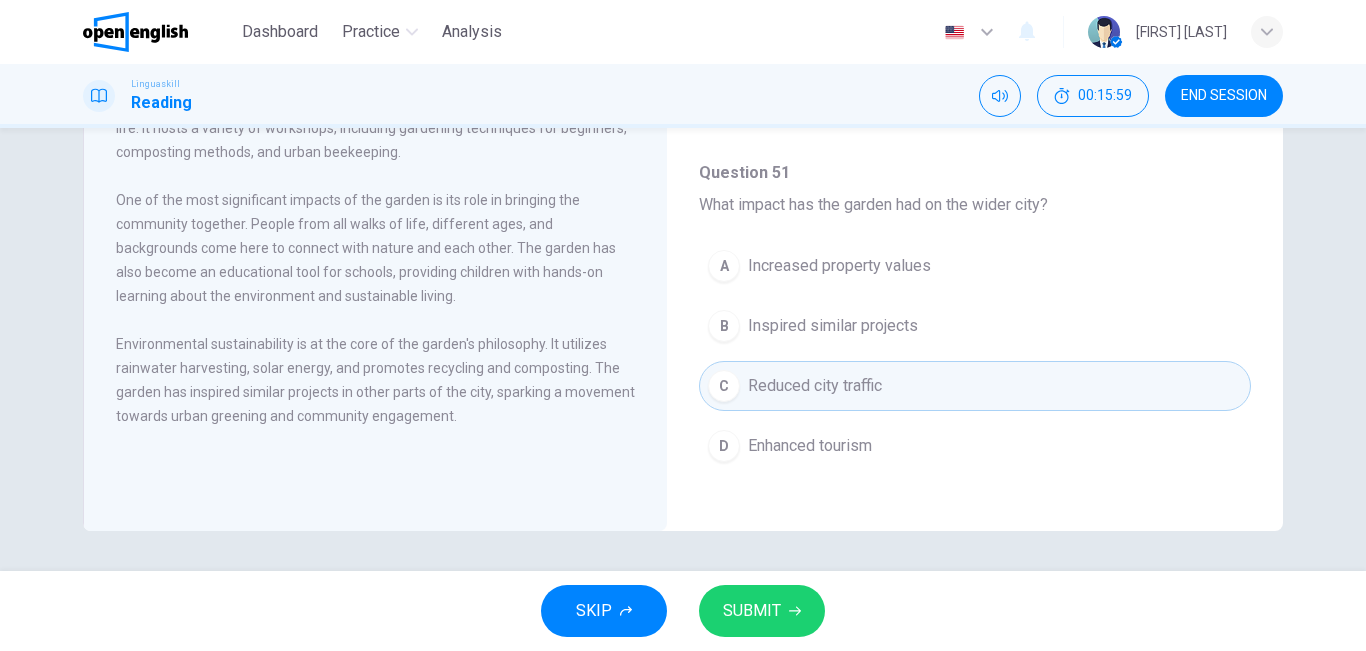 click on "SUBMIT" at bounding box center (762, 611) 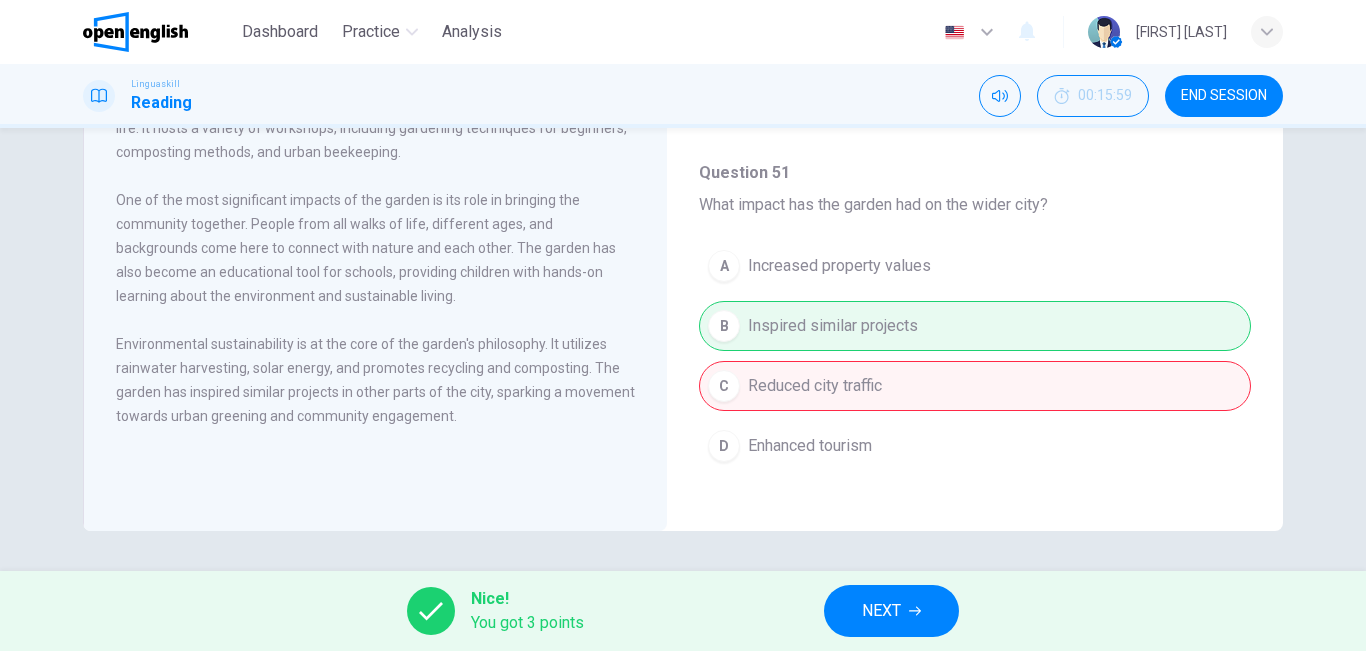 click on "NEXT" at bounding box center (891, 611) 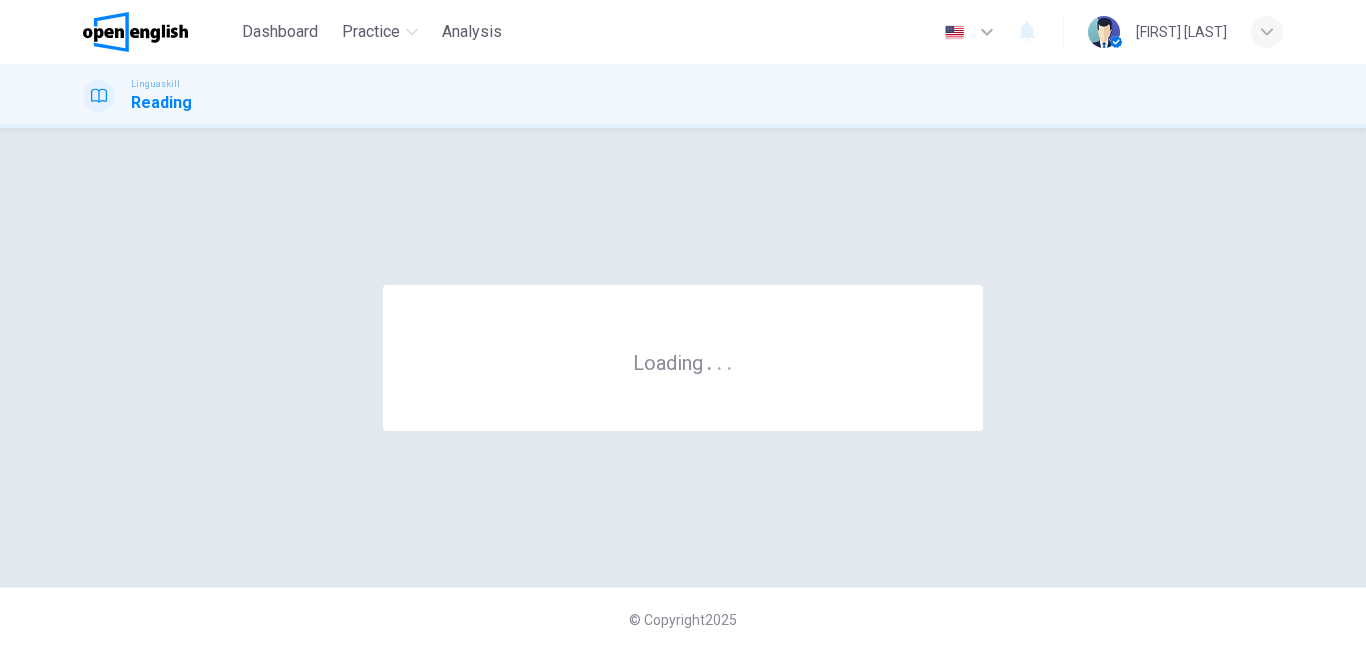 scroll, scrollTop: 0, scrollLeft: 0, axis: both 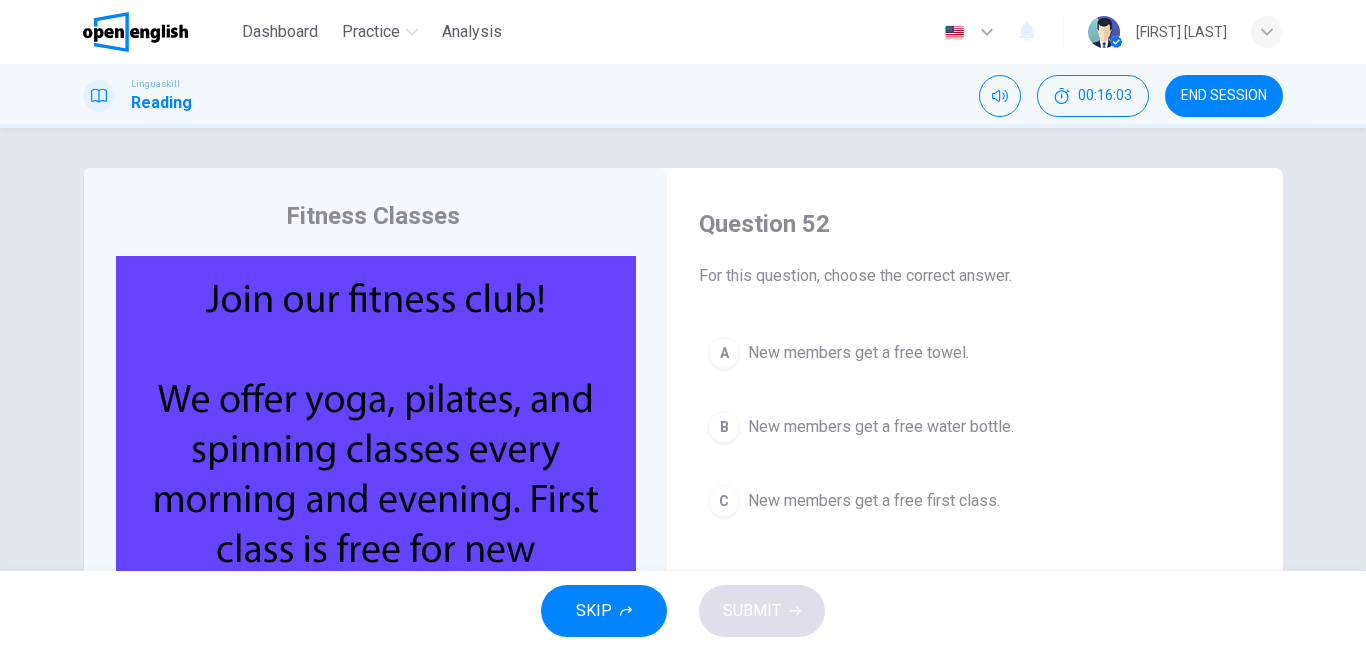 click at bounding box center (376, 448) 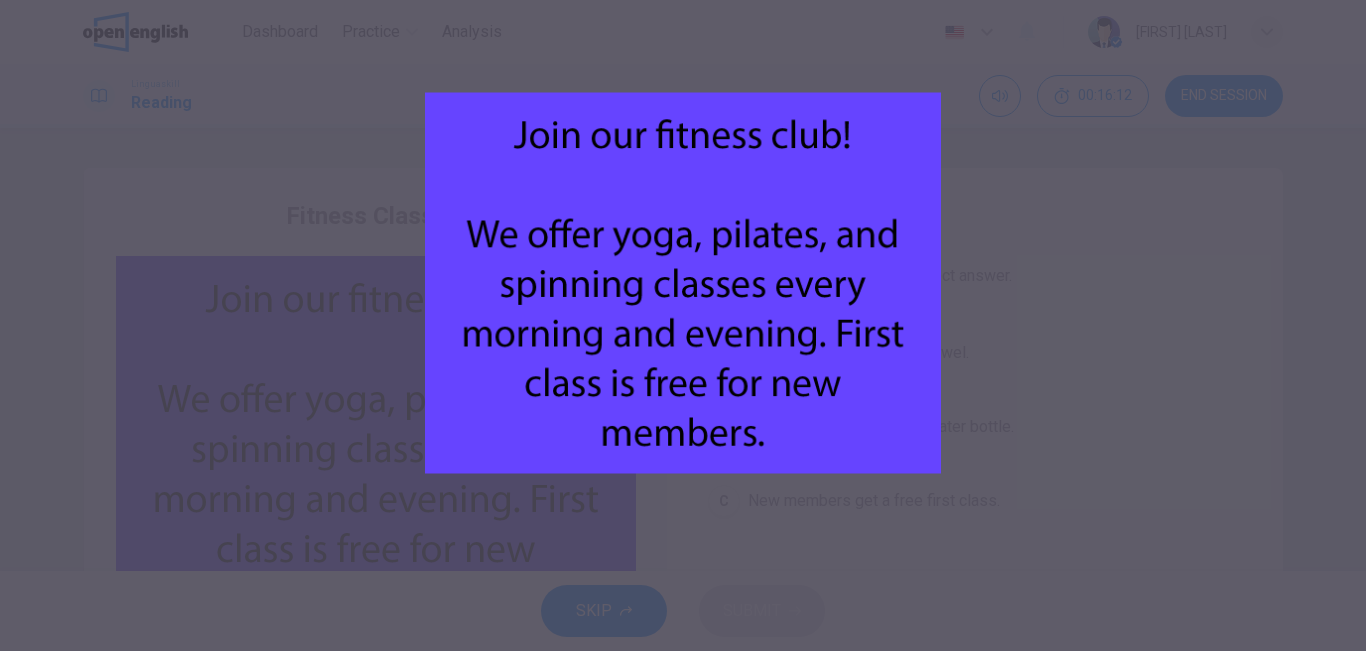 click at bounding box center [683, 283] 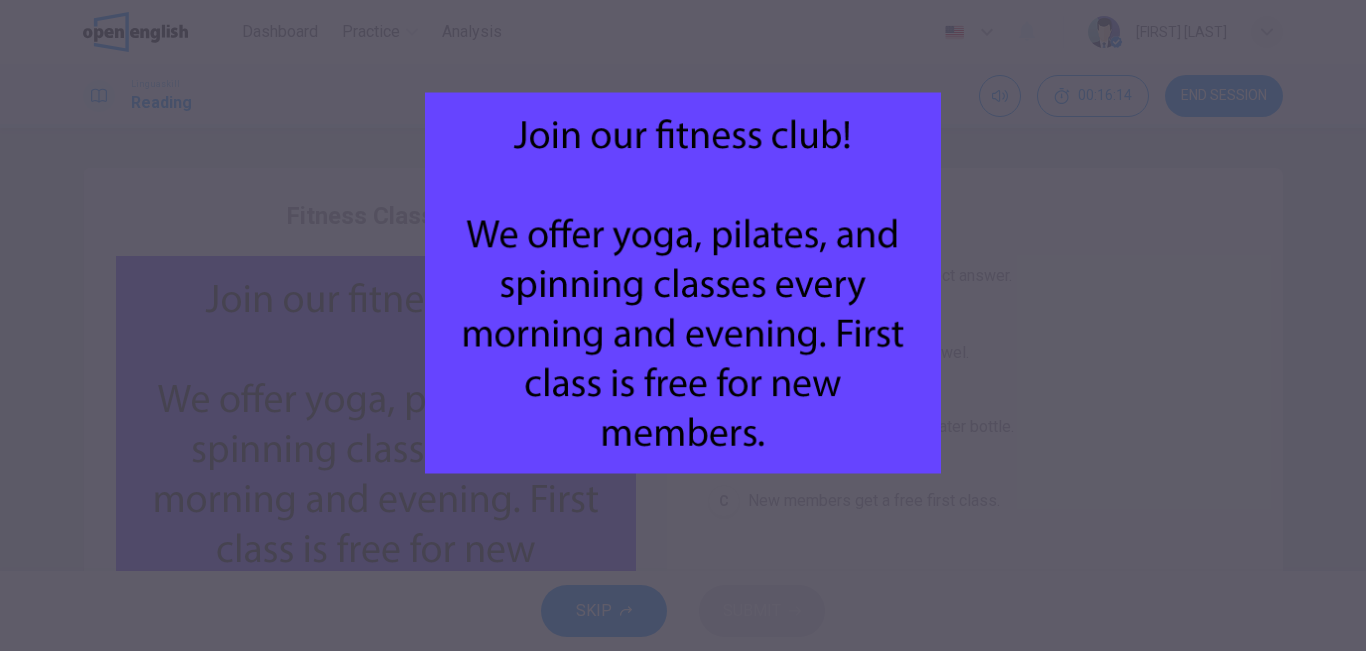 click at bounding box center (683, 283) 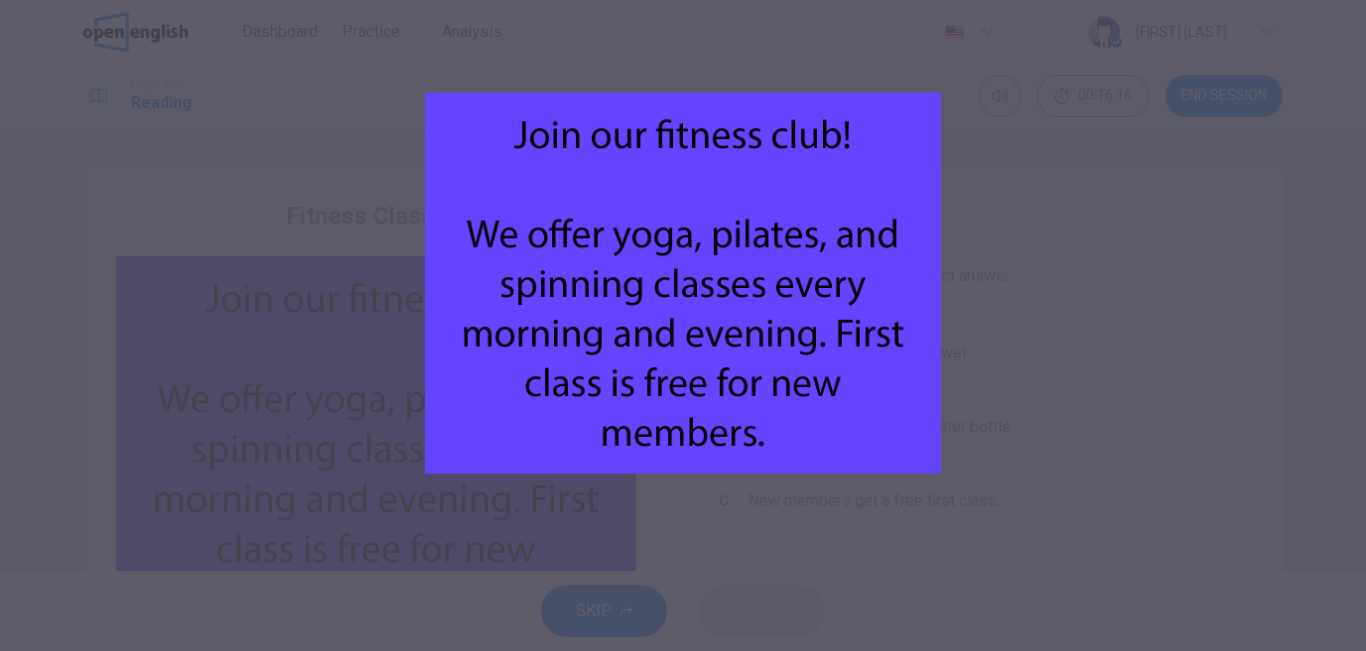 click at bounding box center [683, 283] 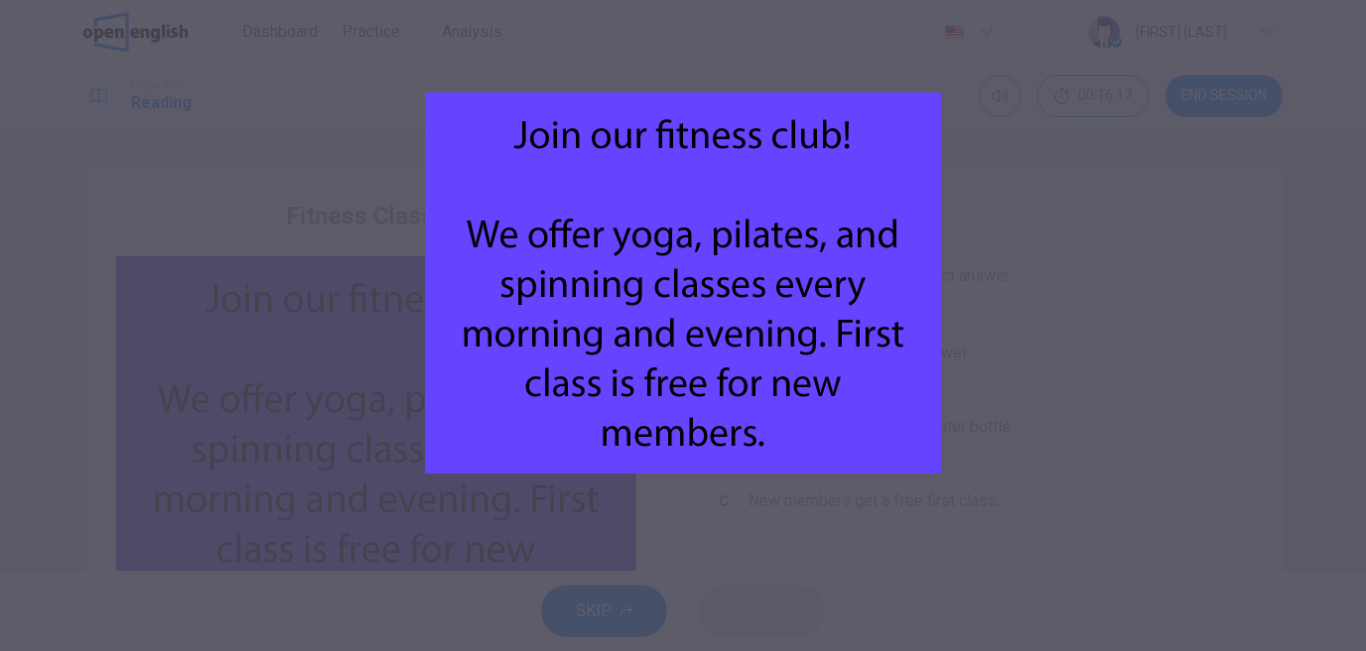 drag, startPoint x: 733, startPoint y: 62, endPoint x: 544, endPoint y: 134, distance: 202.24985 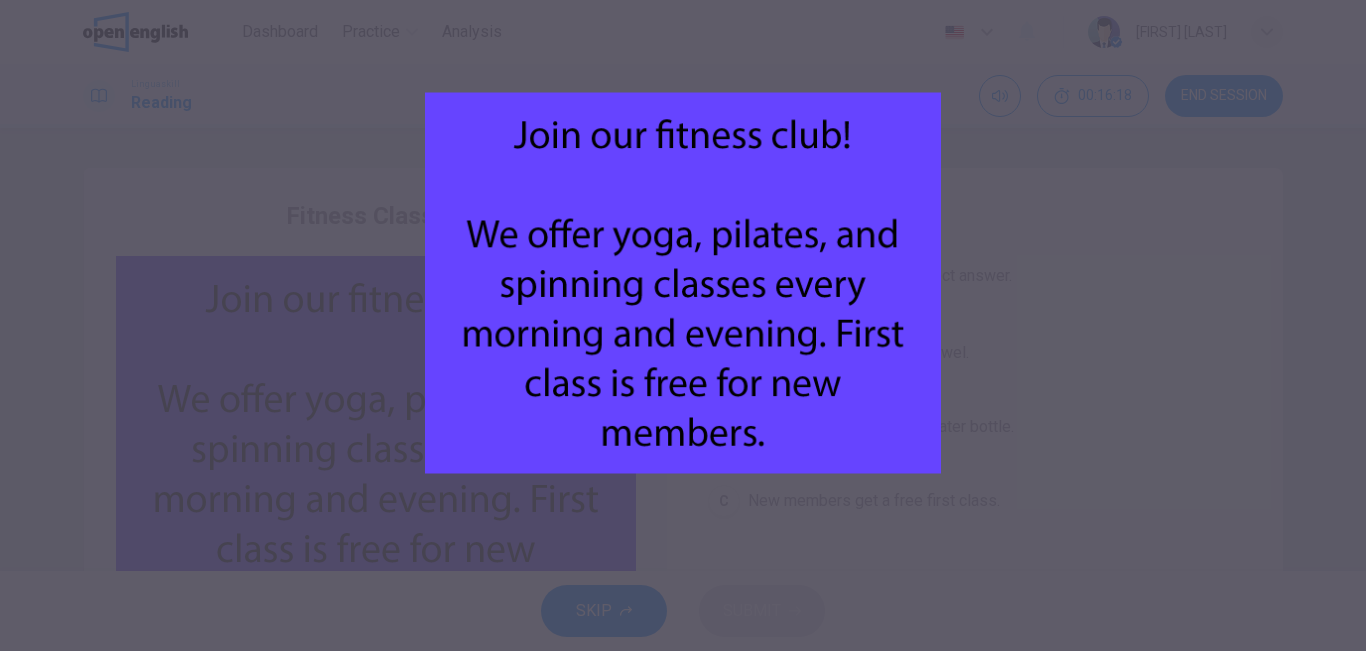 click at bounding box center (683, 325) 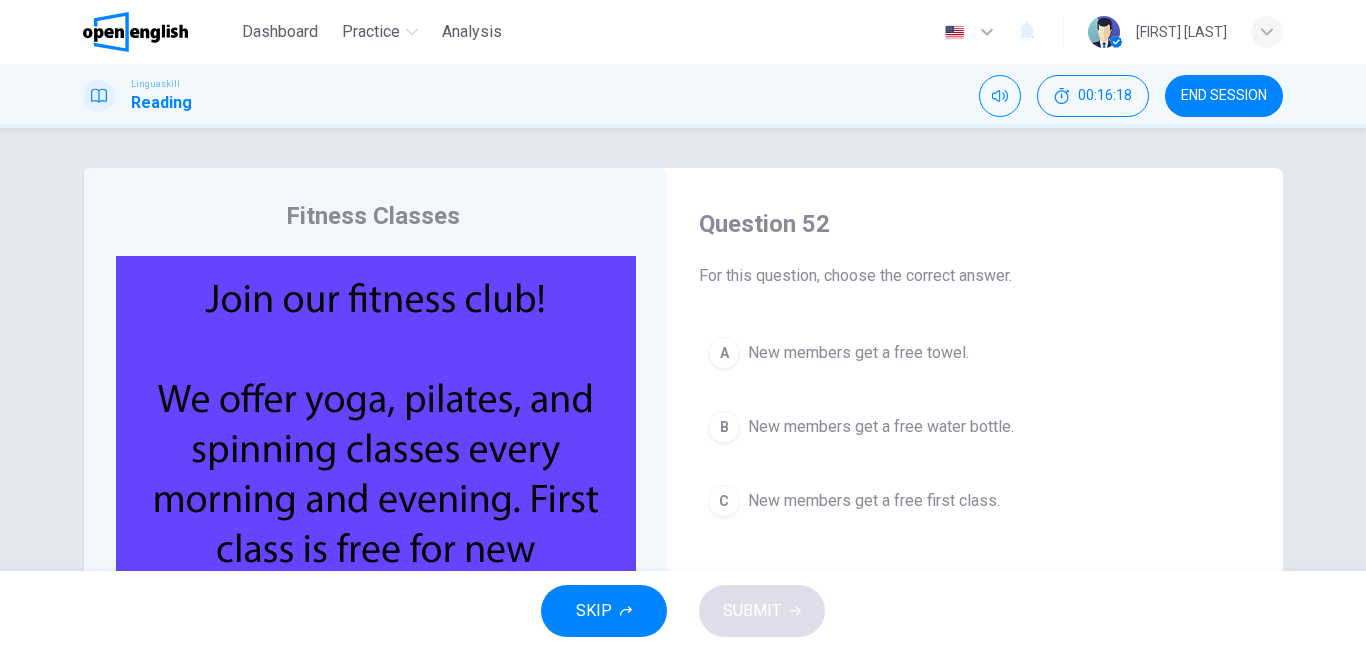 click on "Fitness Classes CLICK TO ZOOM Question 52 For this question, choose the correct answer. A New members get a free towel. B New members get a free water bottle. C New members get a free first class." at bounding box center (683, 349) 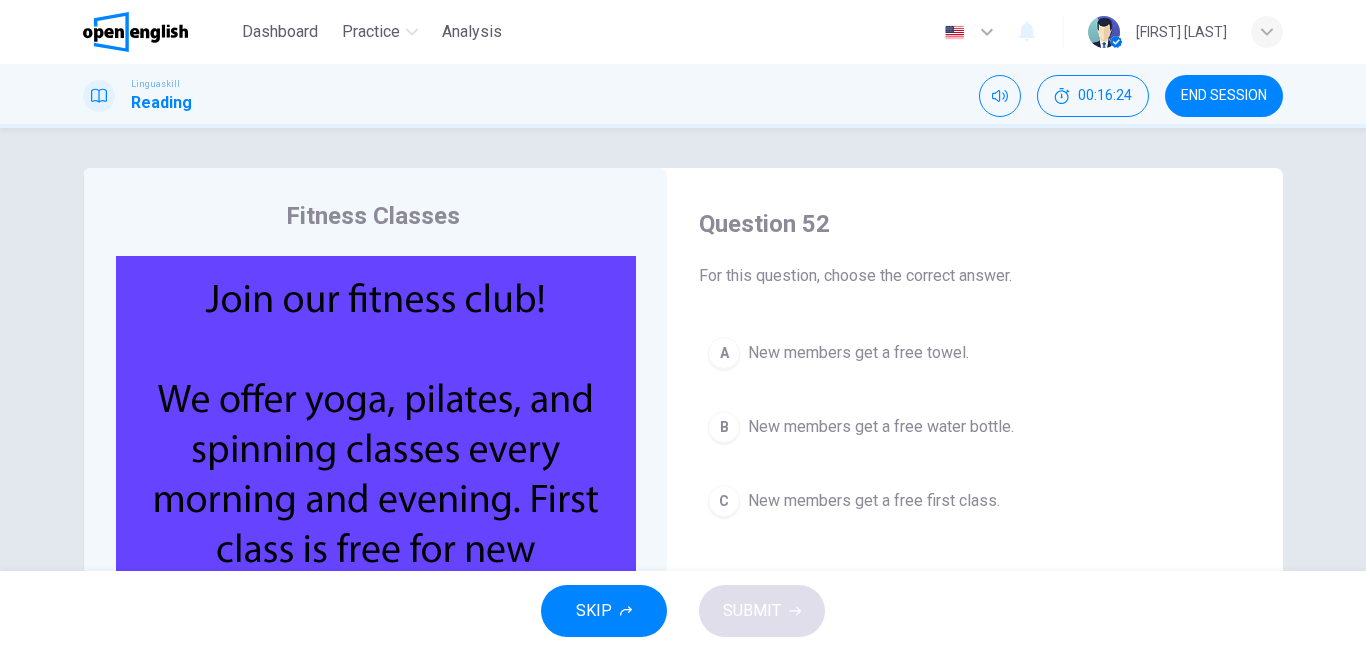 click at bounding box center [376, 448] 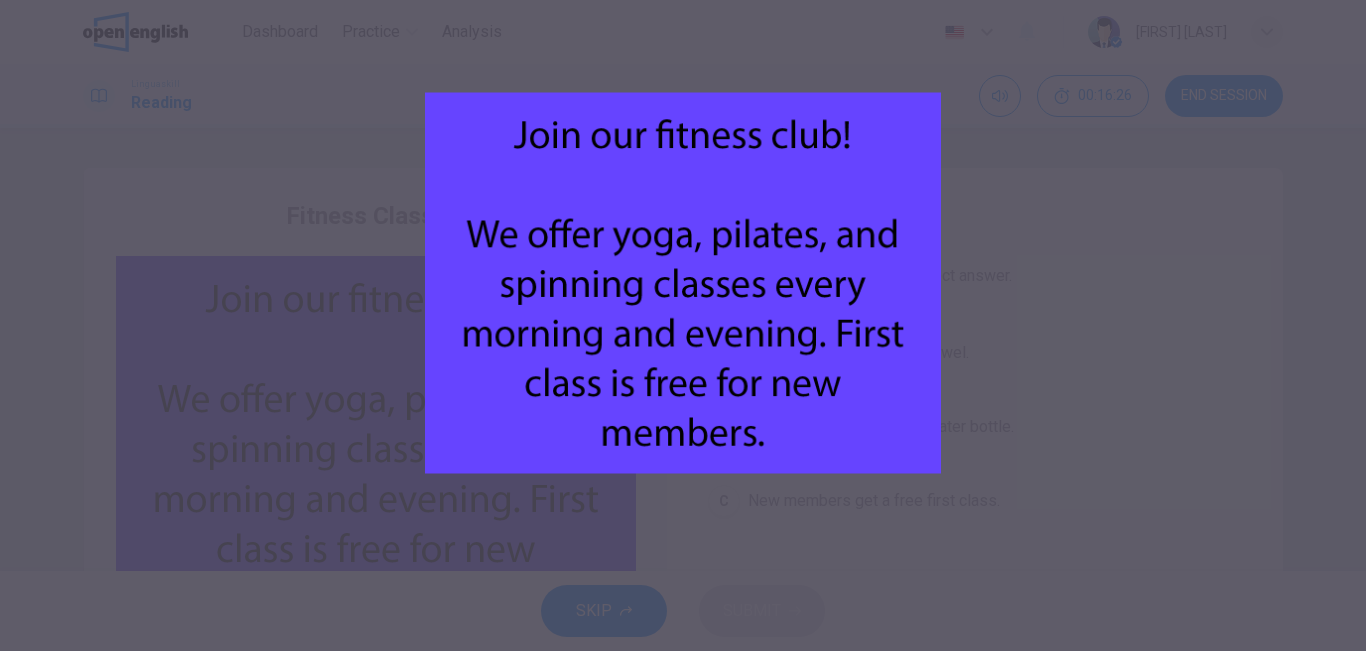 click at bounding box center (683, 283) 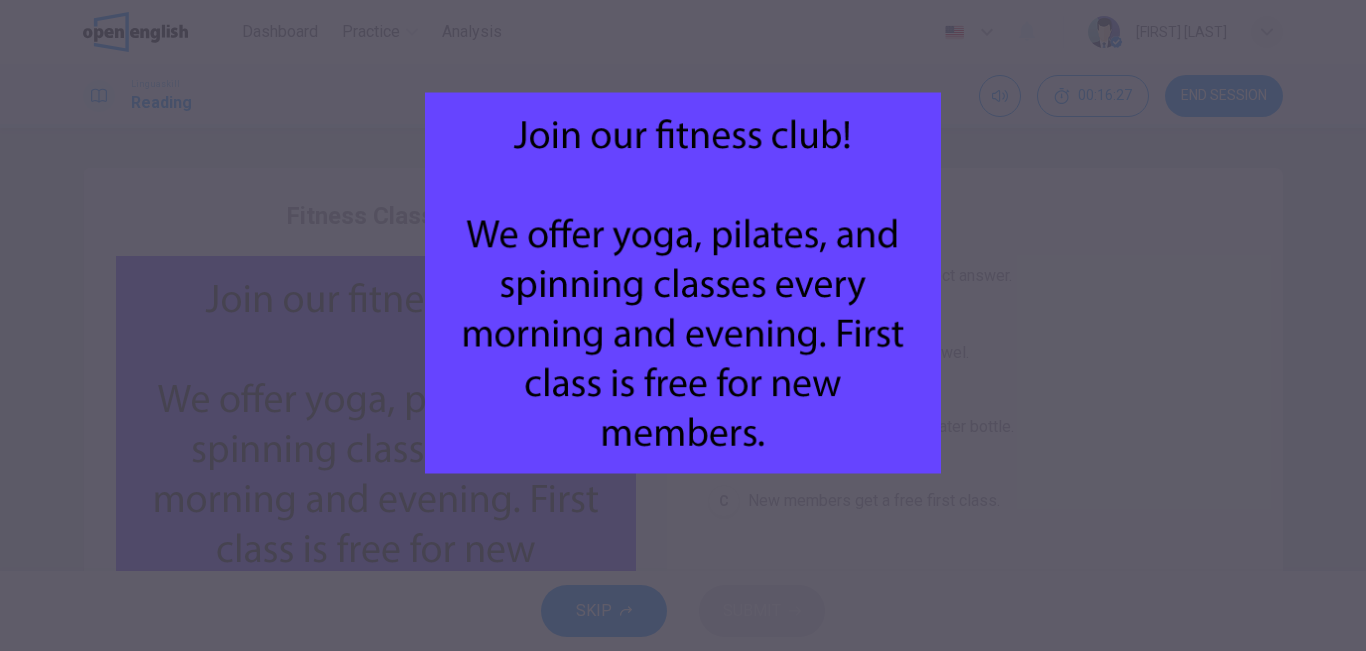 click at bounding box center (683, 283) 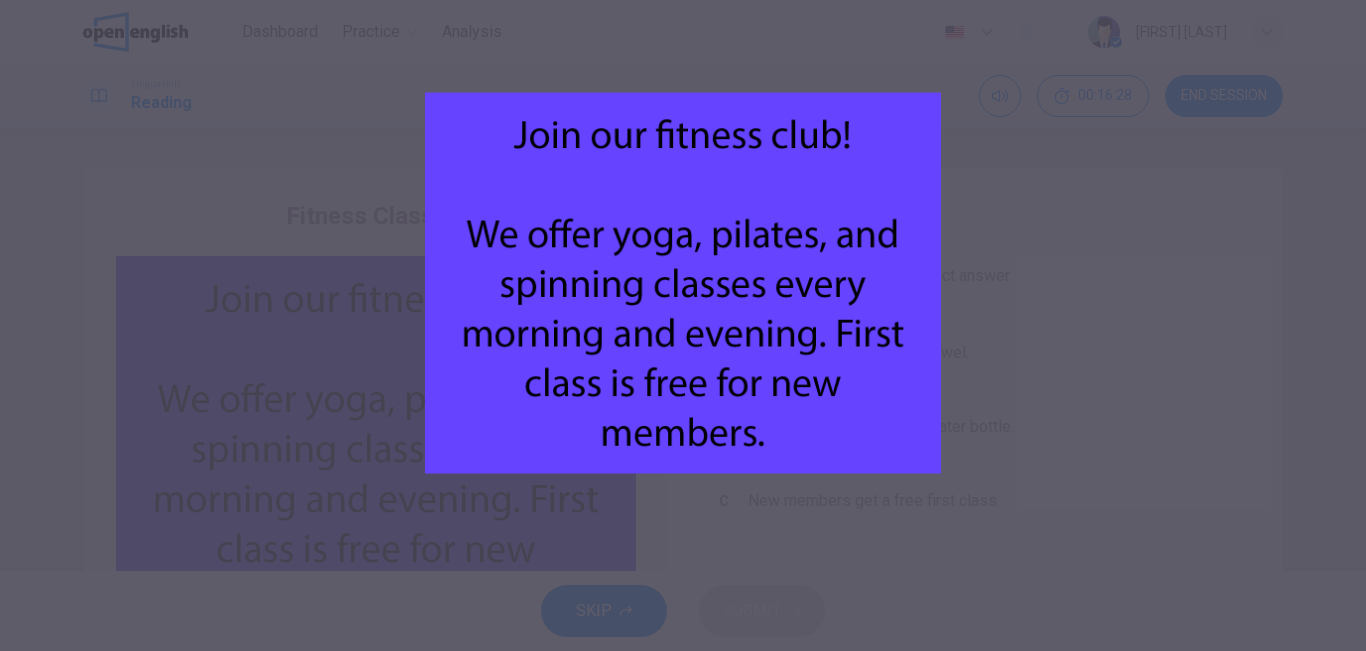 click at bounding box center (683, 283) 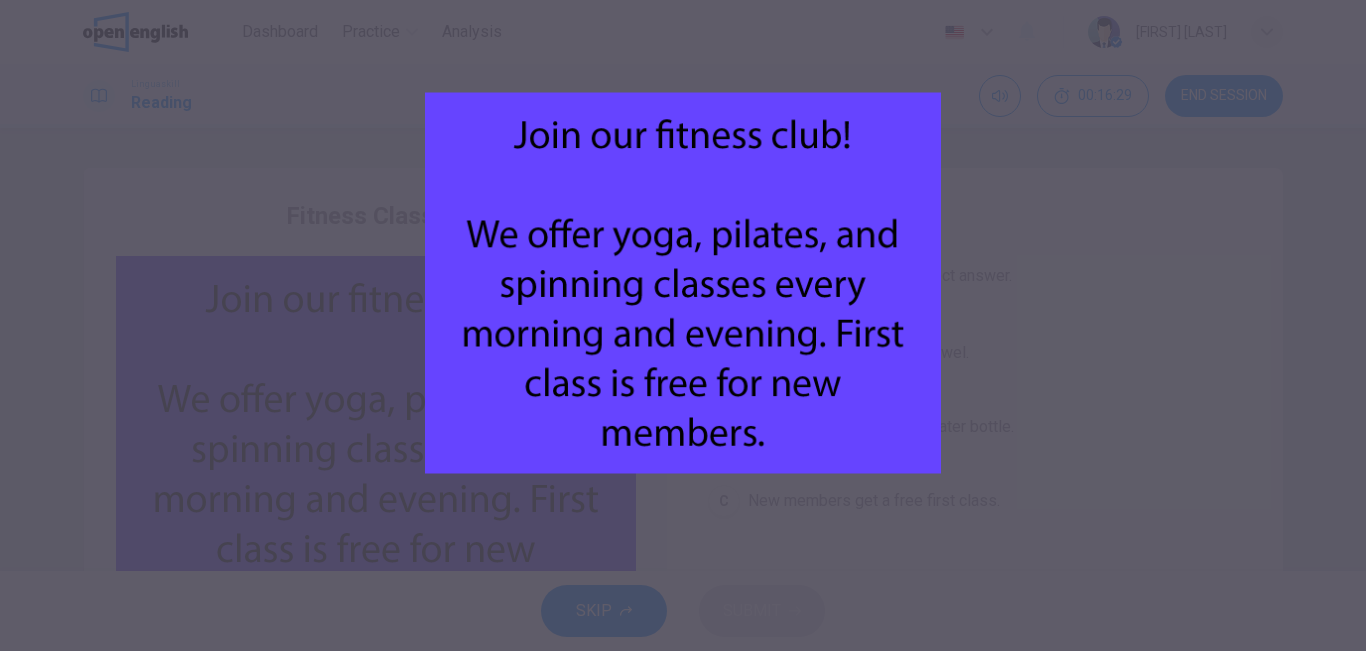 click at bounding box center [683, 325] 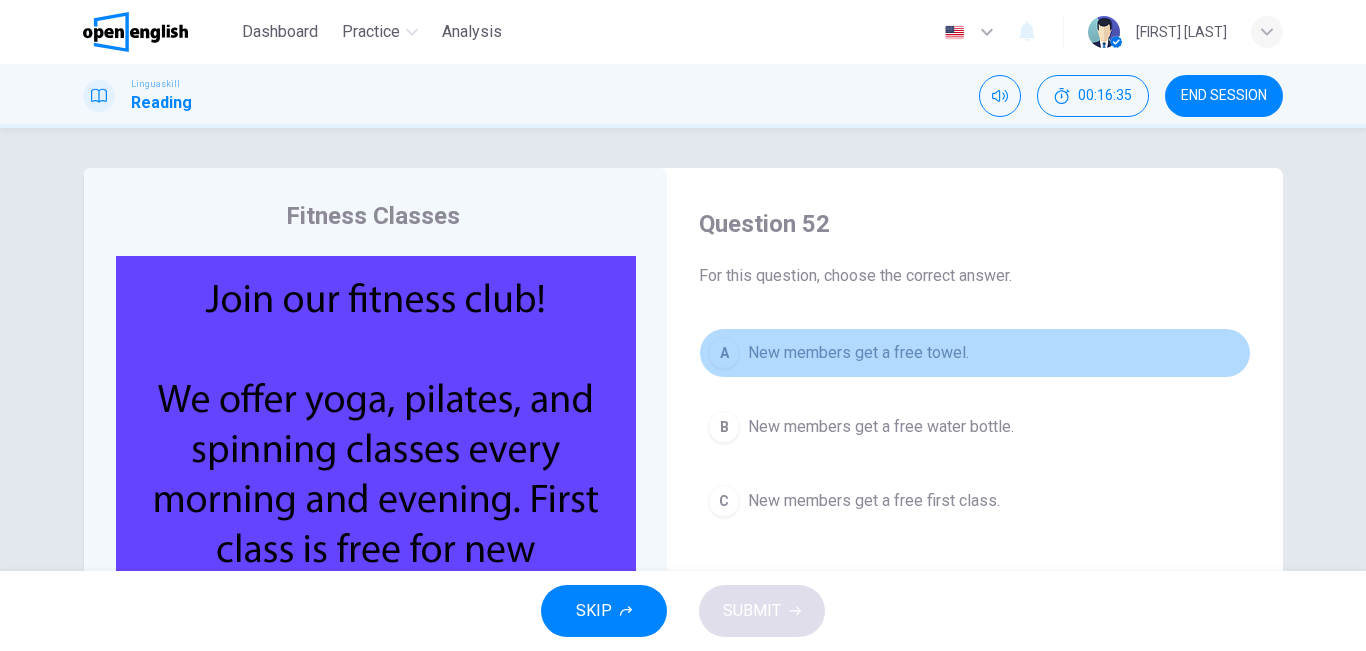 click on "New members get a free towel." at bounding box center (858, 353) 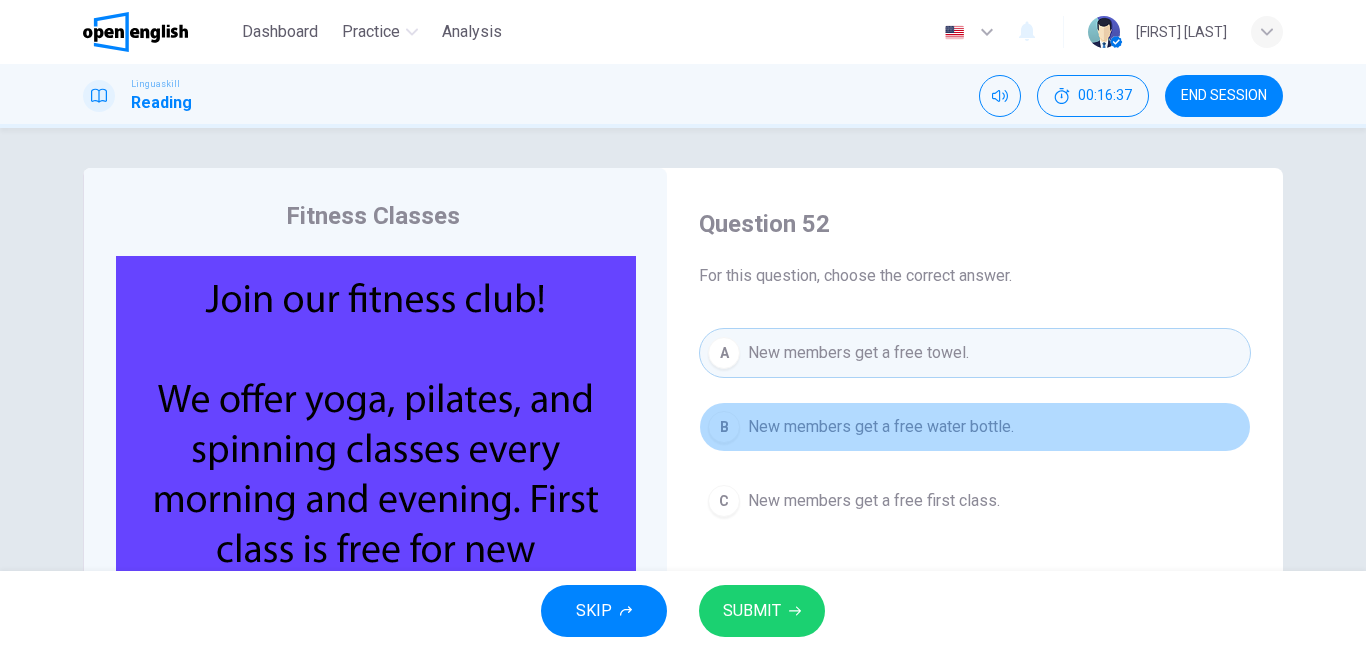 click on "B New members get a free water bottle." at bounding box center [975, 427] 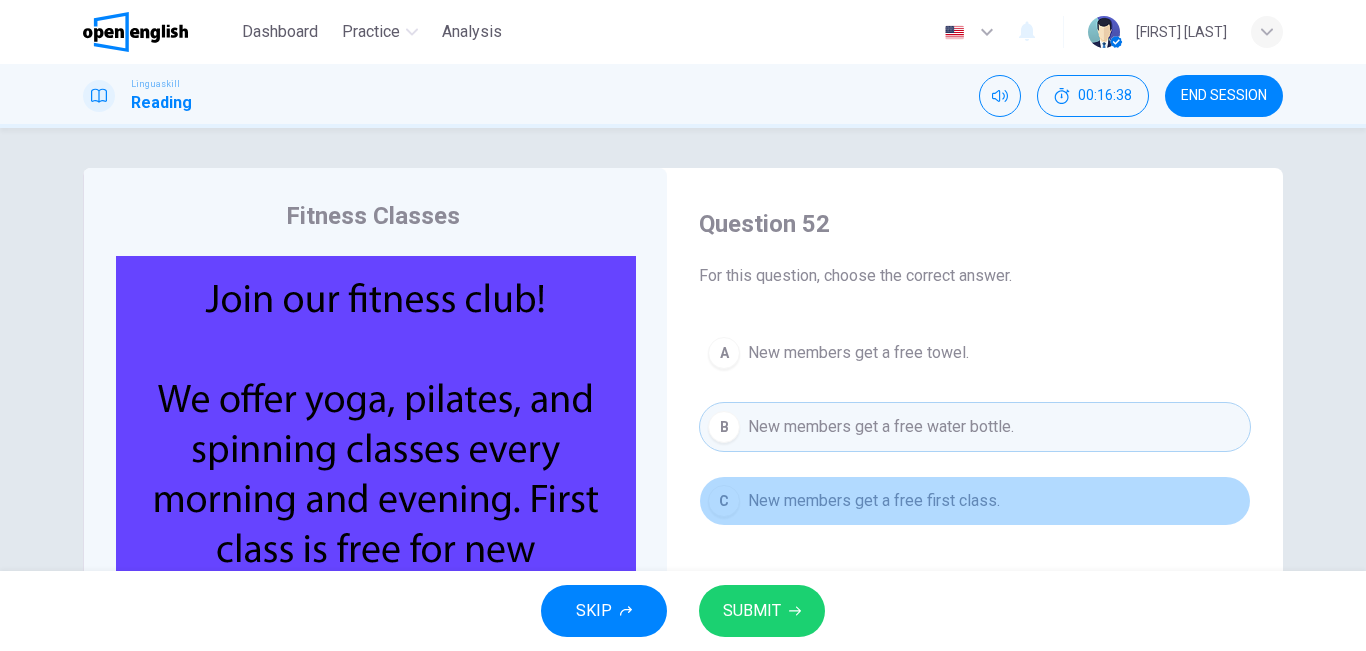 click on "New members get a free first class." at bounding box center (874, 501) 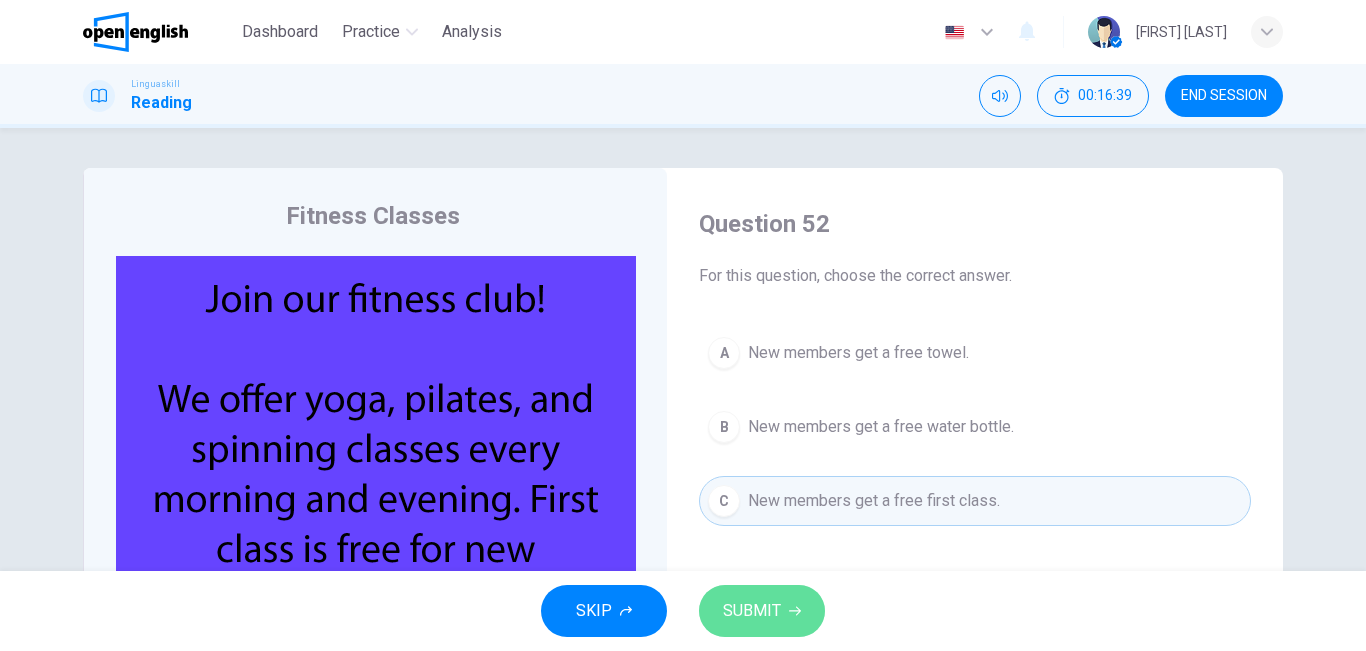 click on "SUBMIT" at bounding box center (762, 611) 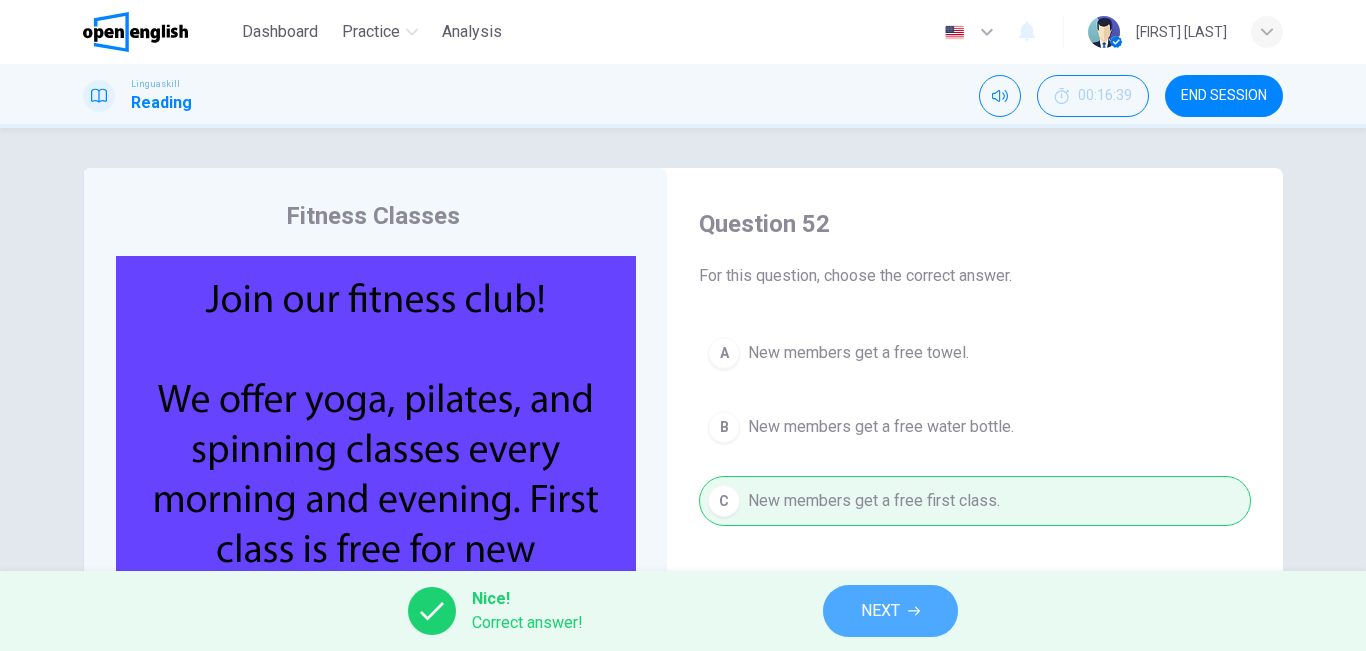 click on "NEXT" at bounding box center (890, 611) 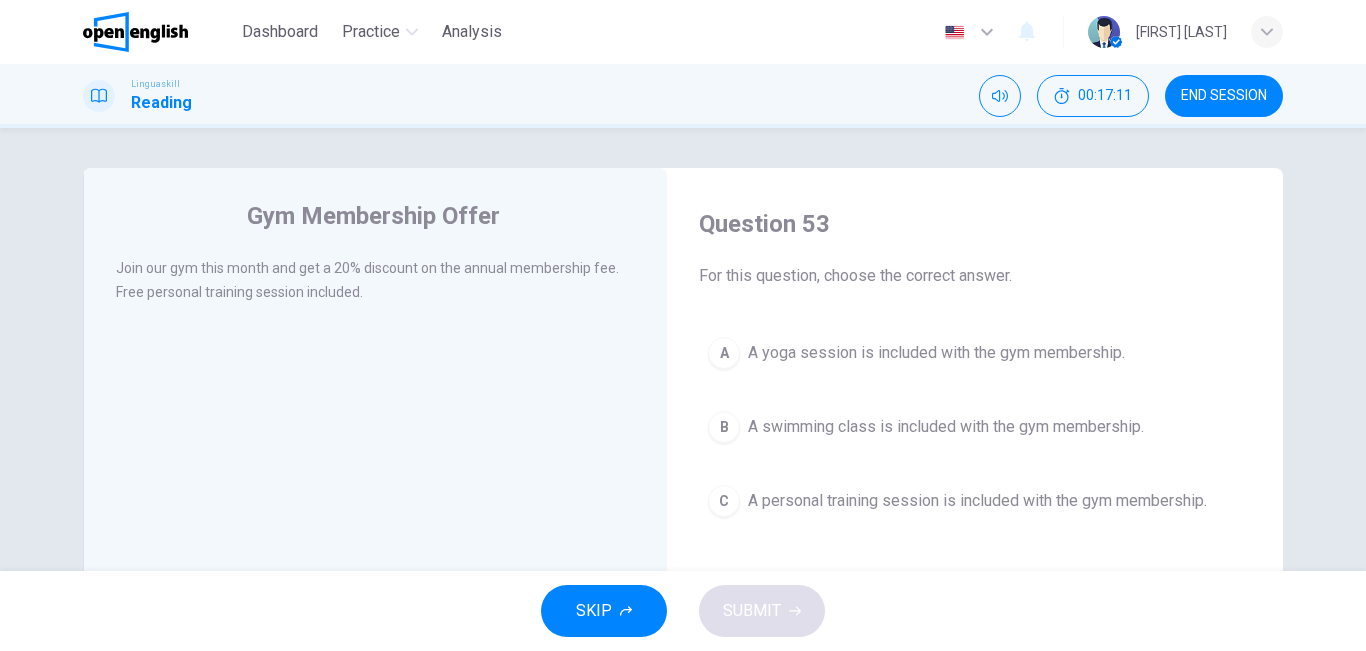click on "A personal training session is included with the gym membership." at bounding box center [977, 501] 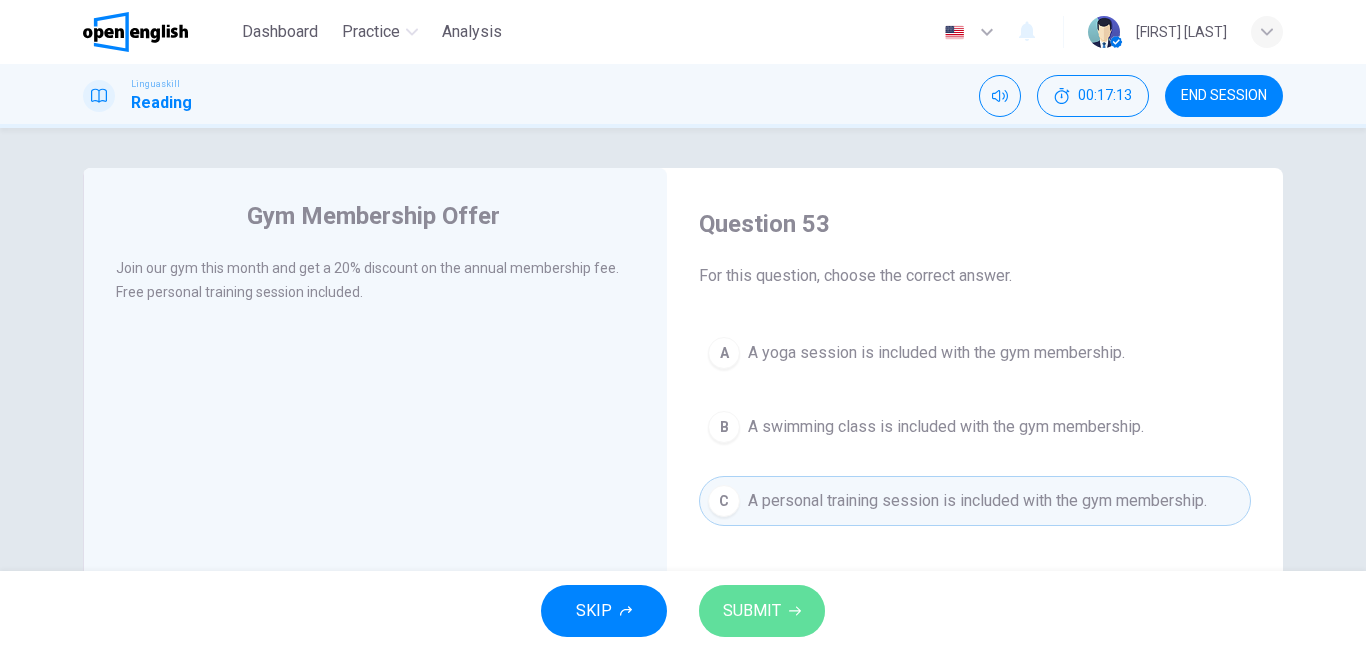 click on "SUBMIT" at bounding box center (752, 611) 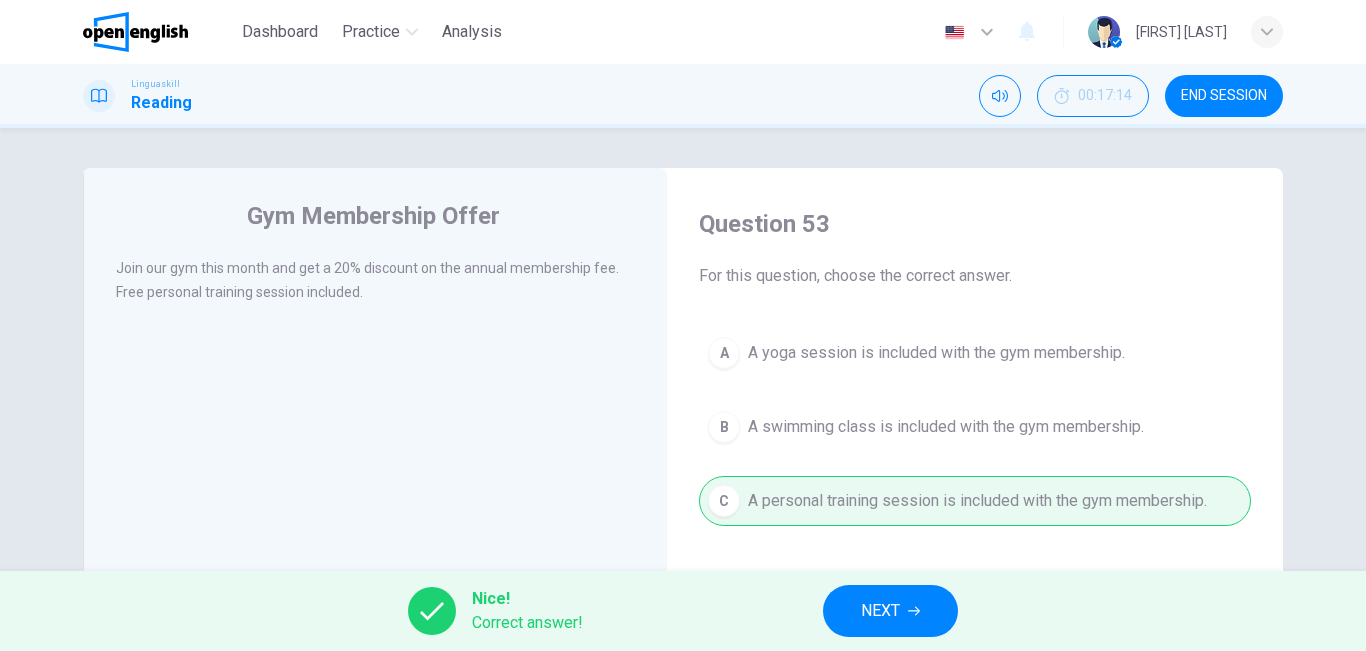 click on "NEXT" at bounding box center [880, 611] 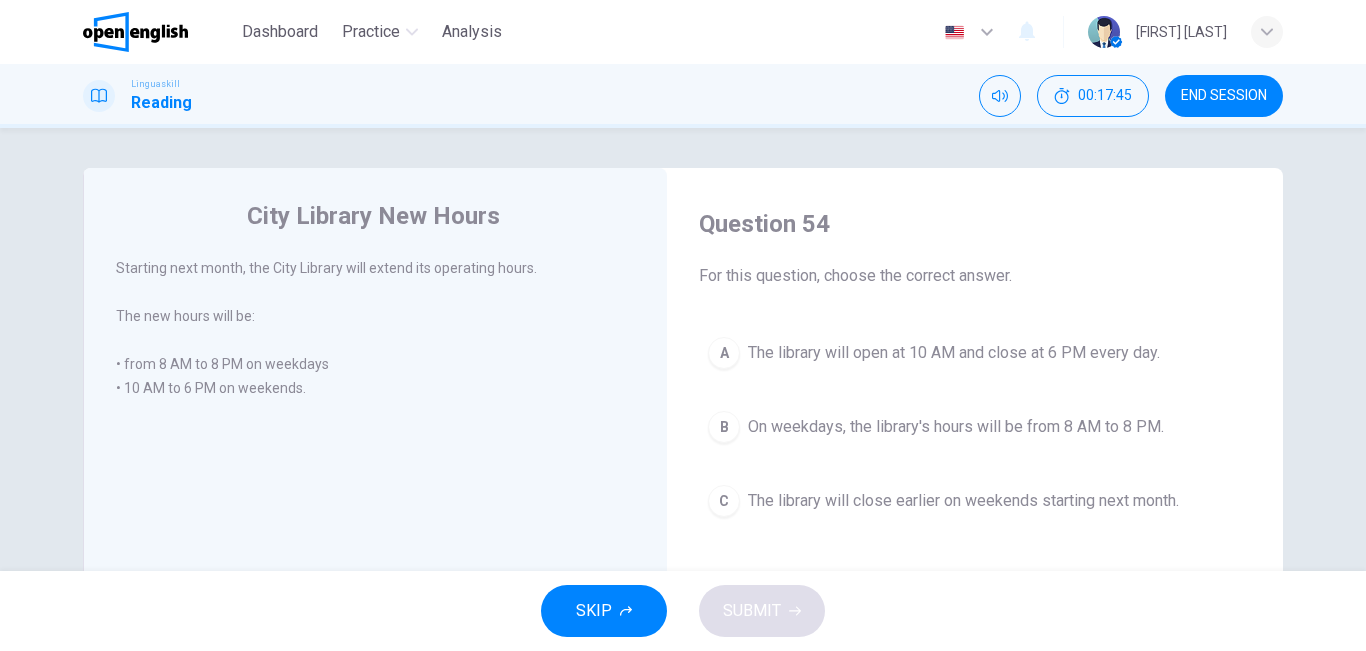 click on "On weekdays, the library's hours will be from 8 AM to 8 PM." at bounding box center [956, 427] 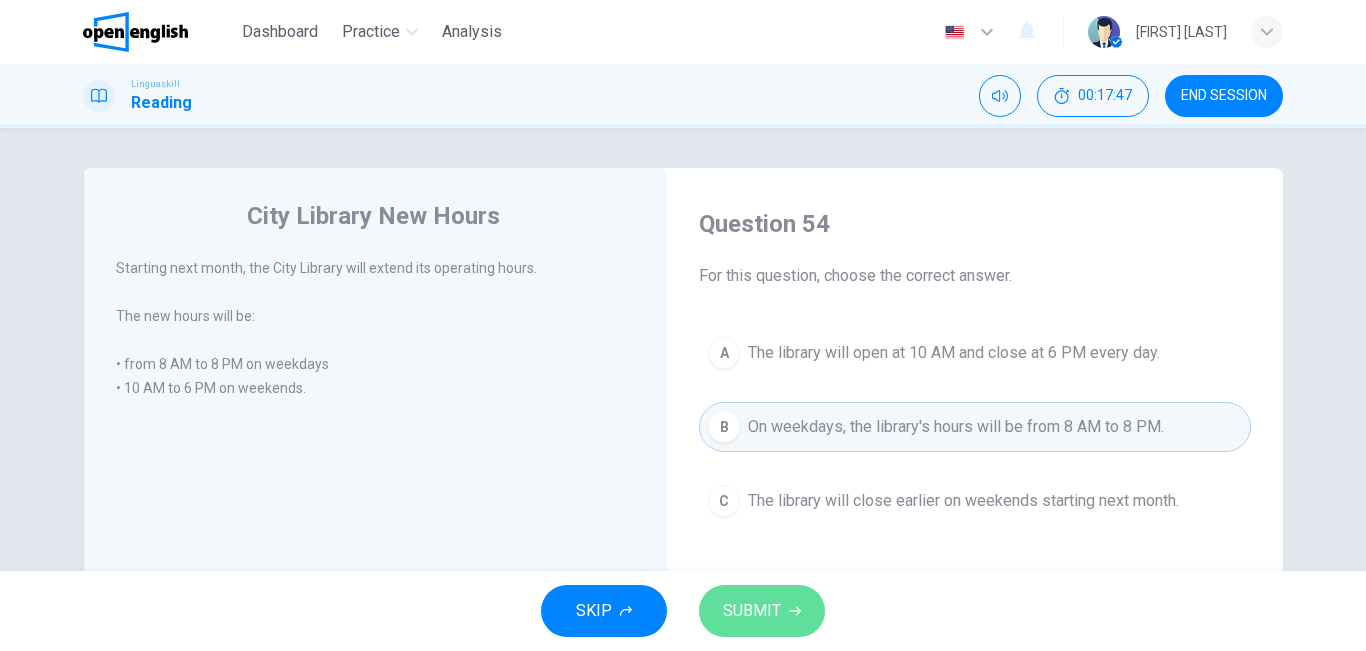 click on "SUBMIT" at bounding box center [762, 611] 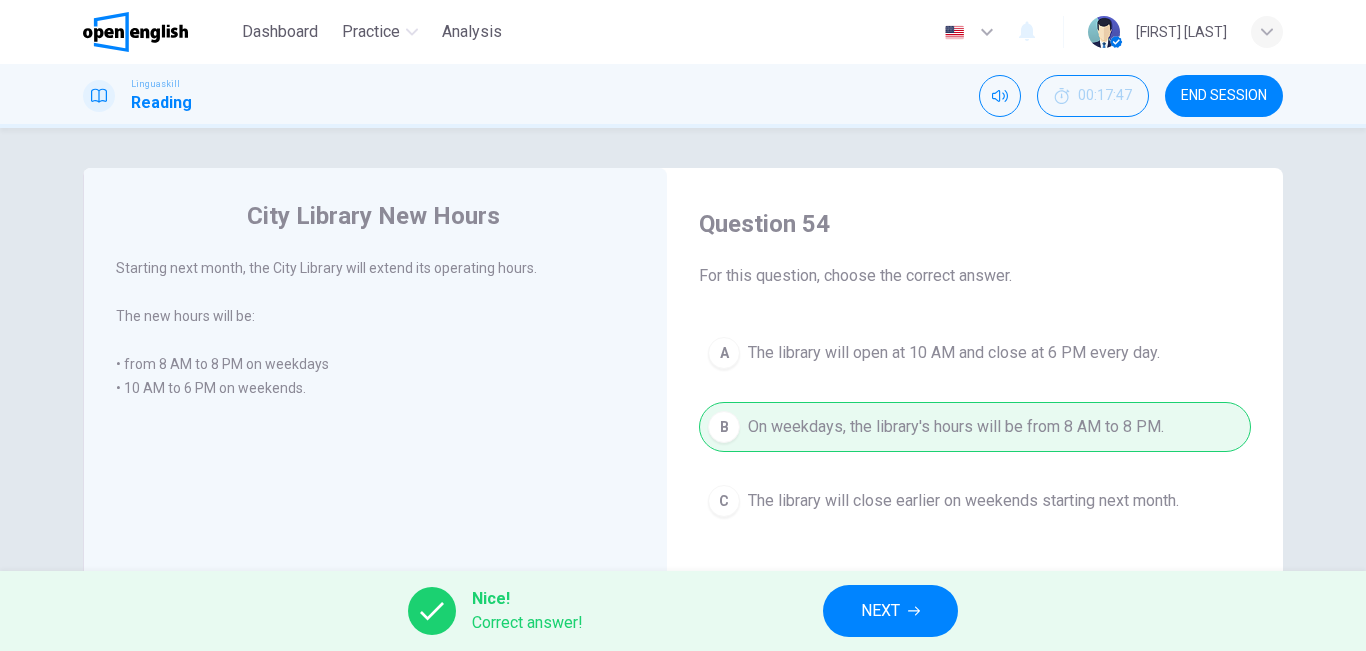 click on "NEXT" at bounding box center (880, 611) 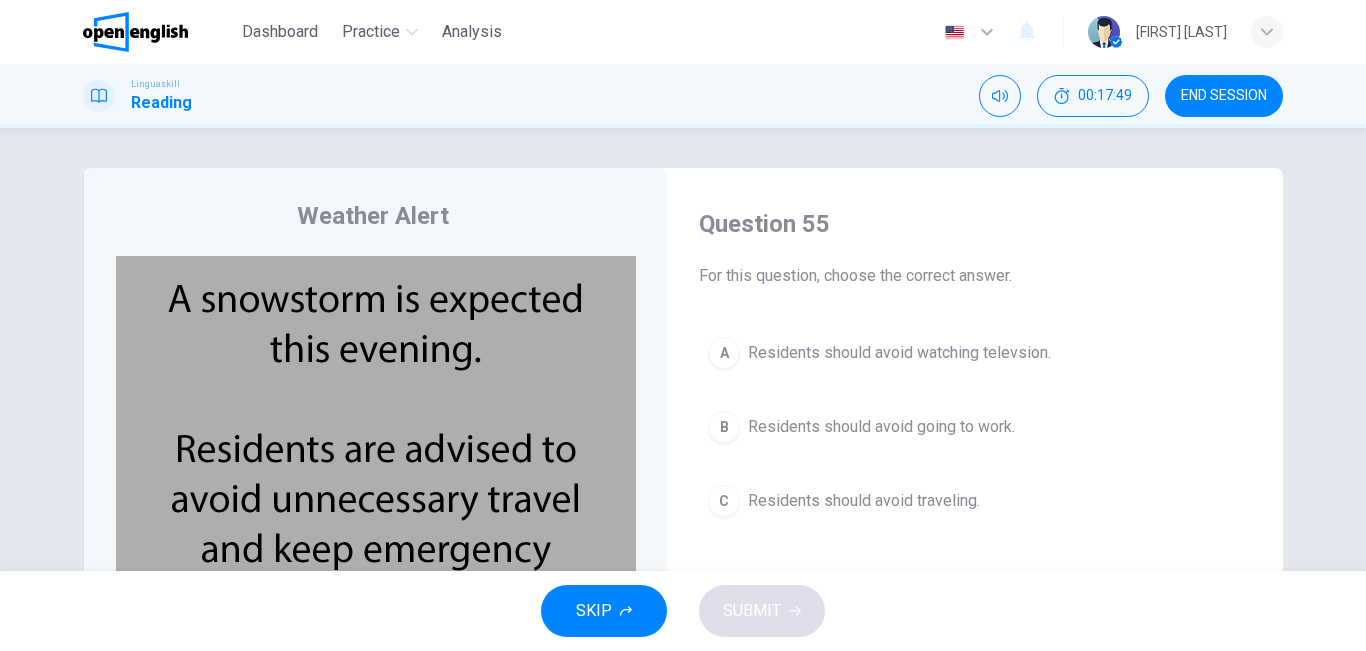 click at bounding box center (376, 448) 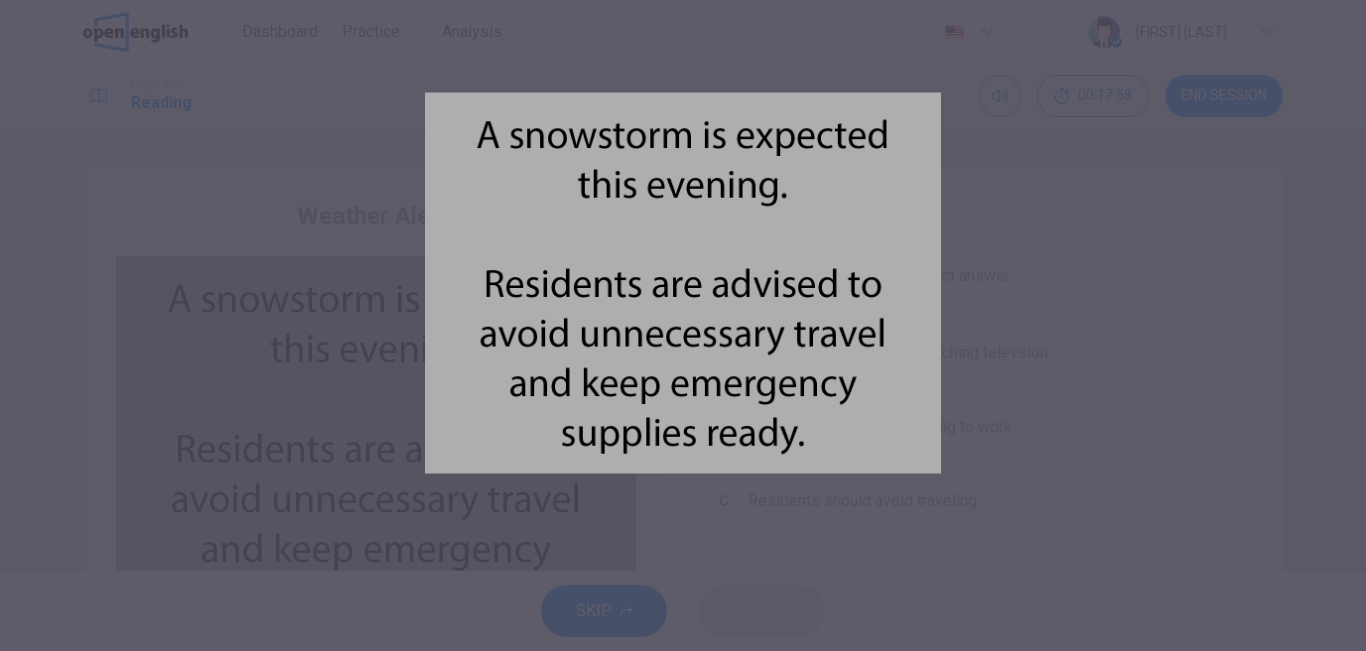 click at bounding box center (683, 283) 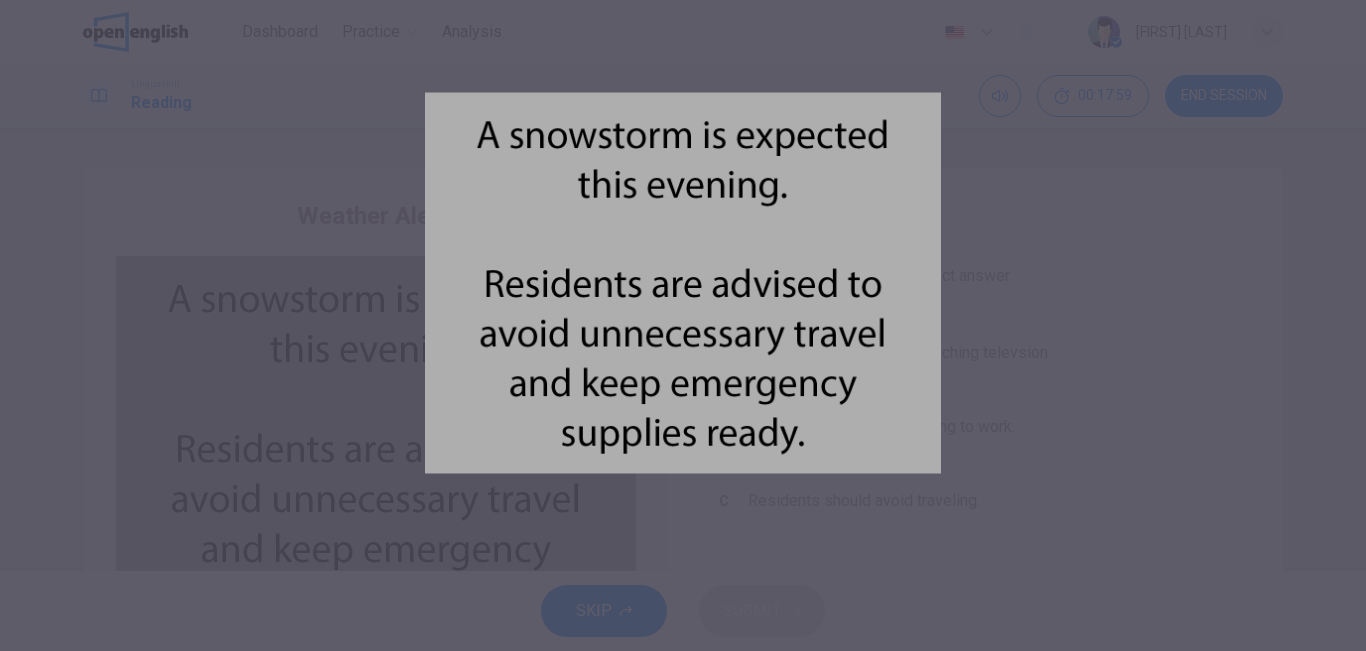 click at bounding box center (683, 283) 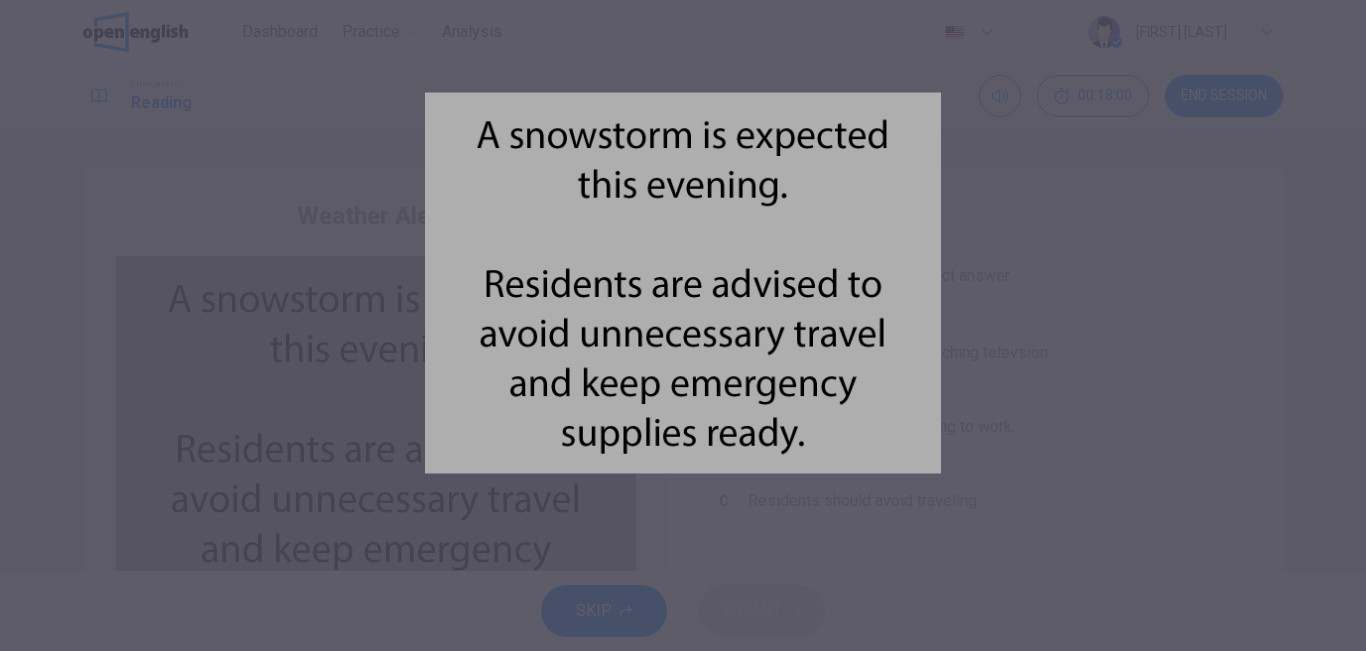 click at bounding box center [683, 283] 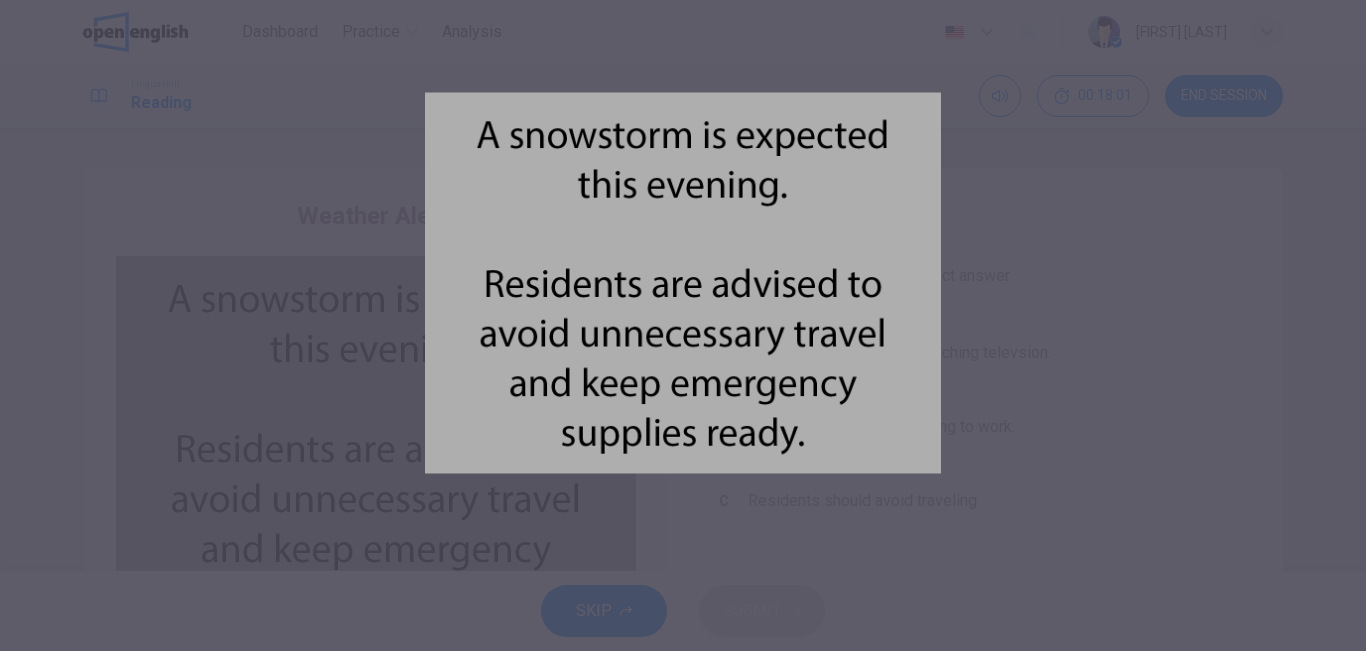 click at bounding box center (683, 325) 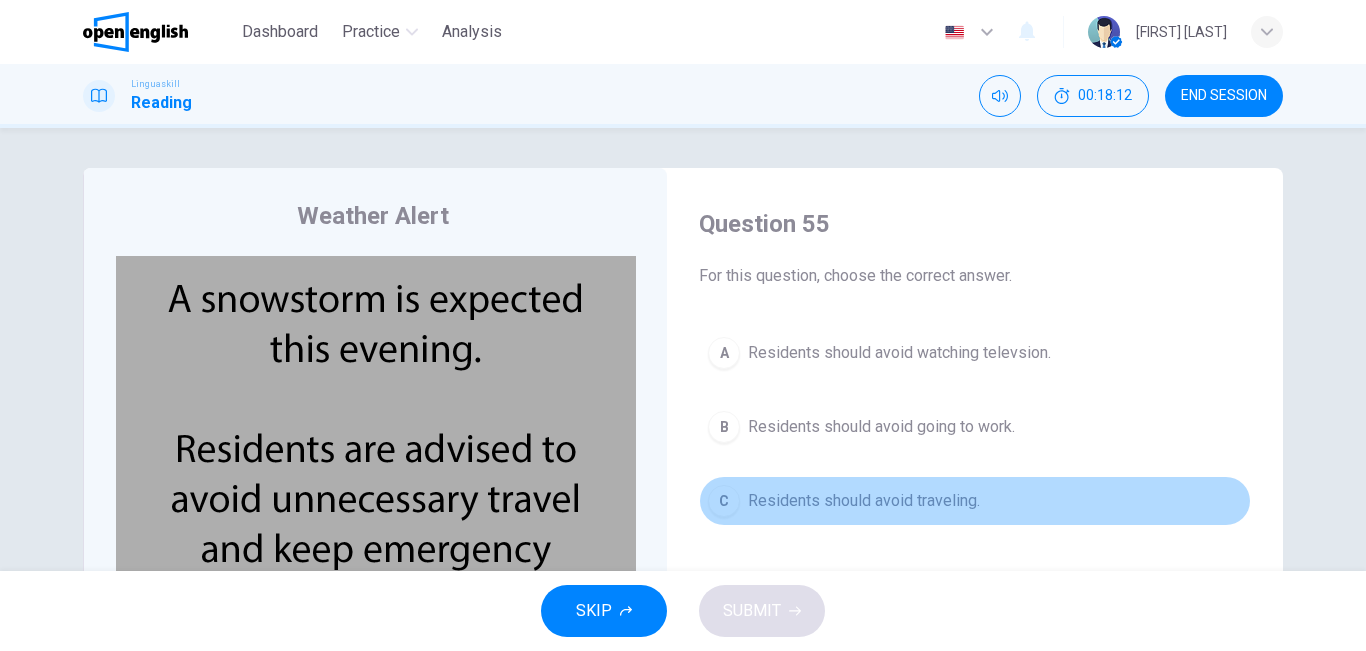click on "Residents should avoid traveling." at bounding box center [864, 501] 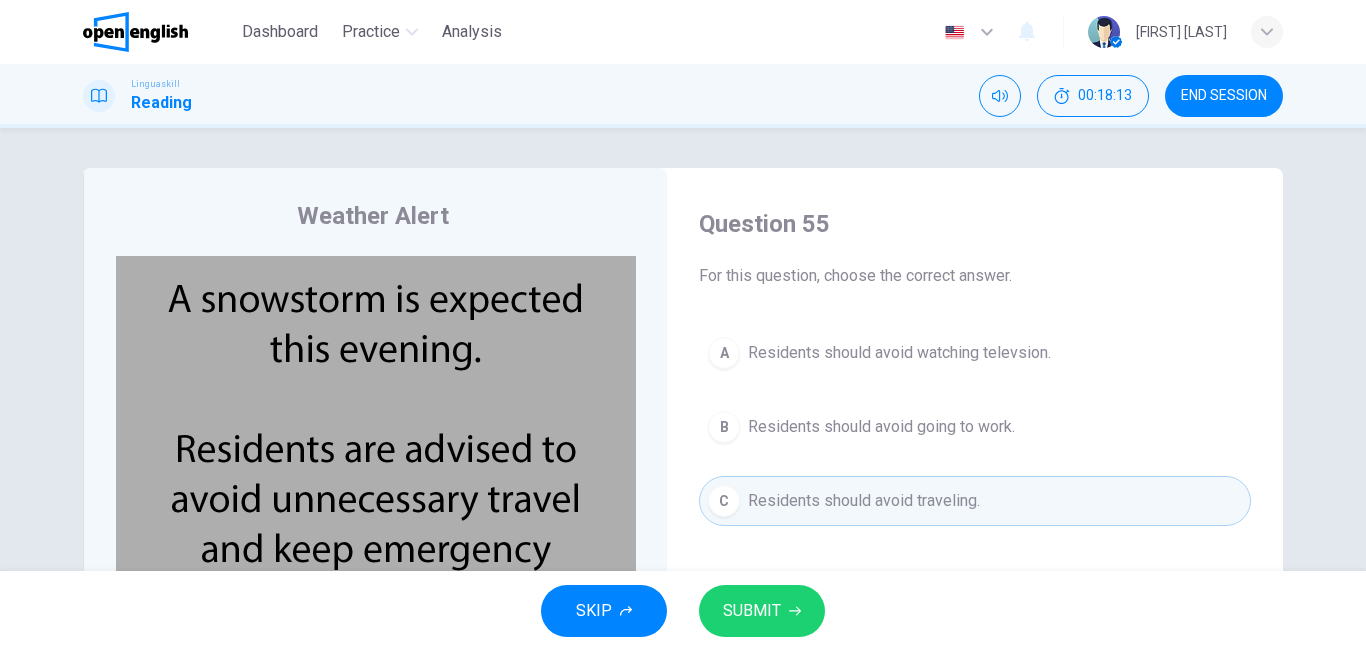 click on "SUBMIT" at bounding box center (752, 611) 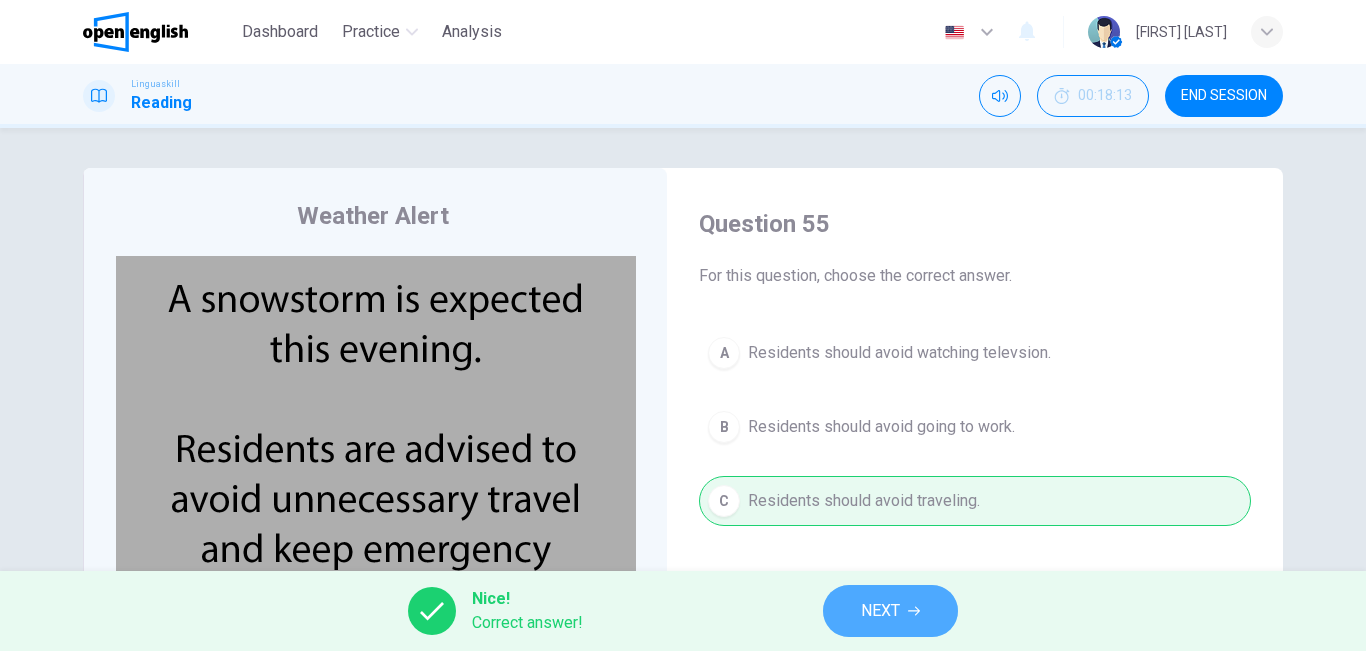 click on "NEXT" at bounding box center [890, 611] 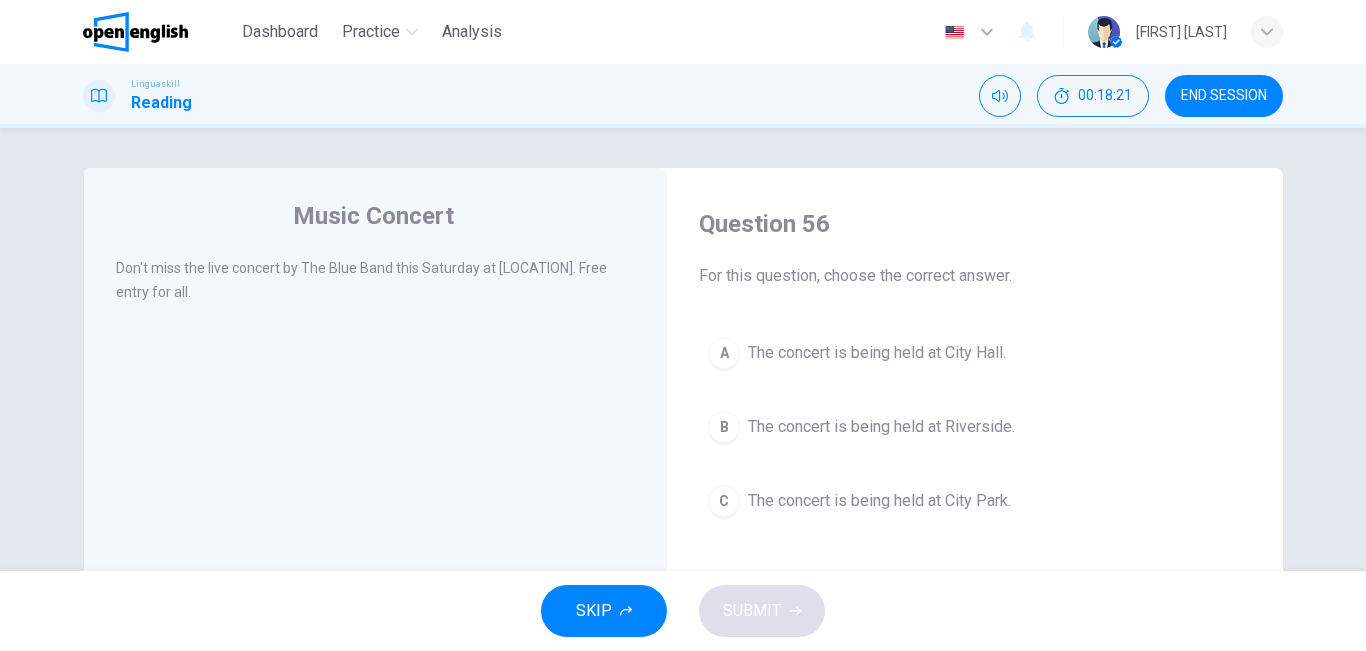 click on "C The concert is being held at City Park." at bounding box center (975, 501) 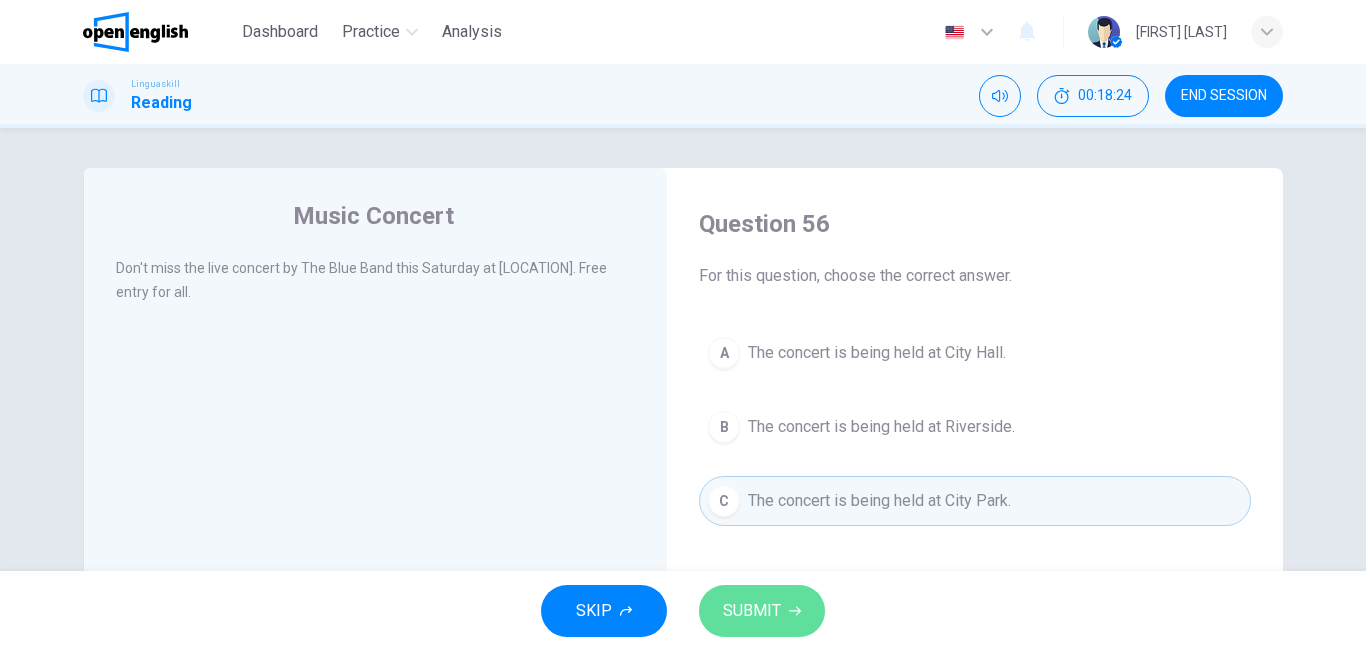 click on "SUBMIT" at bounding box center (762, 611) 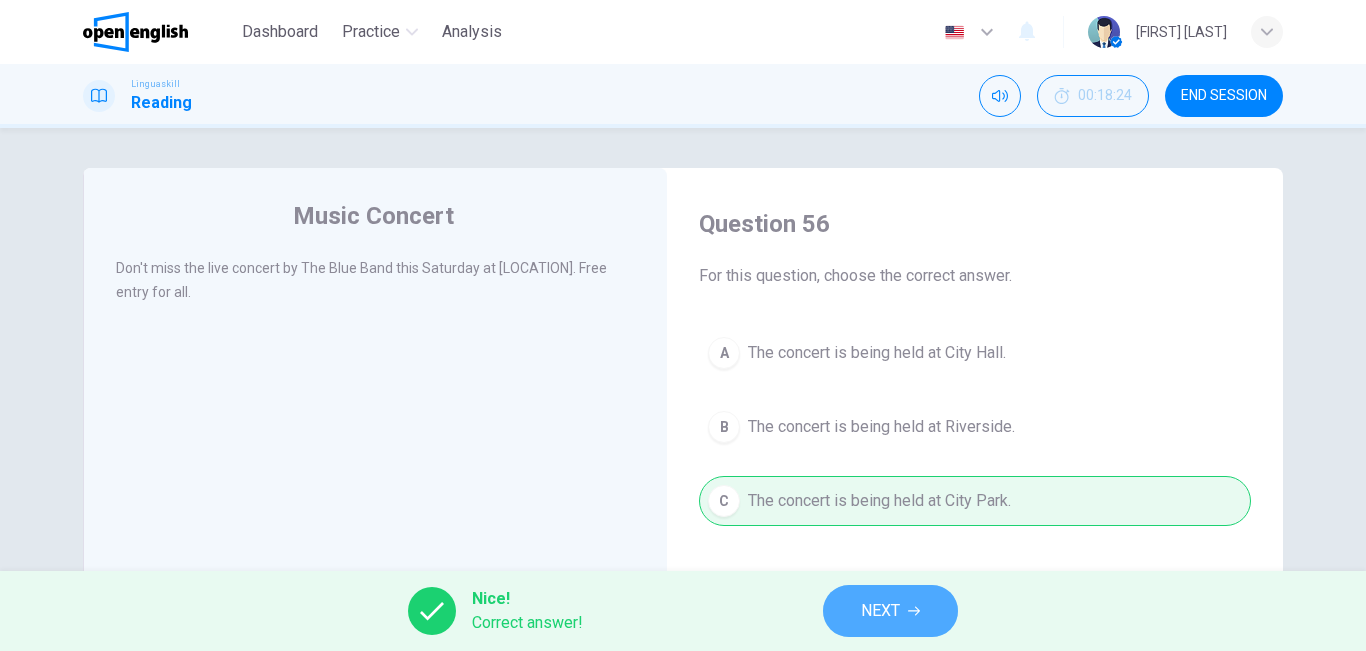 click on "NEXT" at bounding box center [880, 611] 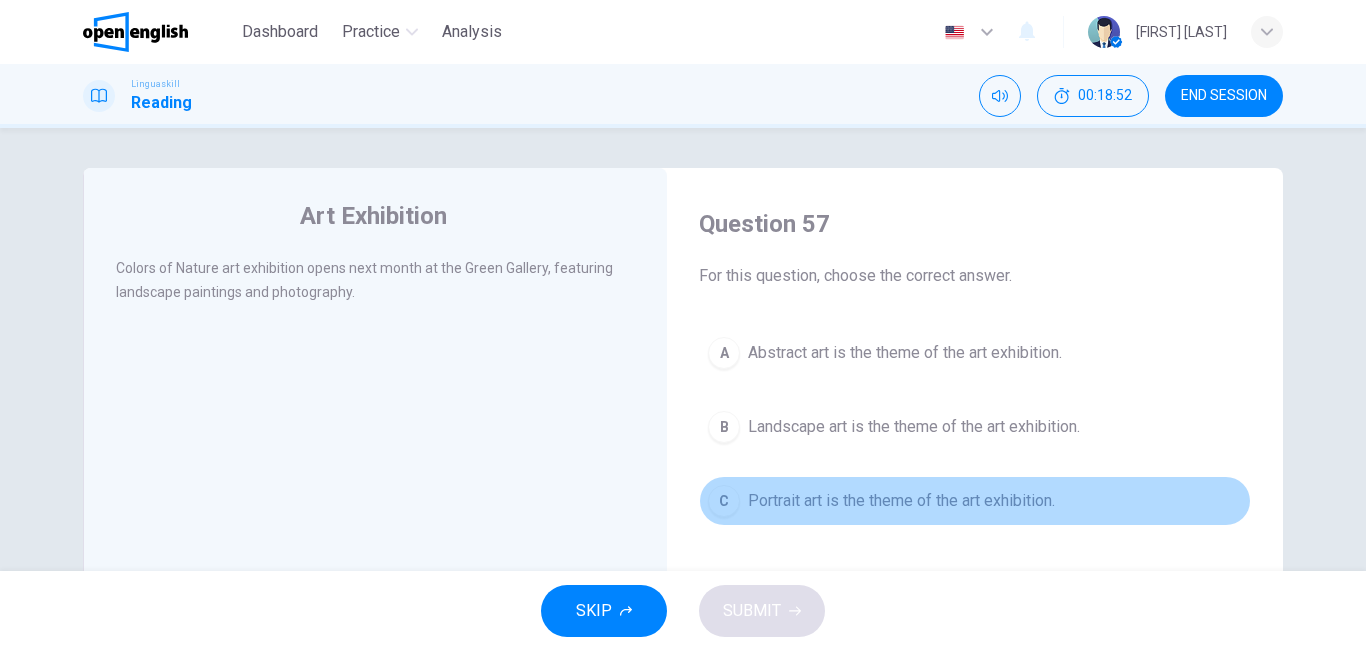click on "Portrait art is the theme of the art exhibition." at bounding box center [901, 501] 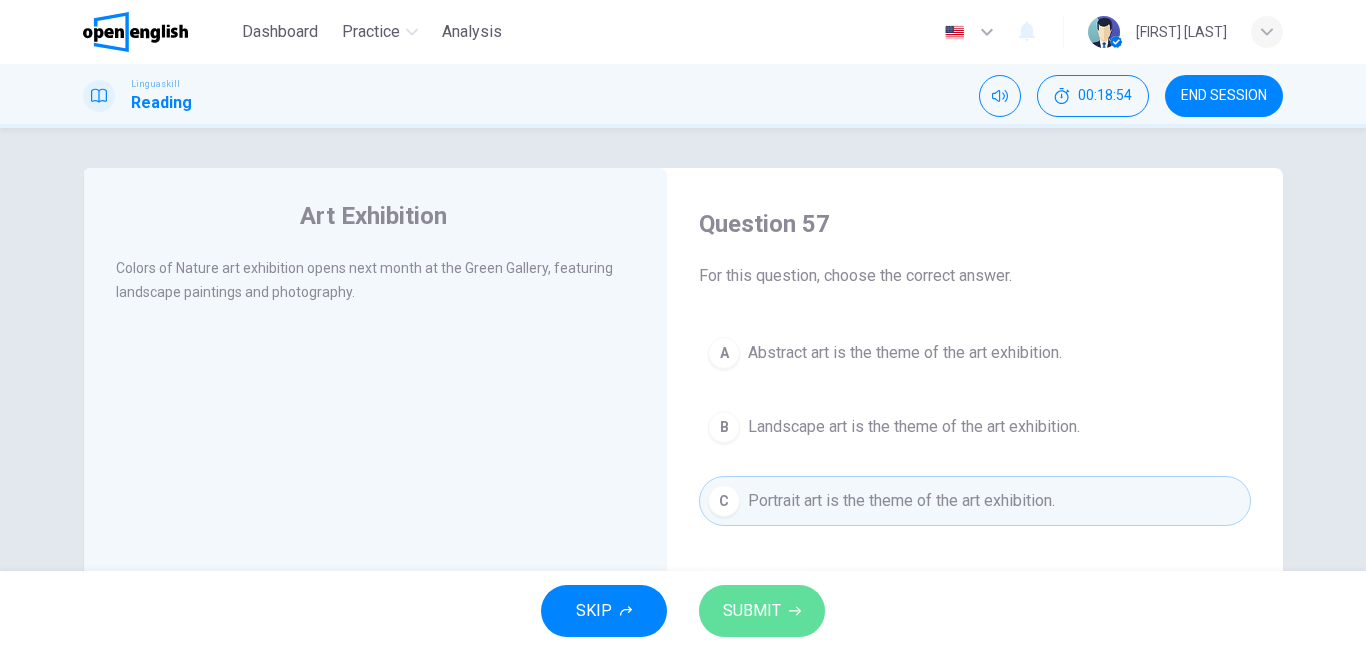 click on "SUBMIT" at bounding box center (752, 611) 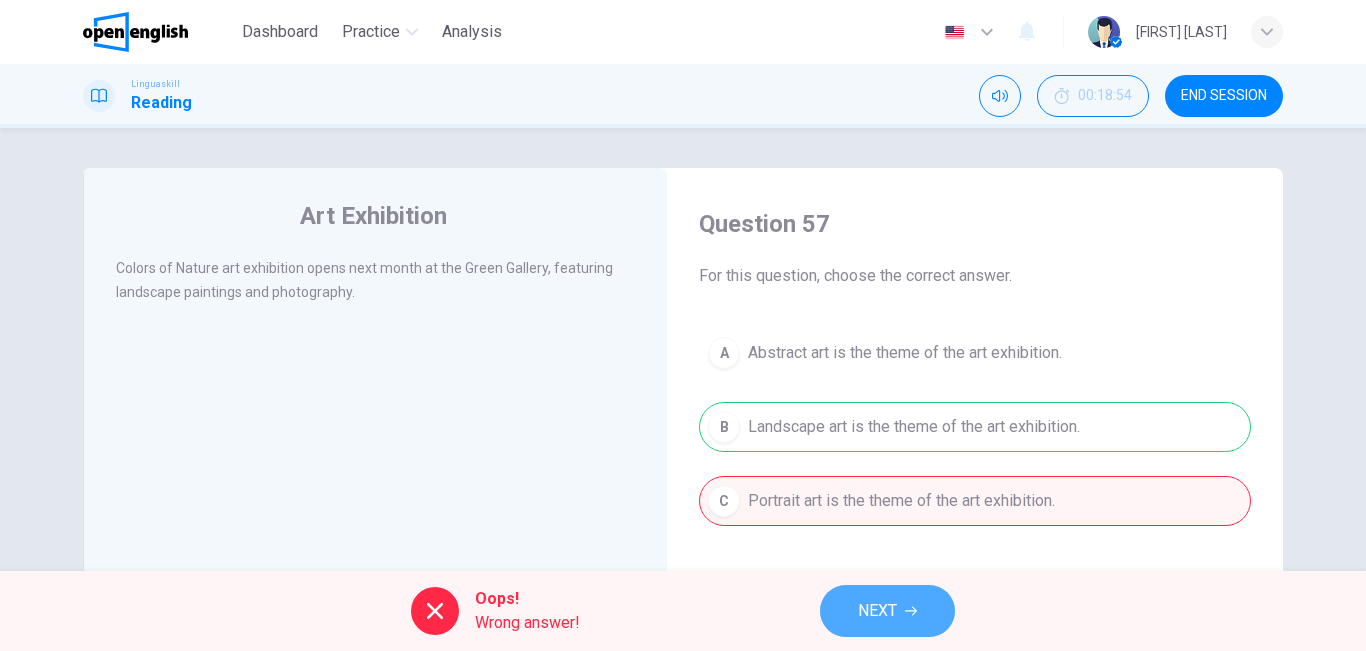 click on "NEXT" at bounding box center [877, 611] 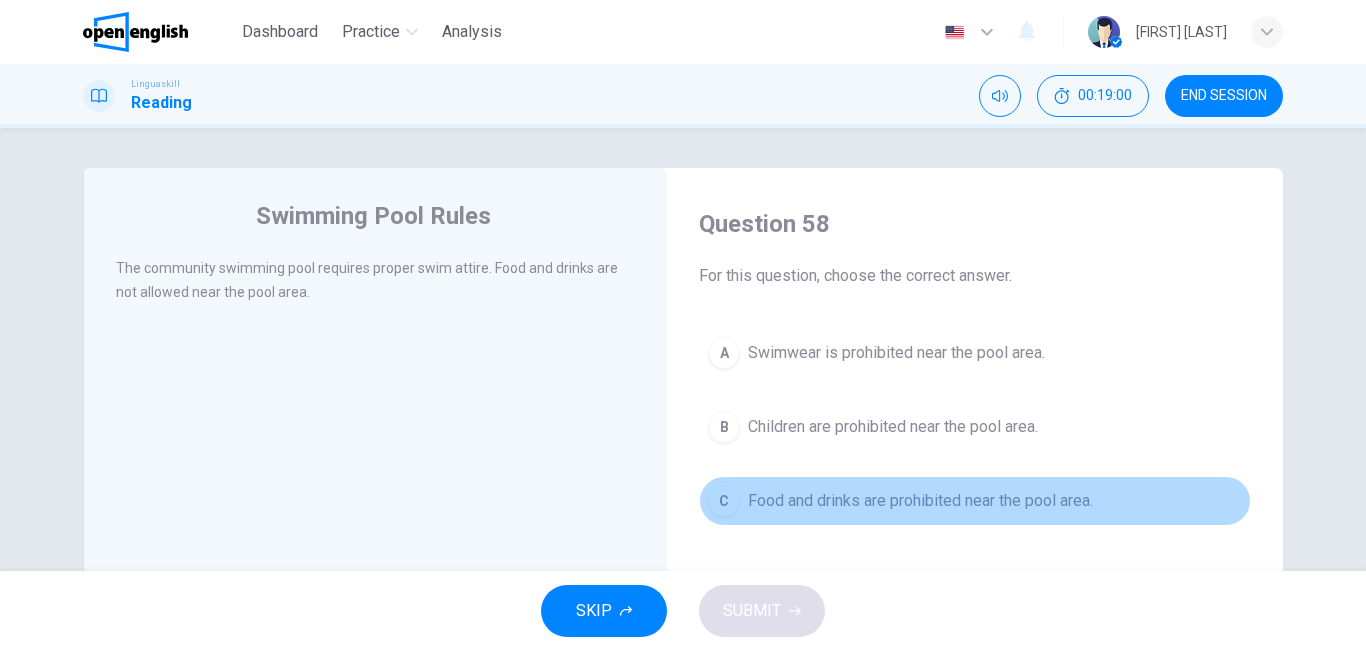 click on "Food and drinks are prohibited near the pool area." at bounding box center [920, 501] 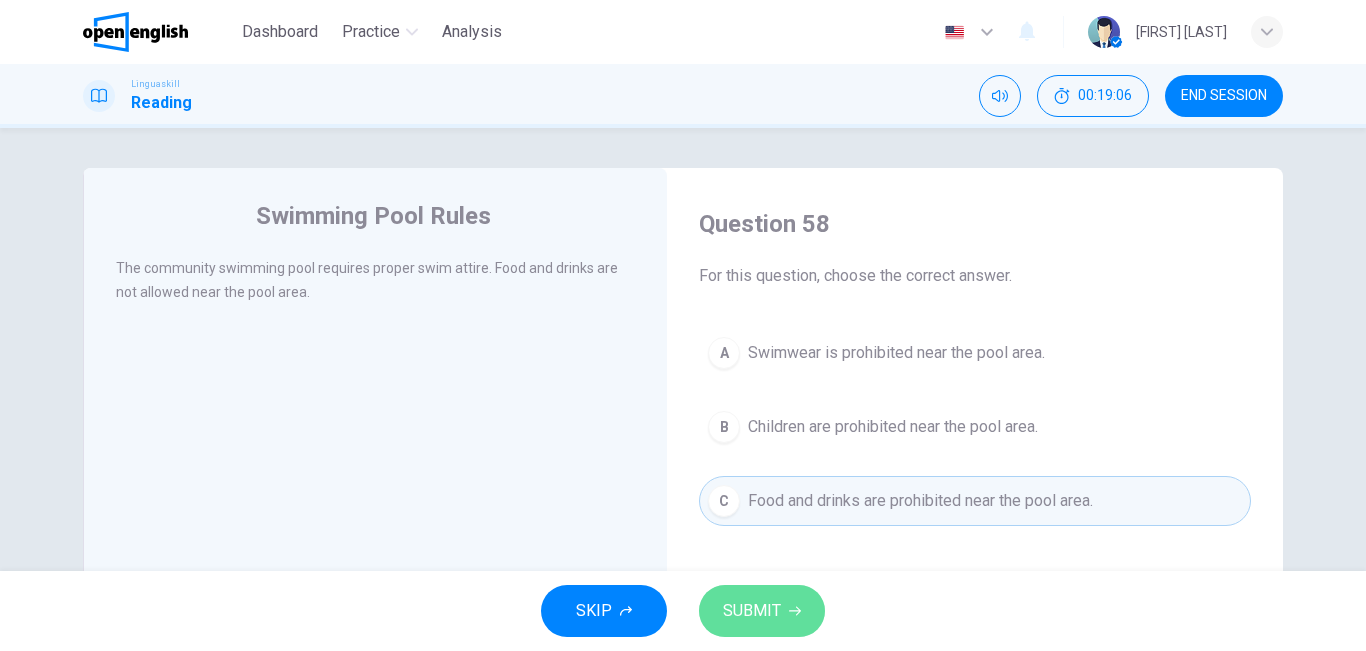 click on "SUBMIT" at bounding box center [762, 611] 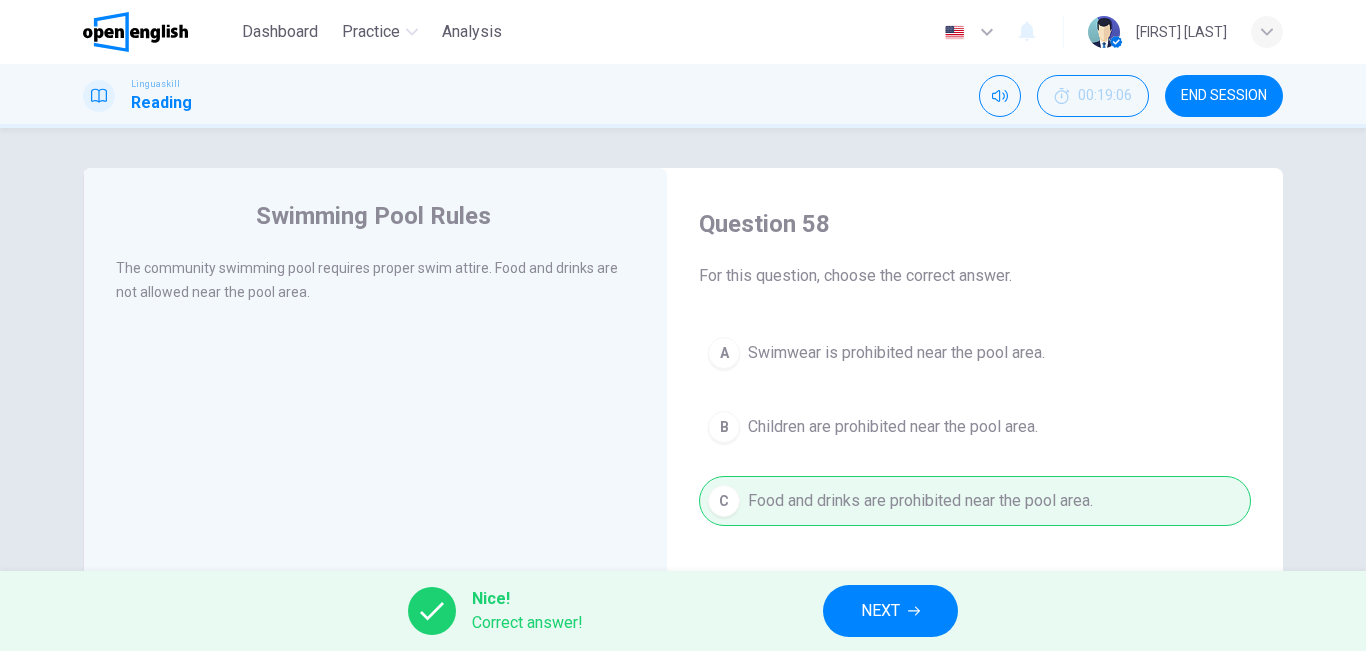 click on "NEXT" at bounding box center (890, 611) 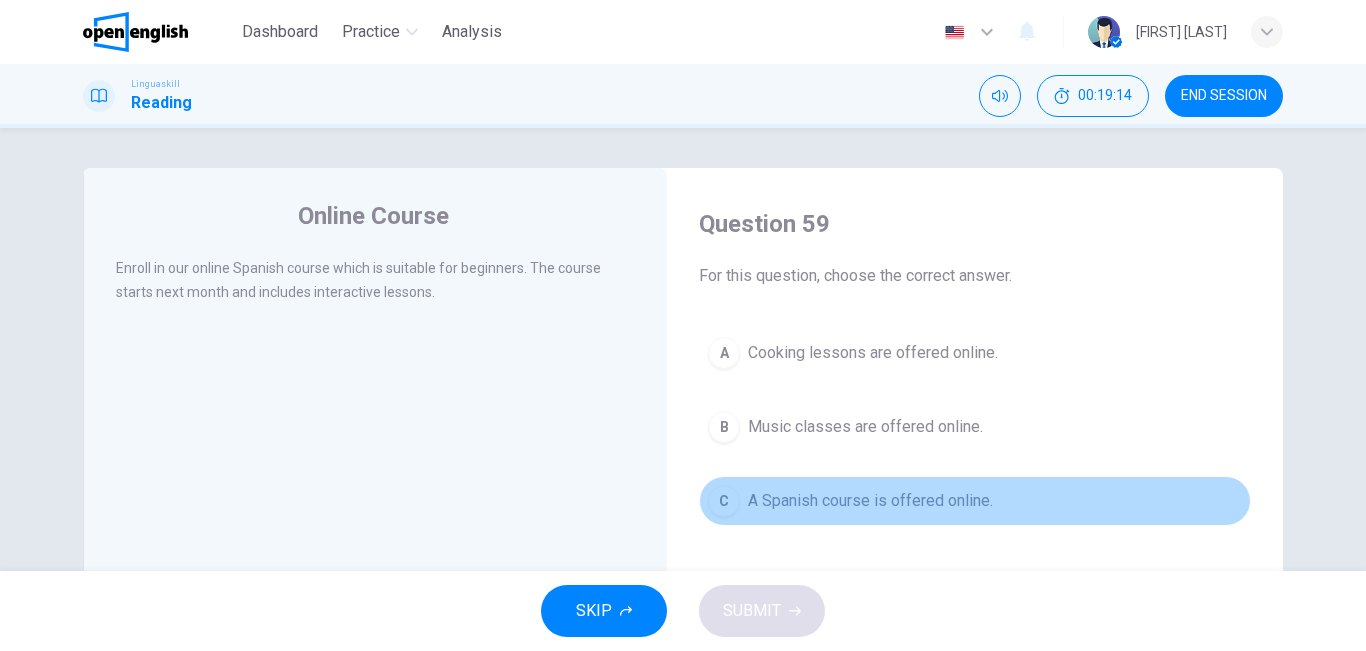 click on "A Spanish course is offered online." at bounding box center [870, 501] 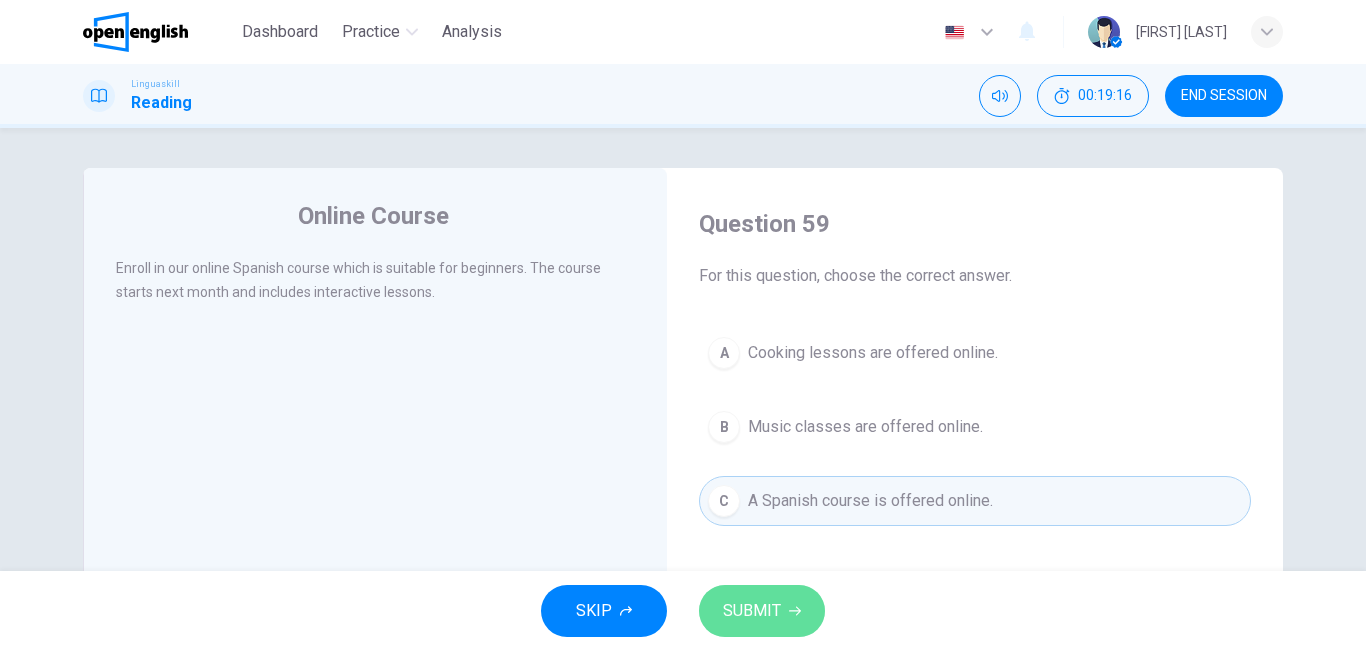 click on "SUBMIT" at bounding box center (762, 611) 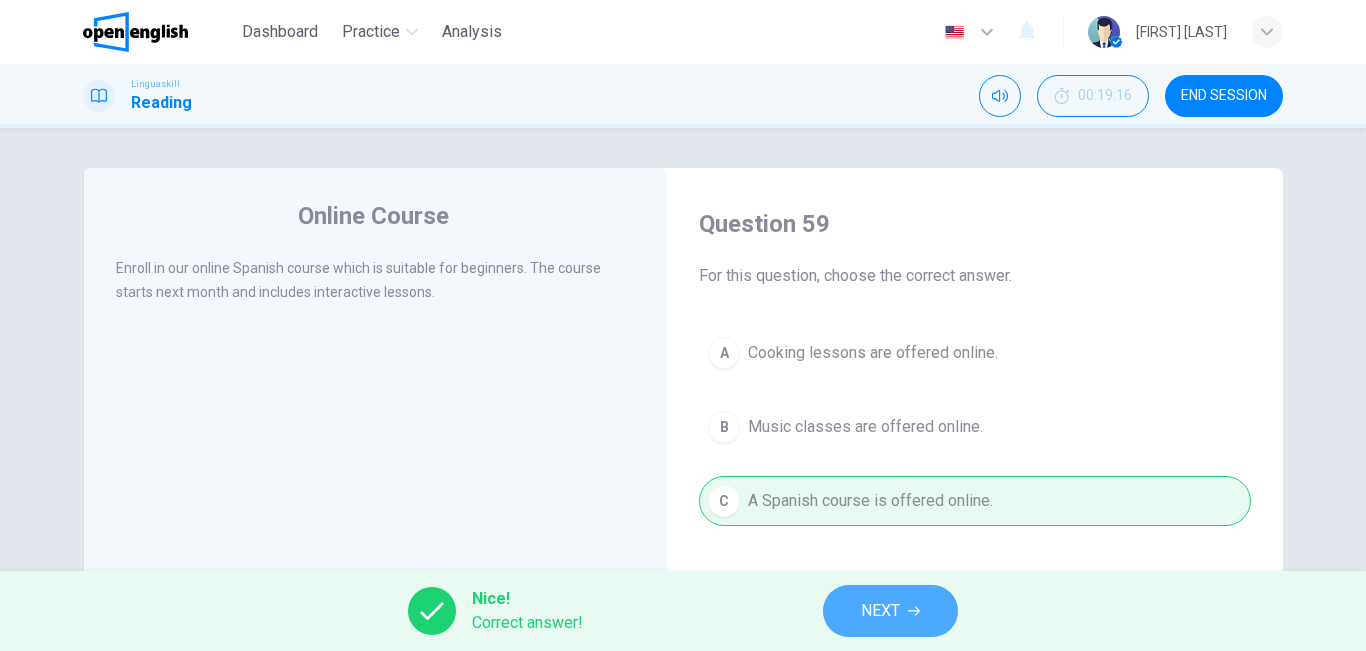click on "NEXT" at bounding box center (890, 611) 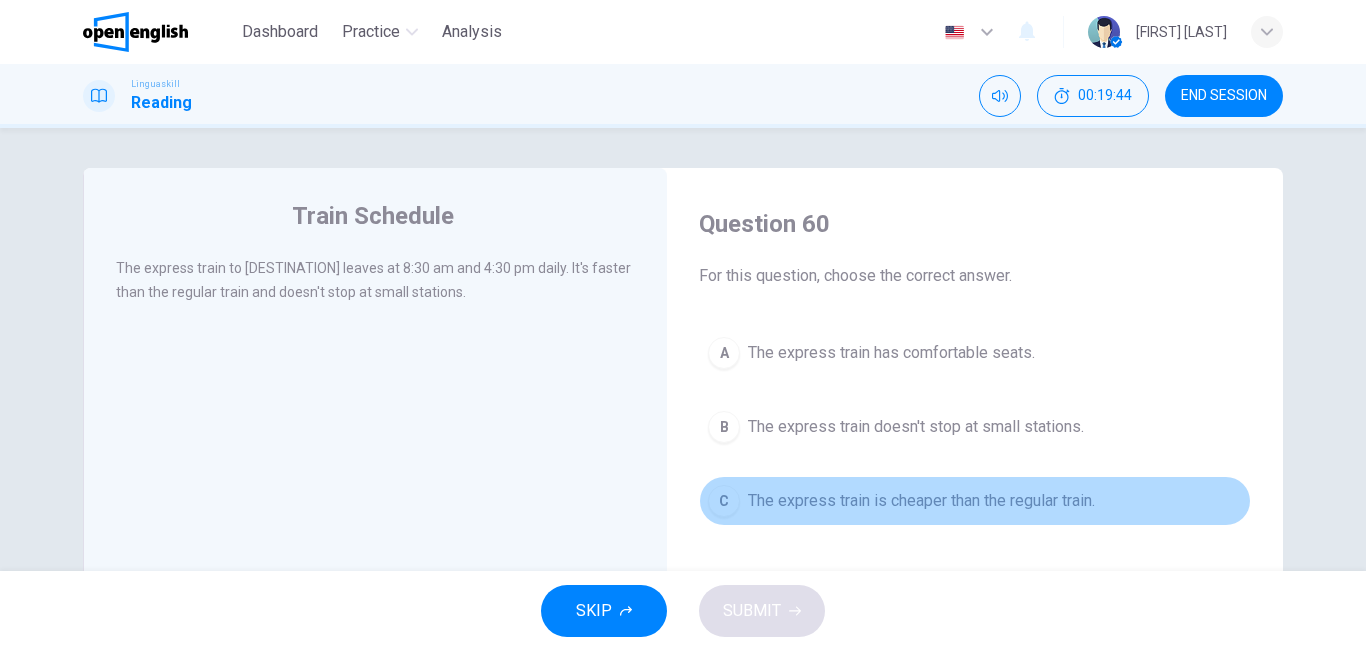 click on "The express train is cheaper than the regular train." at bounding box center (921, 501) 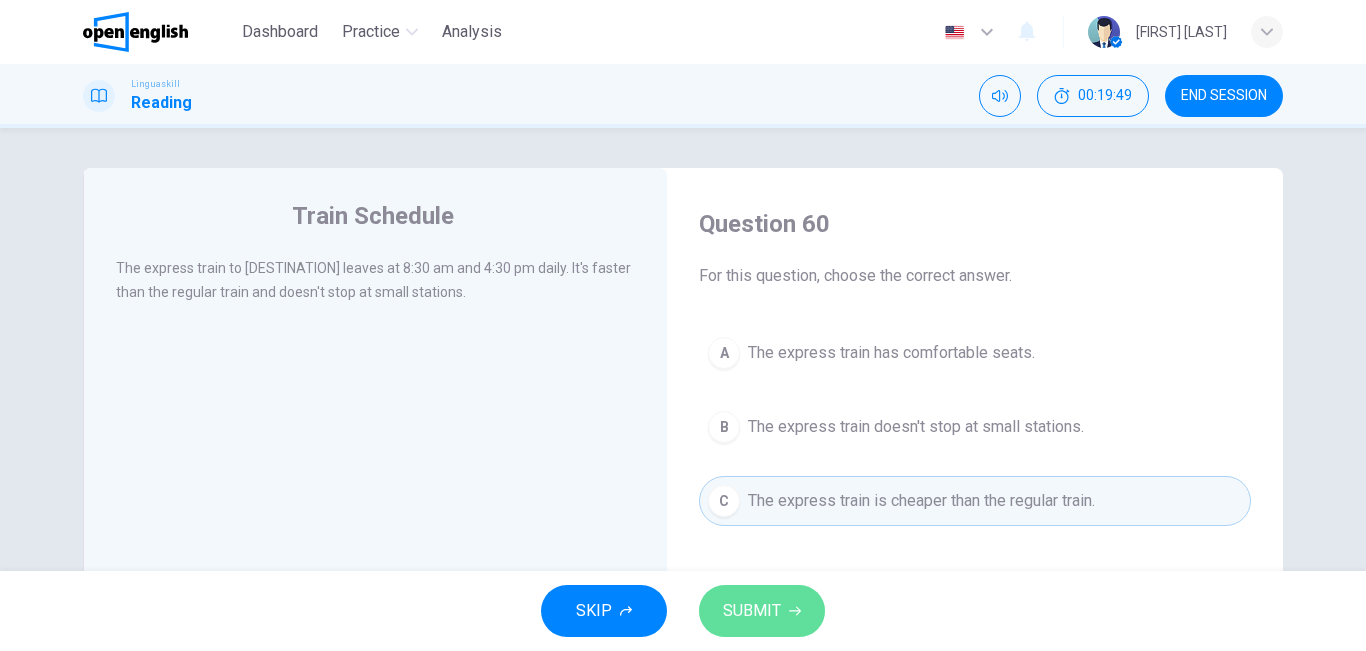 click on "SUBMIT" at bounding box center [752, 611] 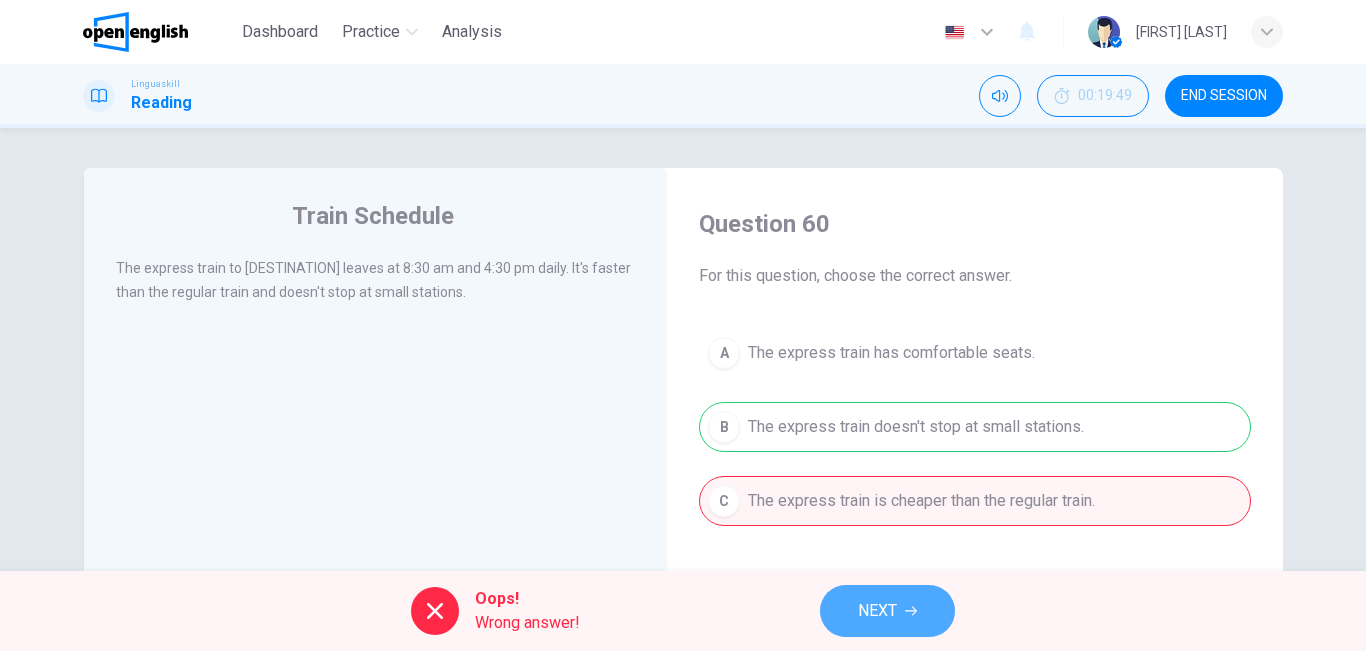 click 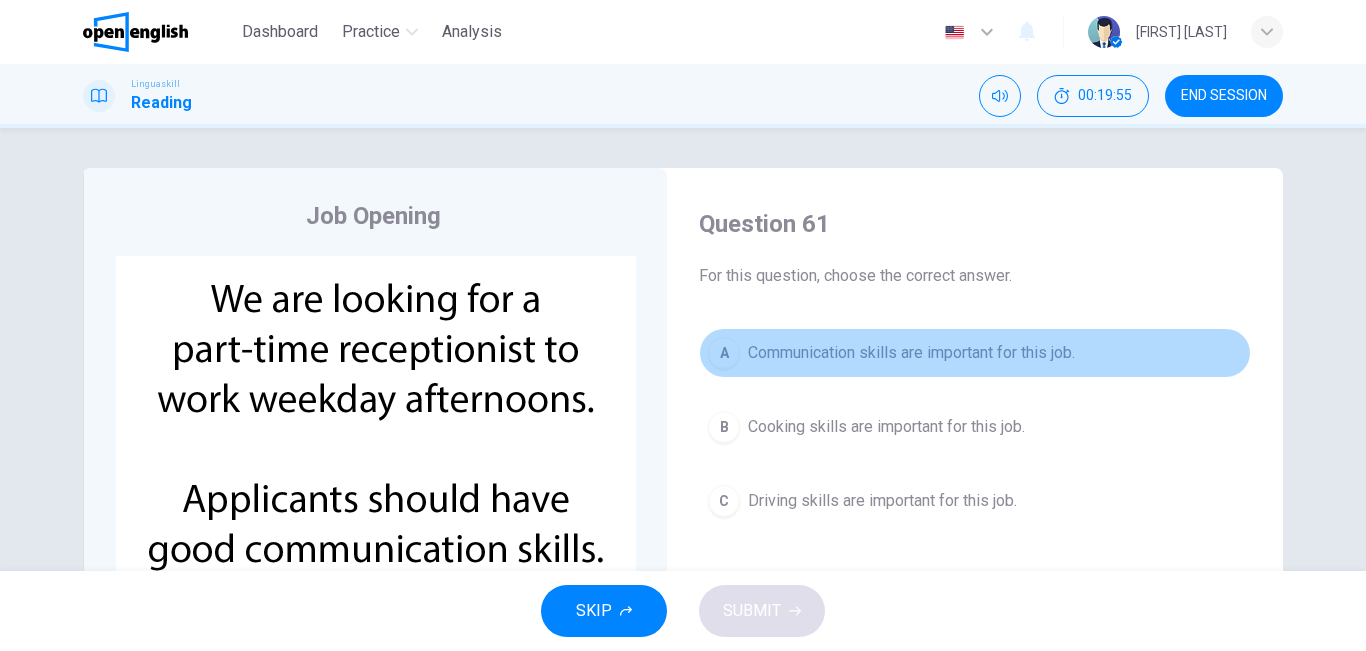 click on "Communication skills are important for this job." at bounding box center (911, 353) 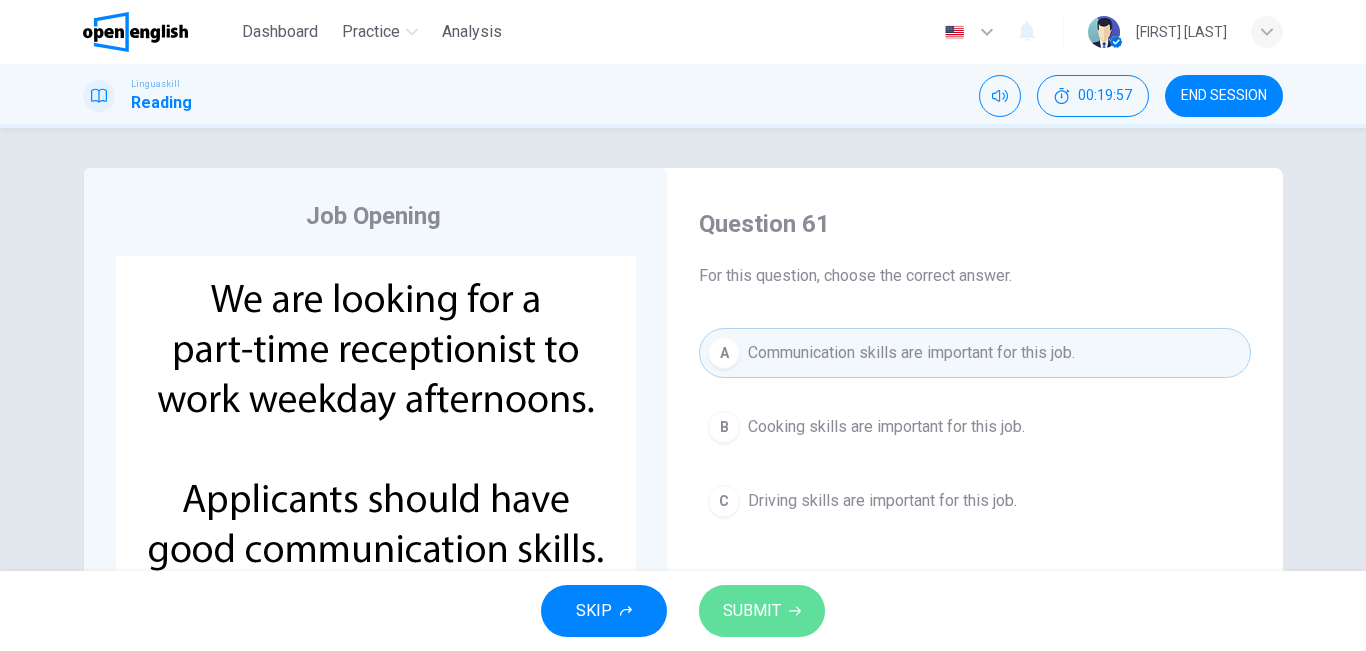 click on "SUBMIT" at bounding box center (752, 611) 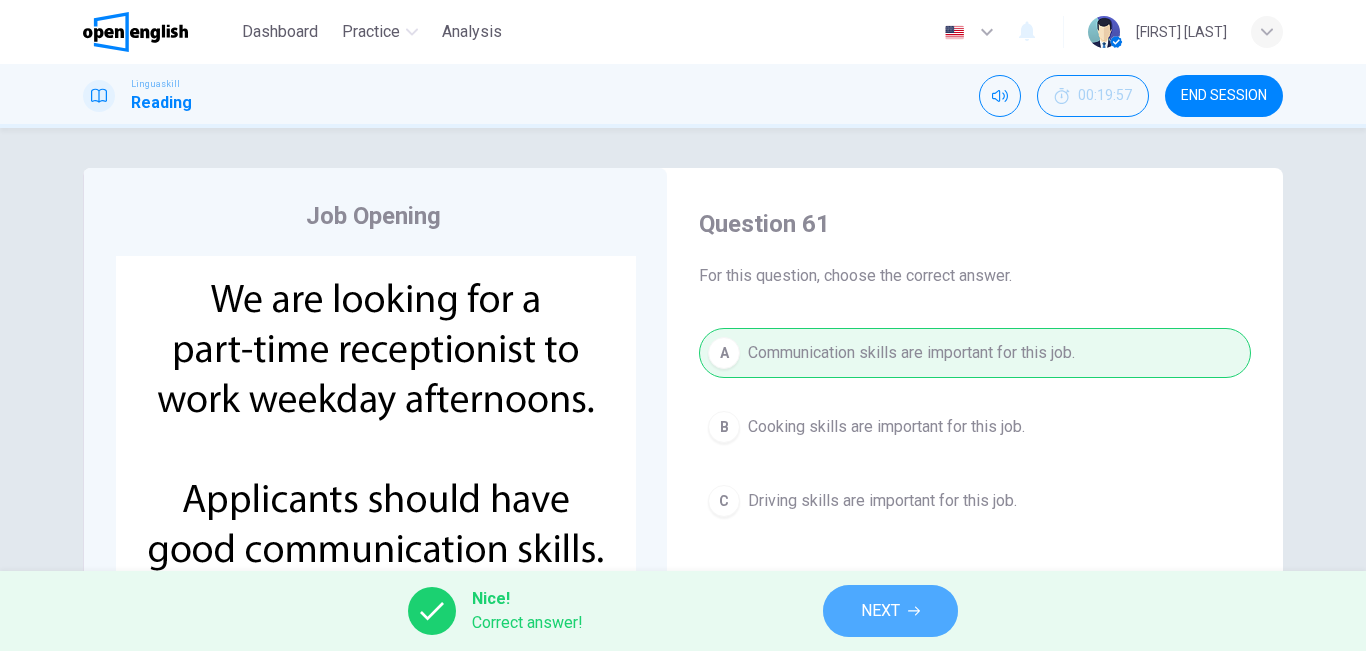 click on "NEXT" at bounding box center [880, 611] 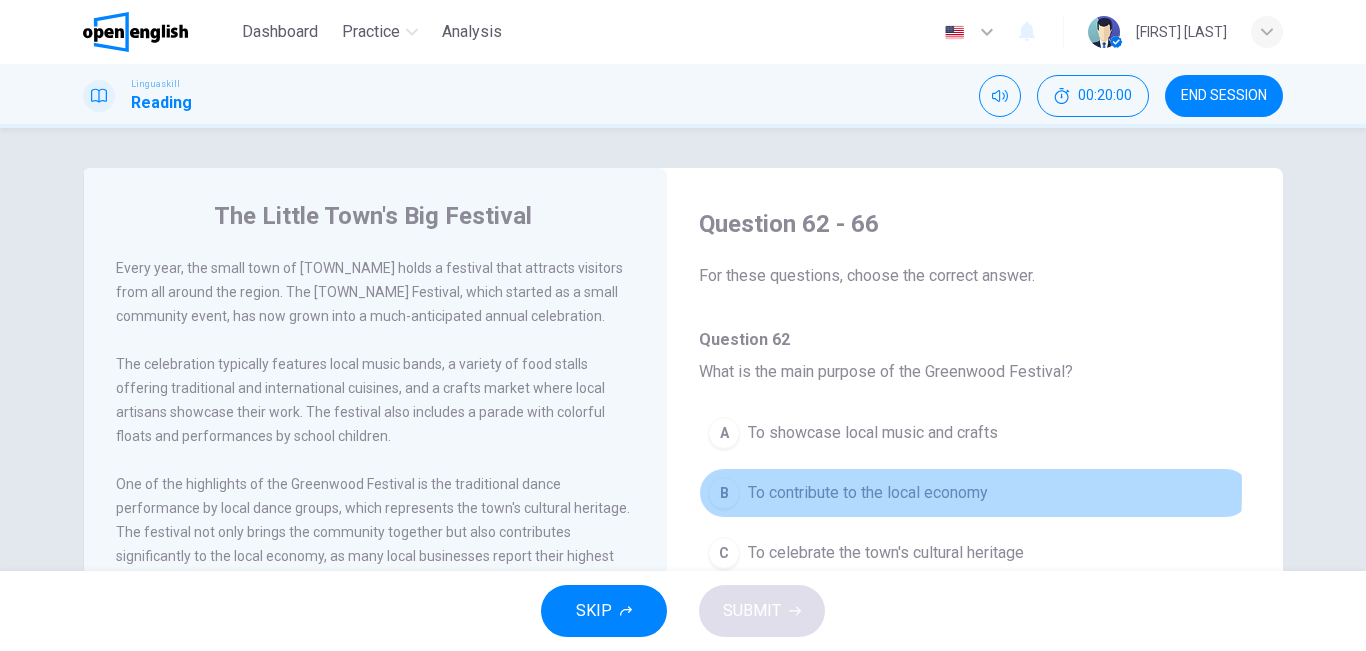 click on "B" at bounding box center (724, 493) 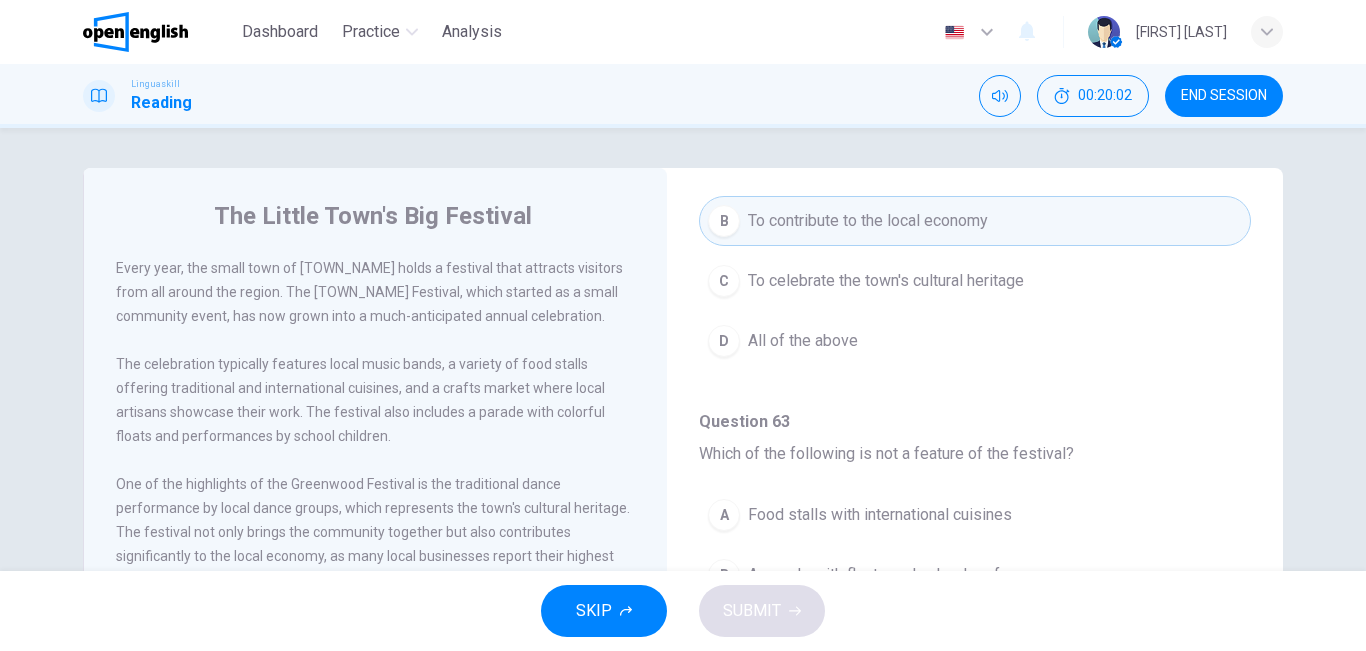 scroll, scrollTop: 275, scrollLeft: 0, axis: vertical 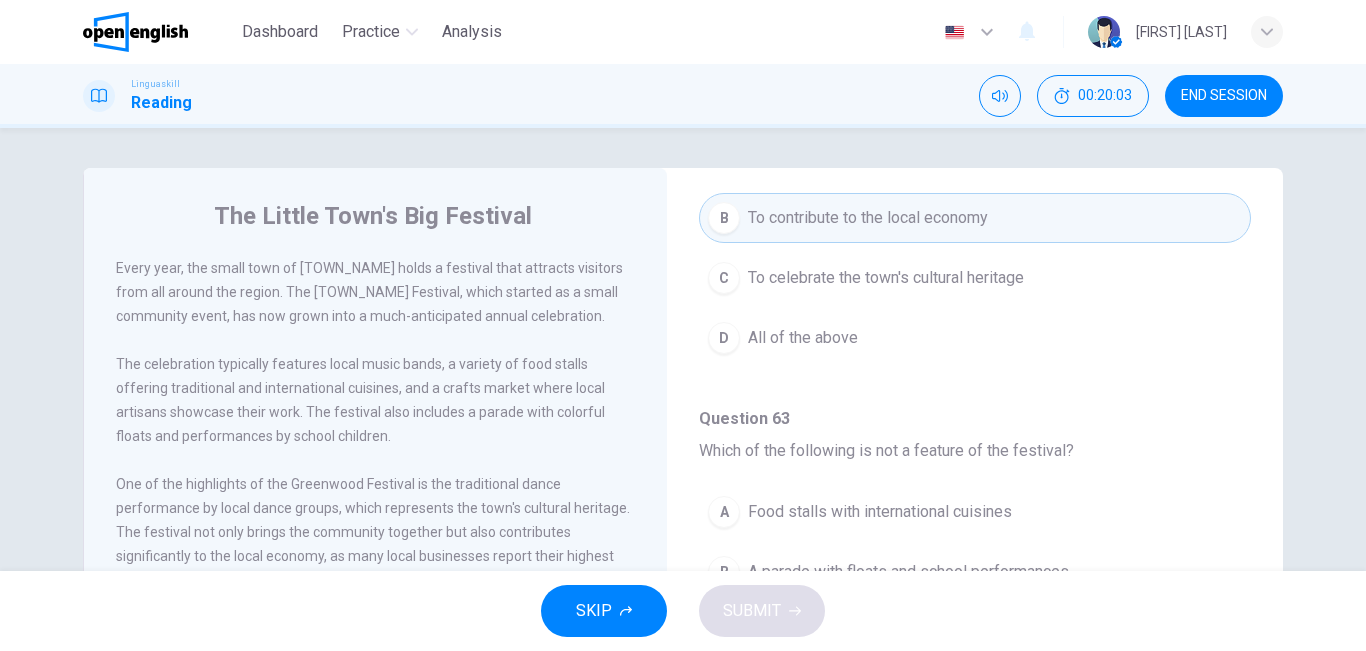 click on "Food stalls with international cuisines" at bounding box center (880, 512) 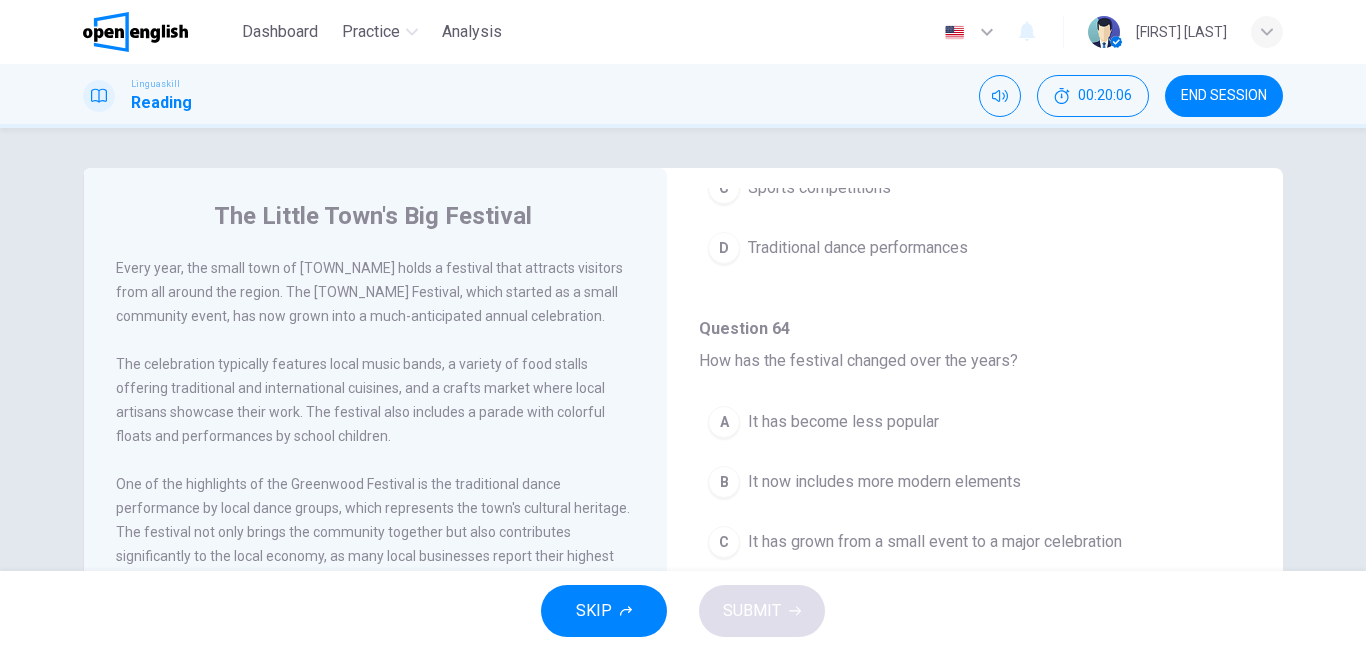 scroll, scrollTop: 716, scrollLeft: 0, axis: vertical 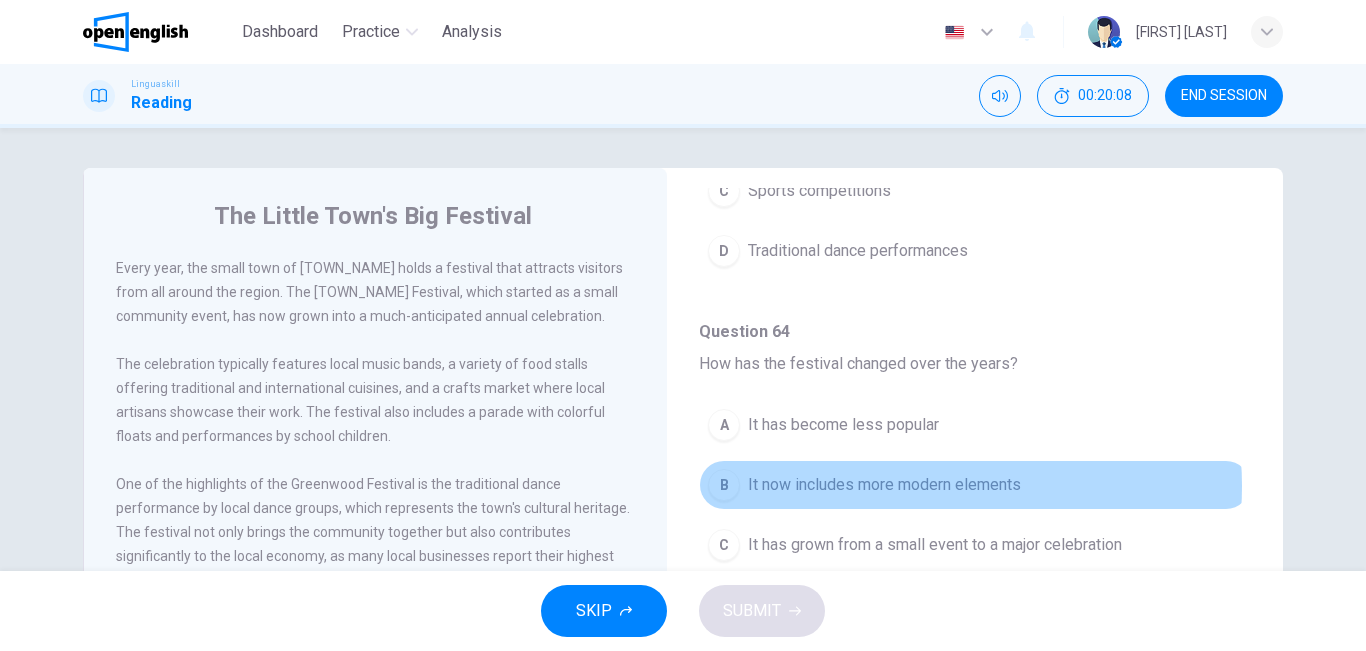 click on "It now includes more modern elements" at bounding box center [884, 485] 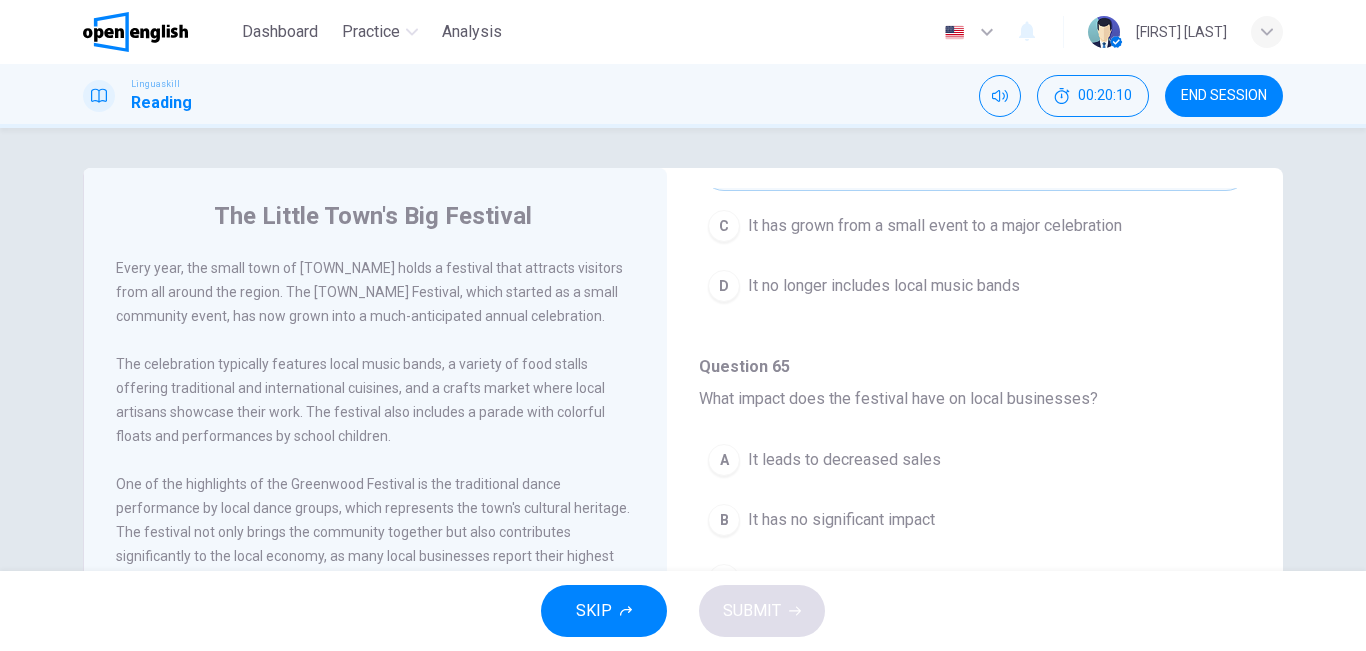 scroll, scrollTop: 1041, scrollLeft: 0, axis: vertical 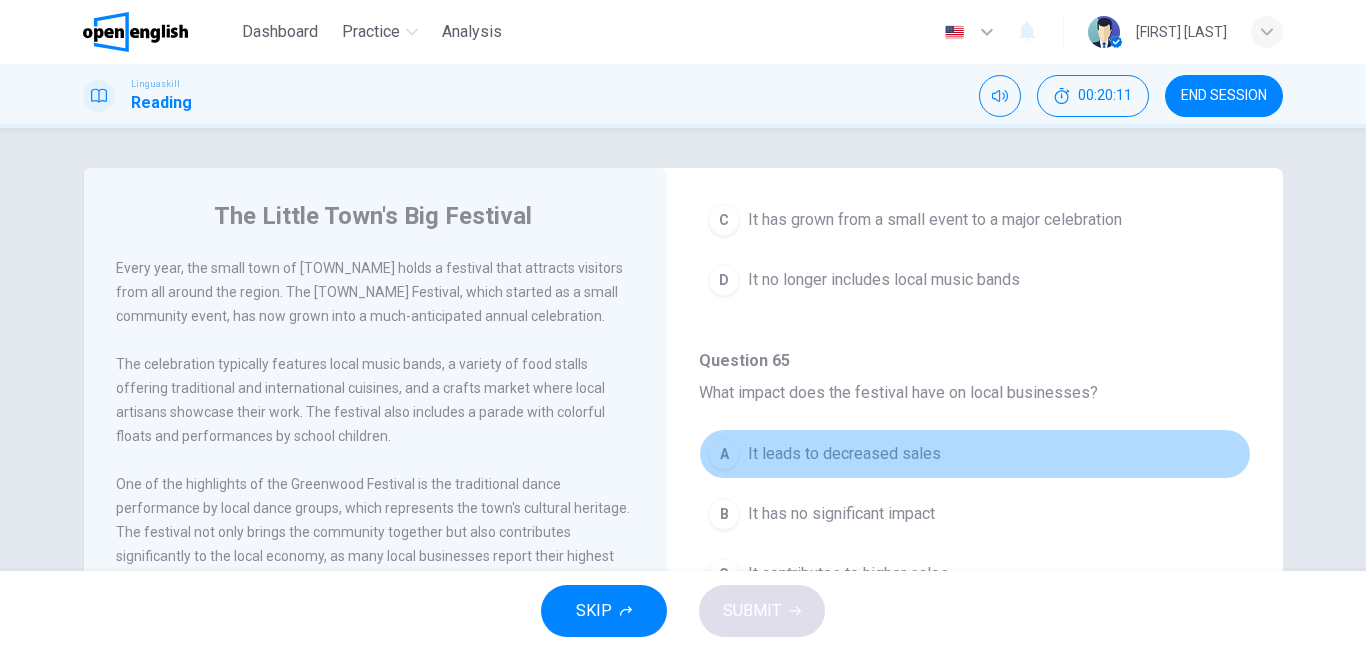 click on "A It leads to decreased sales" at bounding box center [975, 454] 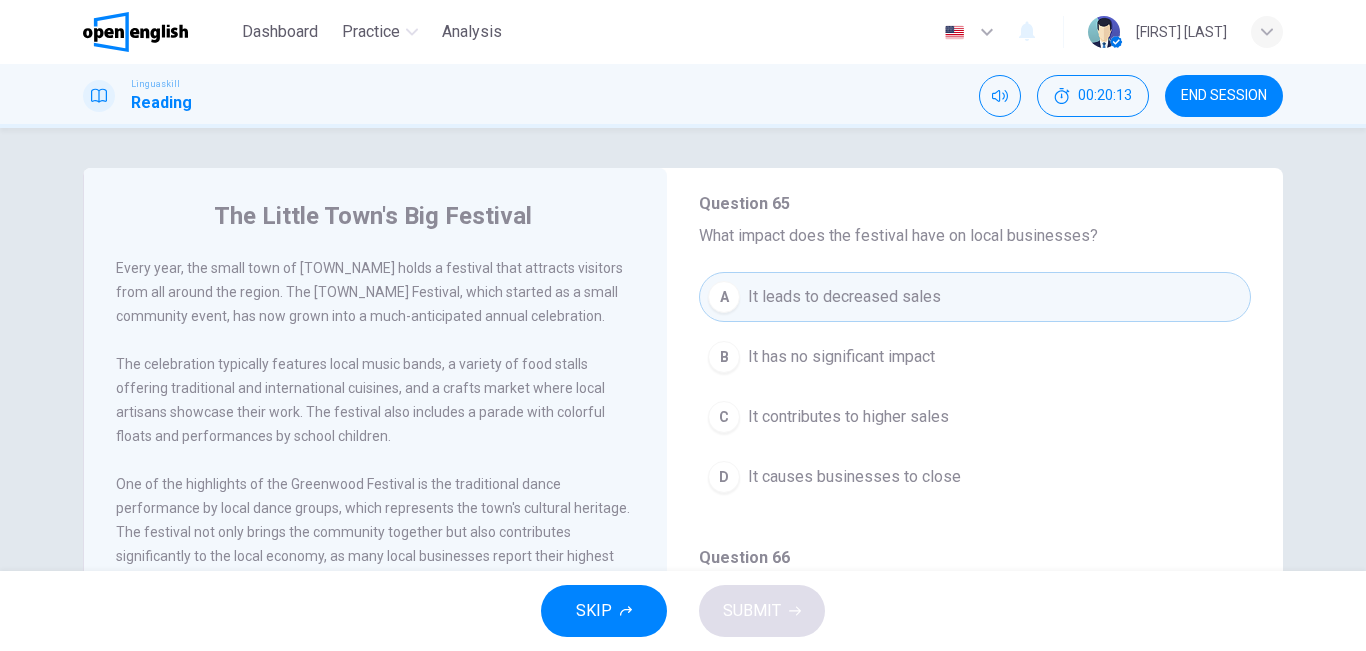 scroll, scrollTop: 1251, scrollLeft: 0, axis: vertical 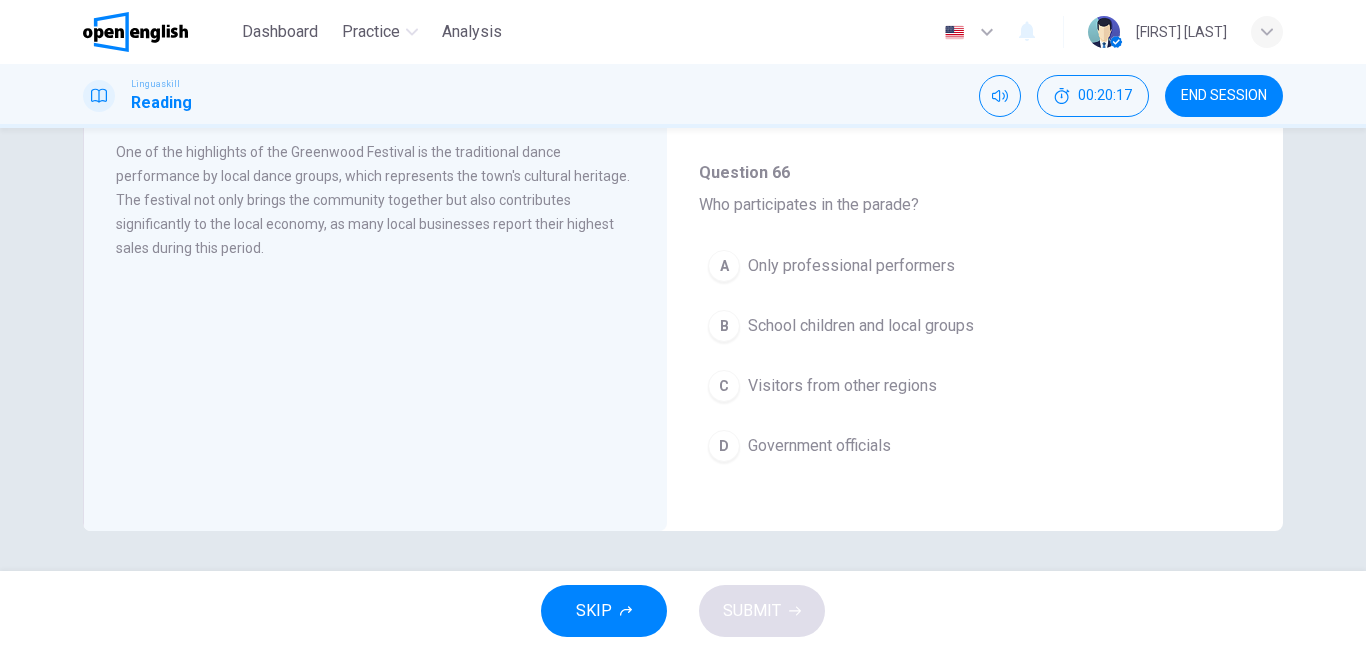 click on "Government officials" at bounding box center (819, 446) 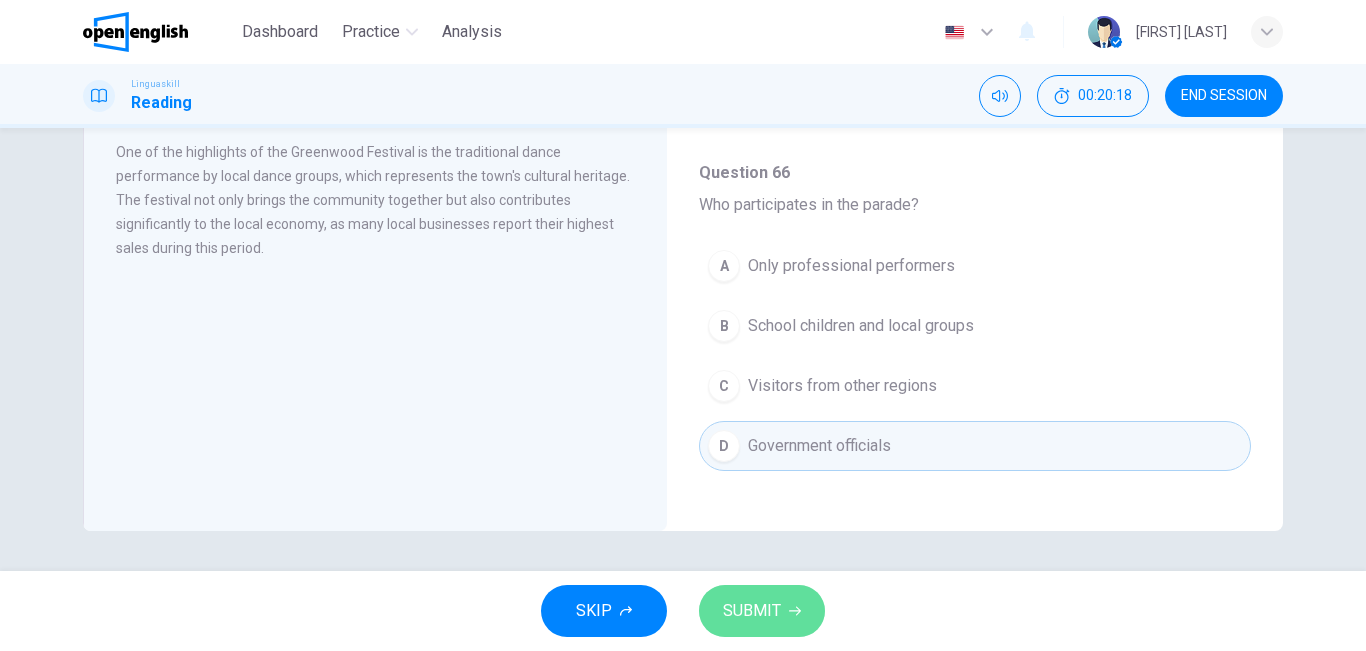 click 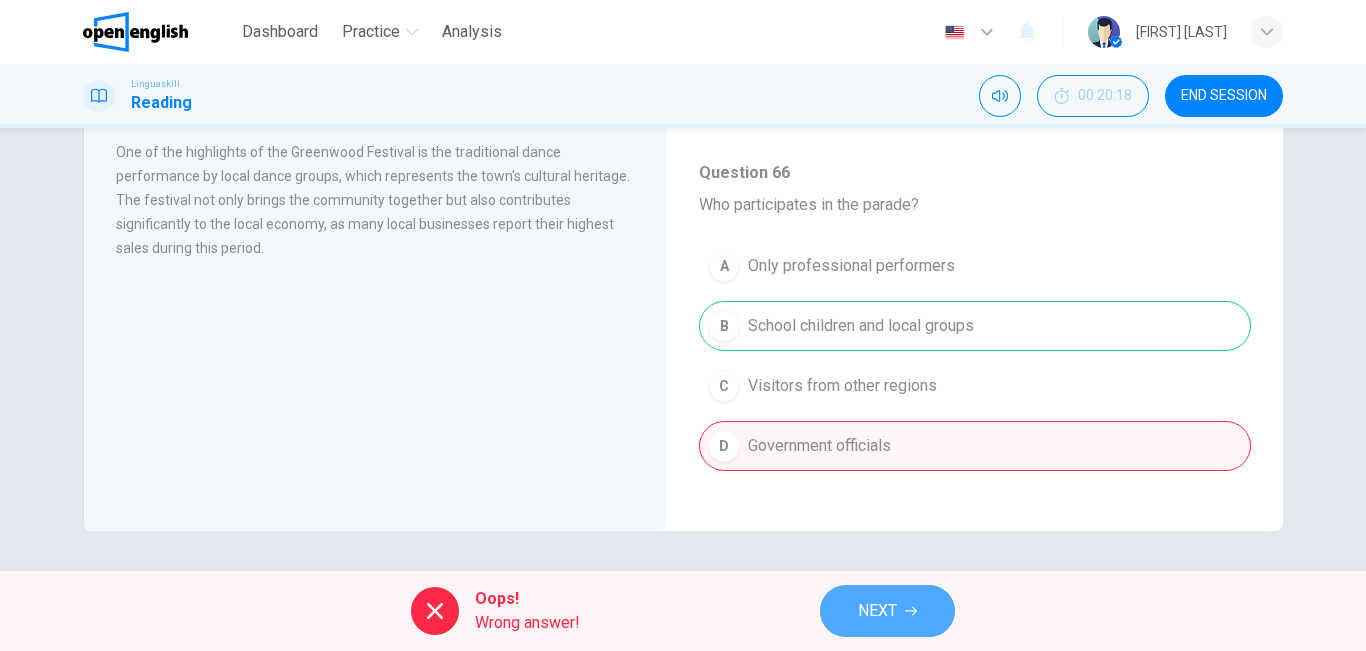 click on "NEXT" at bounding box center [887, 611] 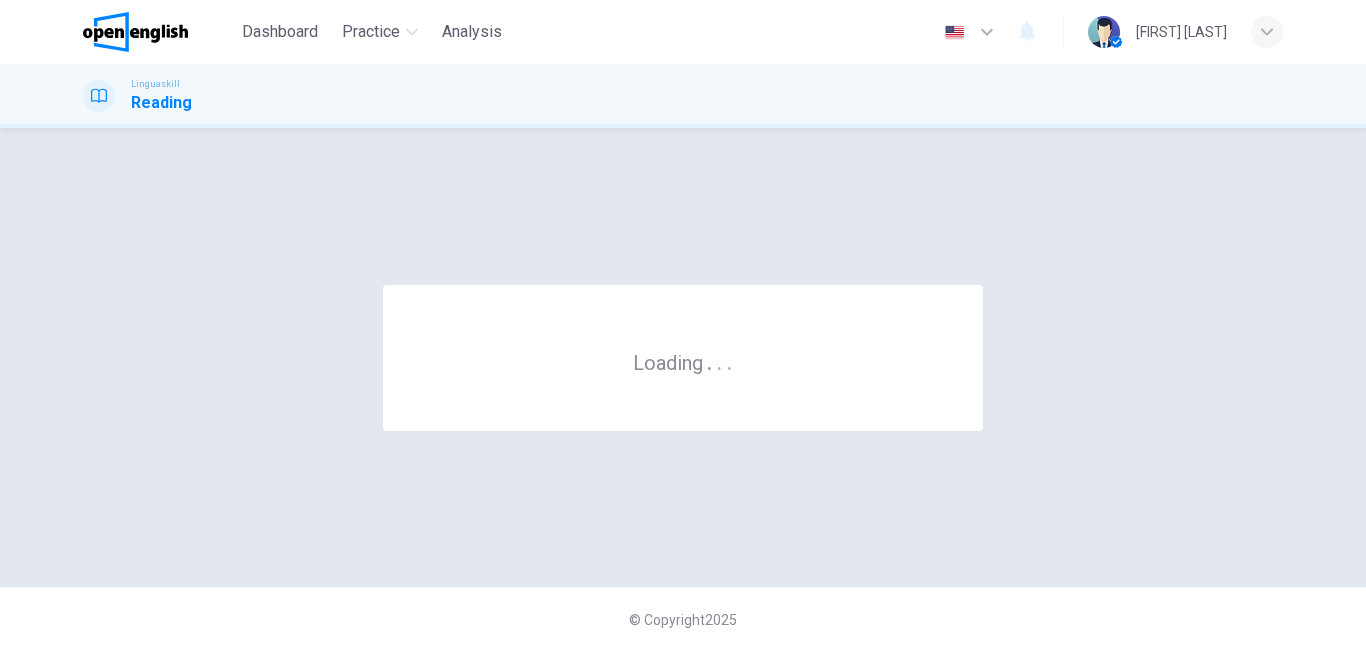 scroll, scrollTop: 0, scrollLeft: 0, axis: both 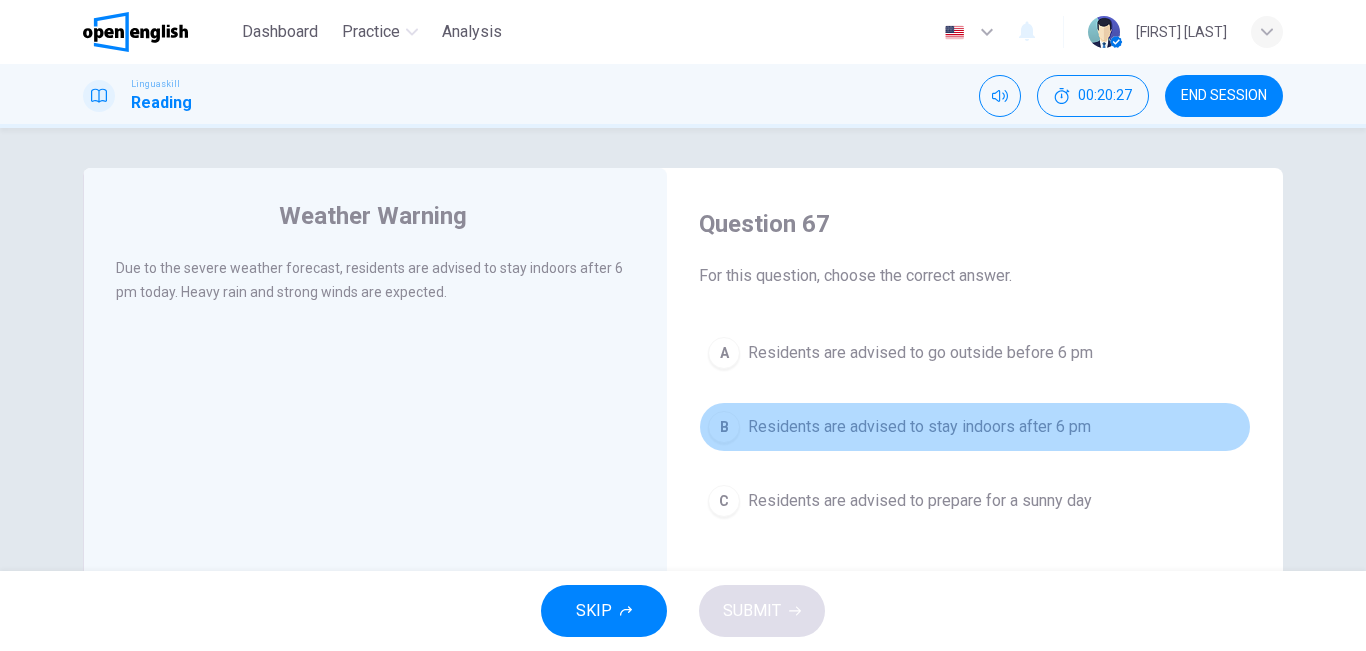 click on "Residents are advised to stay indoors after 6 pm" at bounding box center [919, 427] 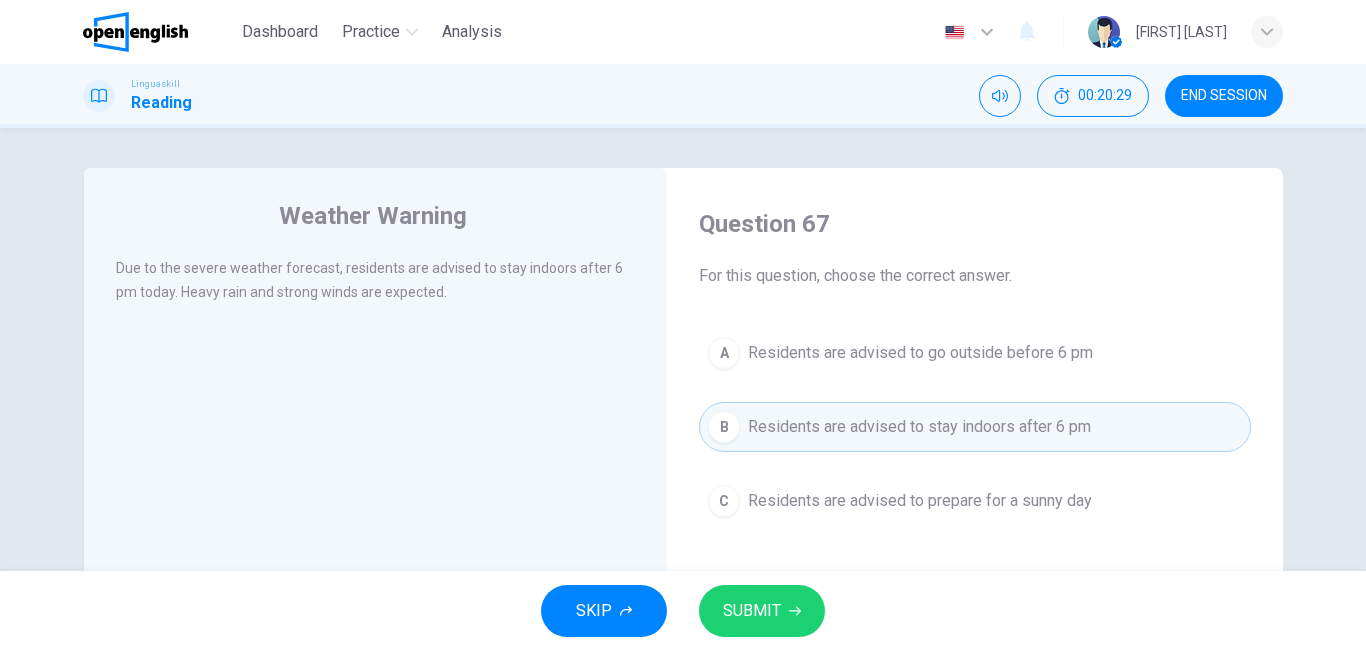 click on "SUBMIT" at bounding box center [752, 611] 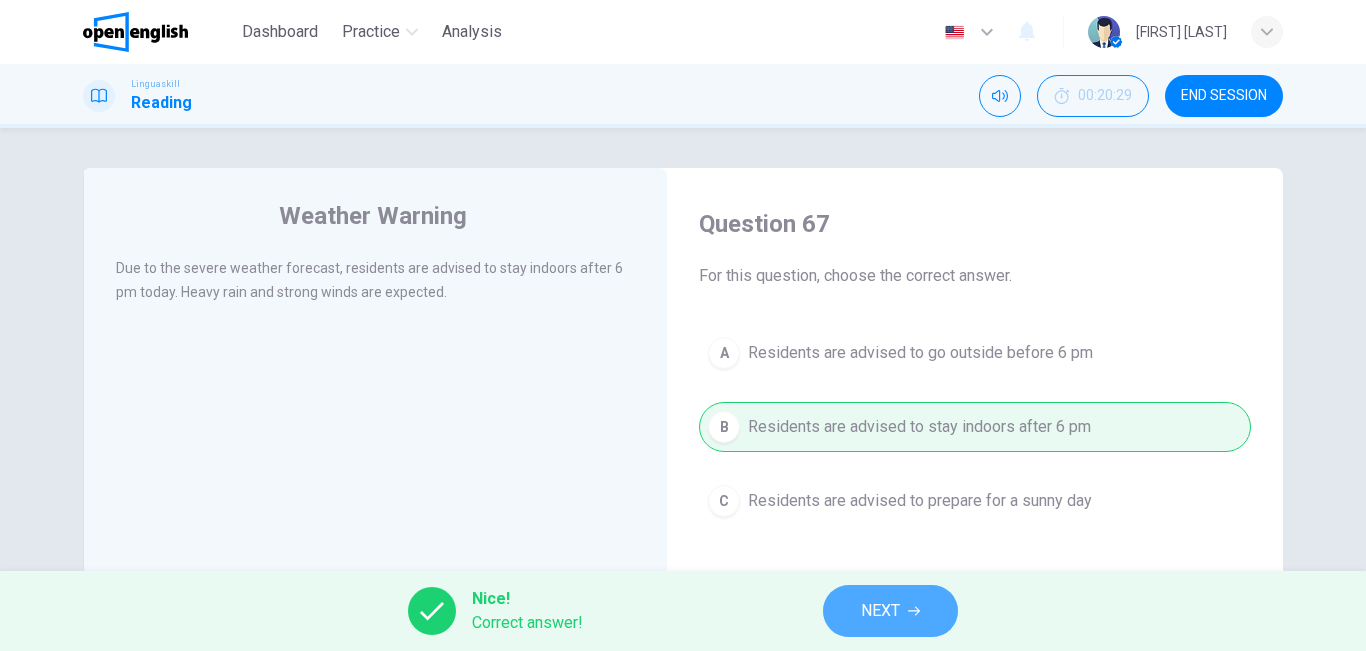 click on "NEXT" at bounding box center [890, 611] 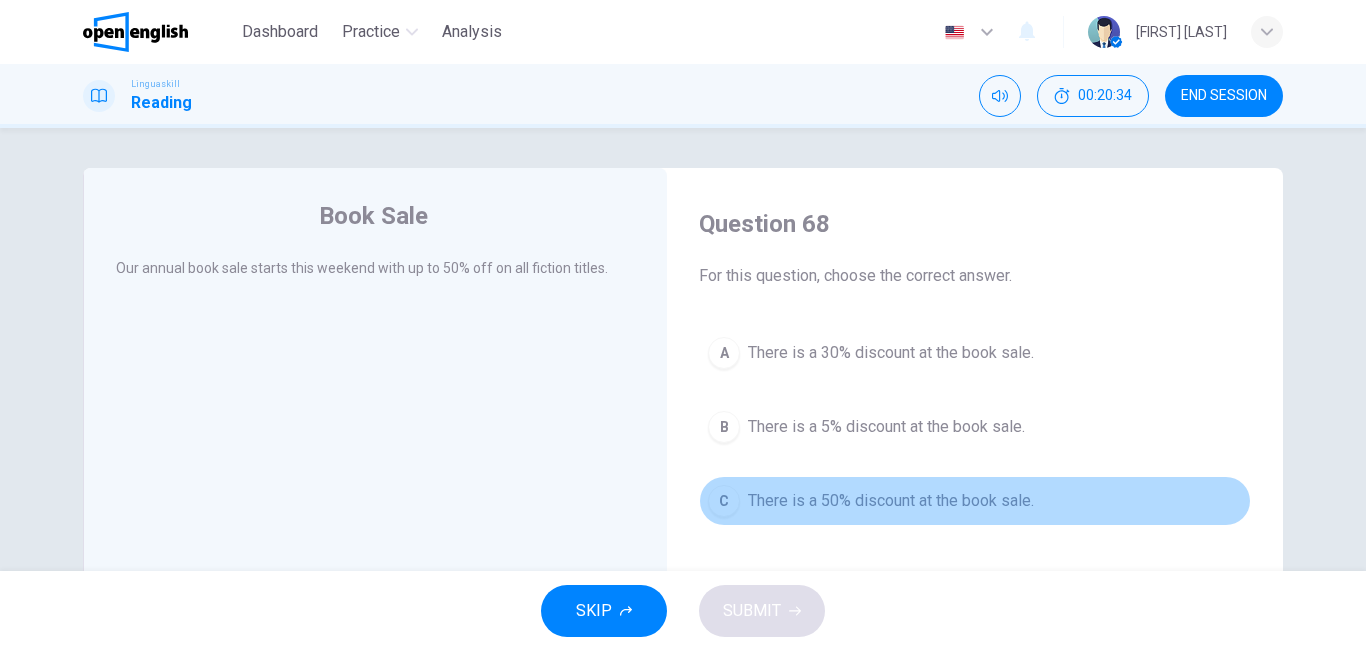 click on "There is a 50% discount at the book sale." at bounding box center (891, 501) 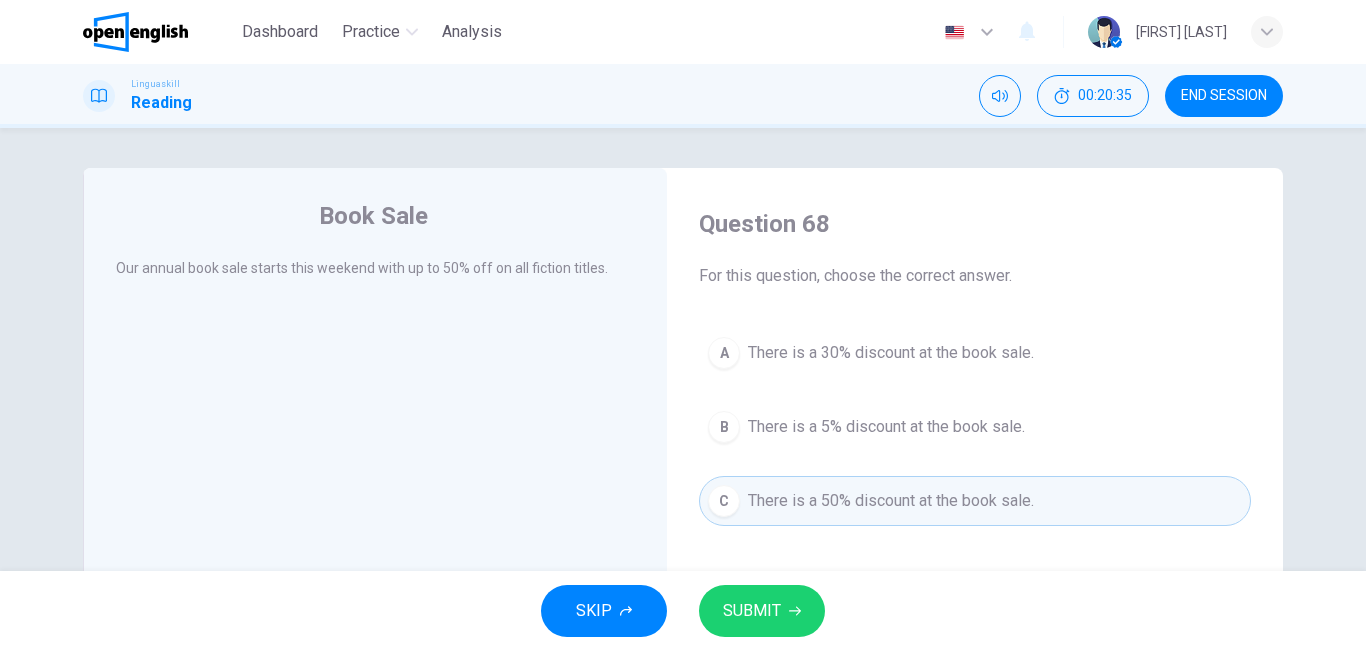 click on "SUBMIT" at bounding box center (752, 611) 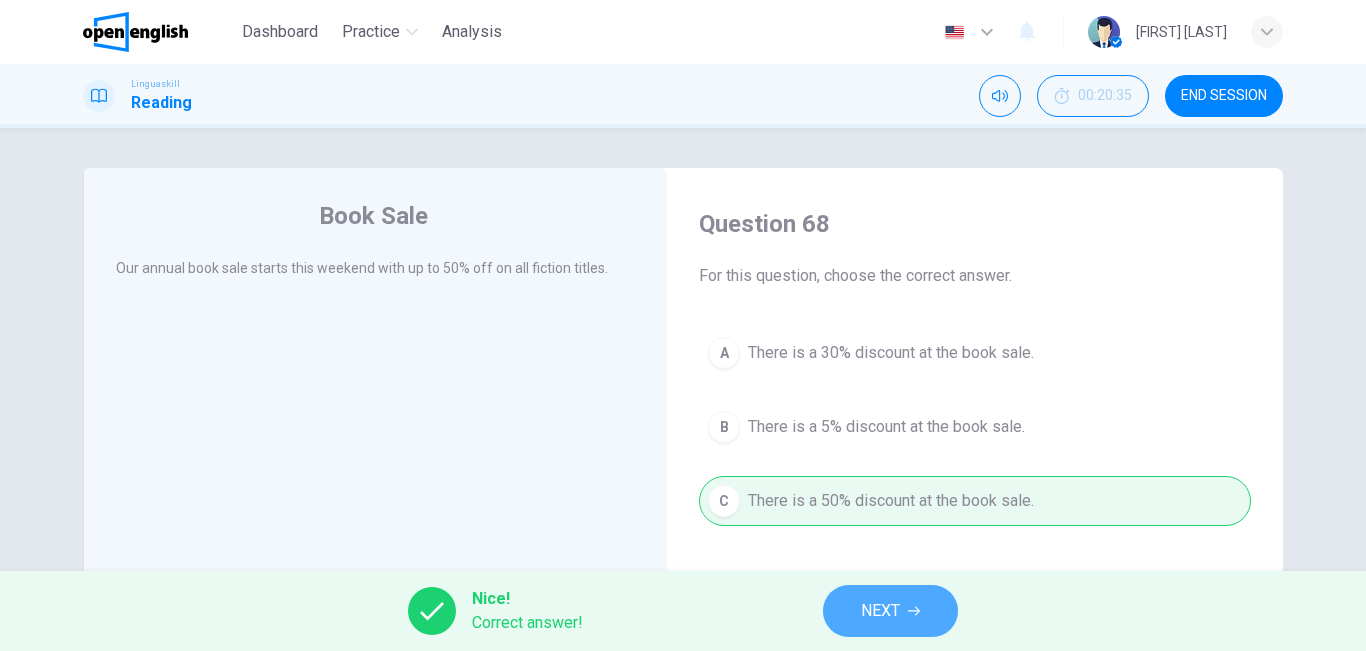 click on "NEXT" at bounding box center (890, 611) 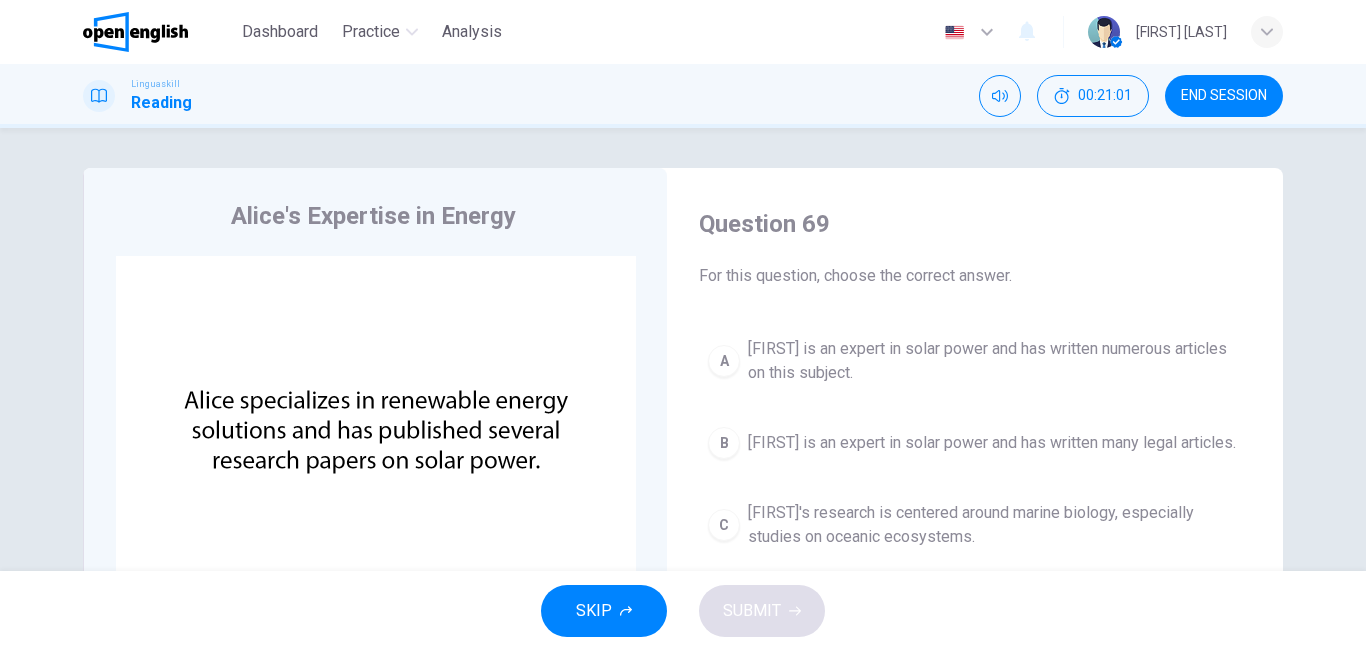 click on "[FIRST] is an expert in solar power and has written numerous articles on this subject." at bounding box center (995, 361) 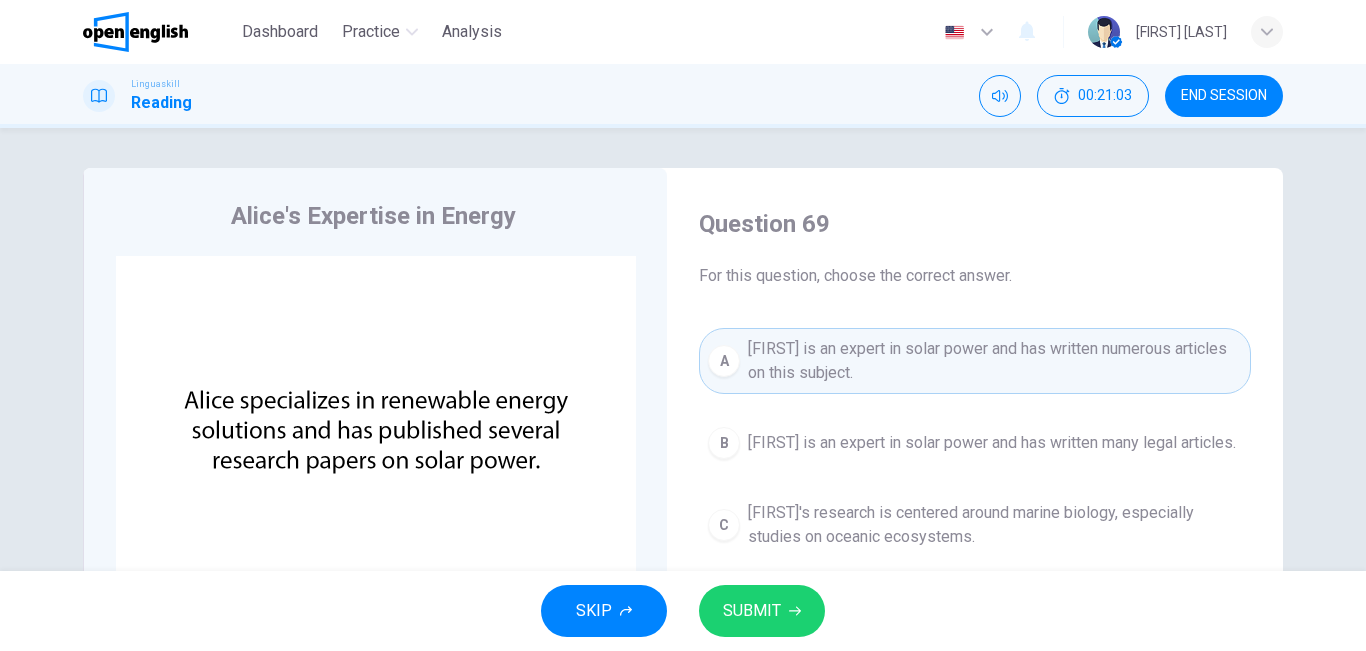 click 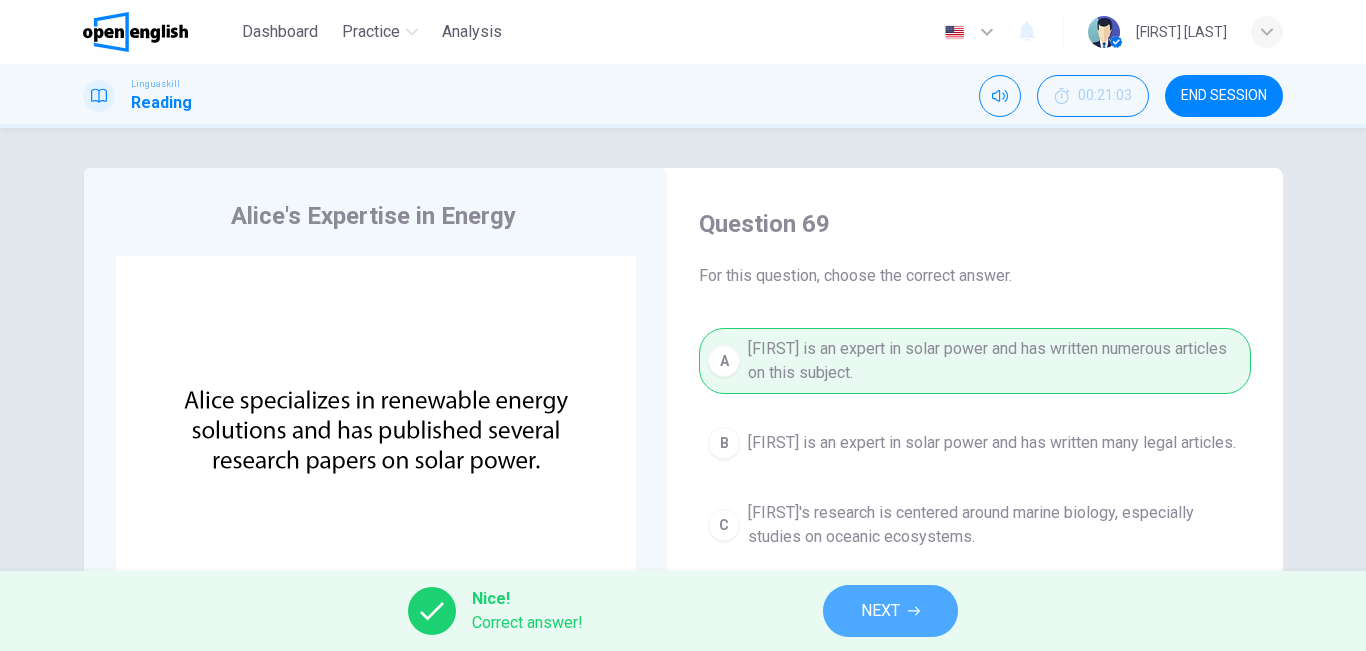 click on "NEXT" at bounding box center [890, 611] 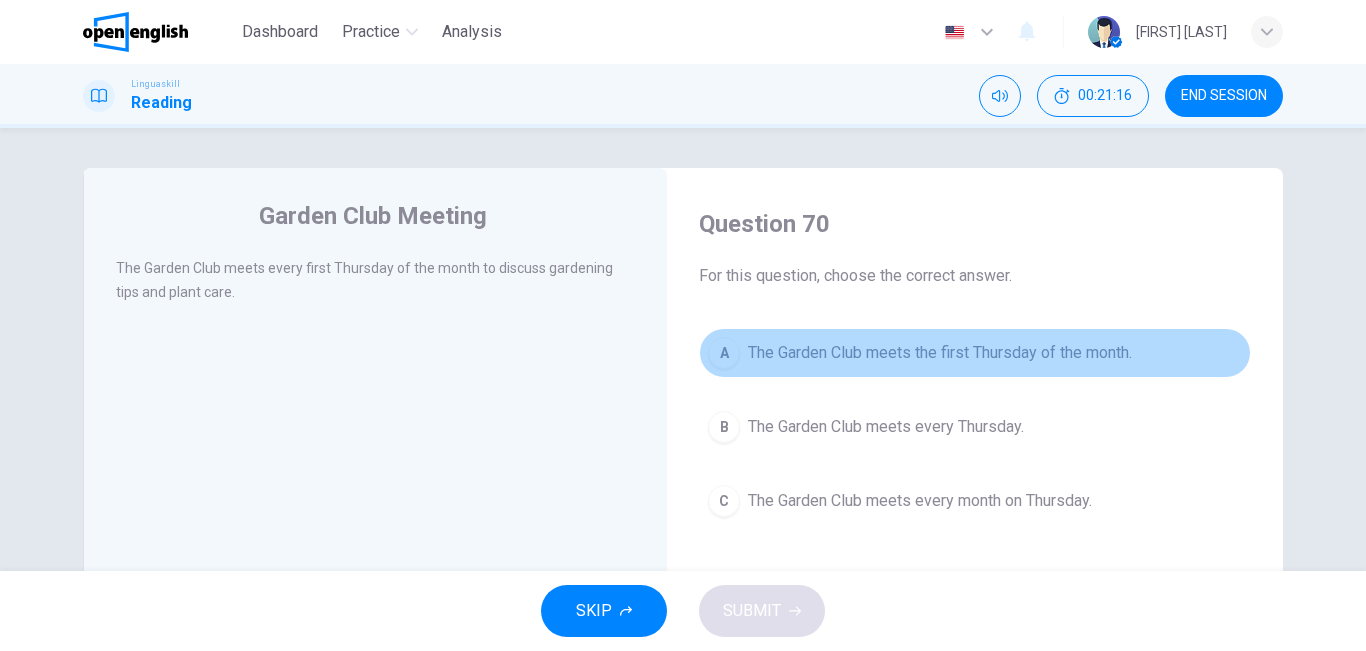 click on "The Garden Club meets the first Thursday of the month." at bounding box center (940, 353) 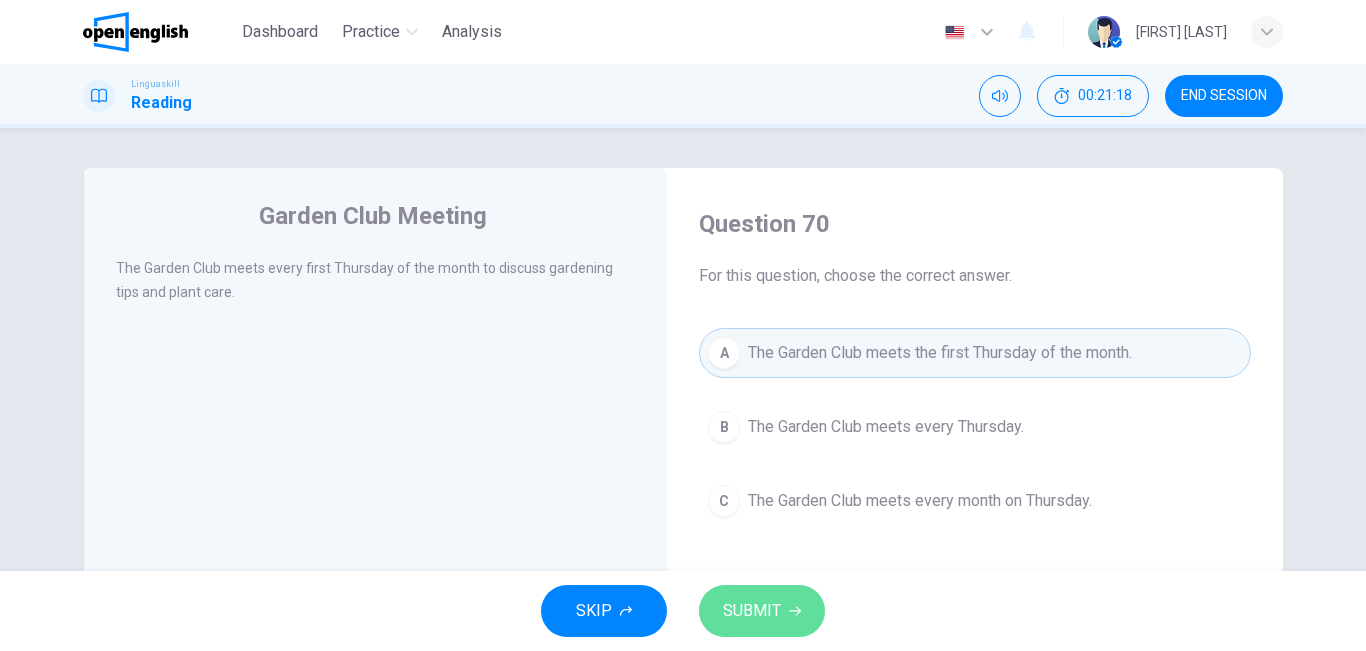 click on "SUBMIT" at bounding box center (752, 611) 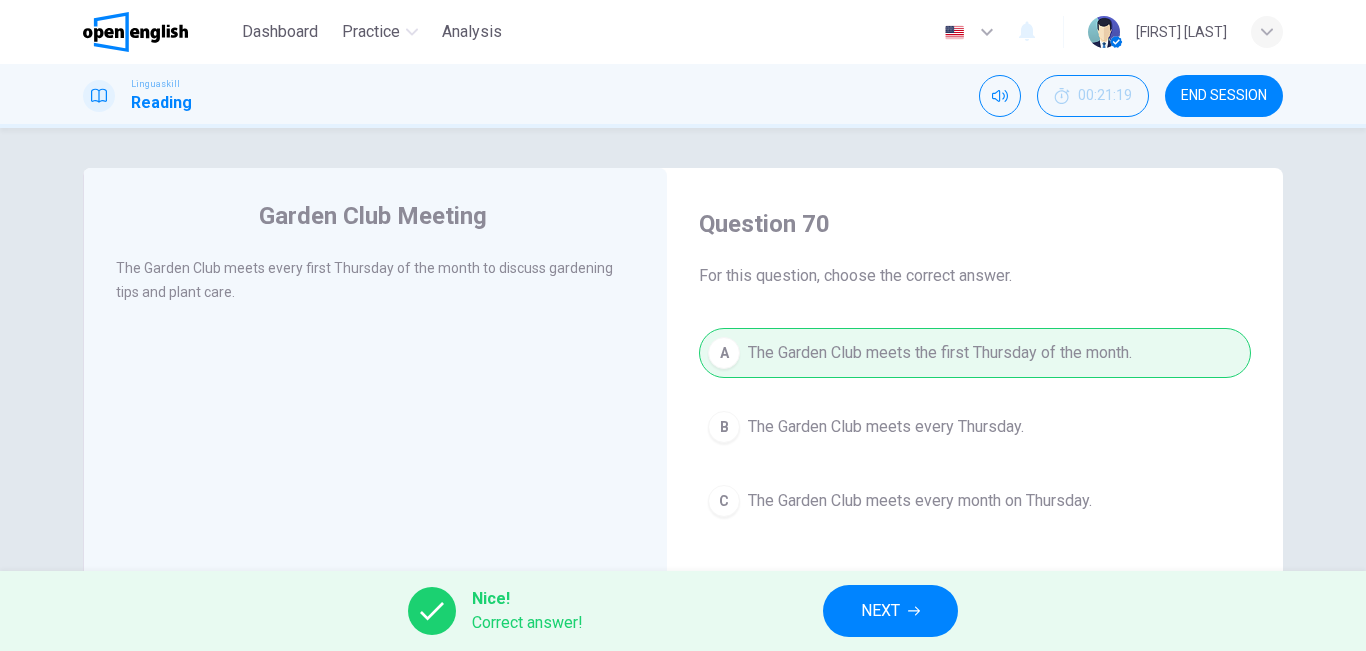 click on "NEXT" at bounding box center [880, 611] 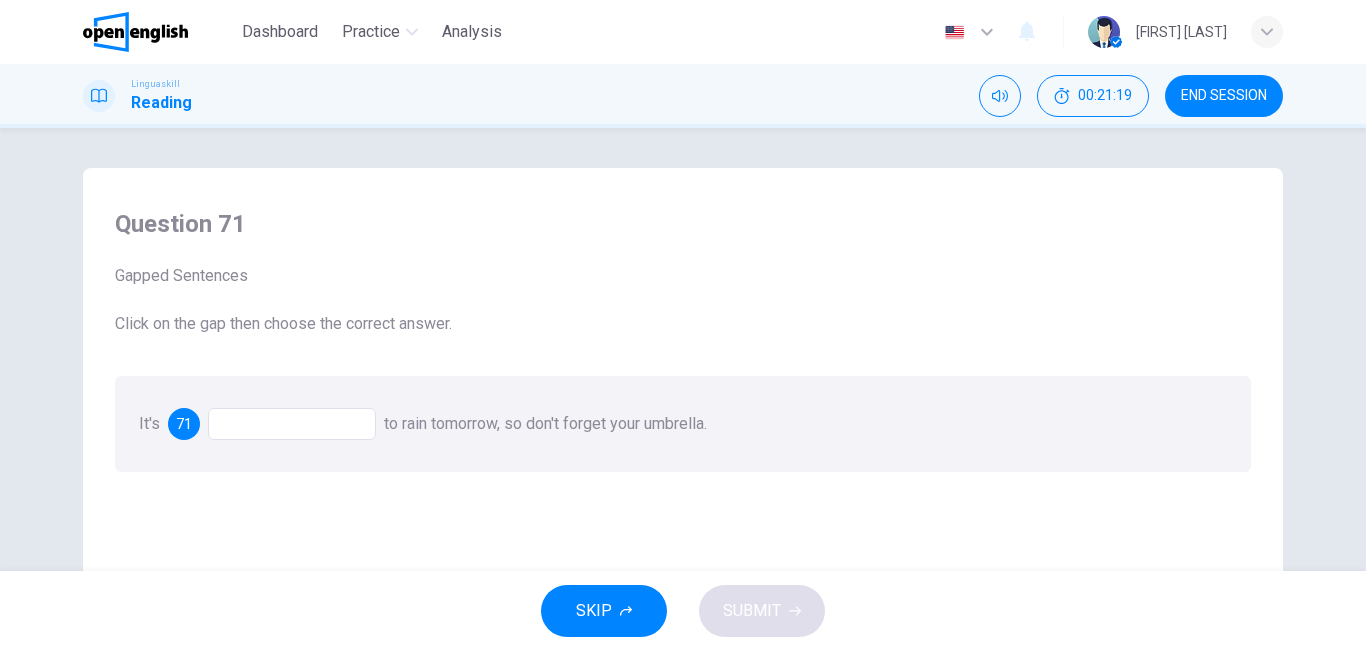 click at bounding box center (292, 424) 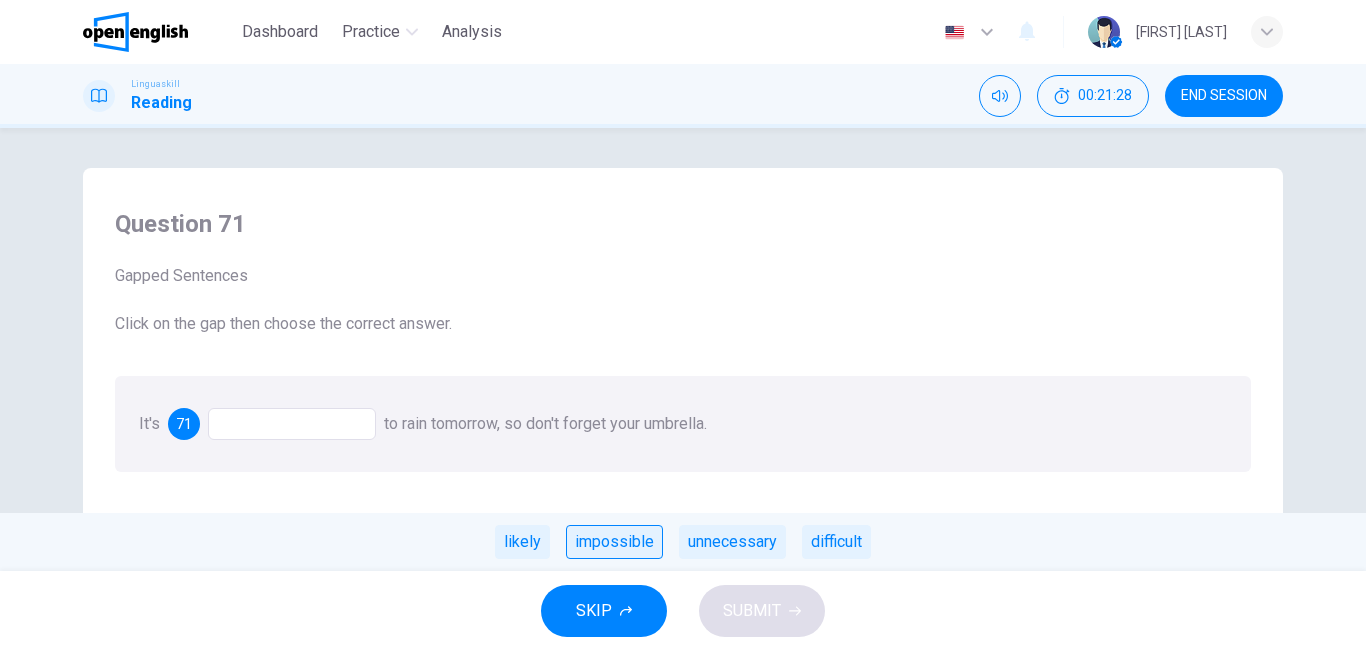 click on "impossible" at bounding box center [614, 542] 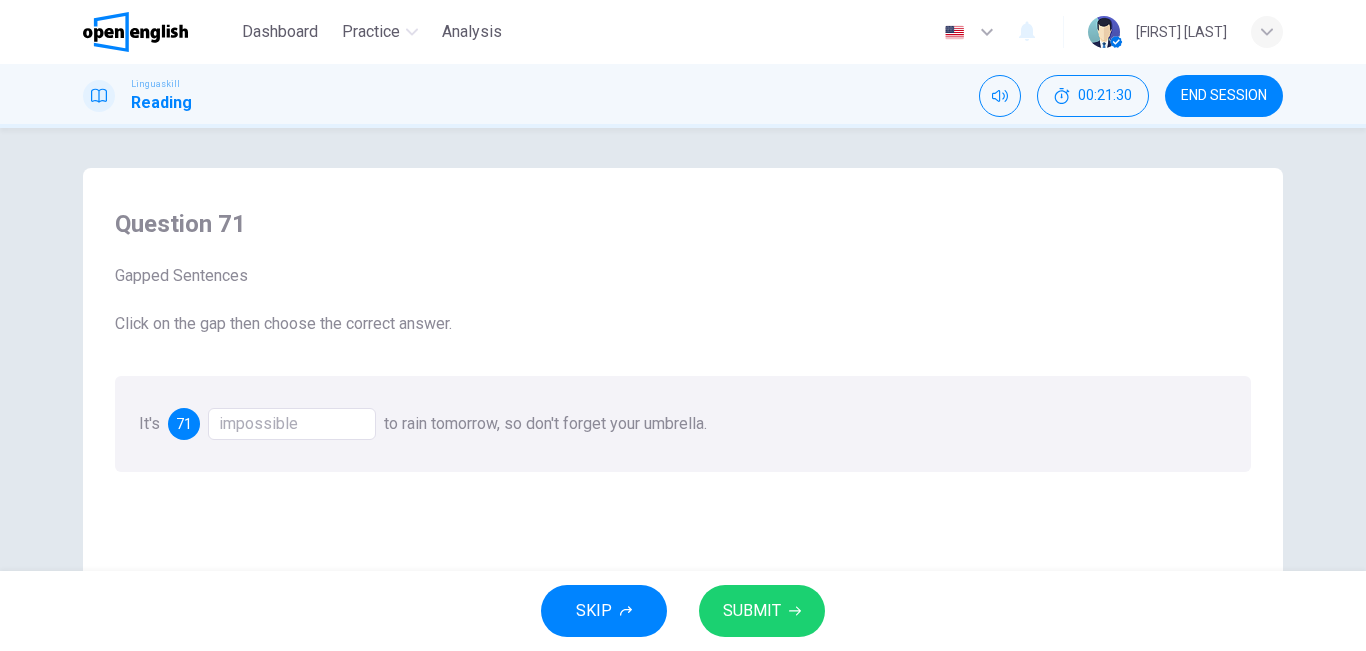 click on "impossible" at bounding box center [292, 424] 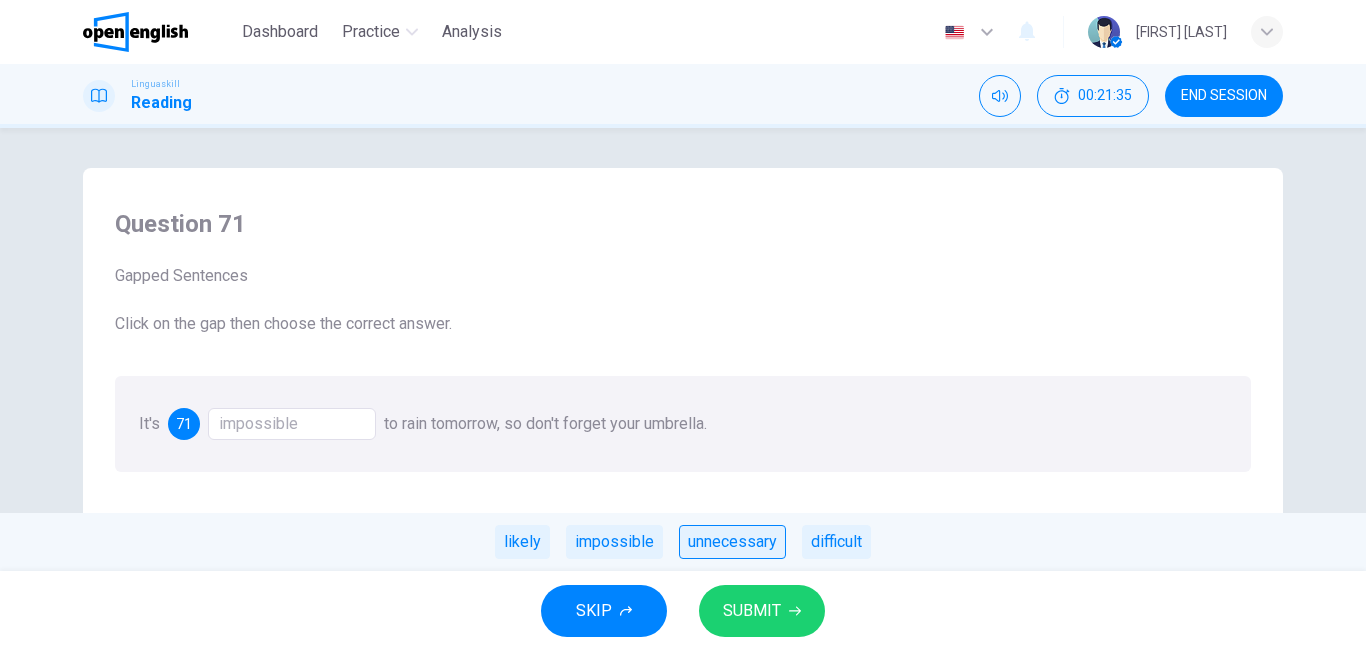 click on "unnecessary" at bounding box center (732, 542) 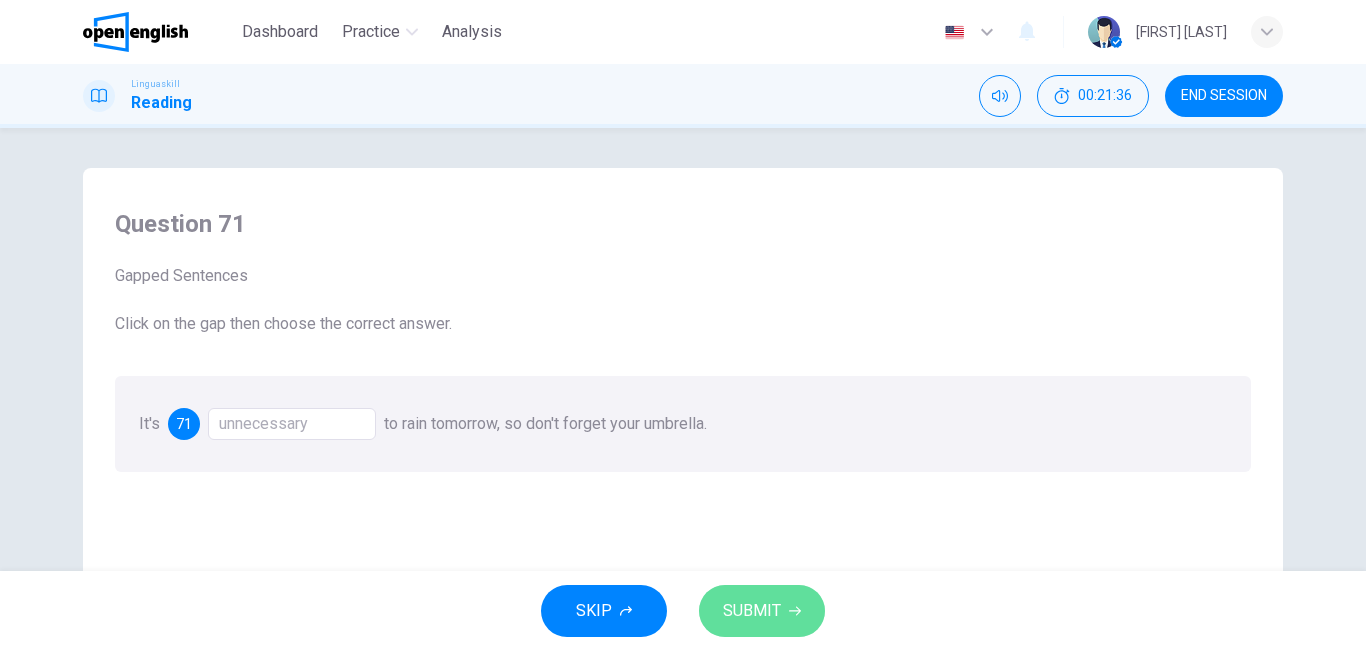 click on "SUBMIT" at bounding box center (752, 611) 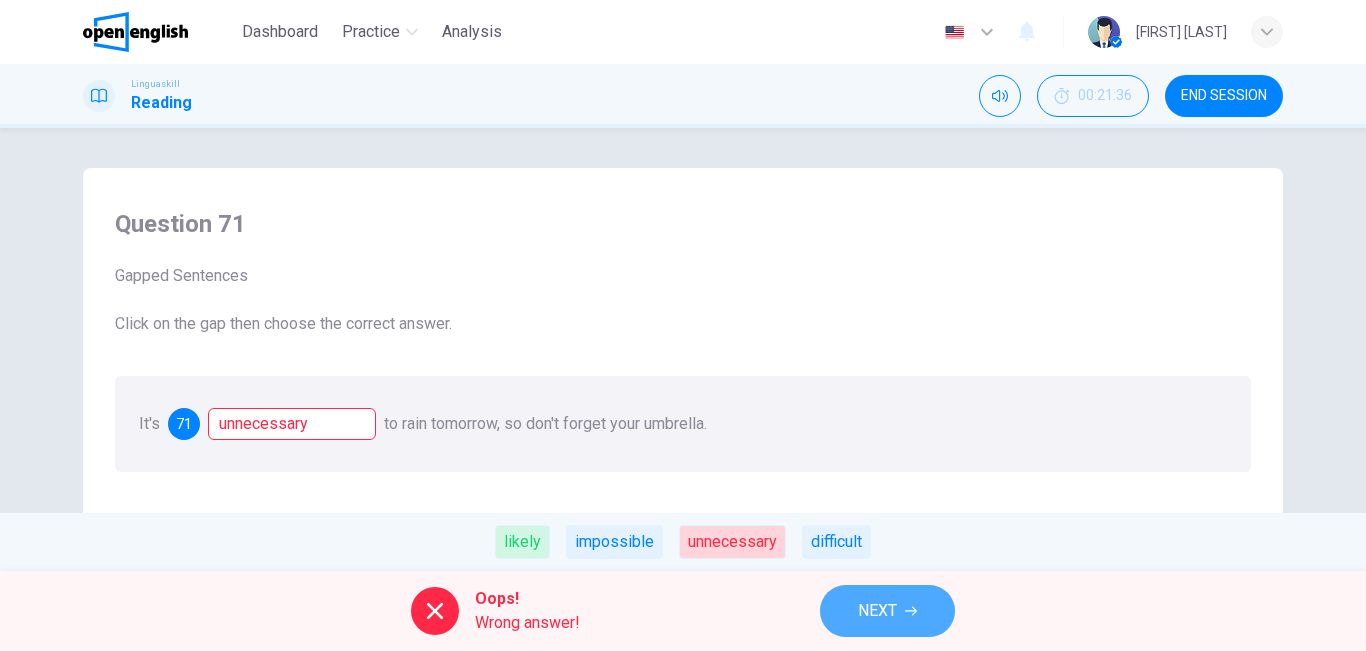 click on "NEXT" at bounding box center (887, 611) 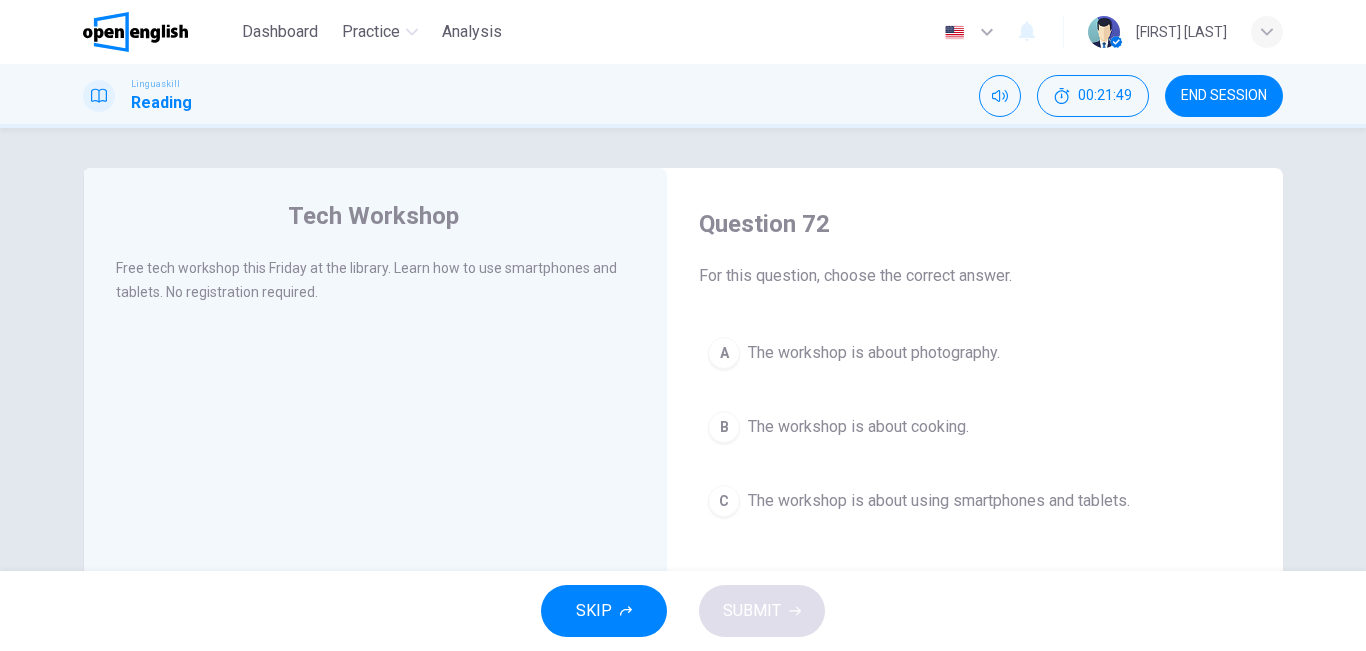 click on "The workshop is about using smartphones and tablets." at bounding box center (939, 501) 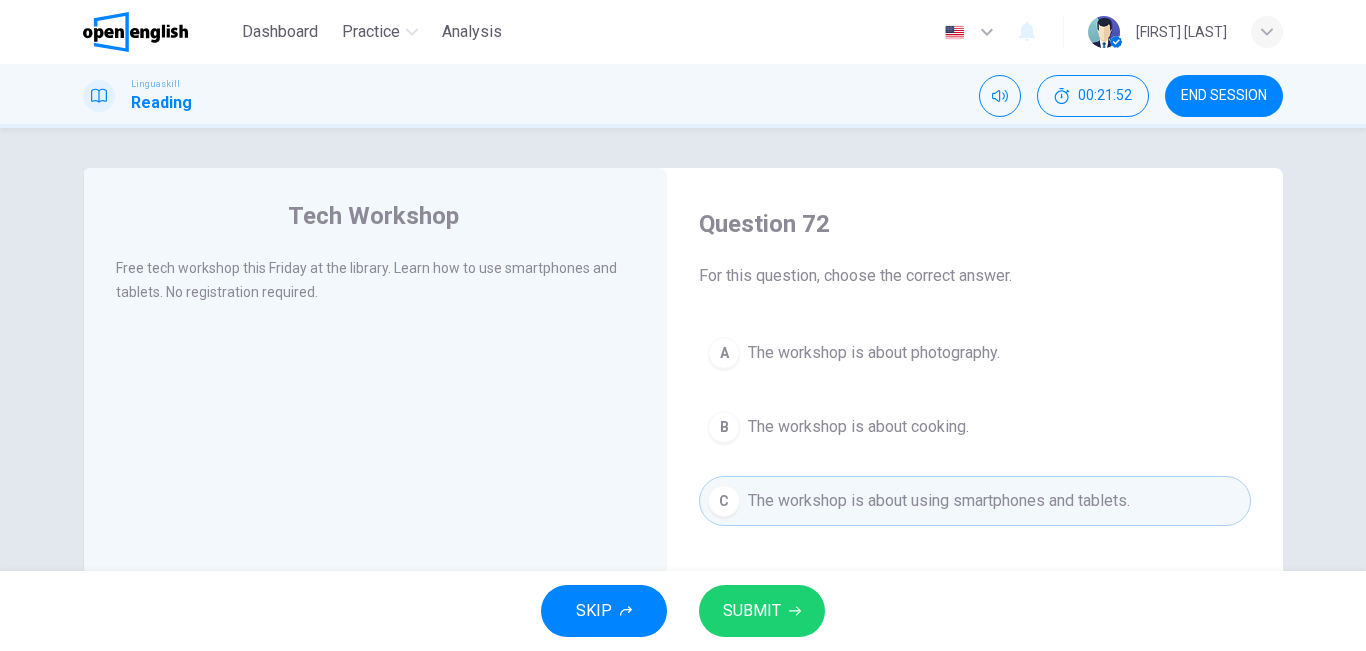 click on "SUBMIT" at bounding box center [752, 611] 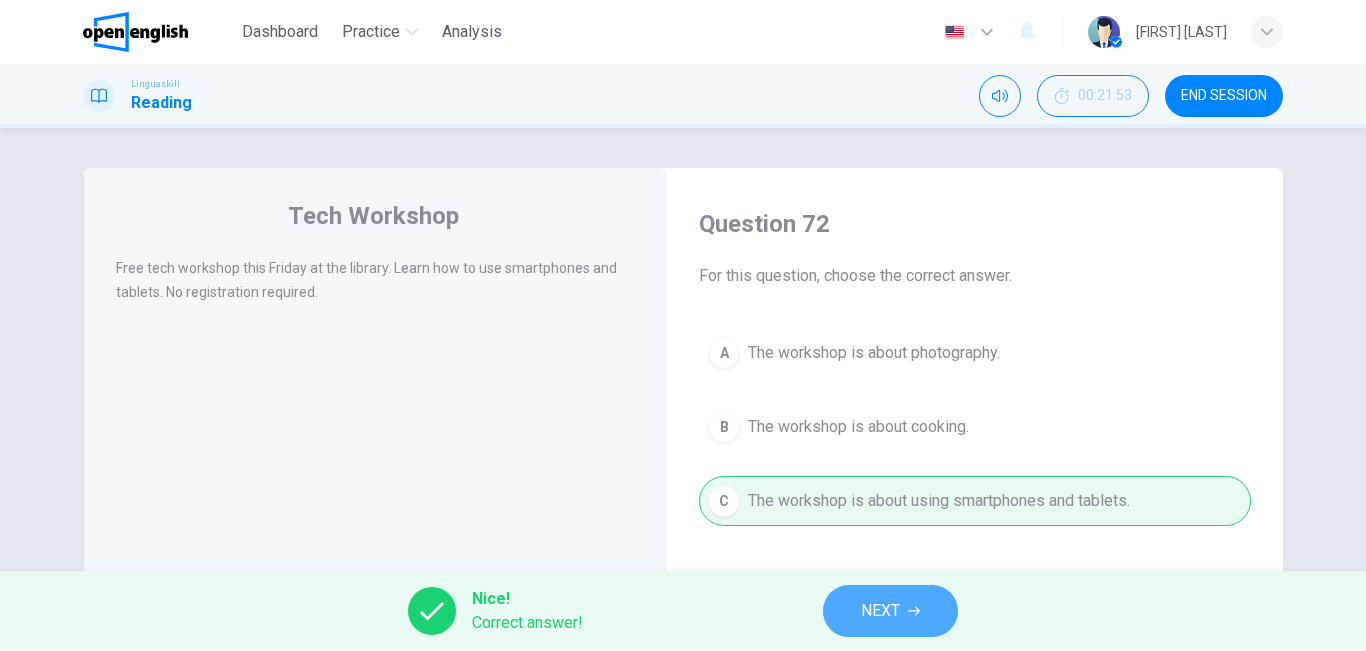 click on "NEXT" at bounding box center [880, 611] 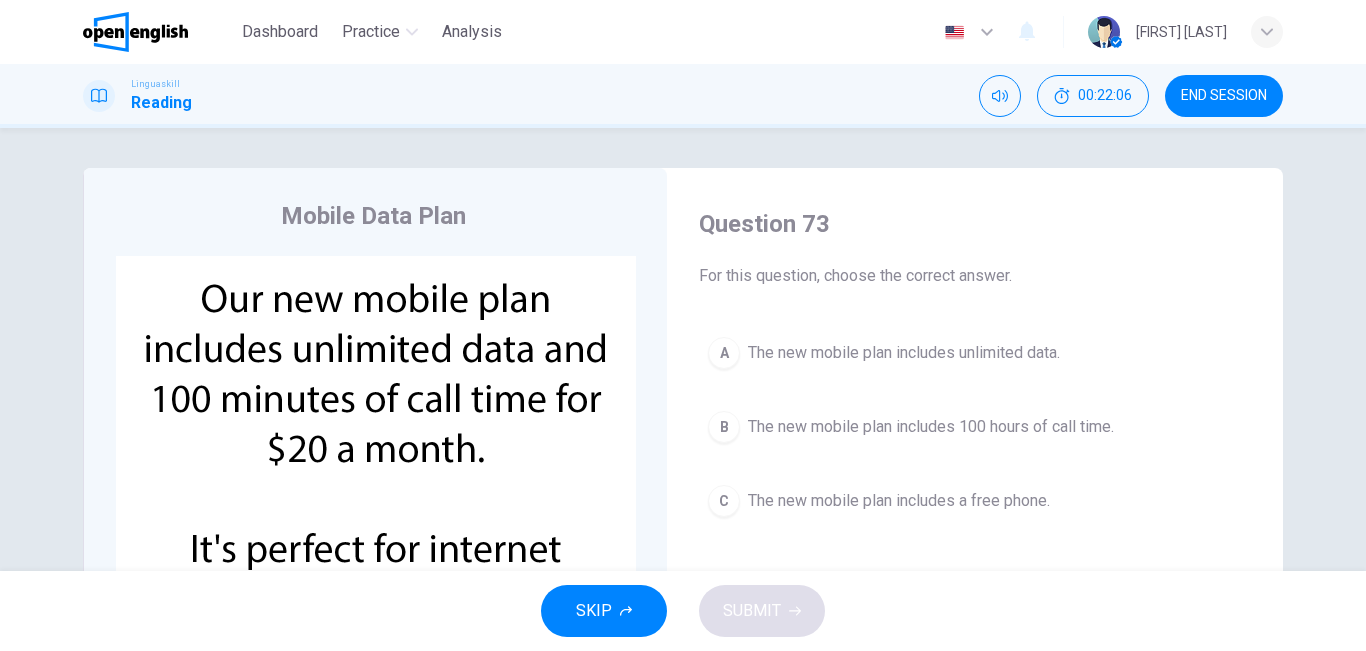 click on "A The new mobile plan includes unlimited data." at bounding box center [975, 353] 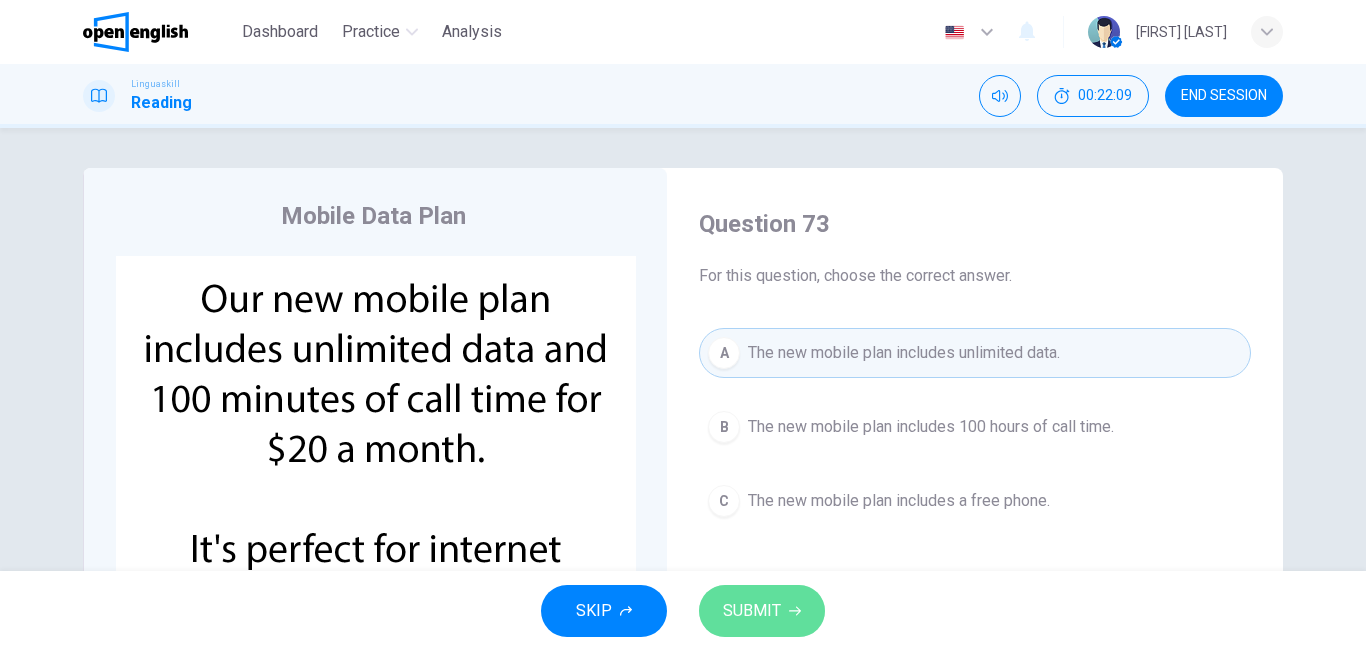 click on "SUBMIT" at bounding box center (752, 611) 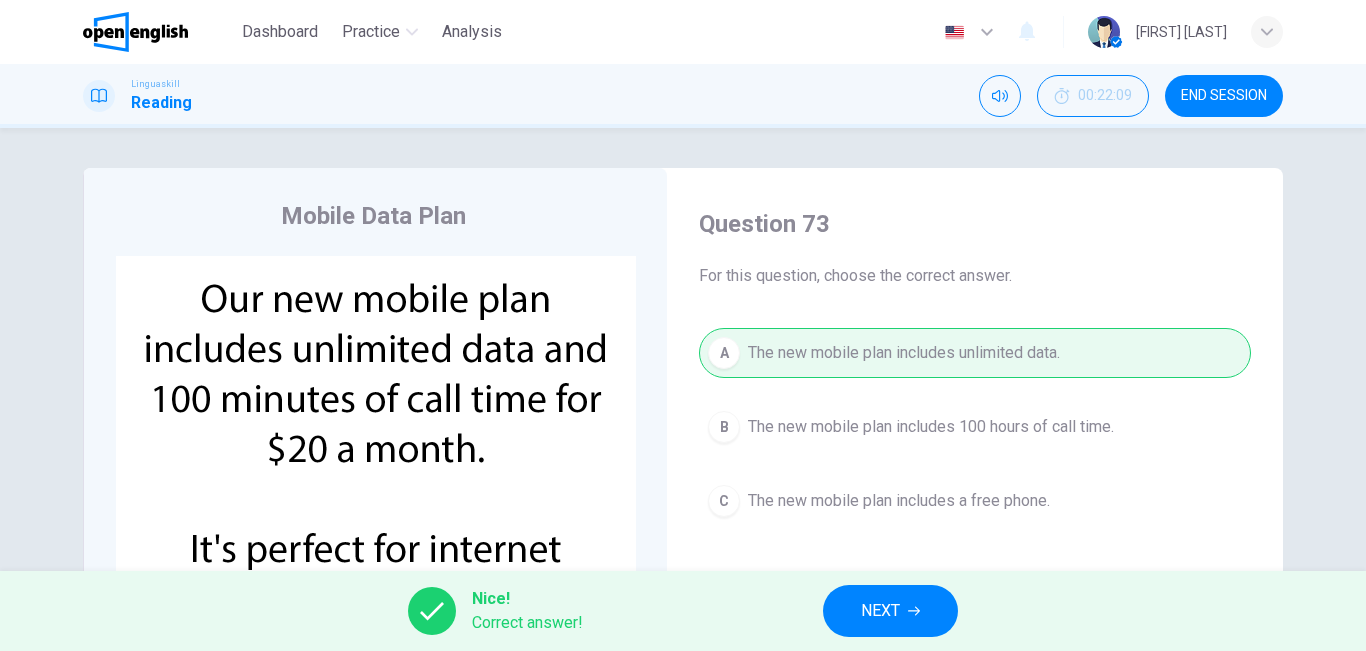 click on "NEXT" at bounding box center (890, 611) 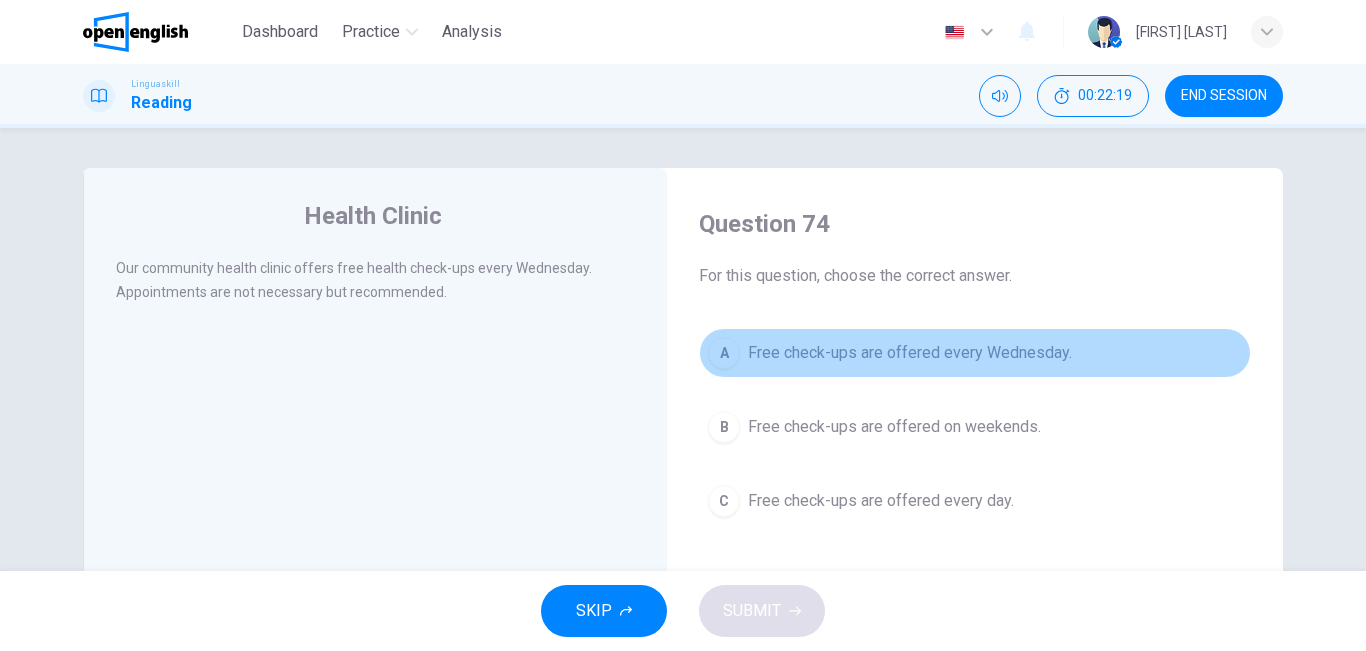 click on "Free check-ups are offered every Wednesday." at bounding box center [910, 353] 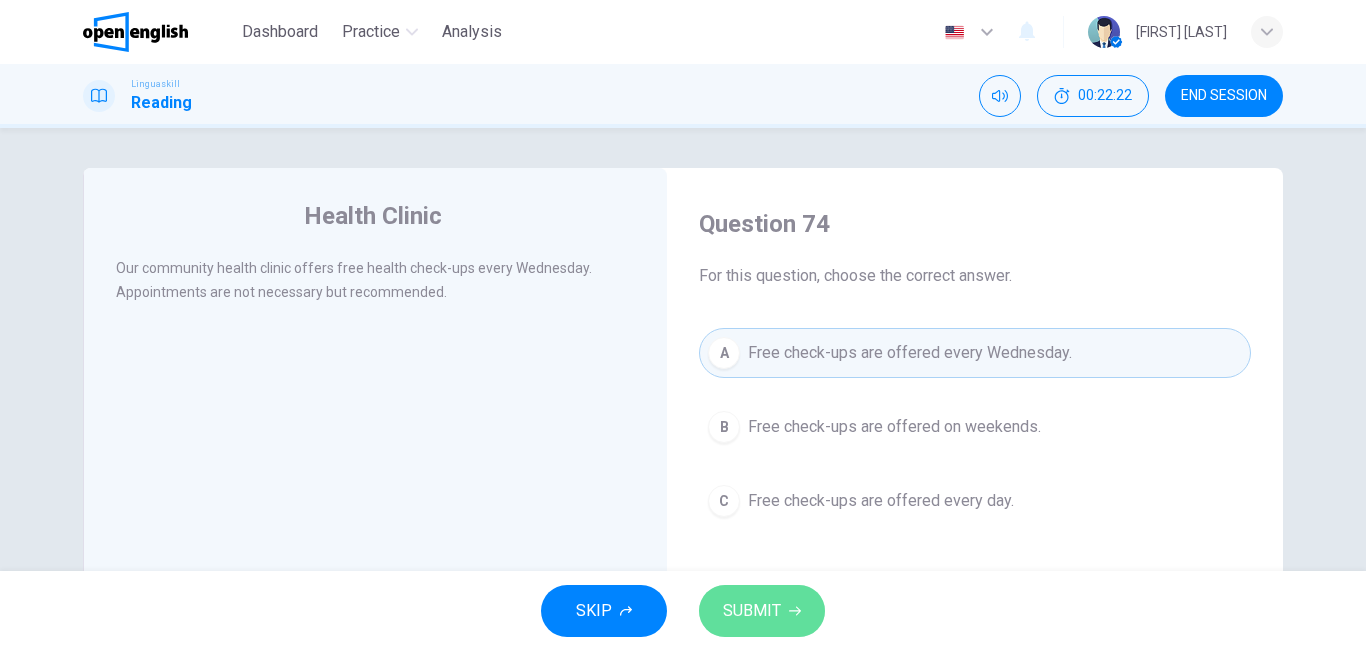 click on "SUBMIT" at bounding box center (752, 611) 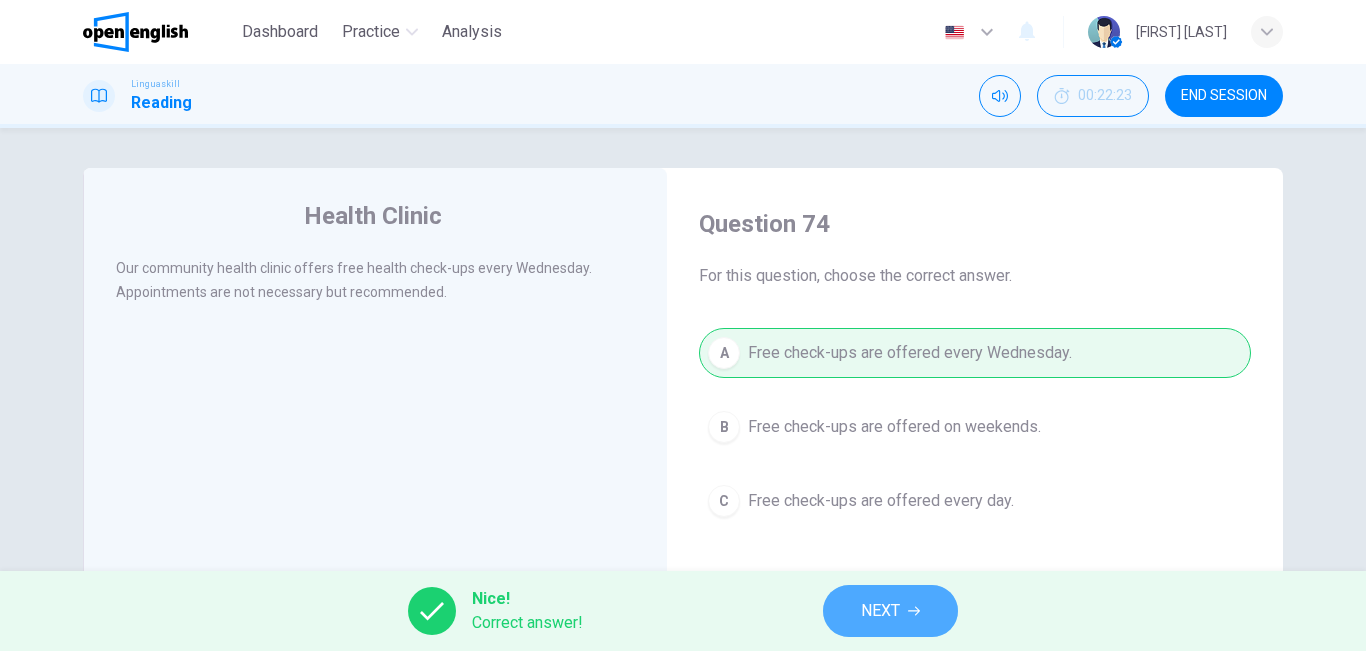click on "NEXT" at bounding box center [880, 611] 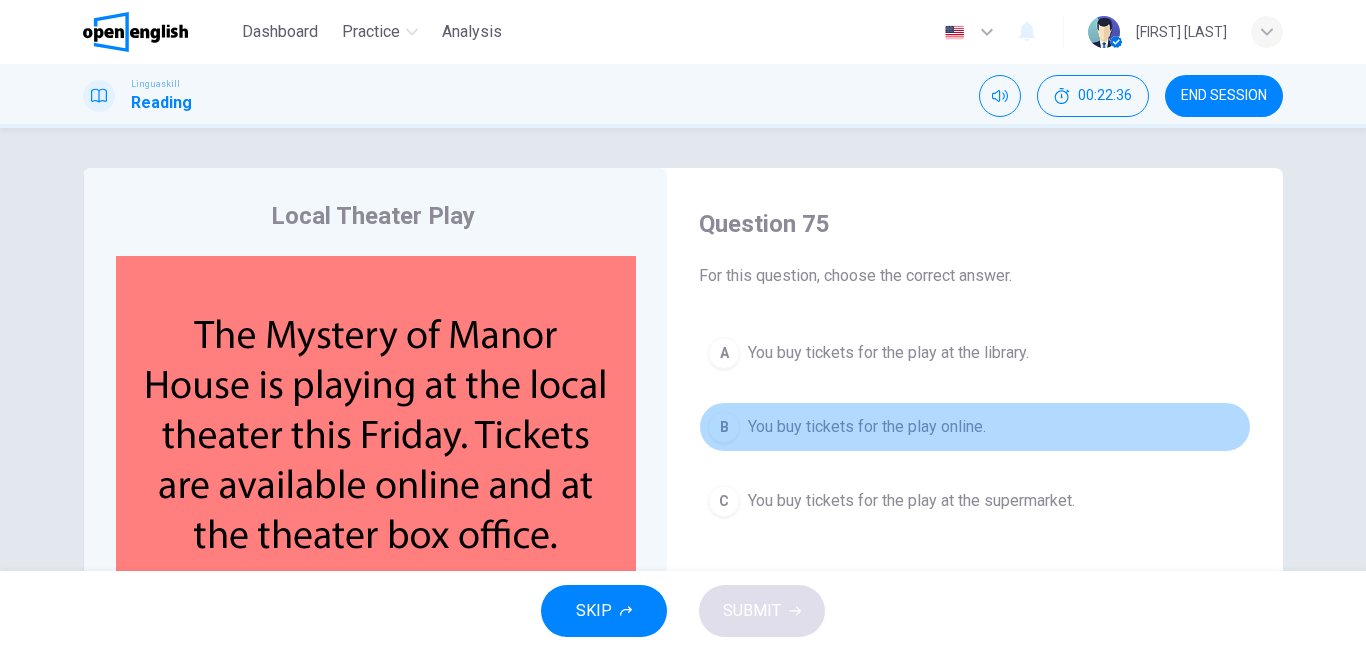 click on "You buy tickets for the play online." at bounding box center [867, 427] 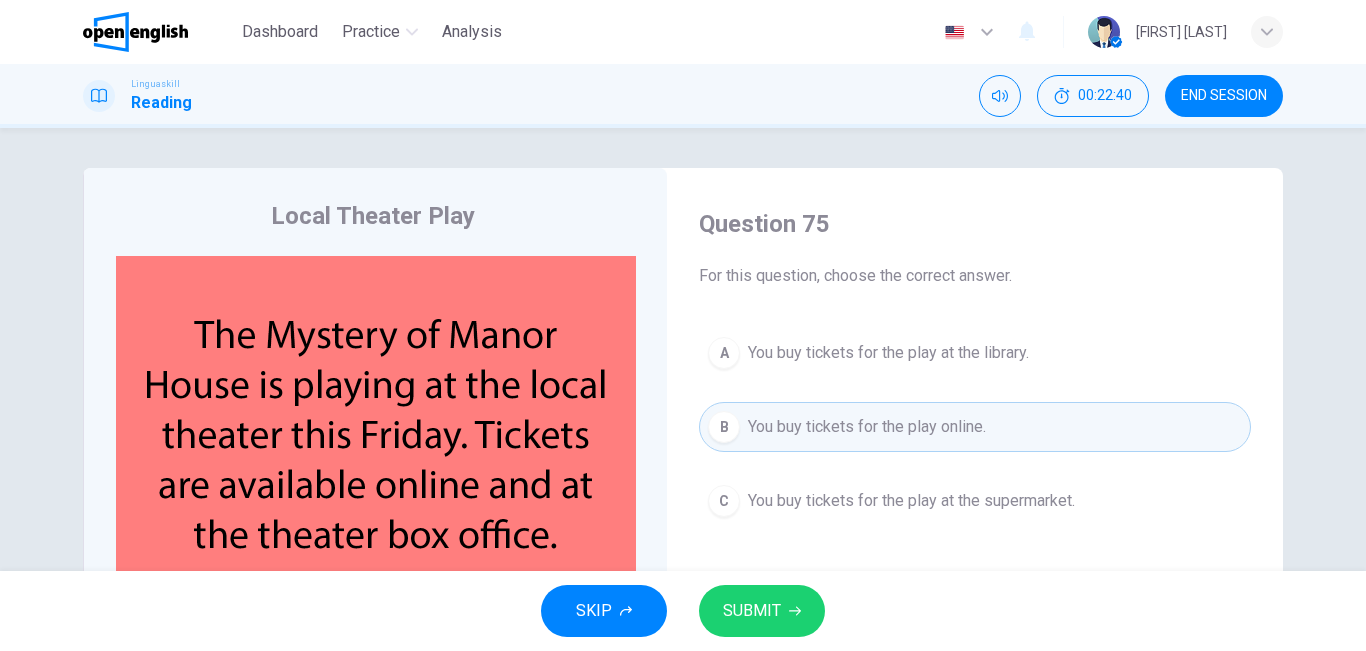 click on "SUBMIT" at bounding box center (762, 611) 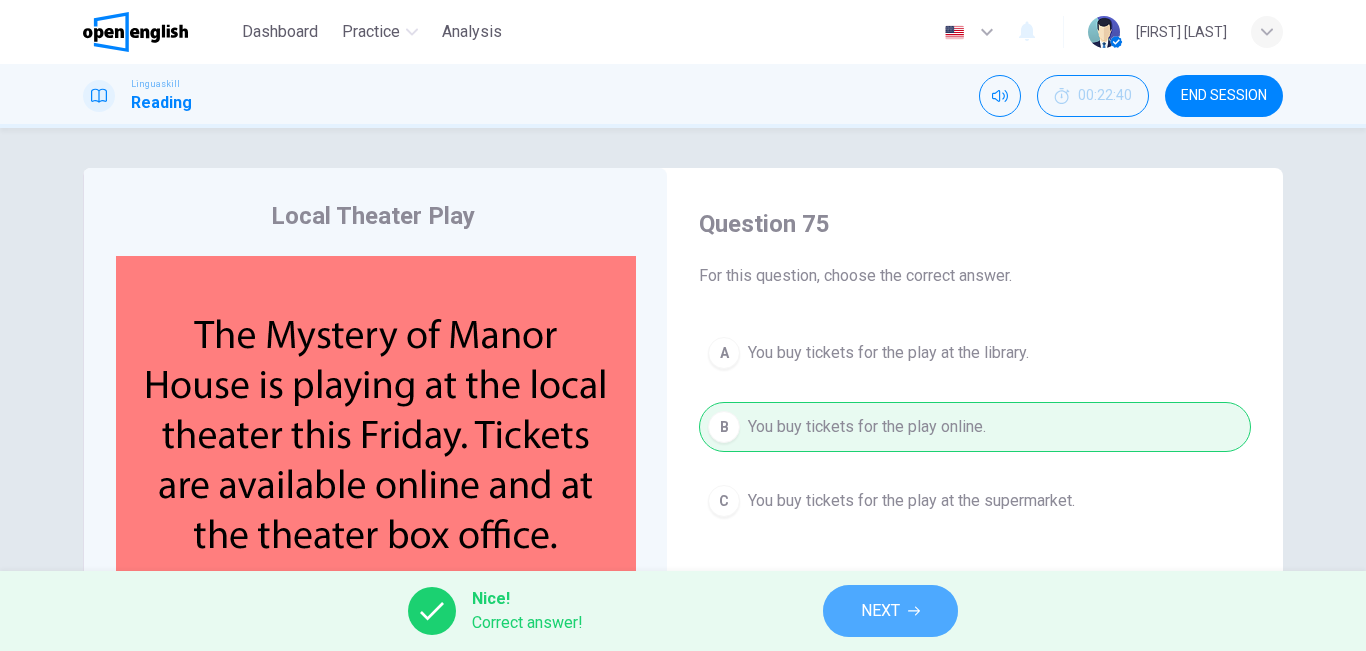 click on "NEXT" at bounding box center (890, 611) 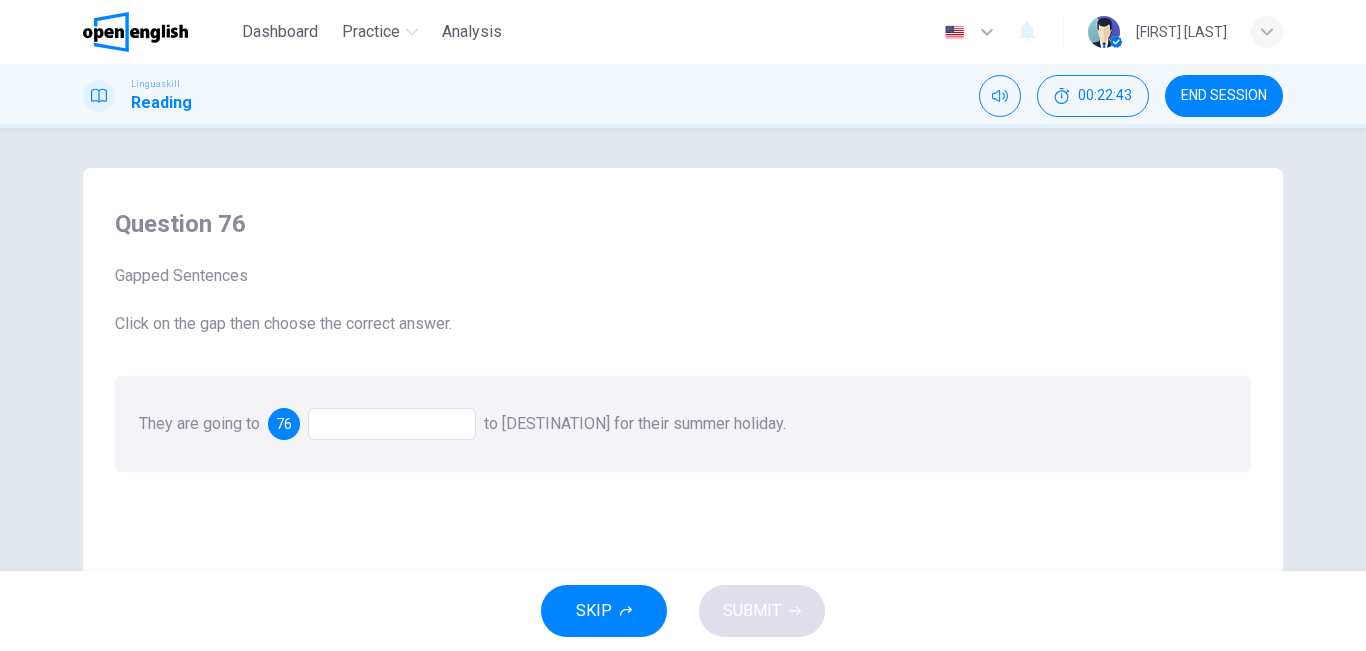 click at bounding box center [392, 424] 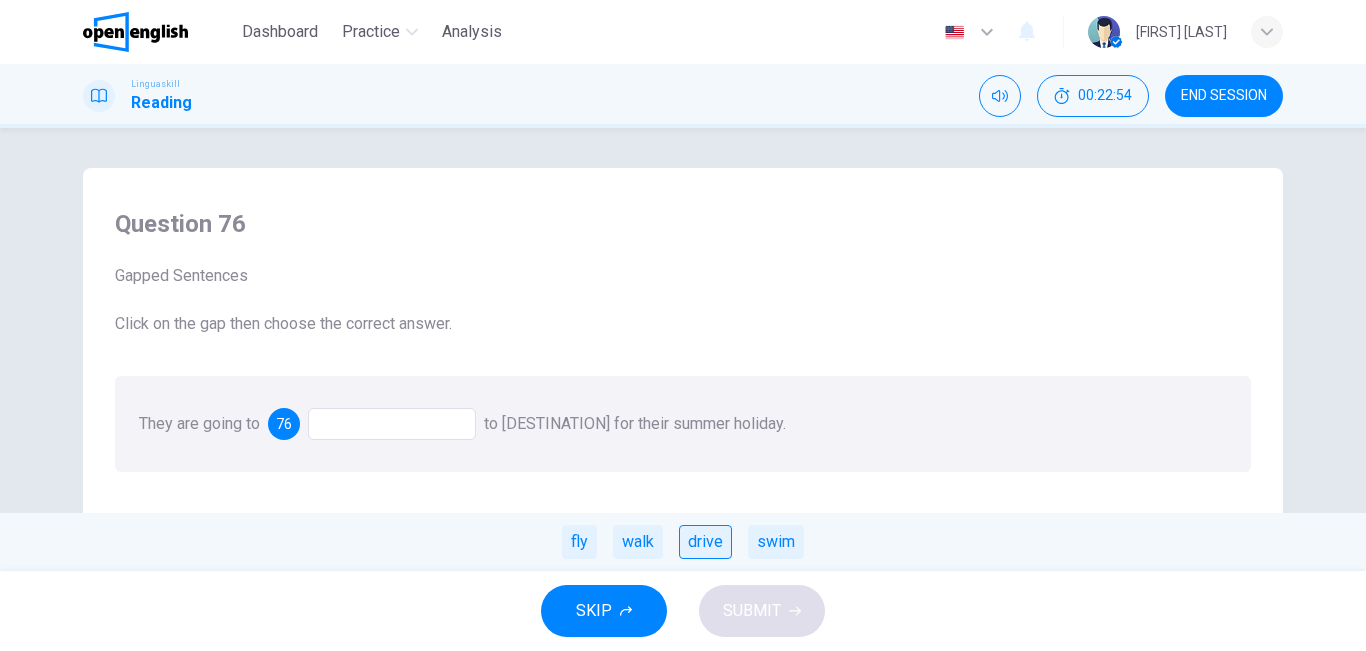 click on "drive" at bounding box center [705, 542] 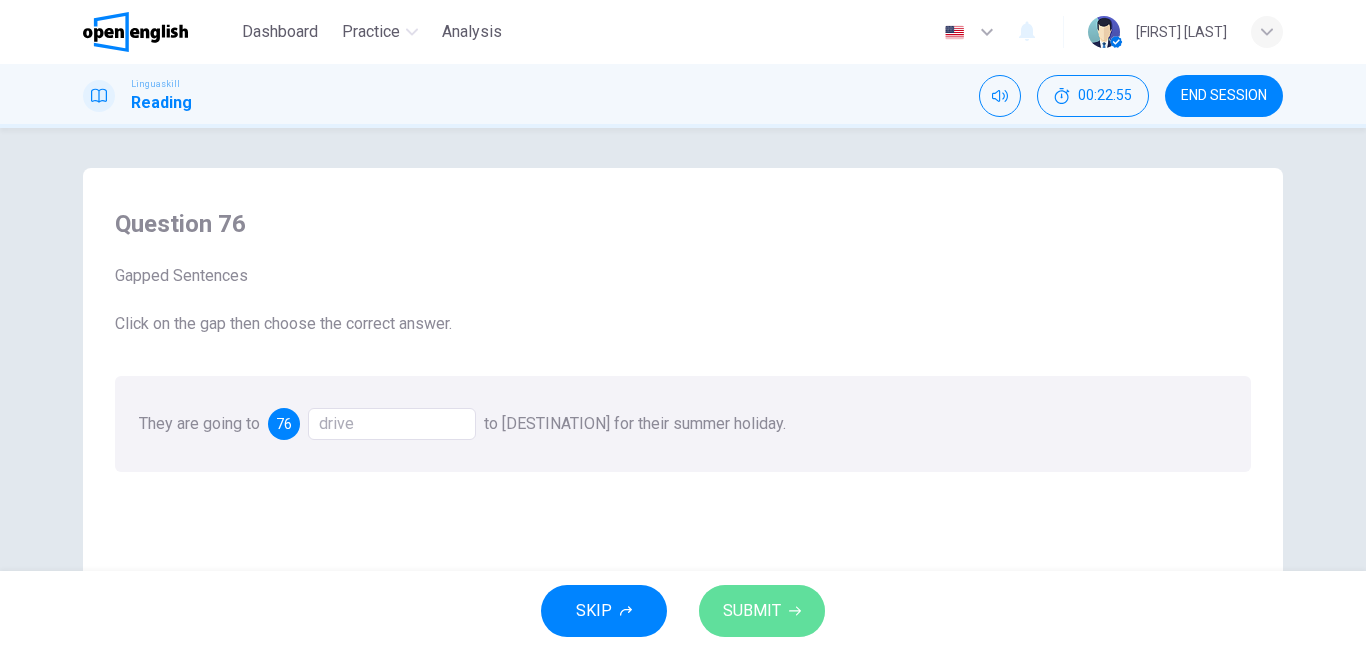 click on "SUBMIT" at bounding box center (762, 611) 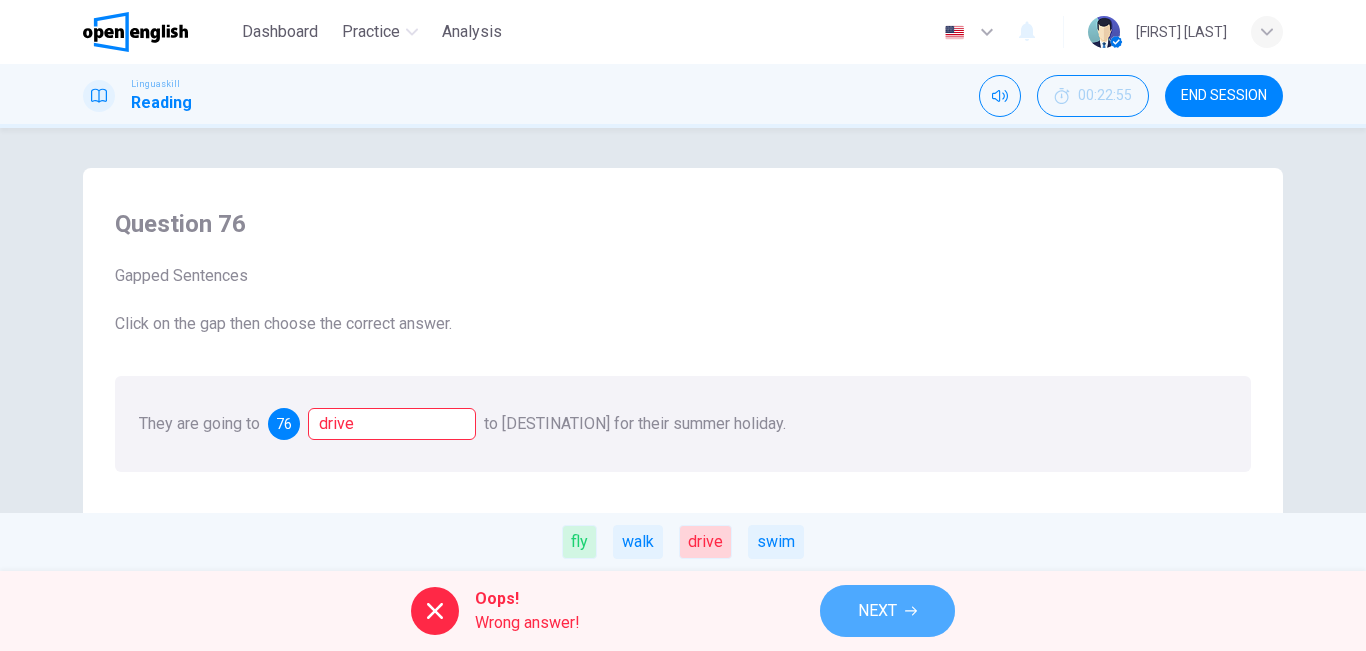 click on "NEXT" at bounding box center [877, 611] 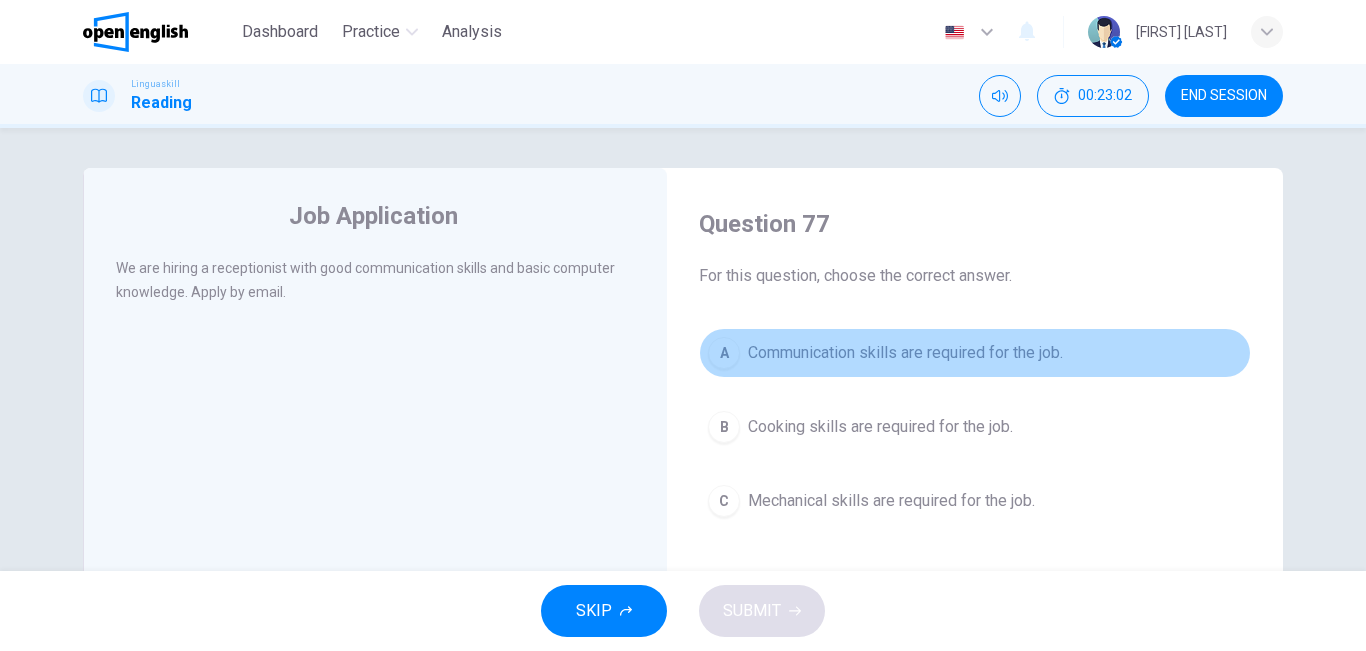 click on "Communication skills are required for the job." at bounding box center [905, 353] 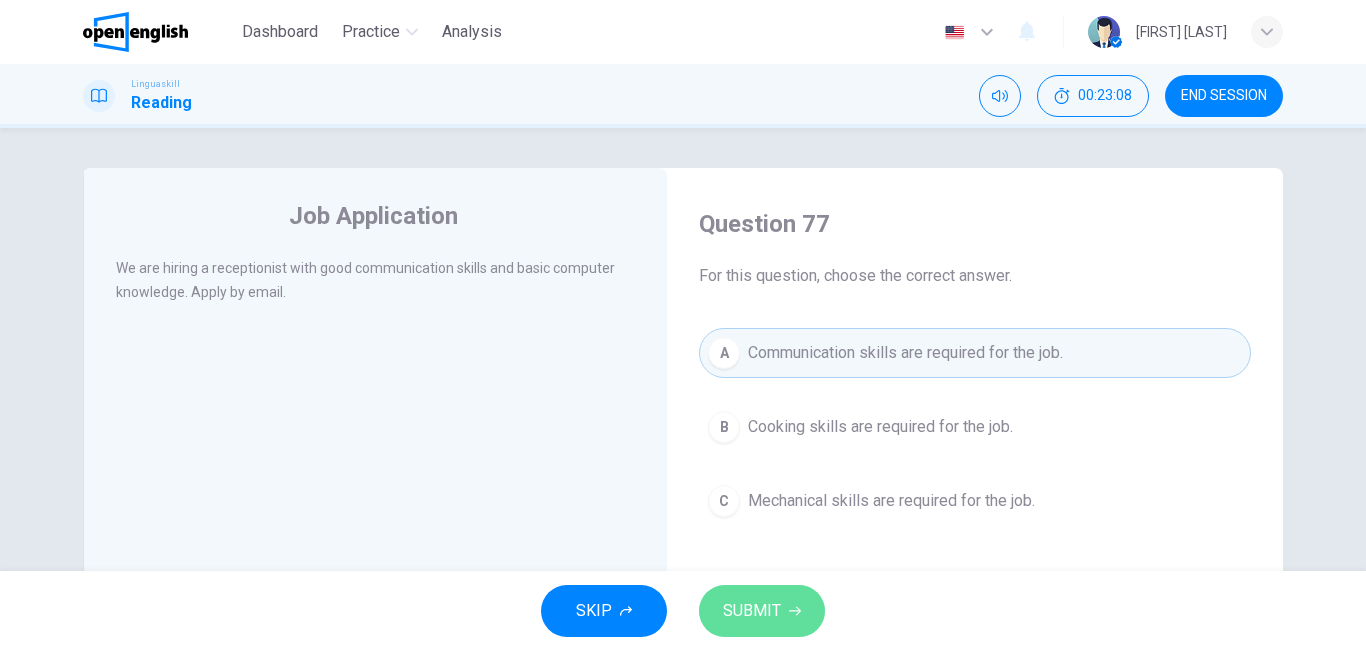 click on "SUBMIT" at bounding box center (752, 611) 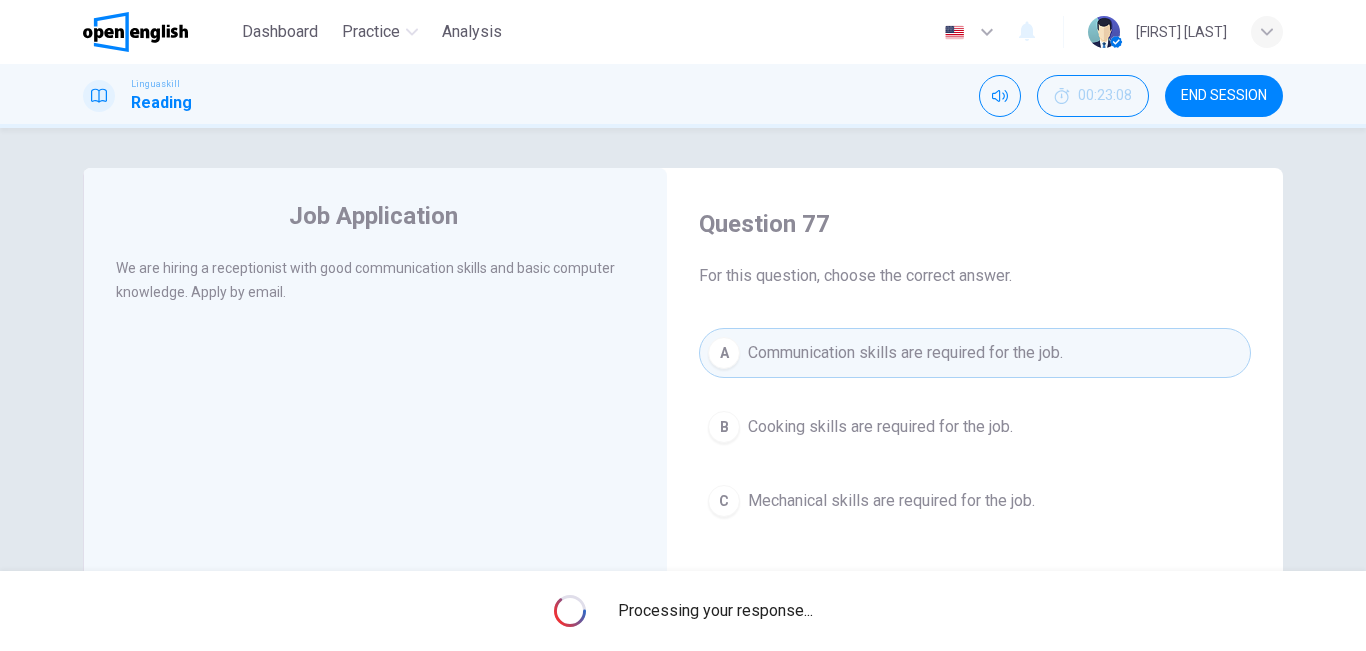 click on "Processing your response..." at bounding box center [715, 611] 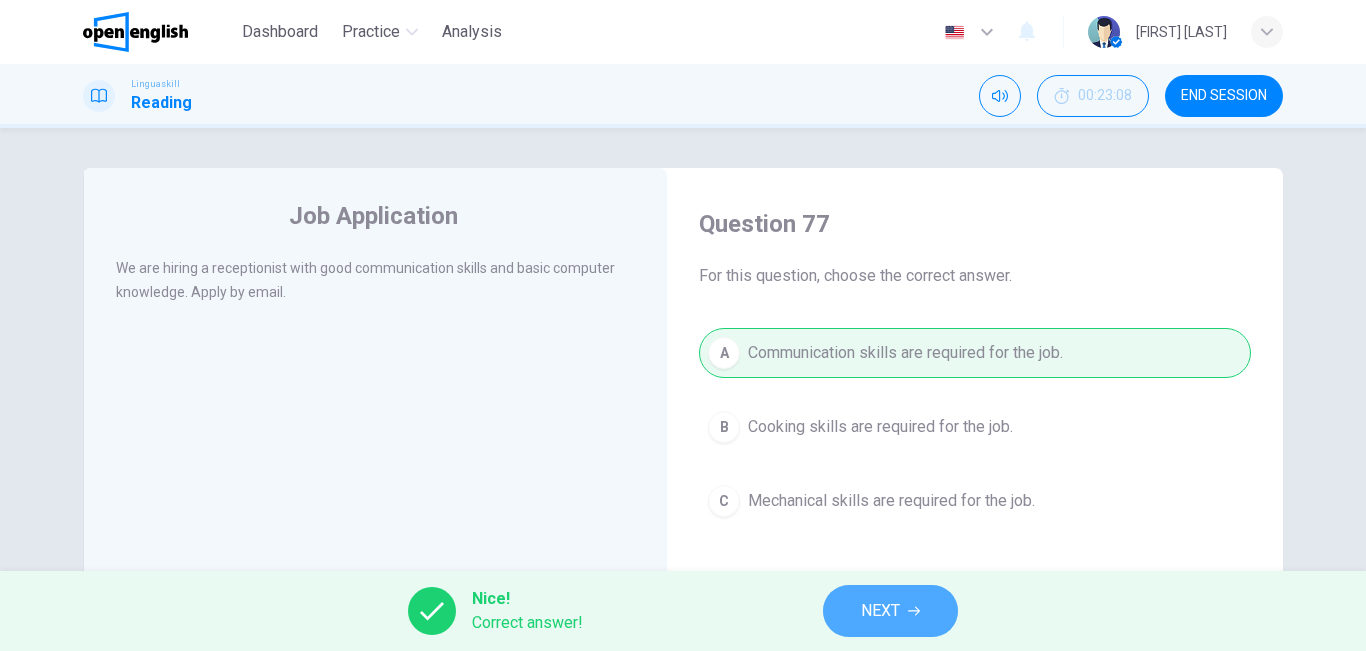 click on "NEXT" at bounding box center [890, 611] 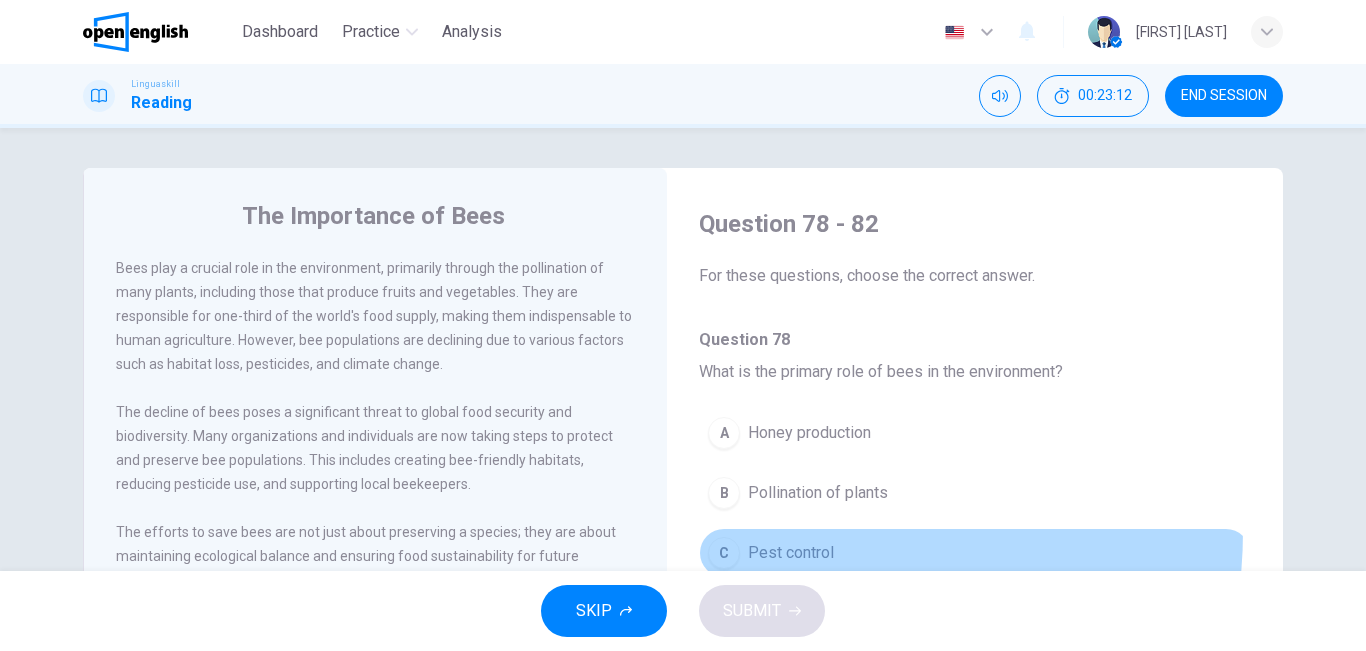 click on "C Pest control" at bounding box center [975, 553] 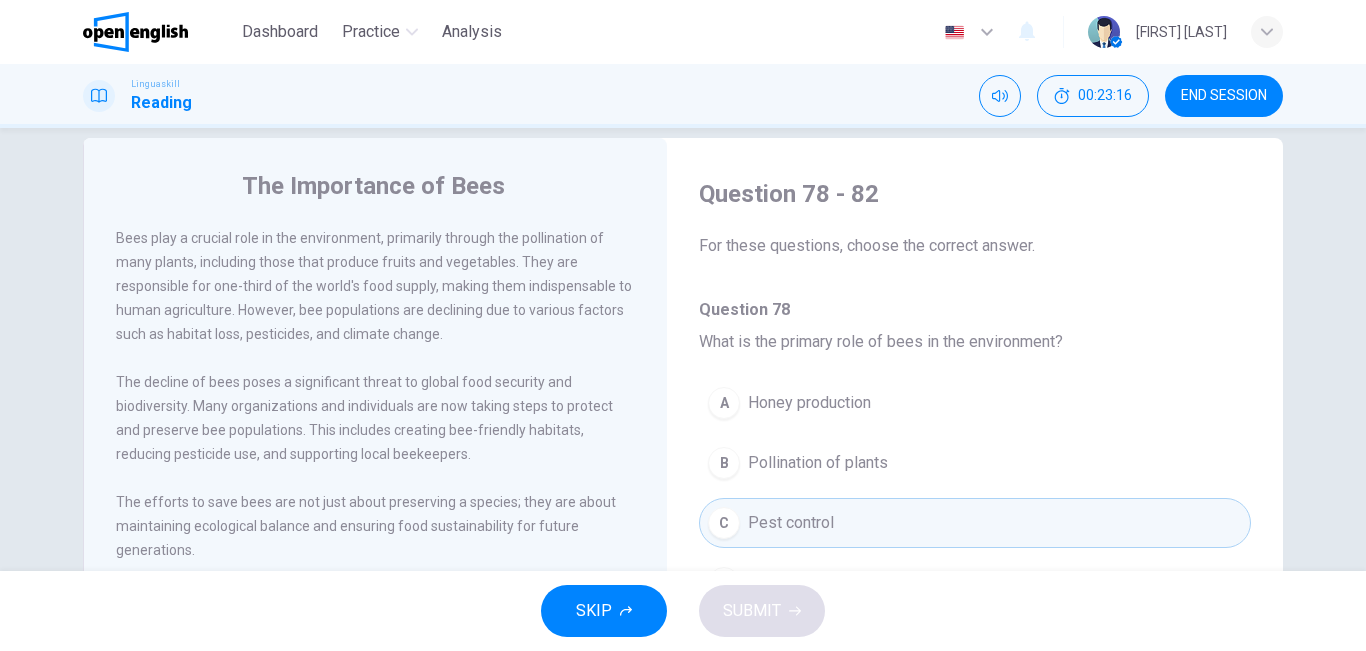 scroll, scrollTop: 57, scrollLeft: 0, axis: vertical 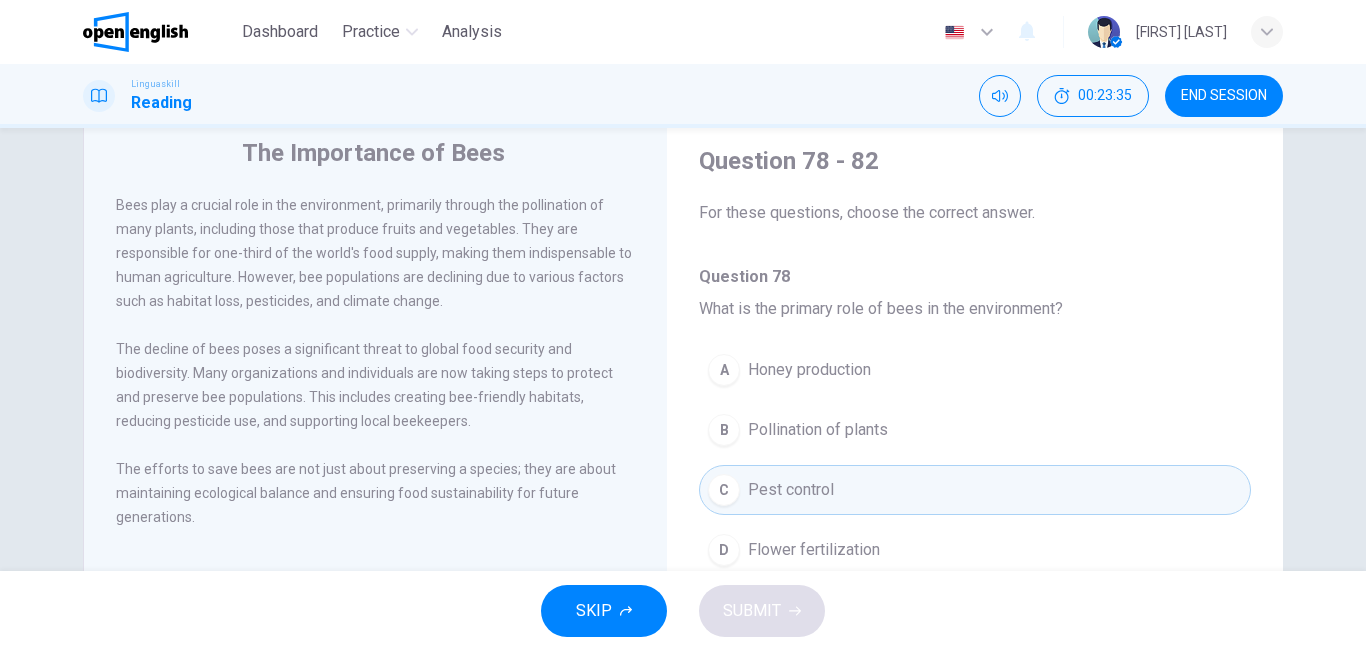 click on "Flower fertilization" at bounding box center [814, 550] 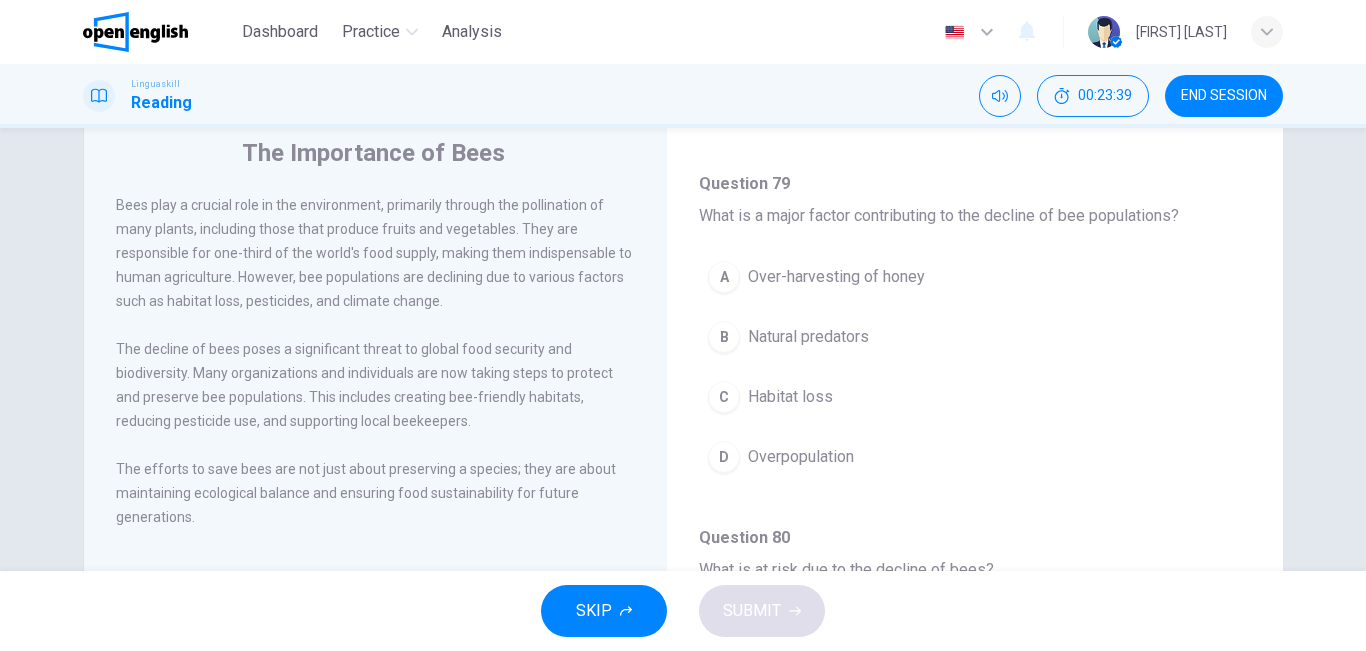 scroll, scrollTop: 488, scrollLeft: 0, axis: vertical 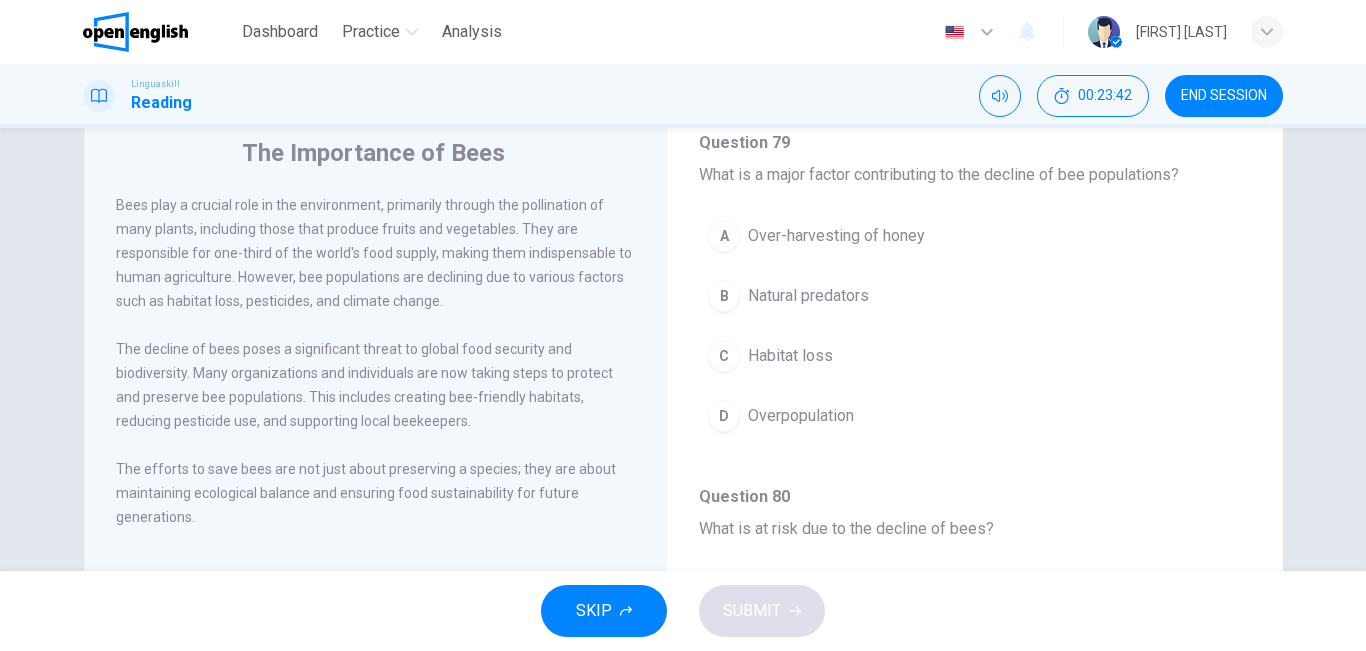 click on "C Habitat loss" at bounding box center [975, 356] 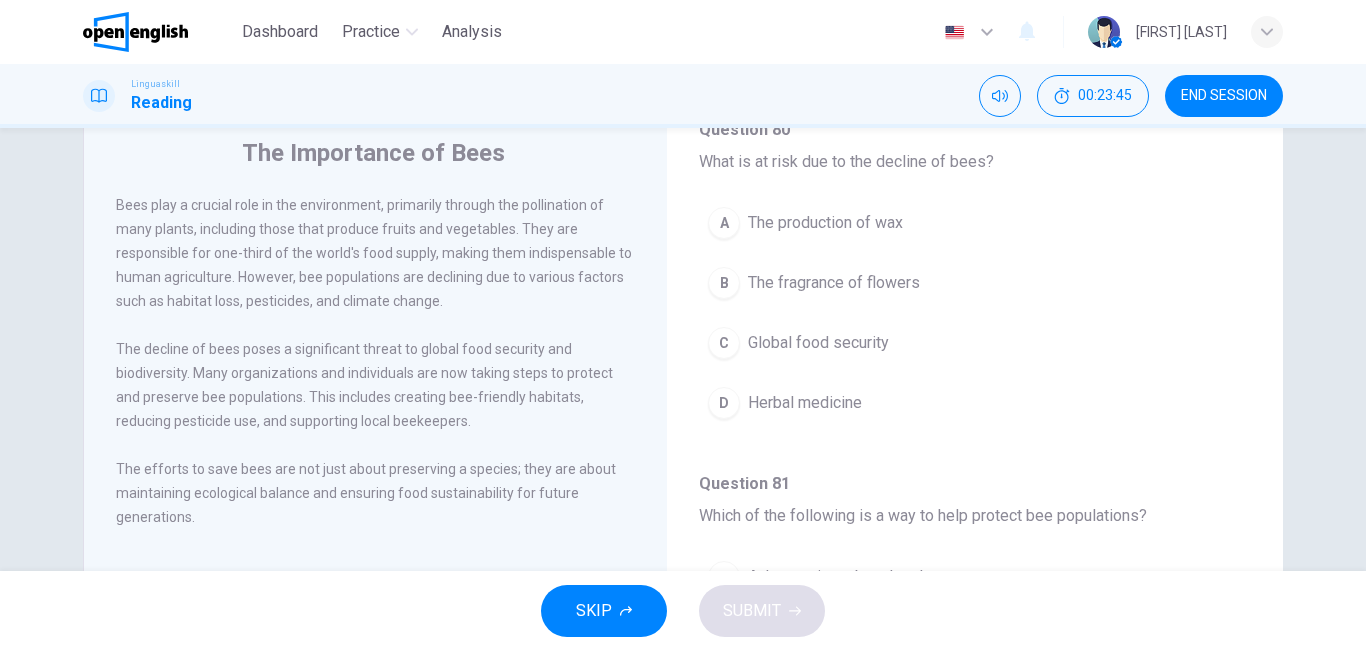 scroll, scrollTop: 861, scrollLeft: 0, axis: vertical 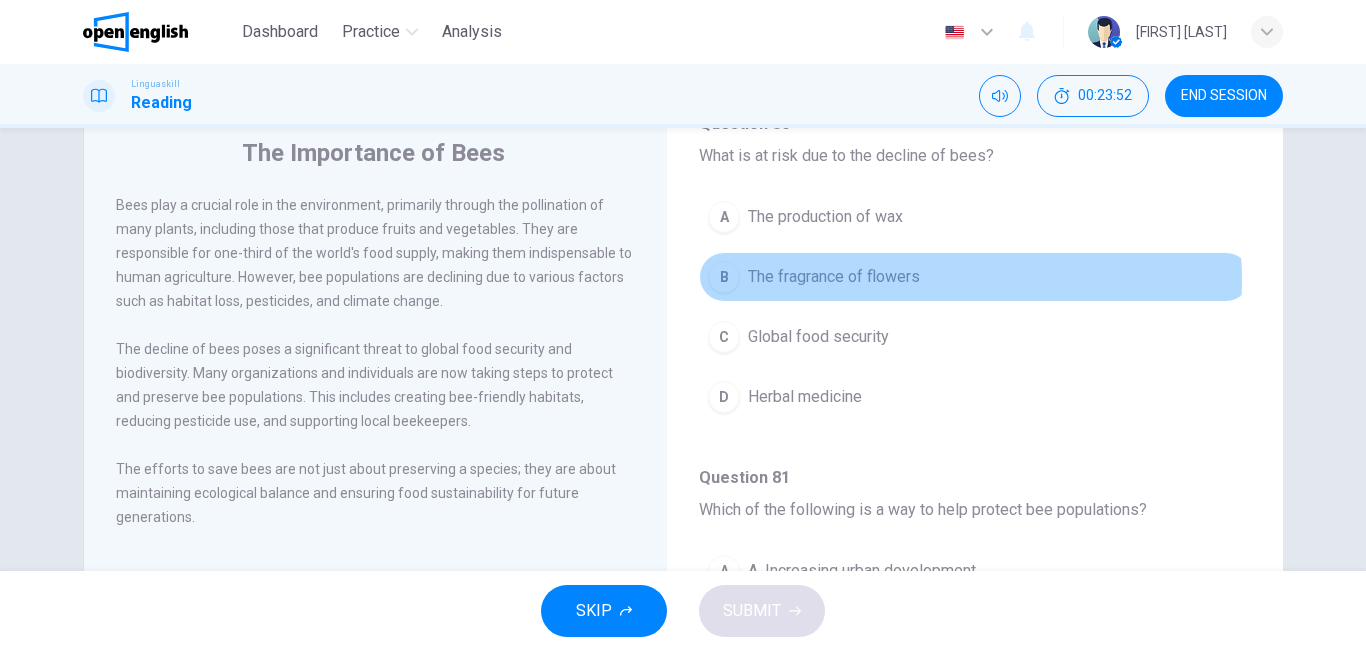 click on "The fragrance of flowers" at bounding box center (834, 277) 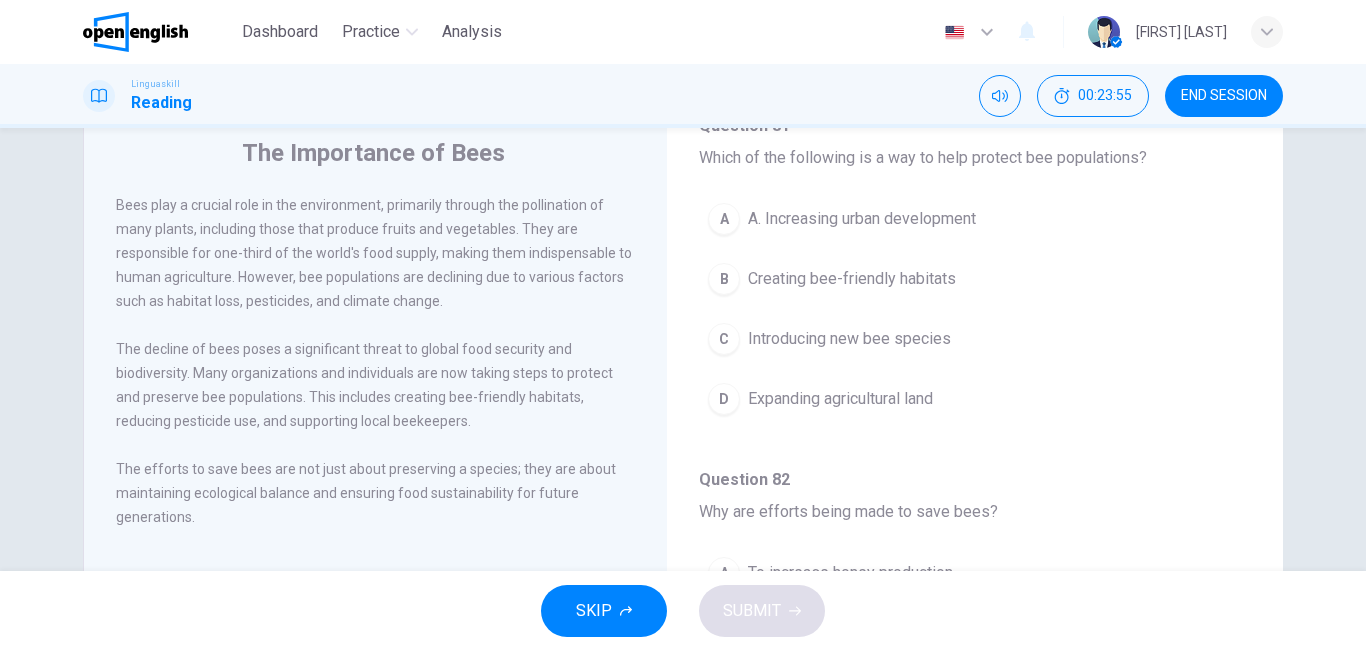 scroll, scrollTop: 1251, scrollLeft: 0, axis: vertical 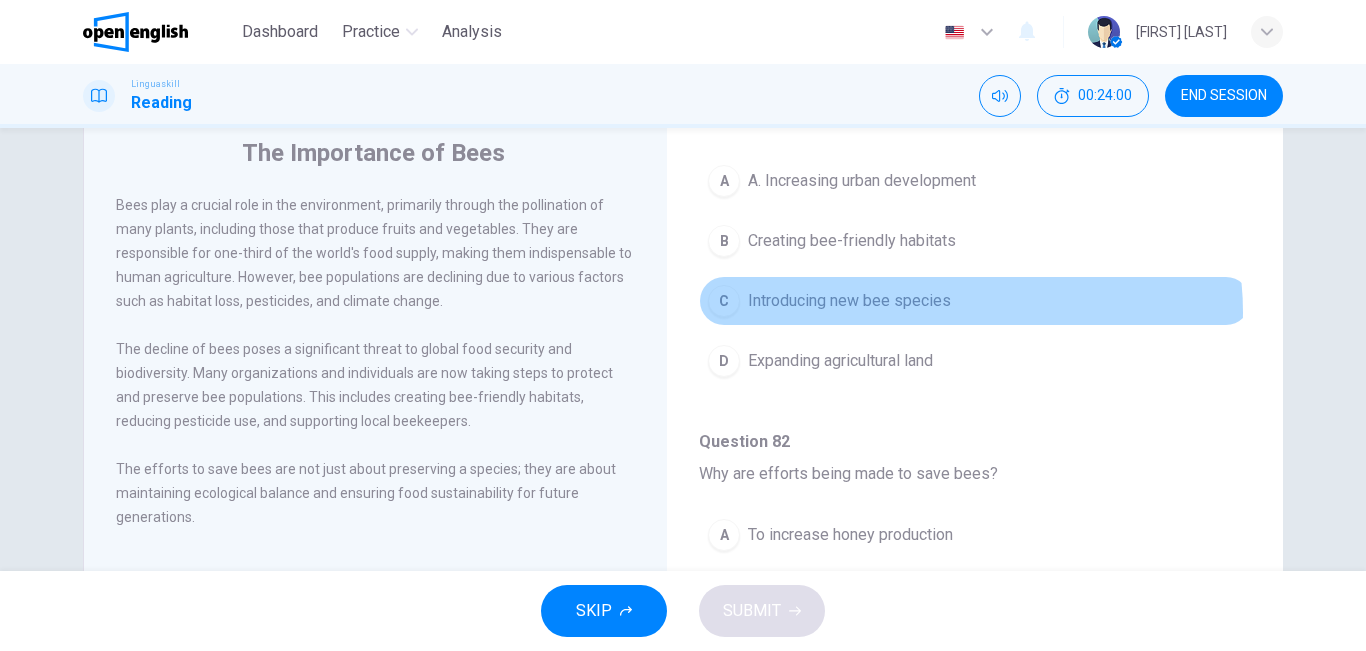 click on "C Introducing new bee species" at bounding box center (975, 301) 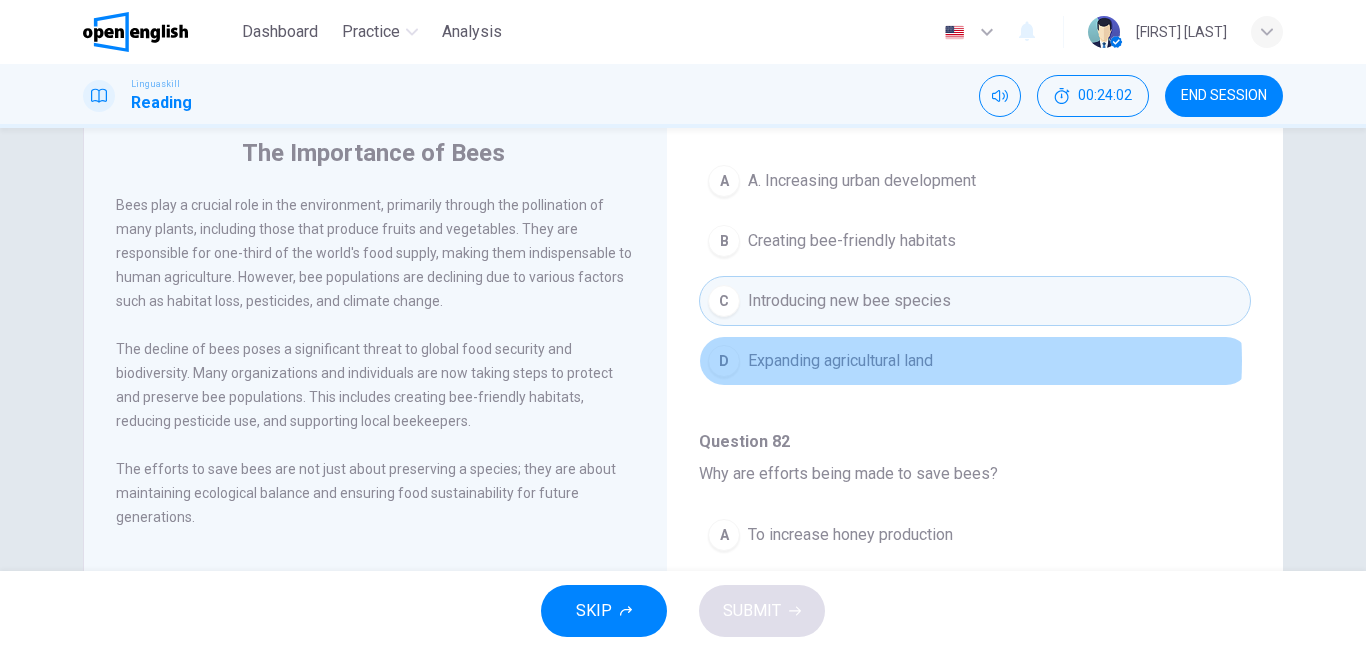 click on "Expanding agricultural land" at bounding box center [840, 361] 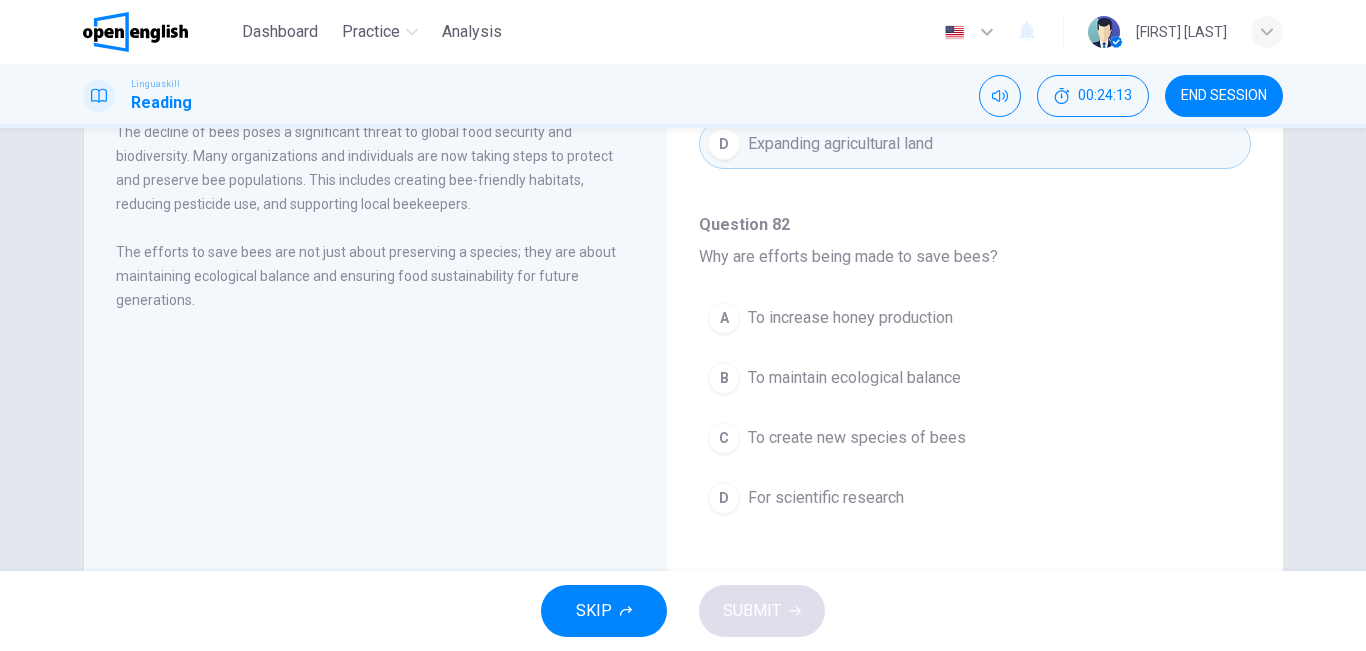 scroll, scrollTop: 278, scrollLeft: 0, axis: vertical 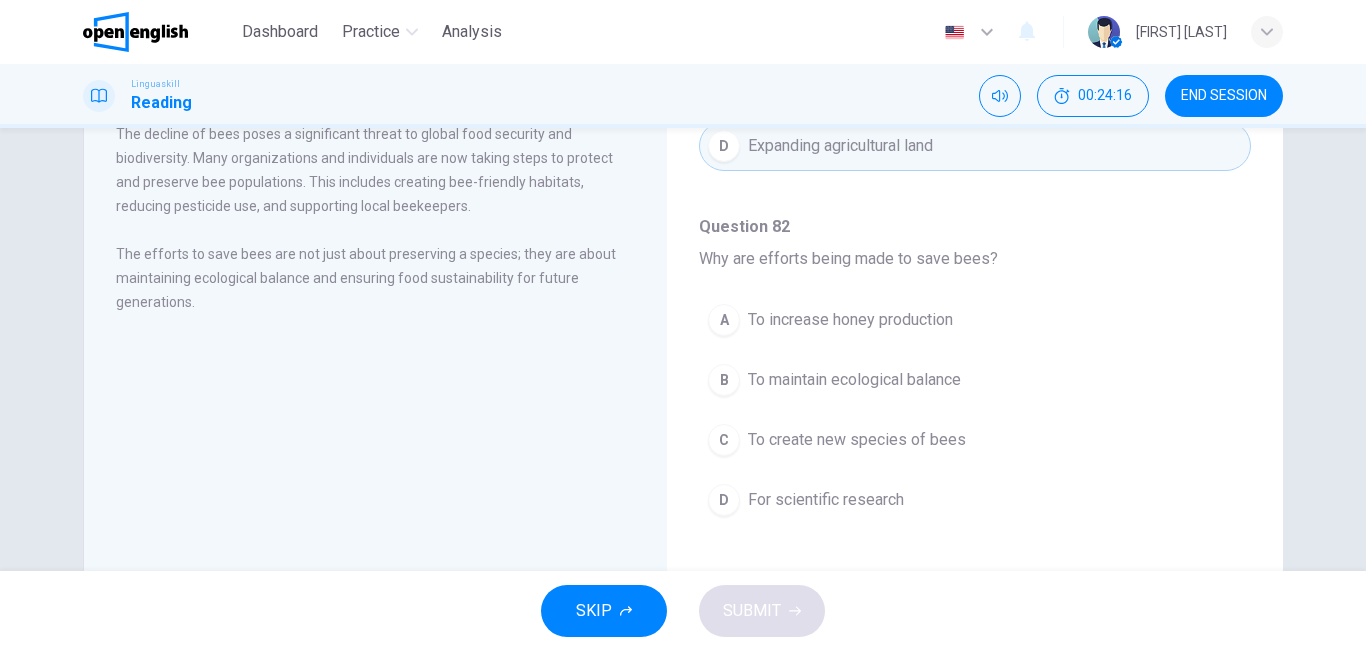 click on "A To increase honey production B To maintain ecological balance C To create new species of bees D For scientific research" at bounding box center [975, 420] 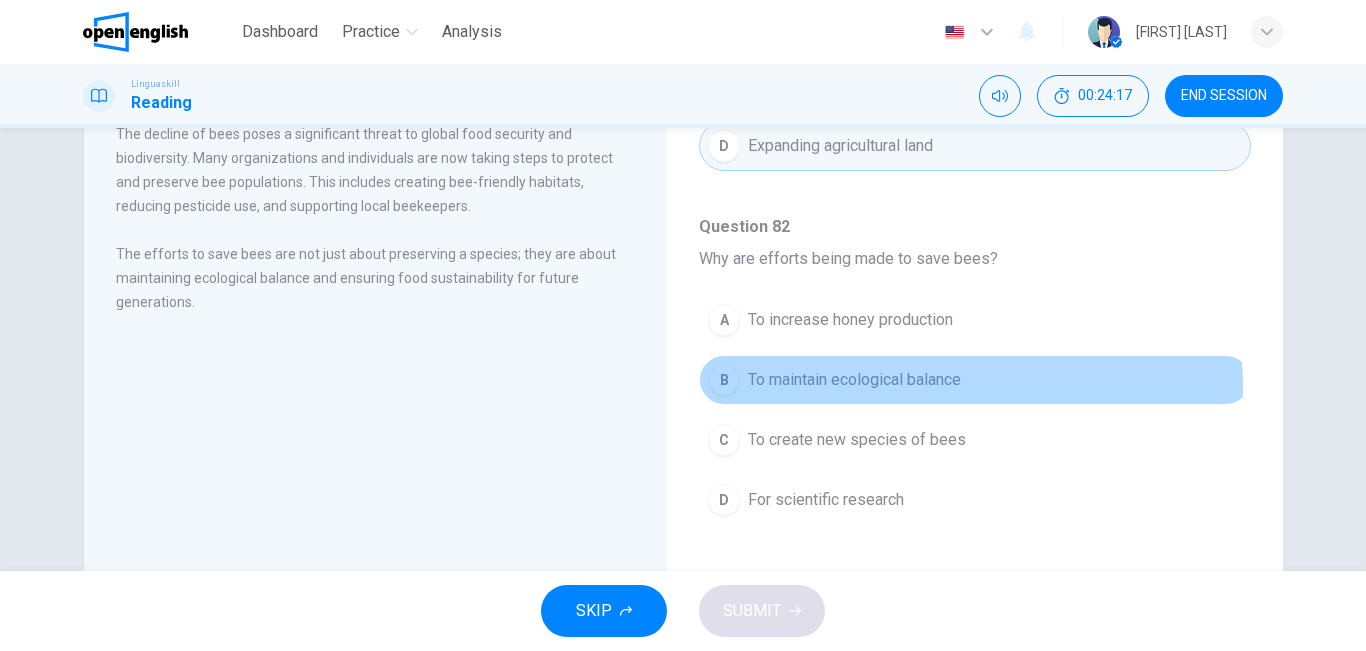 click on "To maintain ecological balance" at bounding box center [854, 380] 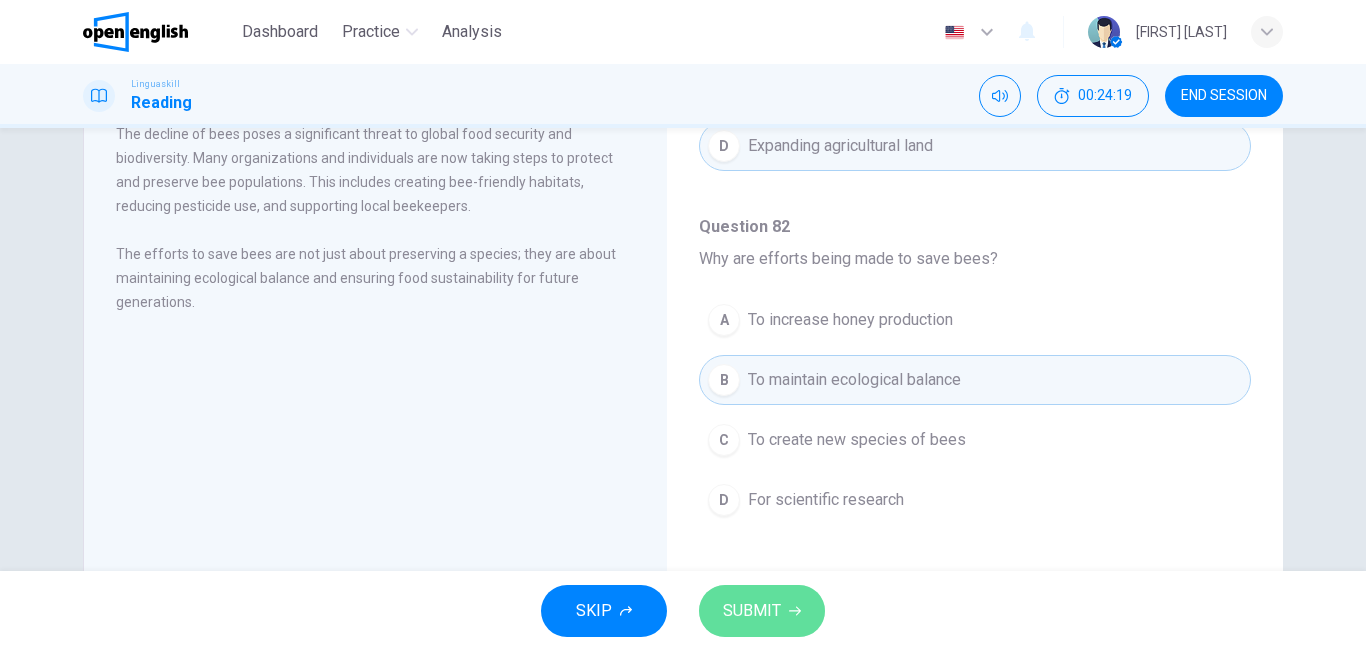 click on "SUBMIT" at bounding box center [752, 611] 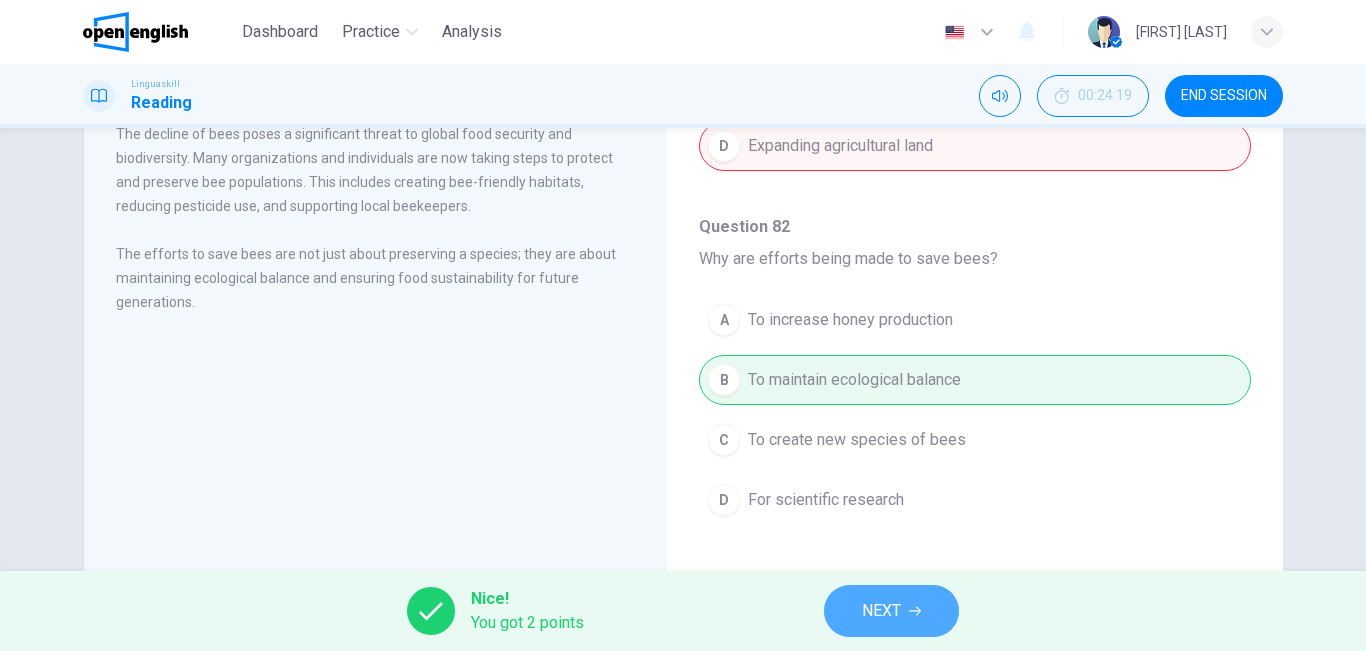 click on "NEXT" at bounding box center [881, 611] 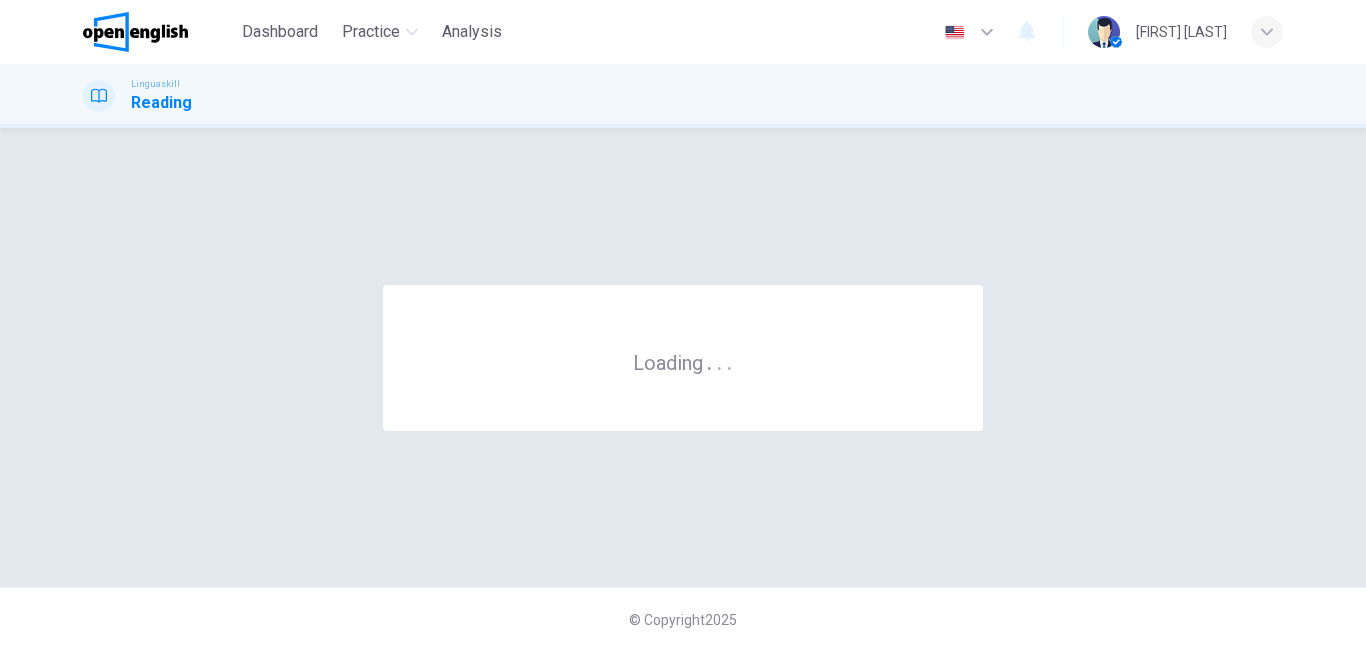 scroll, scrollTop: 0, scrollLeft: 0, axis: both 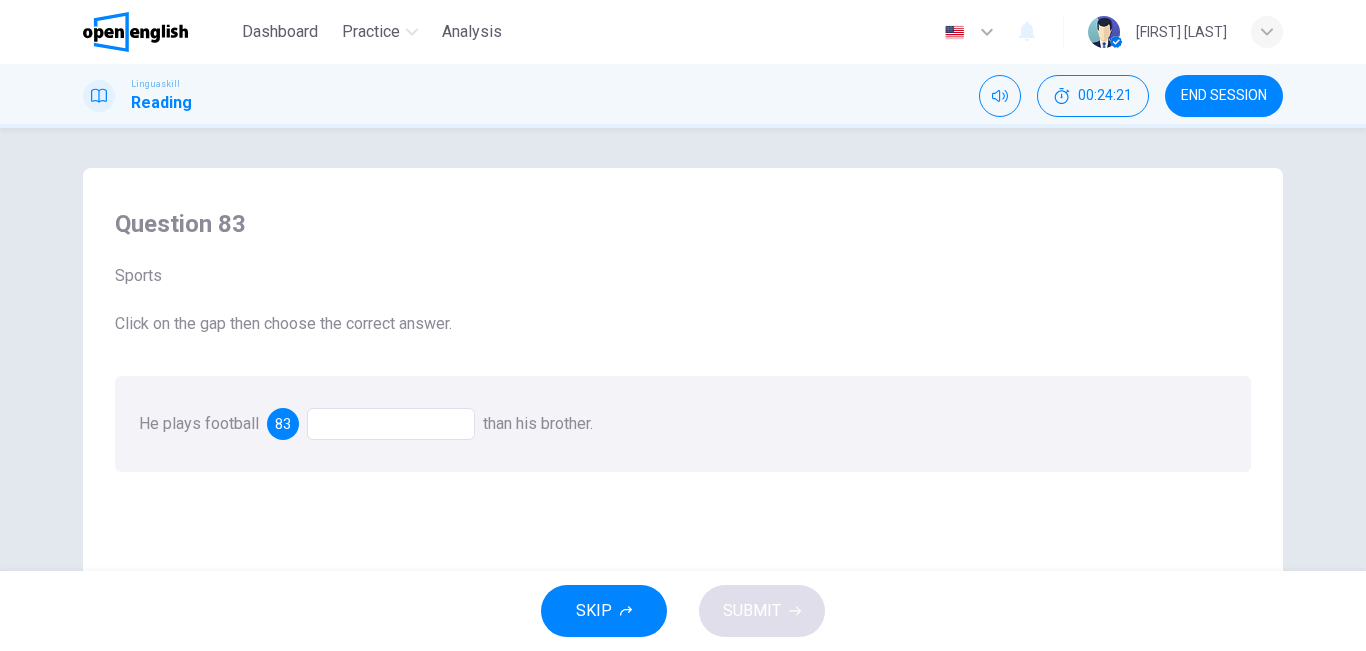 click at bounding box center [391, 424] 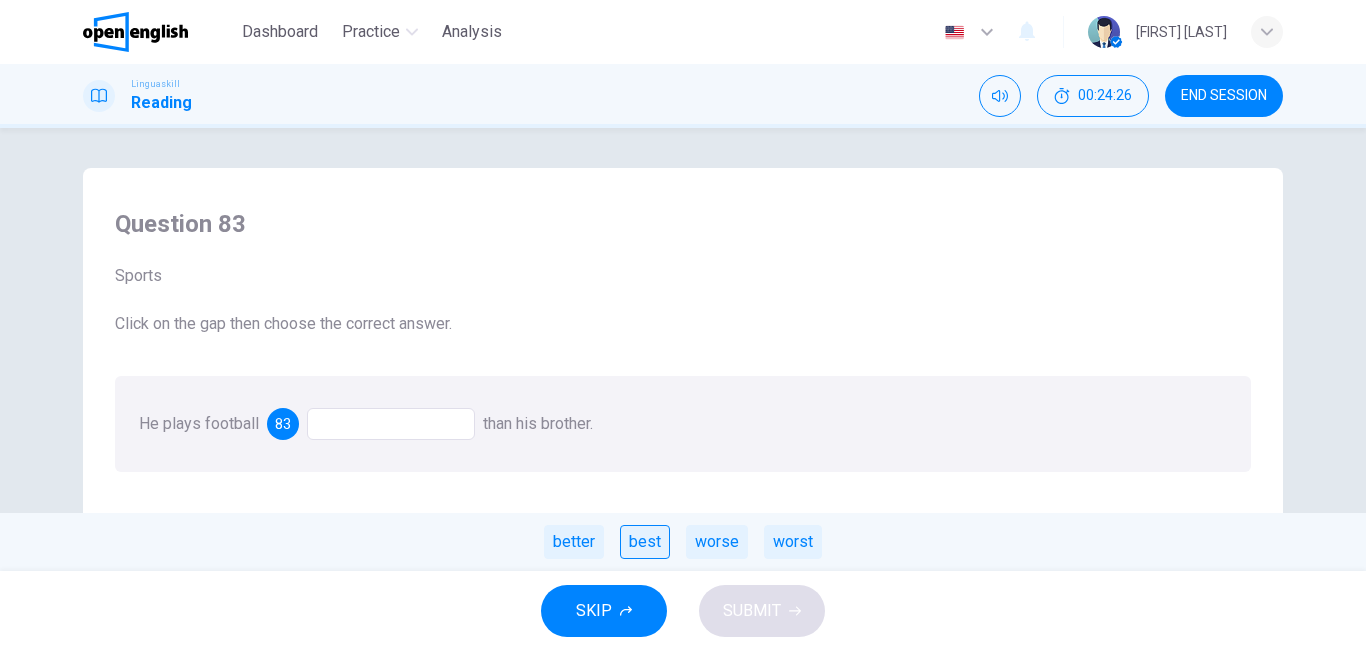 click on "best" at bounding box center [645, 542] 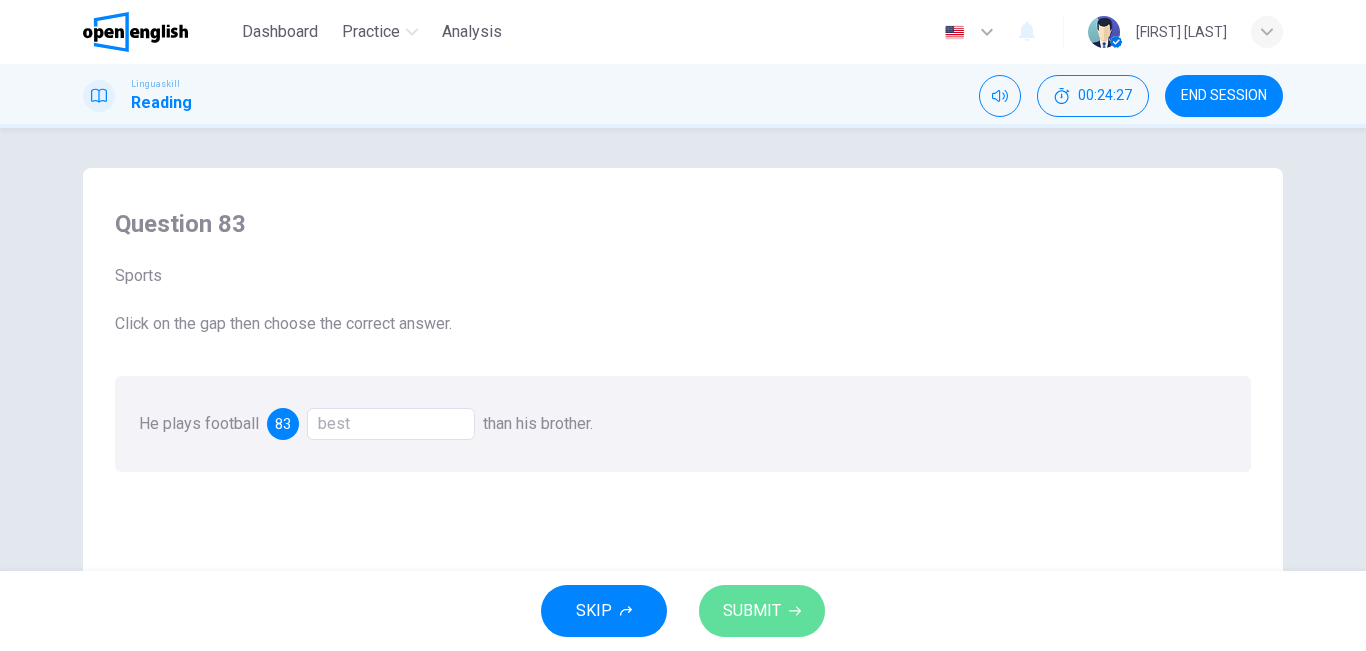 click on "SUBMIT" at bounding box center (762, 611) 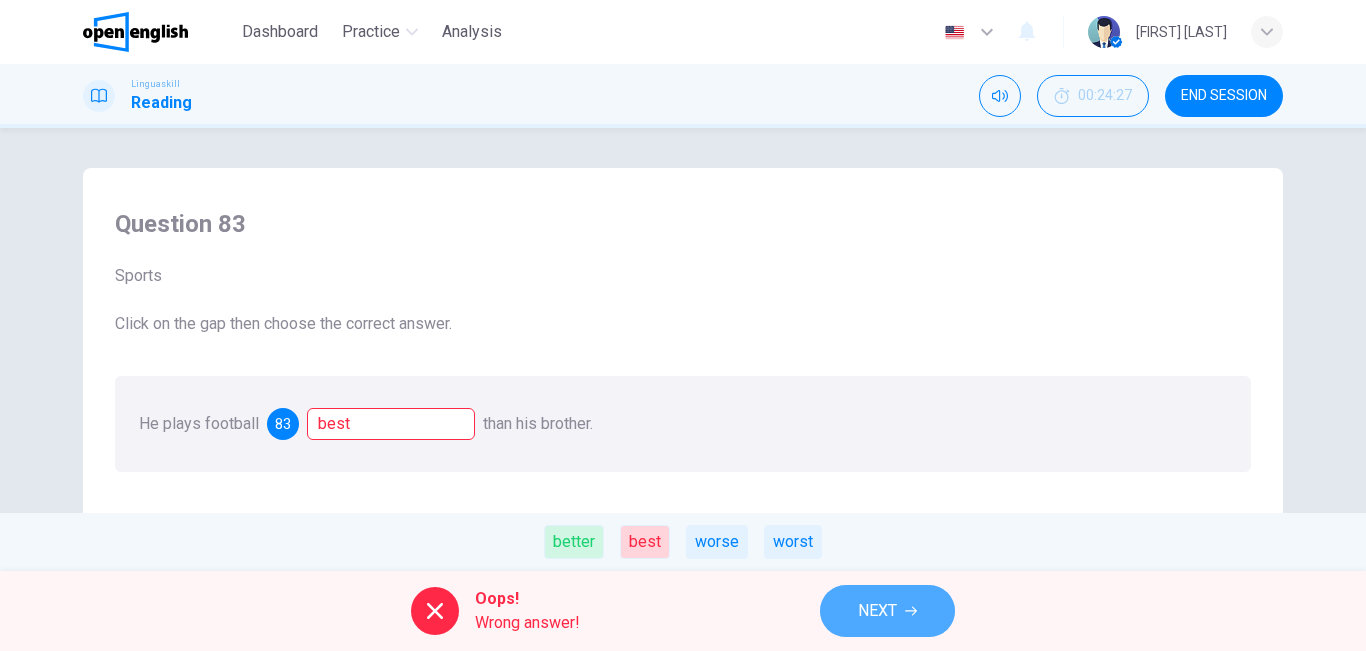 click on "NEXT" at bounding box center [877, 611] 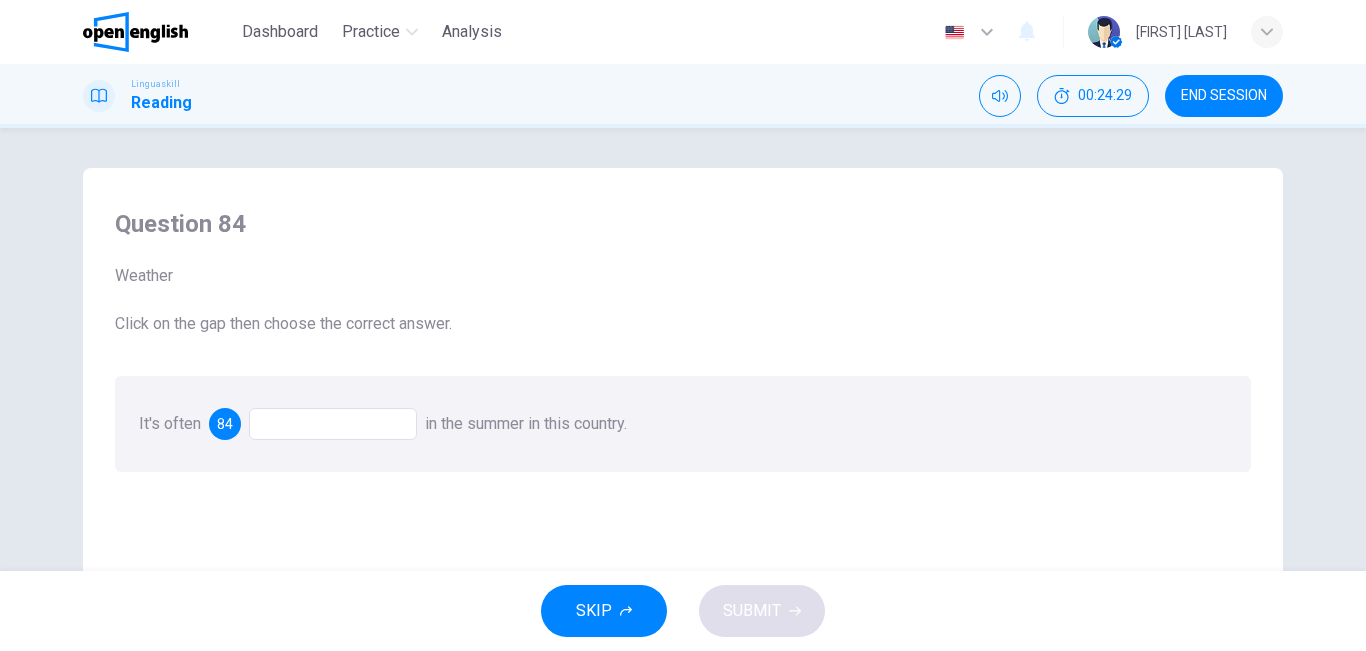 click at bounding box center [333, 424] 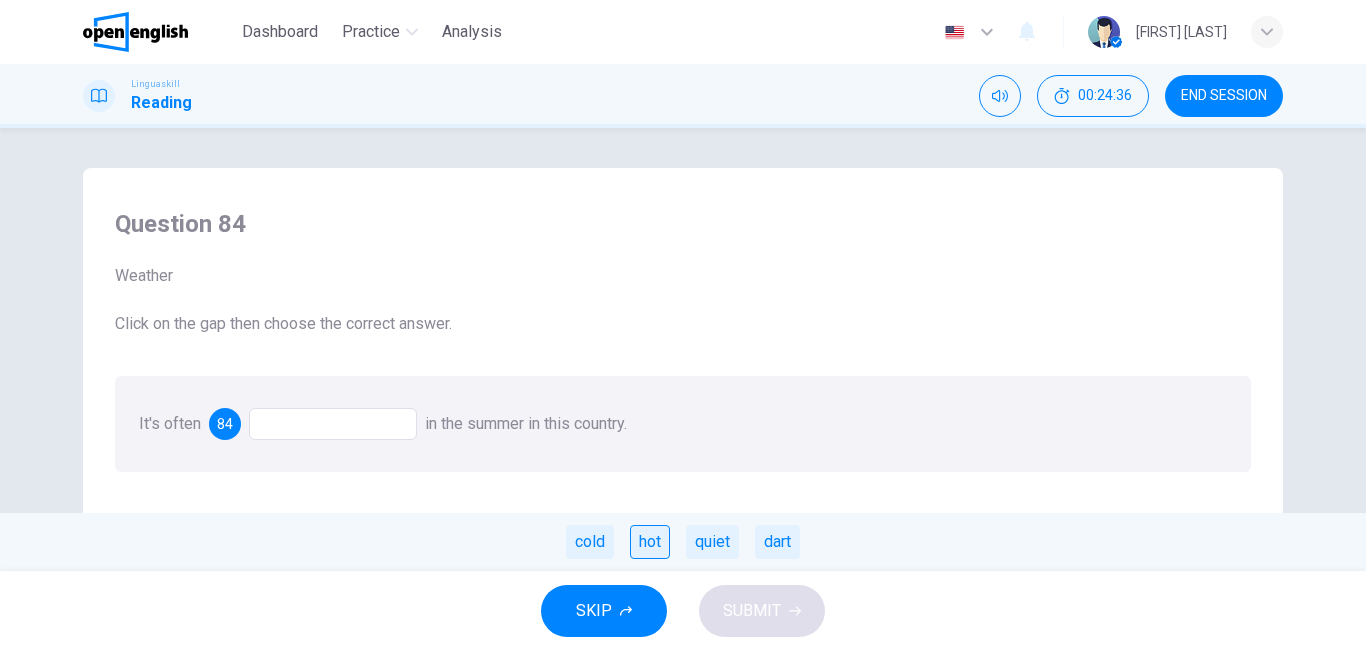 click on "hot" at bounding box center (650, 542) 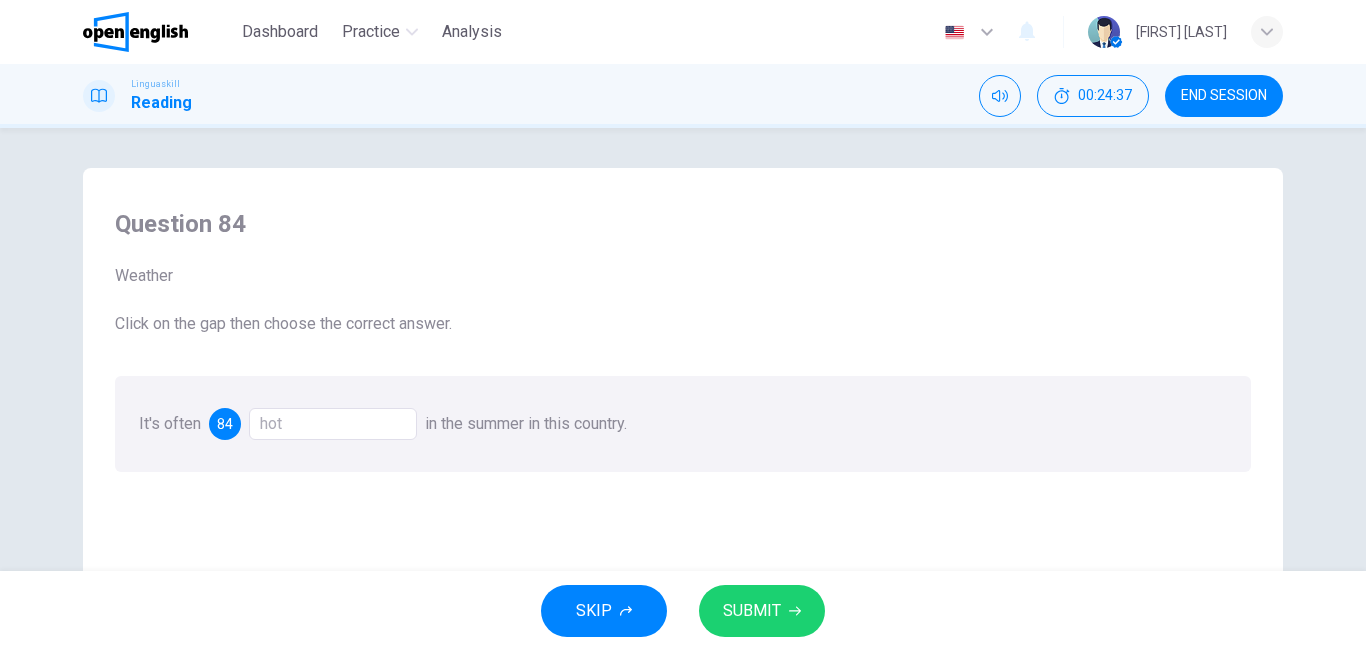 click on "SUBMIT" at bounding box center (752, 611) 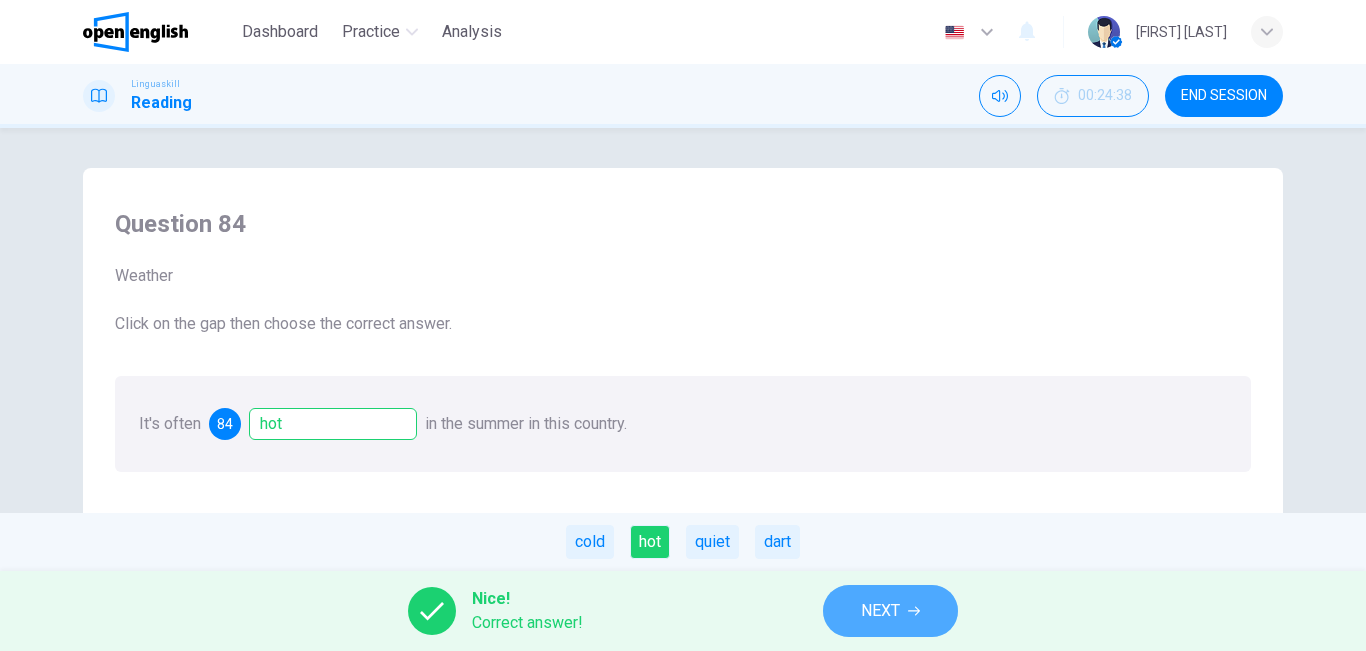 click on "NEXT" at bounding box center (880, 611) 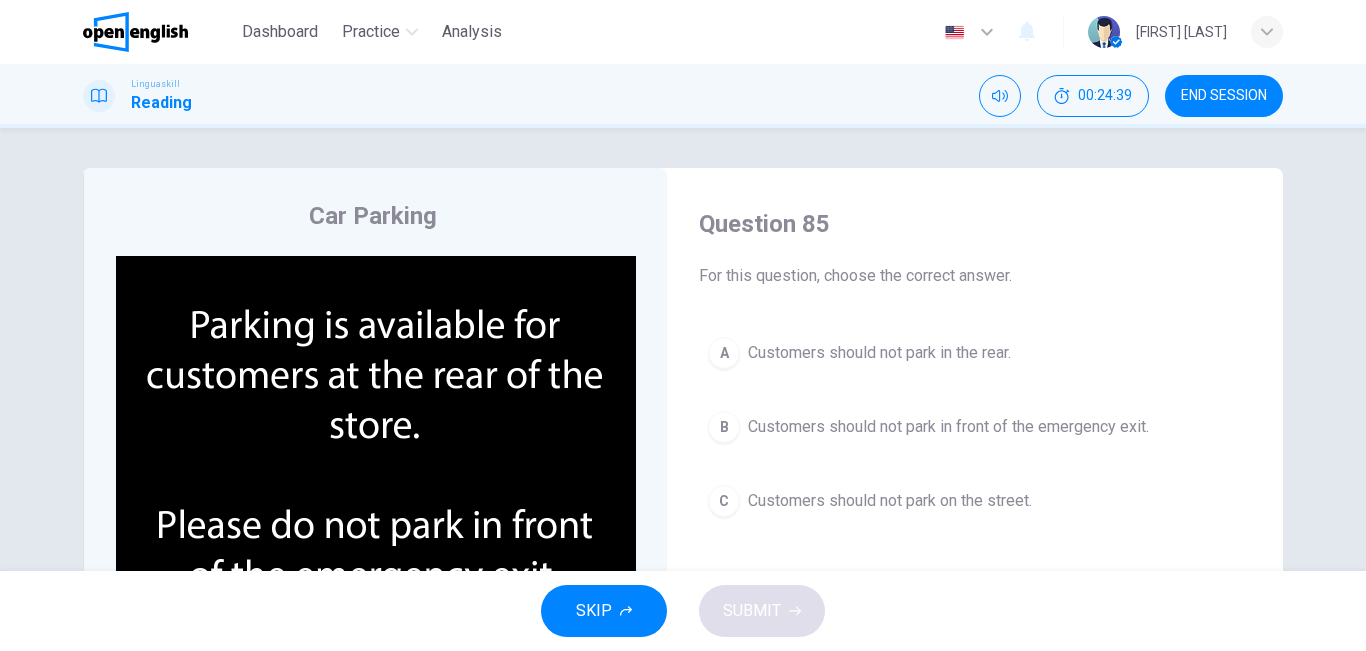 click at bounding box center (376, 448) 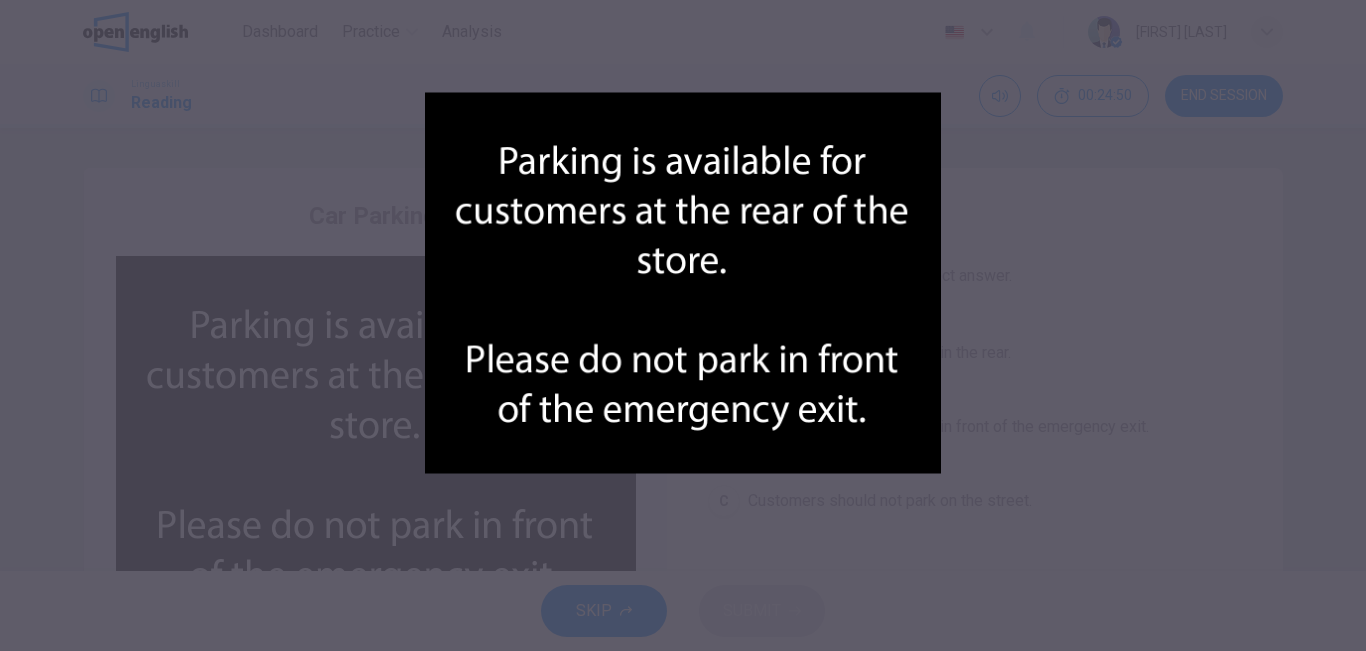 click at bounding box center [683, 283] 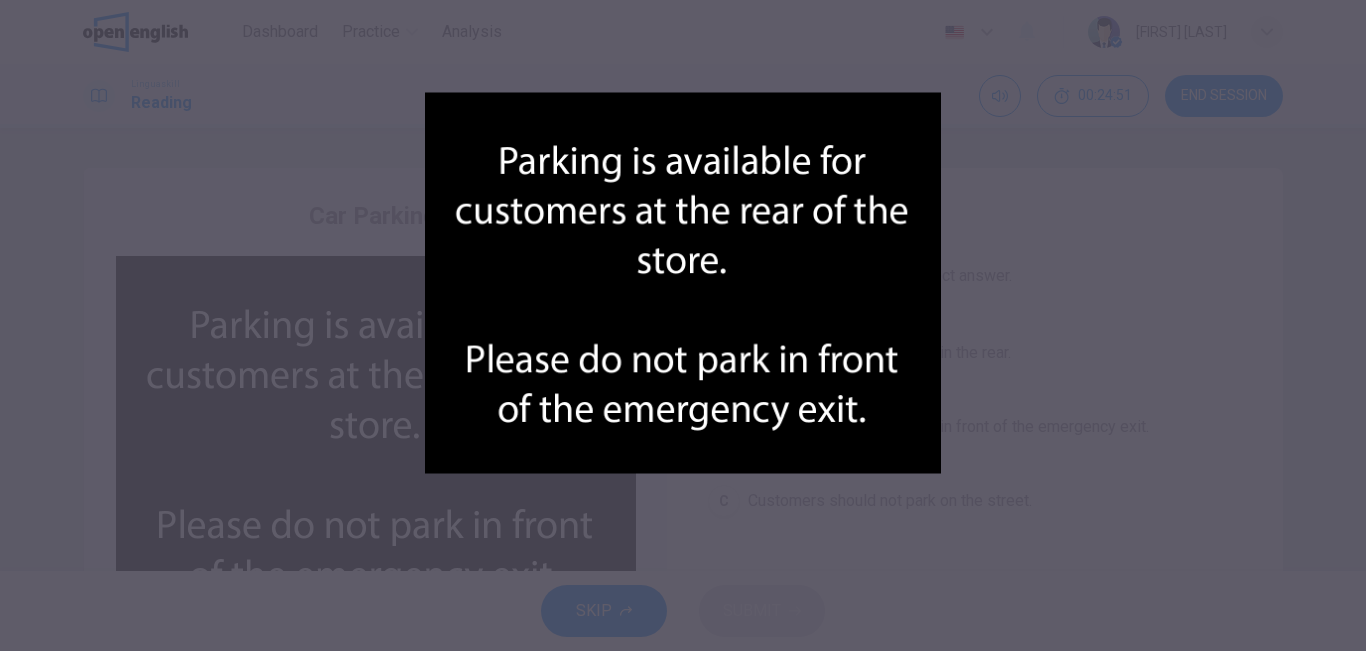 click at bounding box center [683, 283] 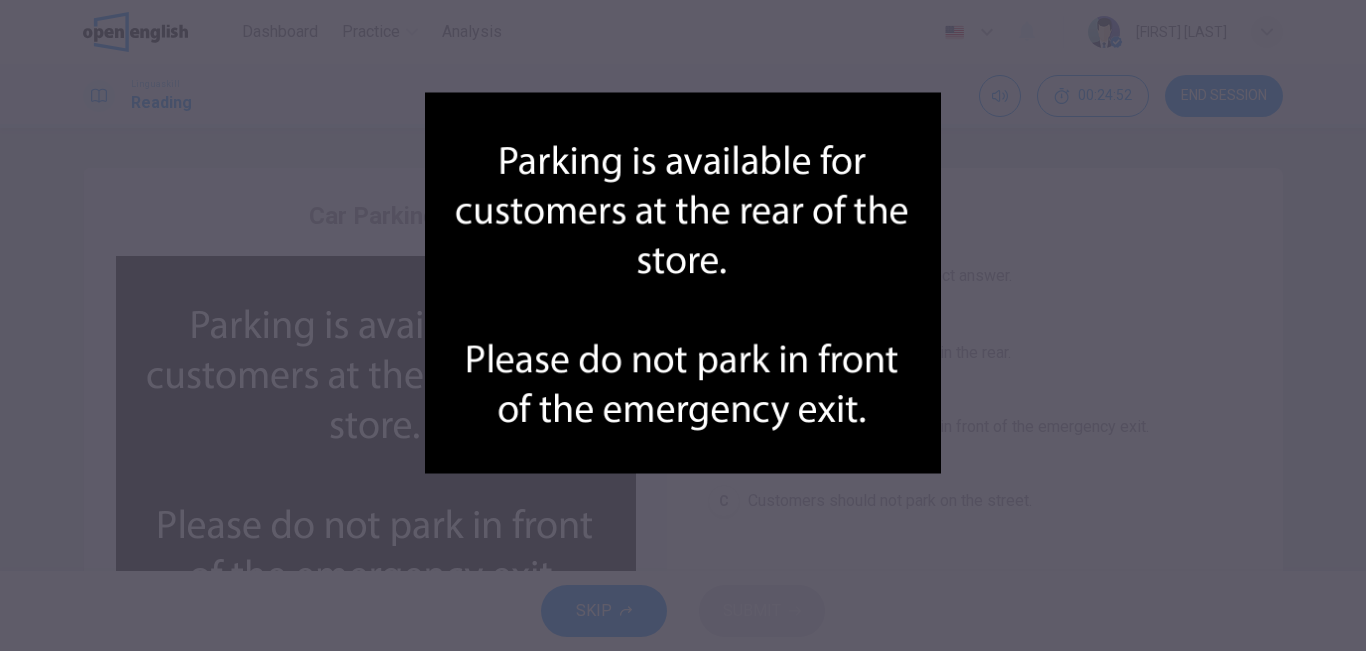 click at bounding box center [683, 325] 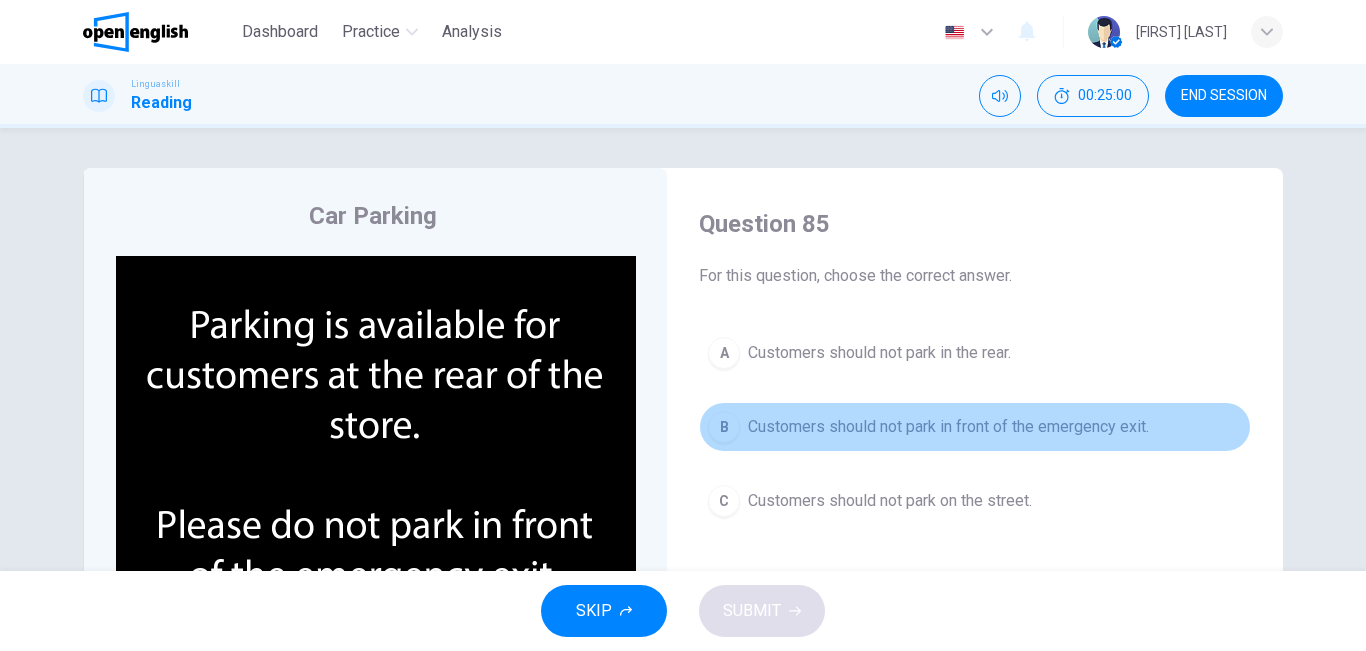 click on "Customers should not park in front of the emergency exit." at bounding box center [948, 427] 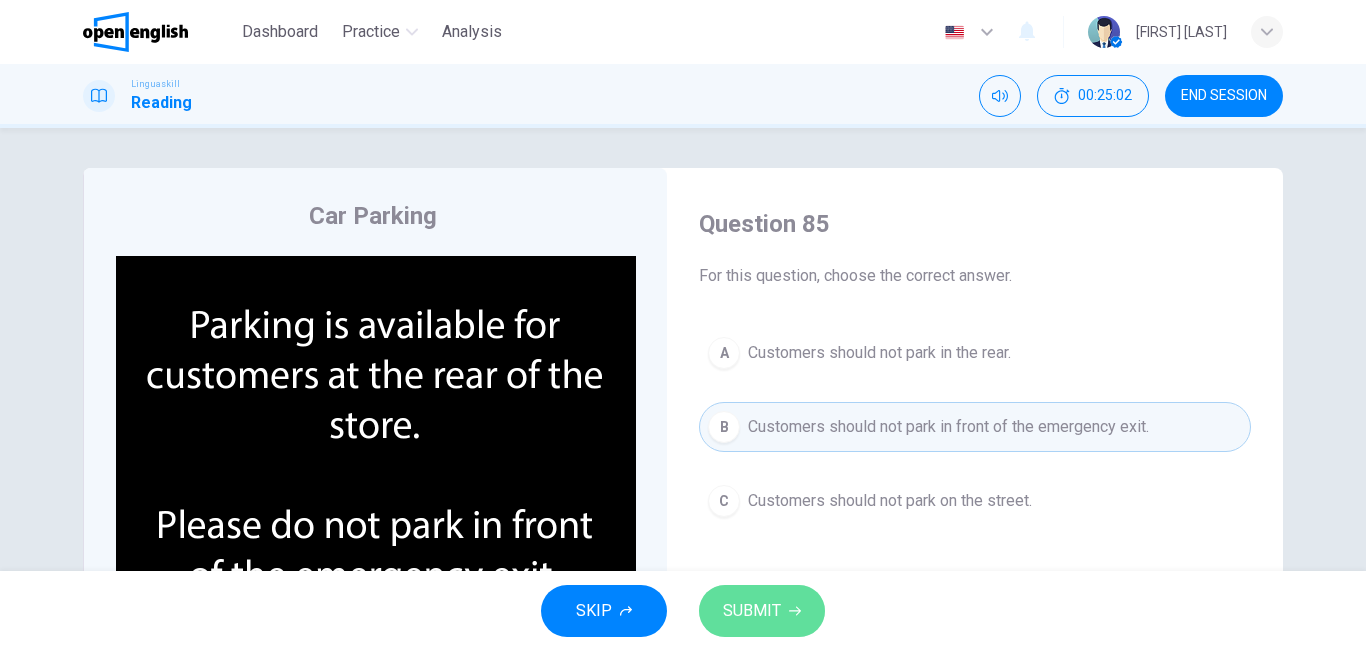 click on "SUBMIT" at bounding box center [752, 611] 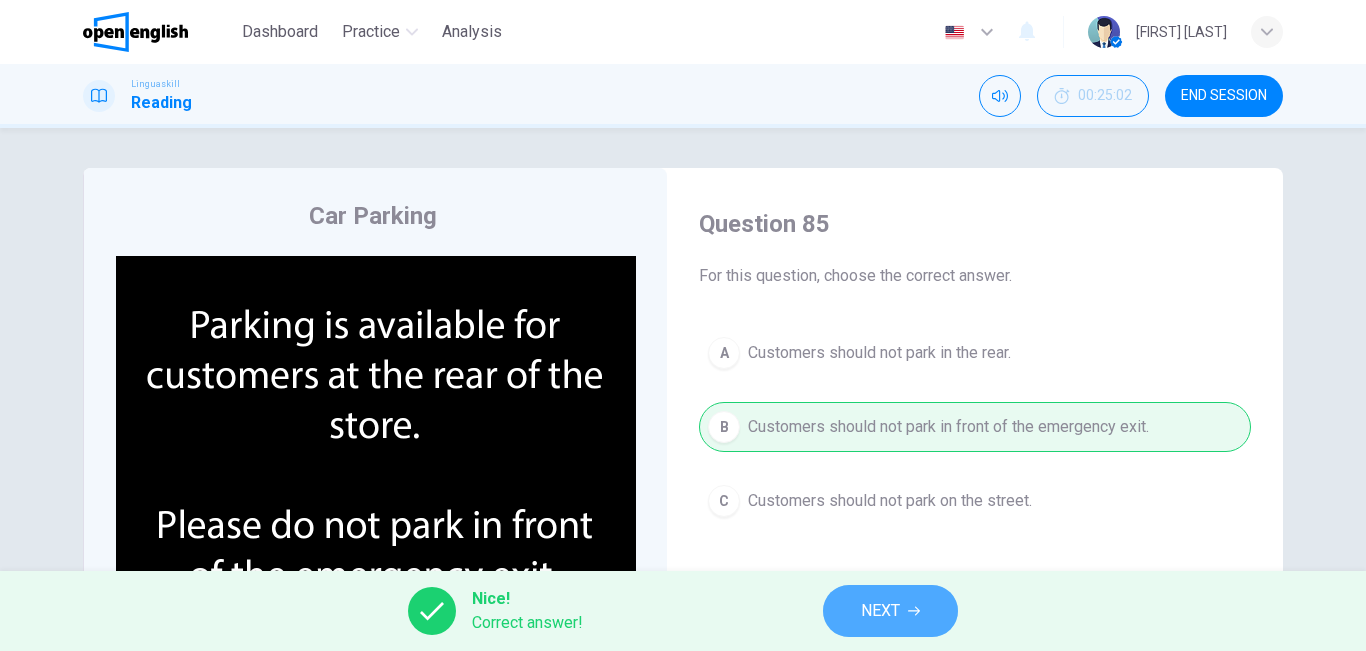 click on "NEXT" at bounding box center (890, 611) 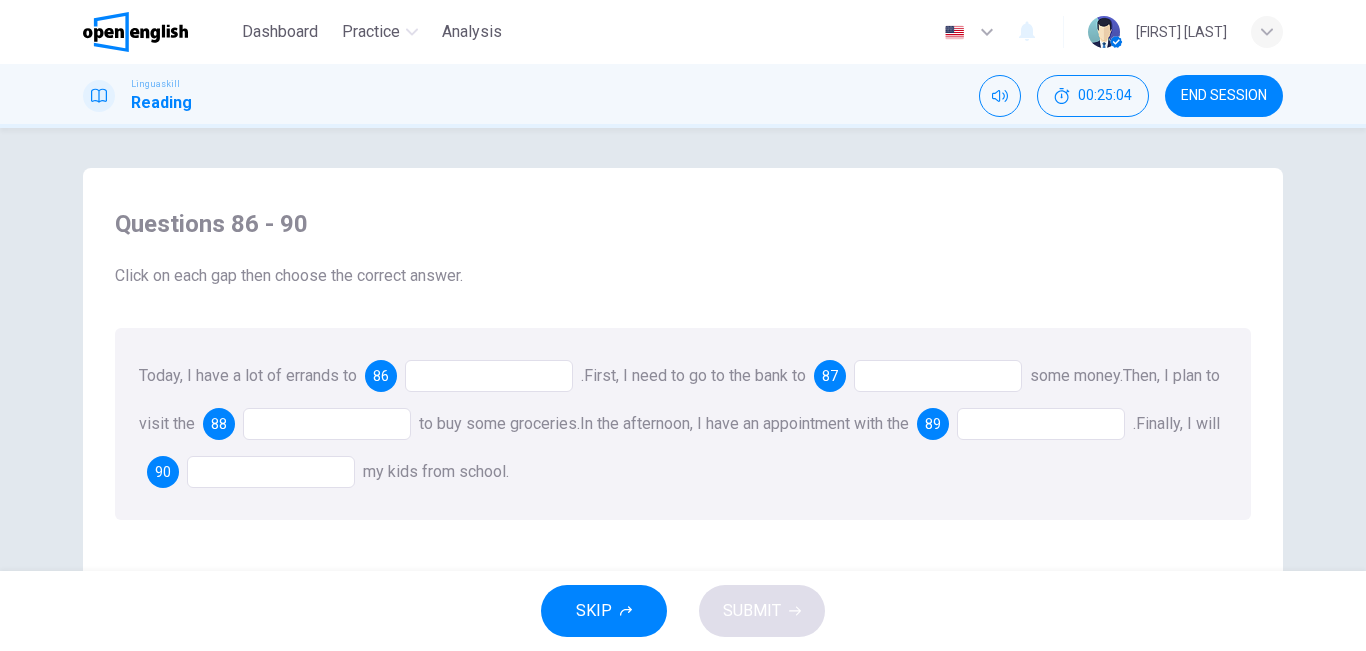 click on "Today, I have a lot of errands to  86 . First, I need to go to the bank to  87  some money. Then, I plan to visit the  88  to buy some groceries. In the afternoon, I have an appointment with the  89 . Finally, I will  90  my kids from school." at bounding box center [683, 424] 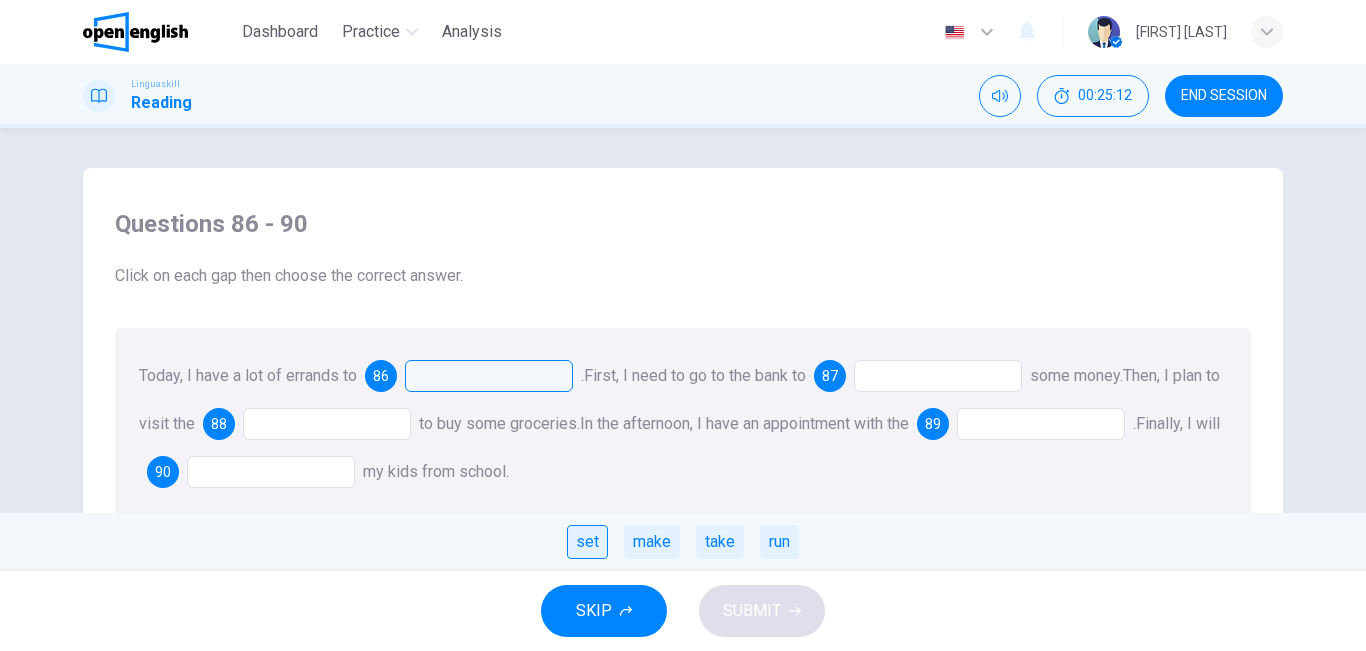 click on "set" at bounding box center [587, 542] 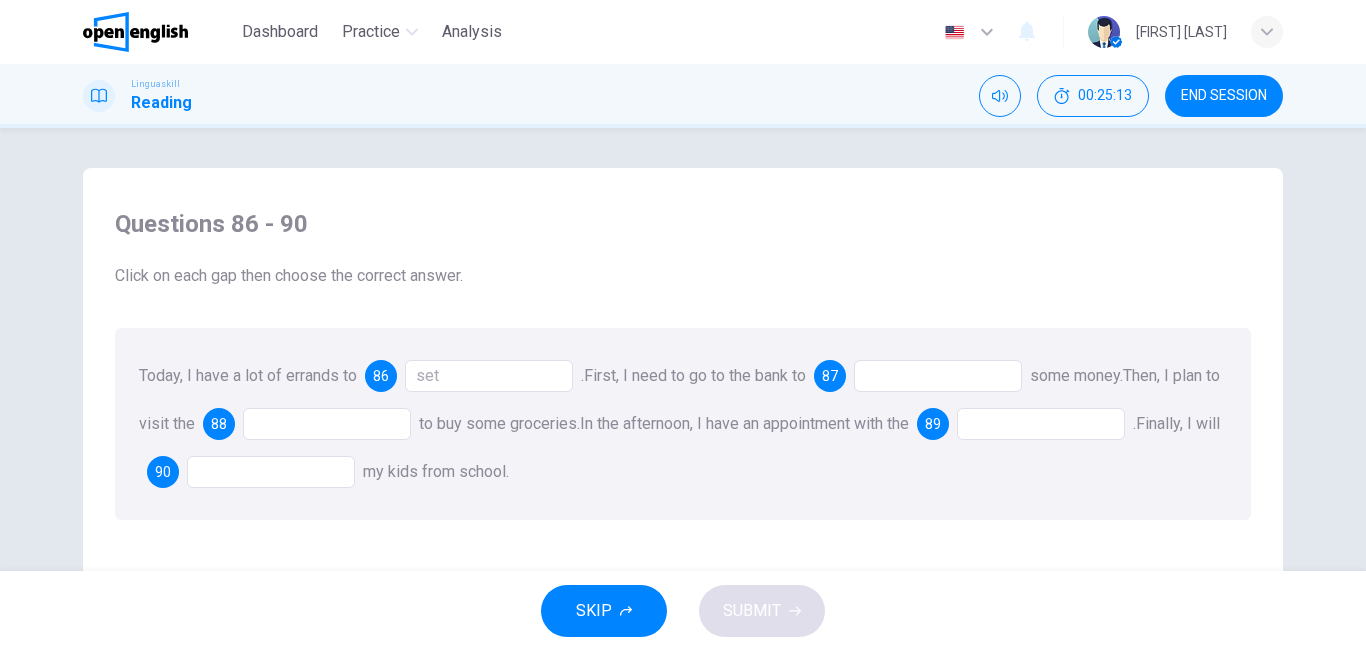 click on "set" at bounding box center [489, 376] 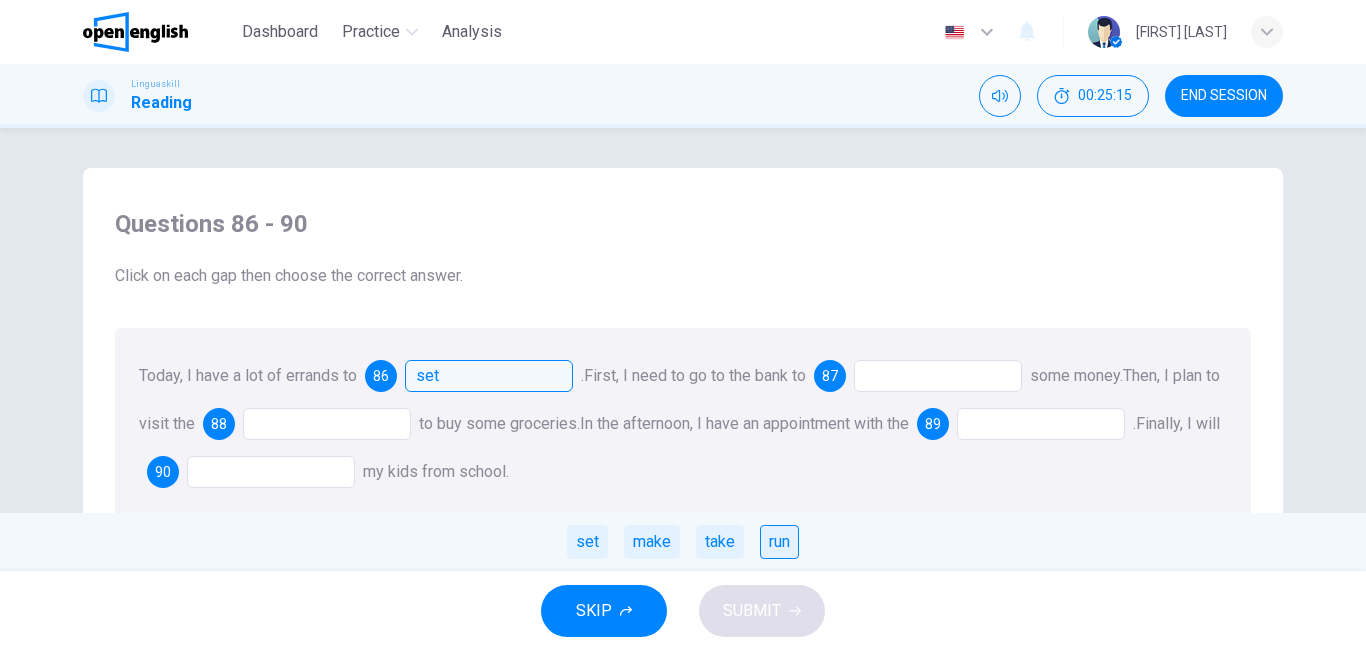 click on "run" at bounding box center (779, 542) 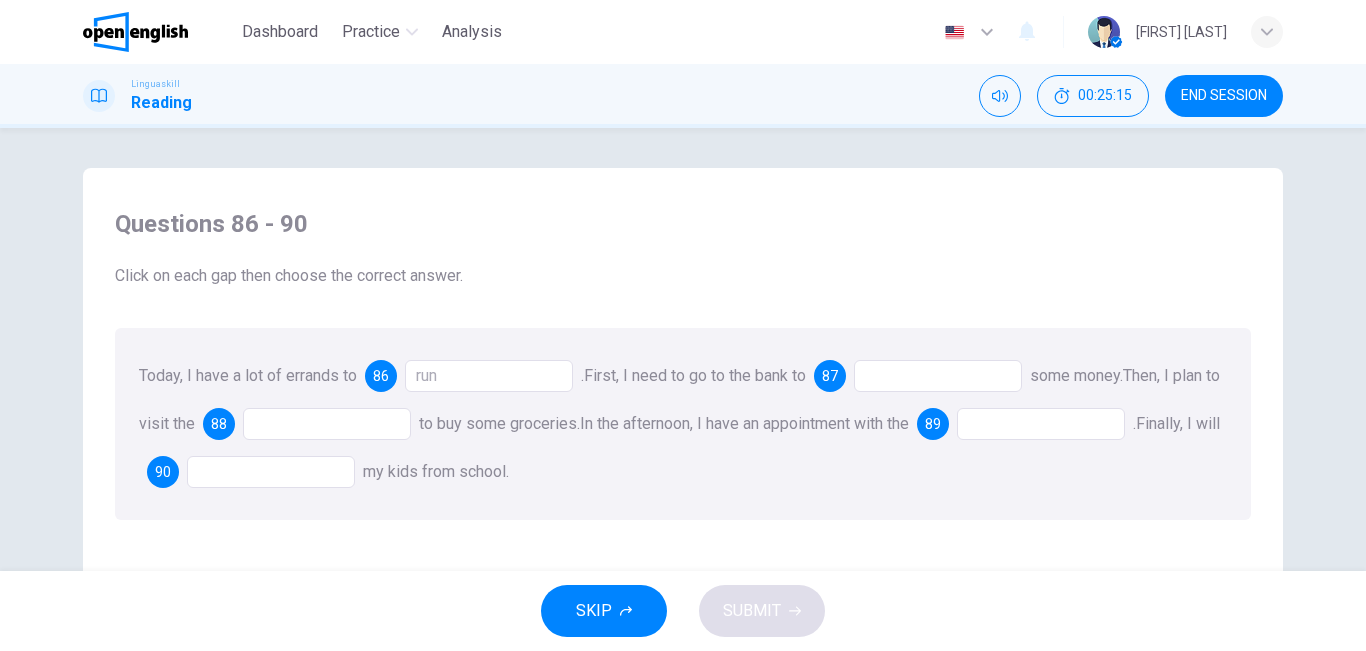 click on "Today, I have a lot of errands to  86 run . First, I need to go to the bank to  87  some money. Then, I plan to visit the  88  to buy some groceries. In the afternoon, I have an appointment with the  89 . Finally, I will  90  my kids from school." at bounding box center (683, 424) 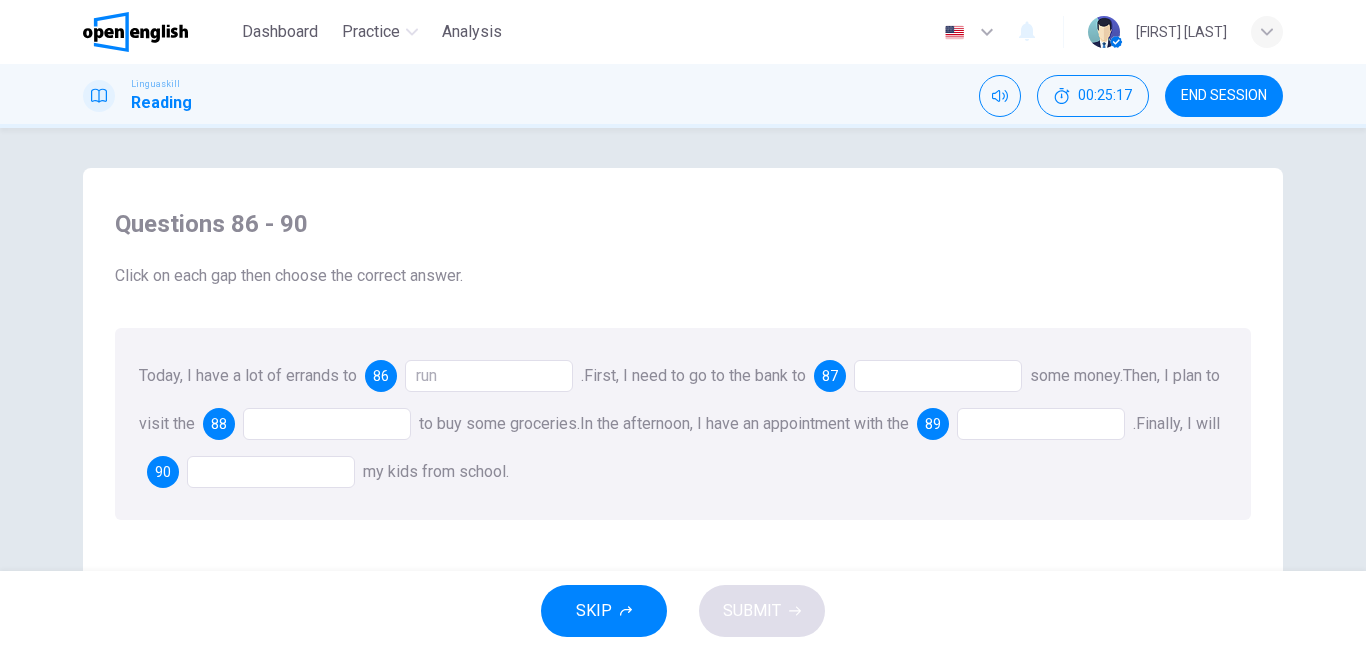 click at bounding box center (938, 376) 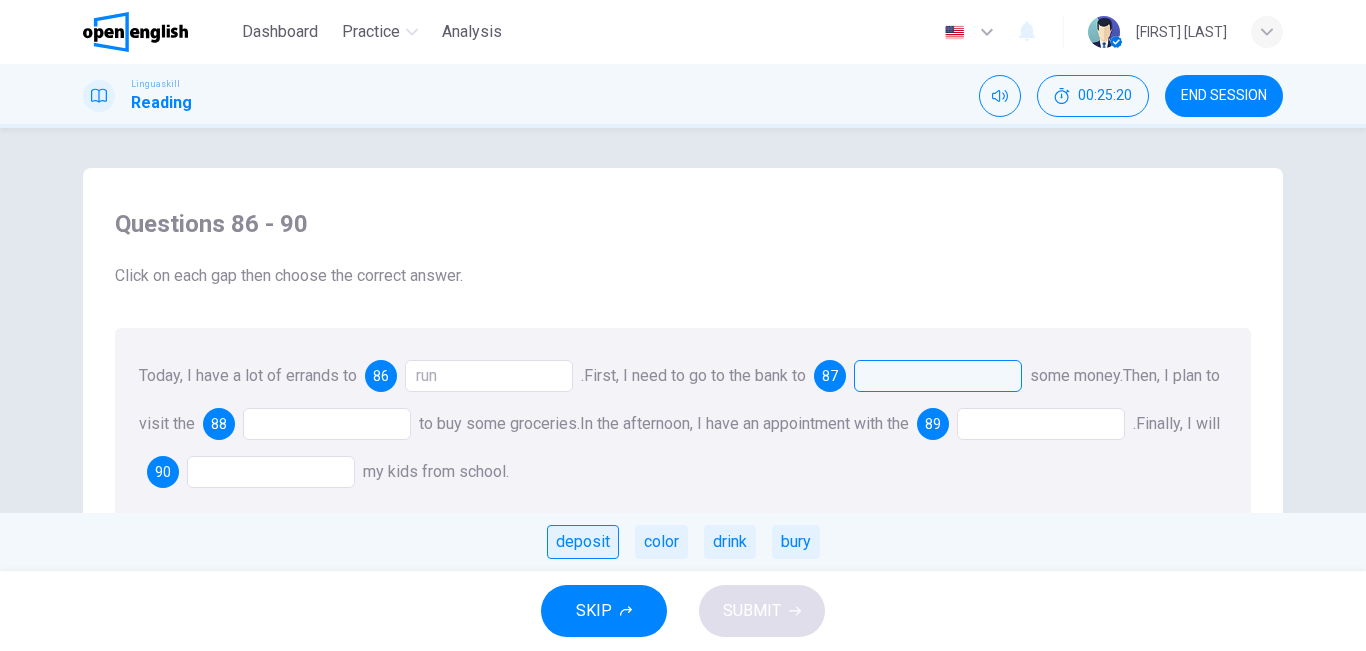 click on "deposit" at bounding box center [583, 542] 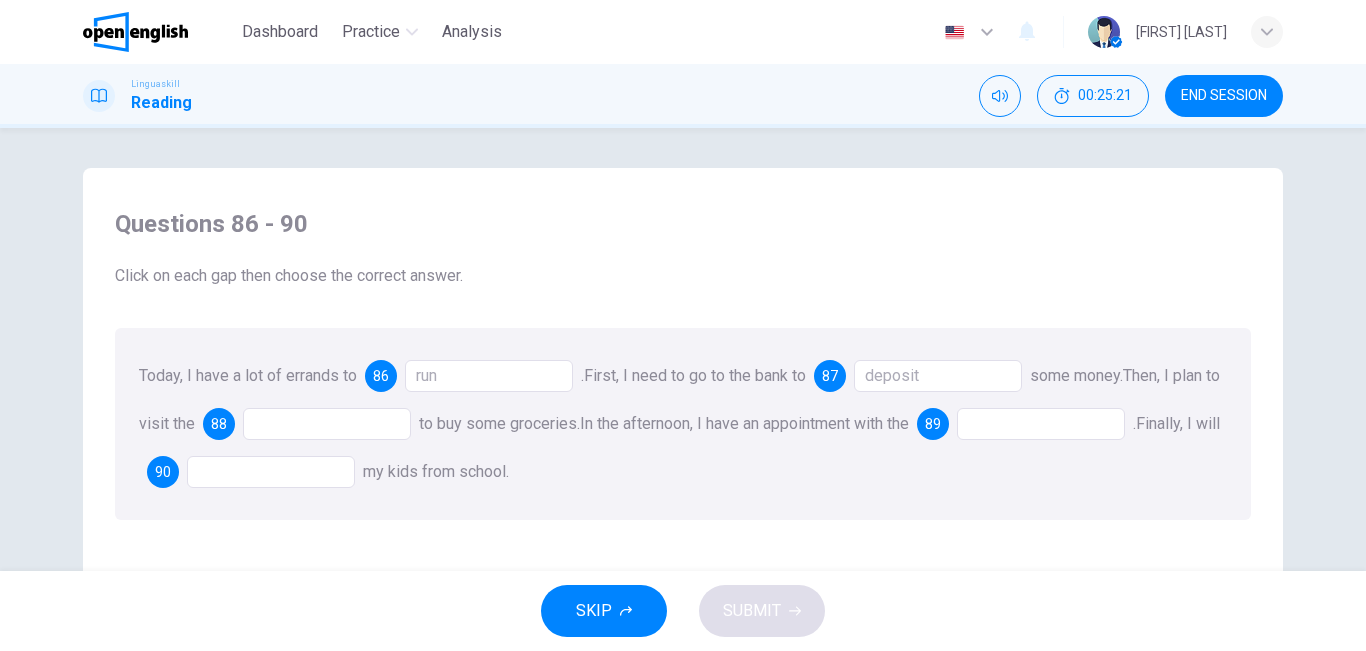 click at bounding box center [327, 424] 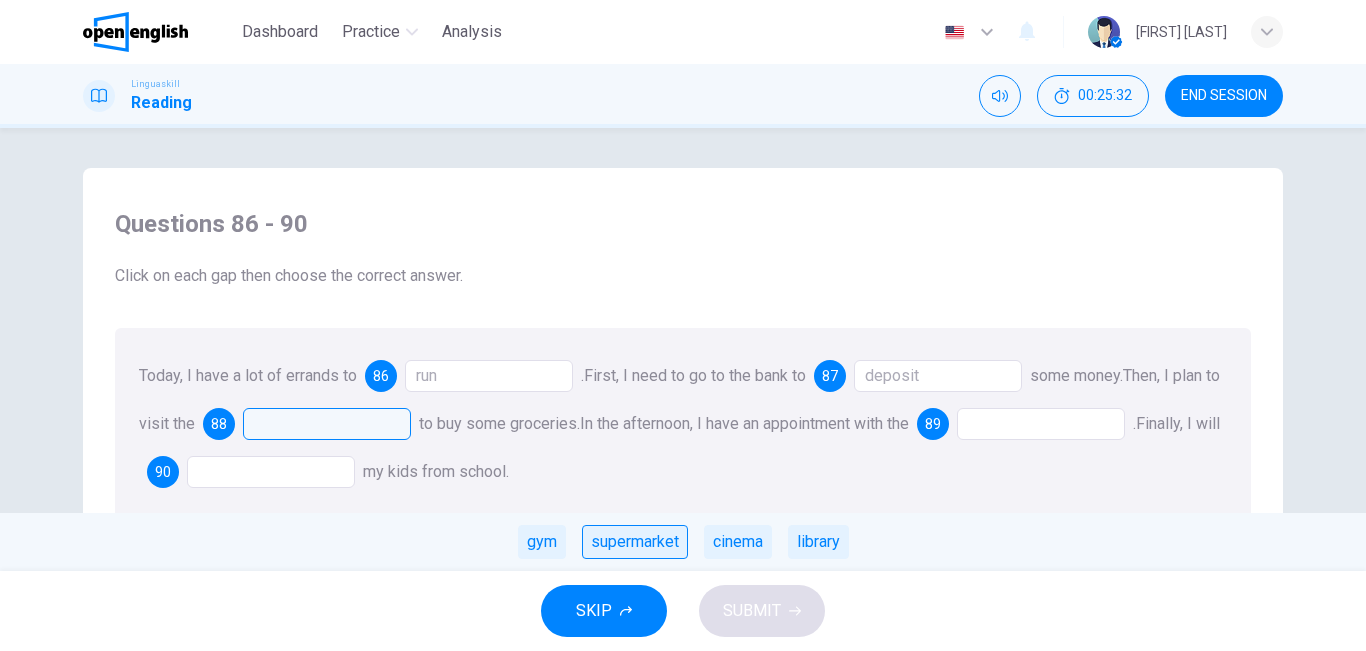 click on "supermarket" at bounding box center (635, 542) 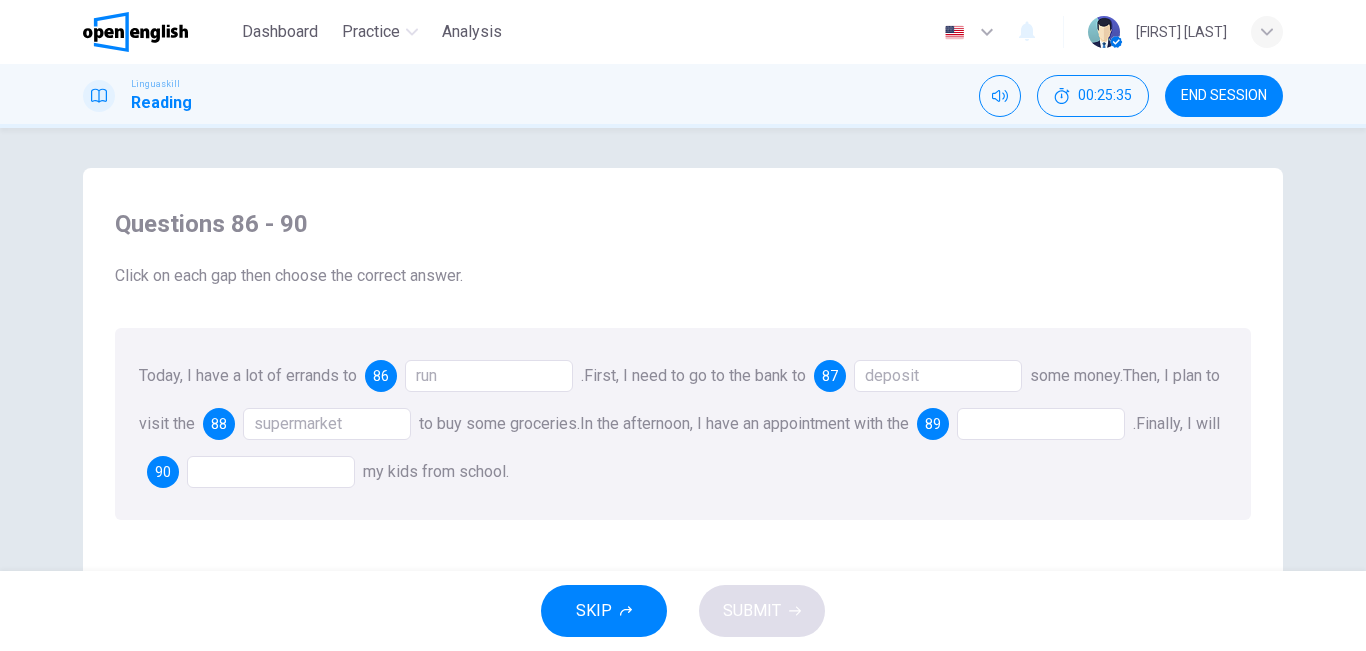click at bounding box center (1041, 424) 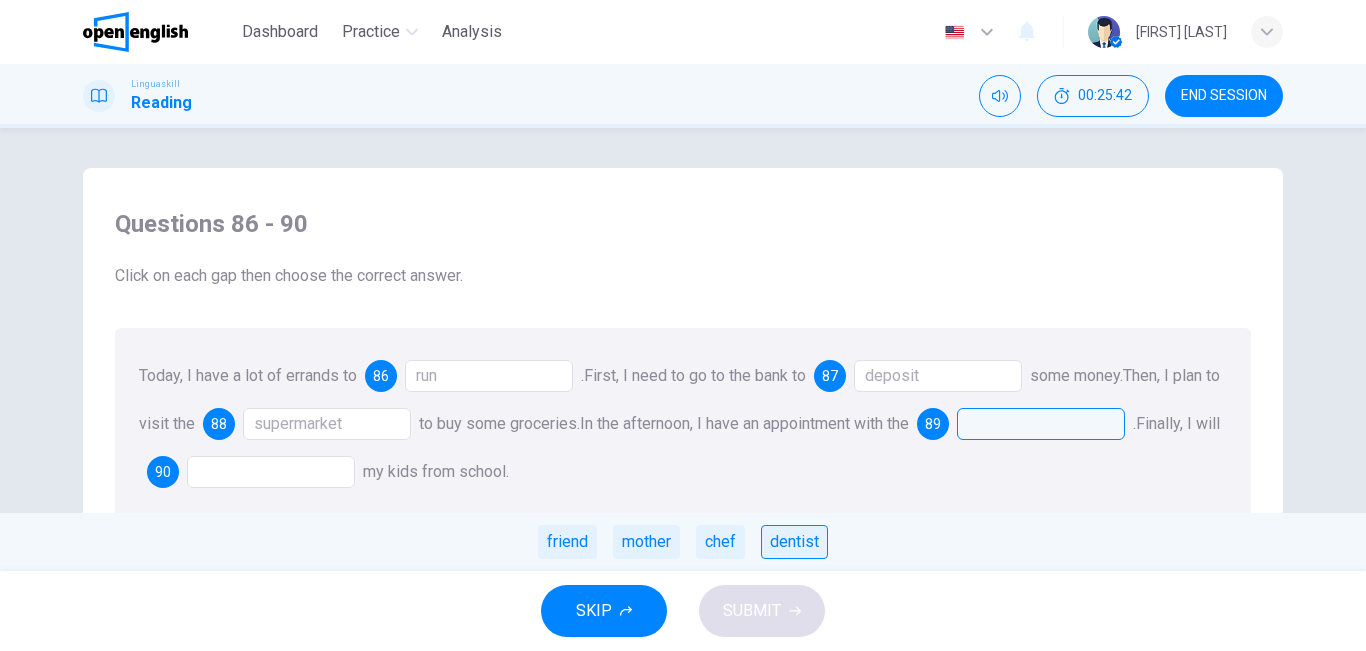 click on "dentist" at bounding box center (794, 542) 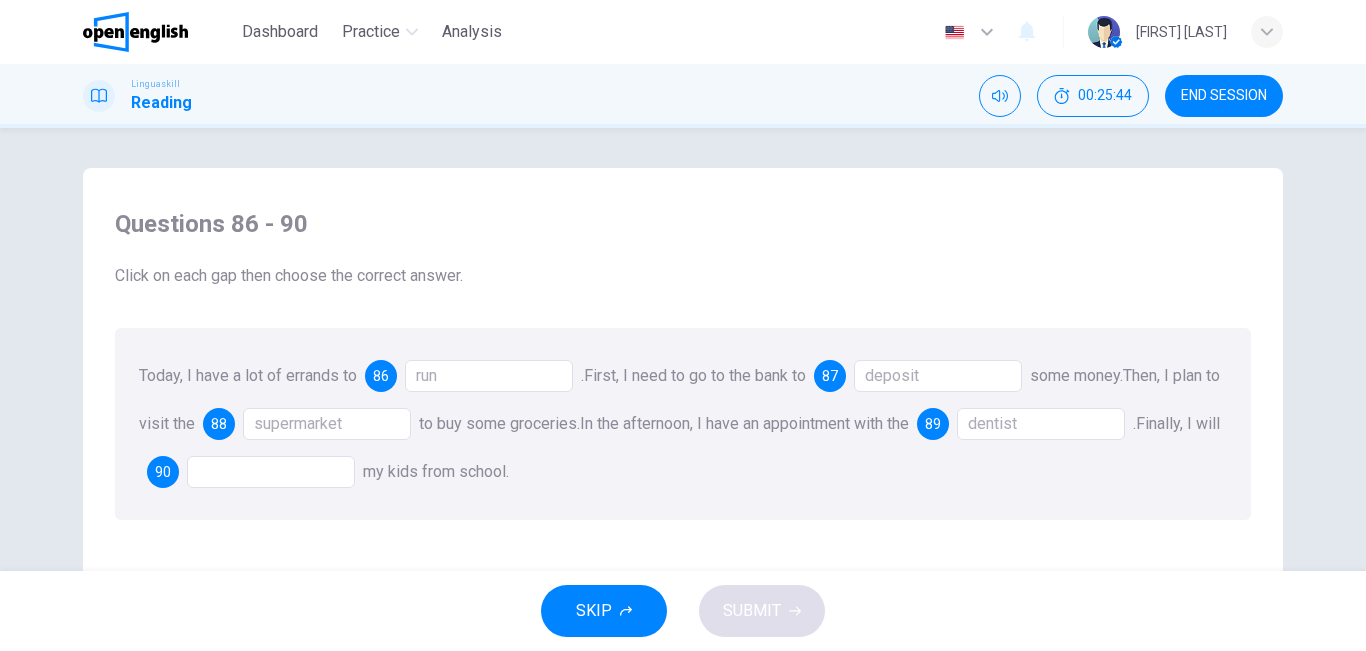 click at bounding box center (271, 472) 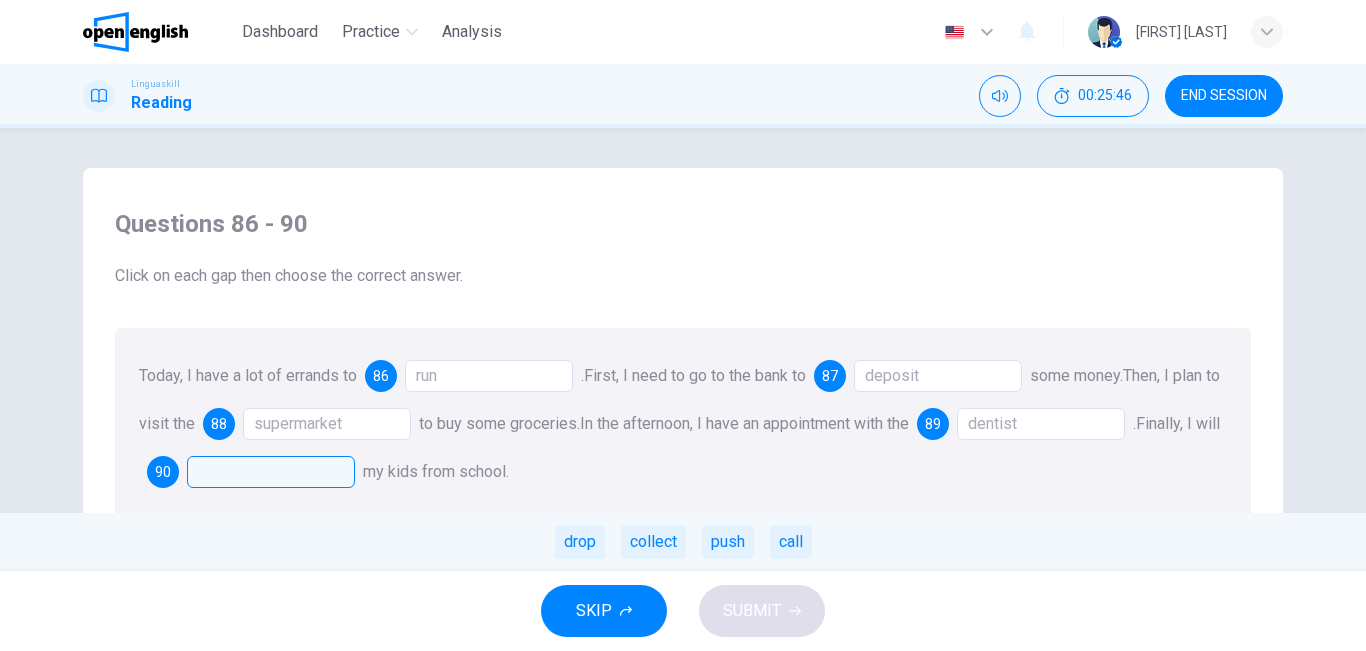 click on "dentist" at bounding box center (1041, 424) 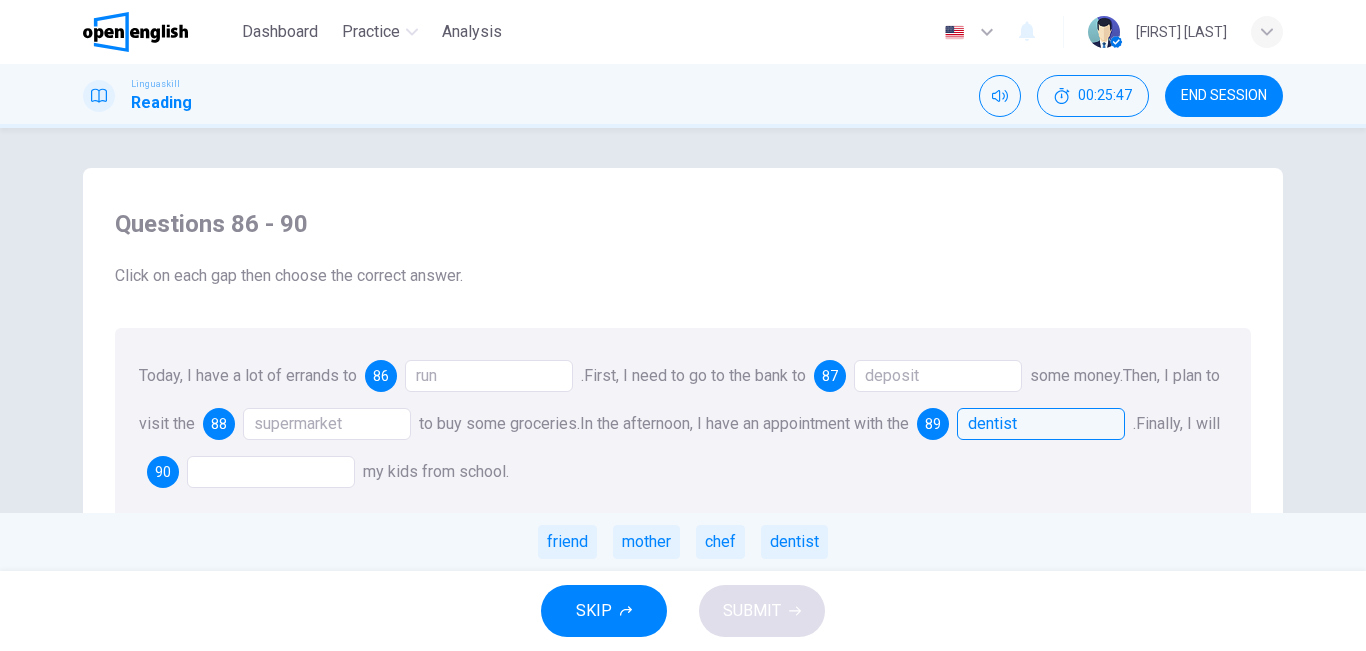 click on "dentist" at bounding box center (1041, 424) 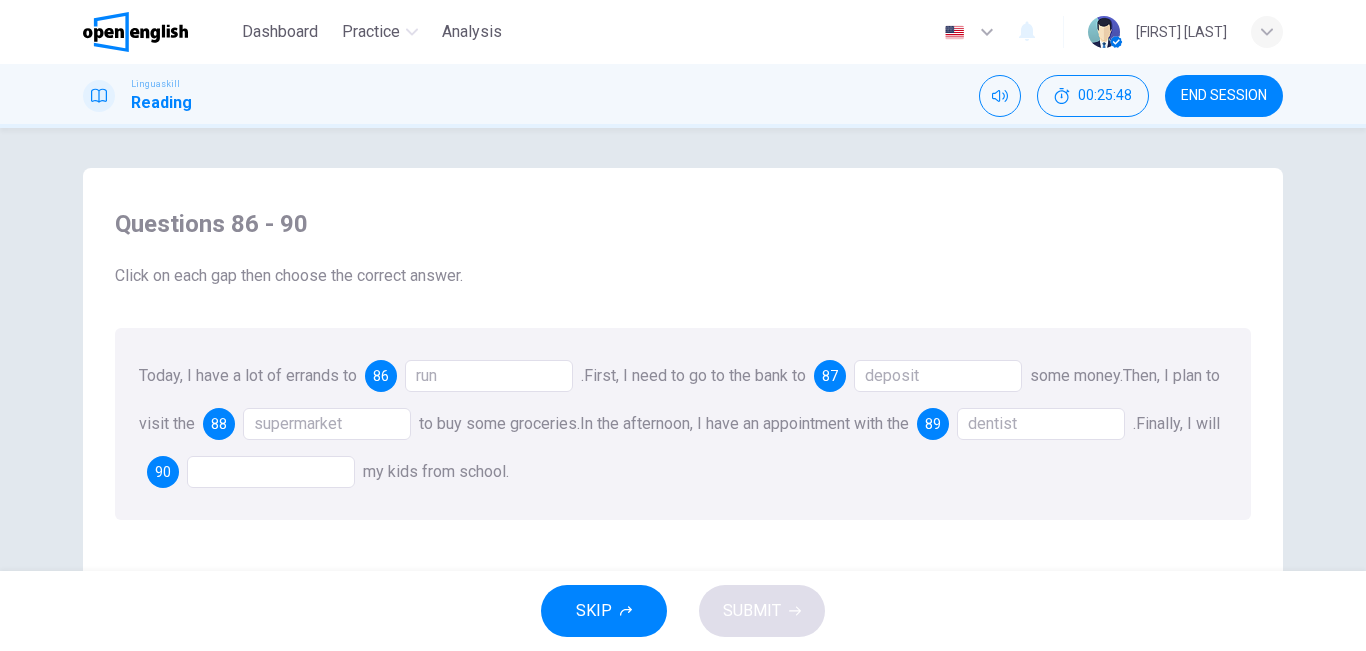 click on "dentist" at bounding box center [1041, 424] 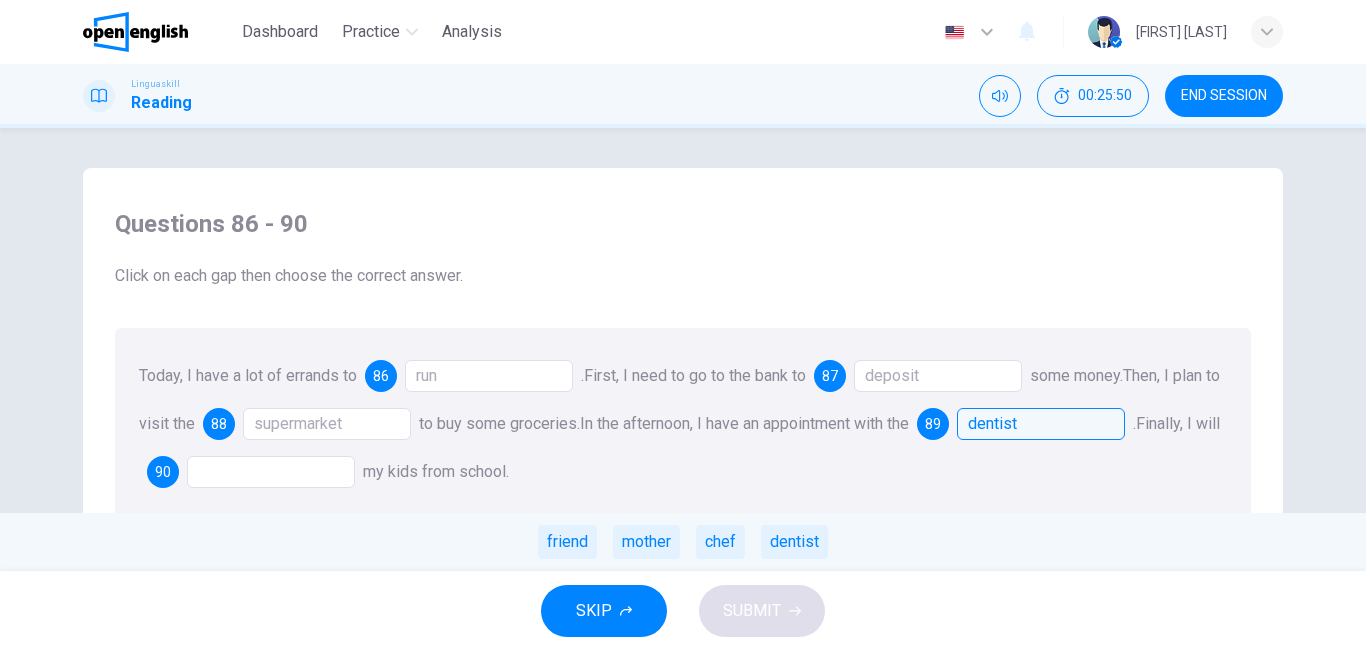 click at bounding box center [271, 472] 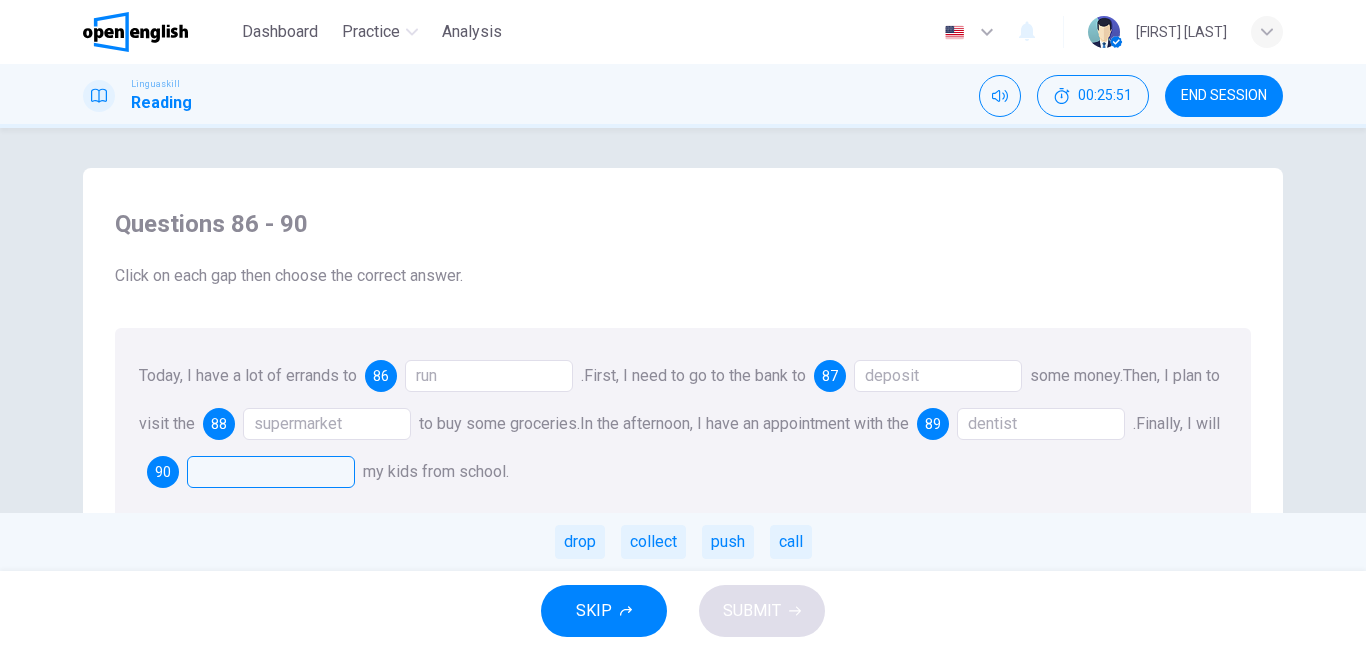 click at bounding box center [271, 472] 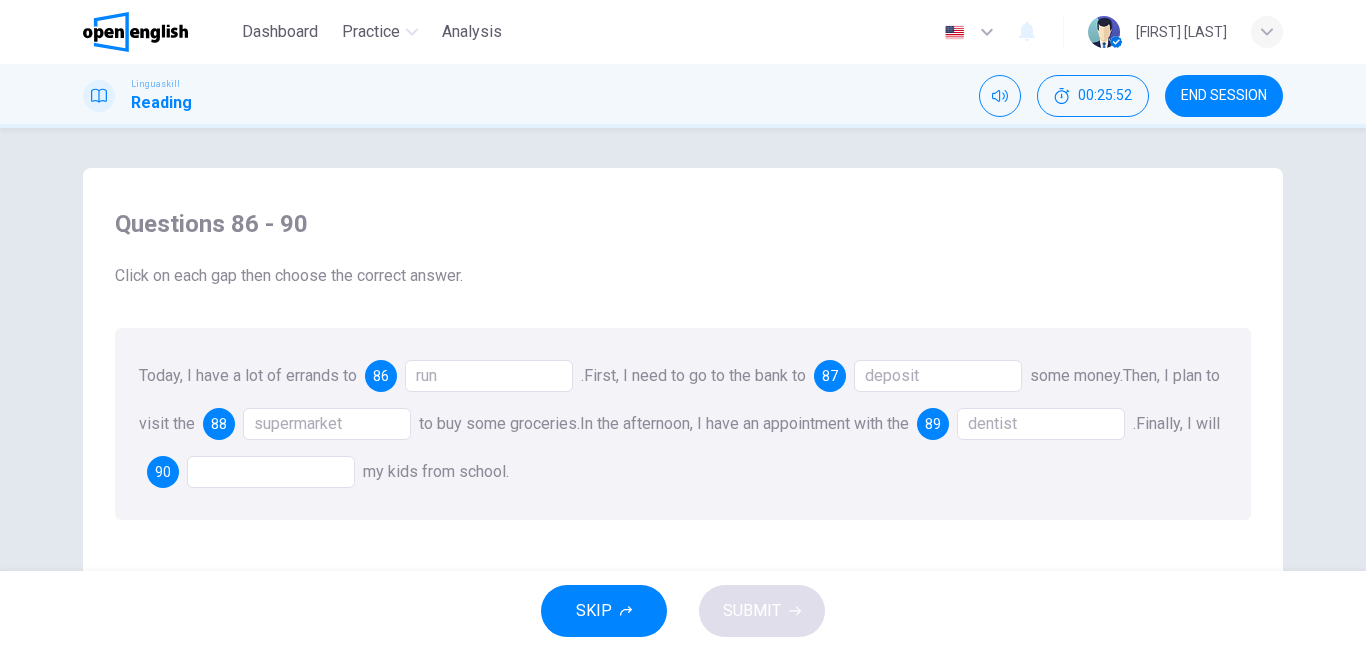 click at bounding box center [271, 472] 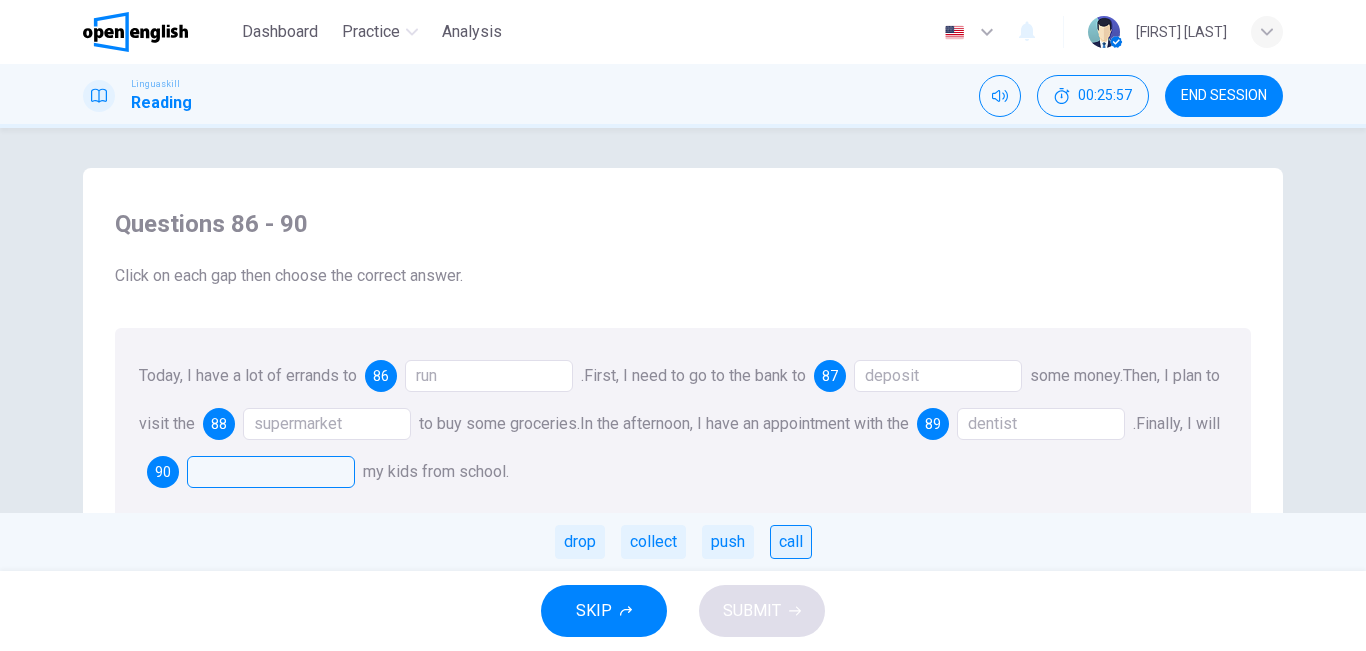 click on "call" at bounding box center [791, 542] 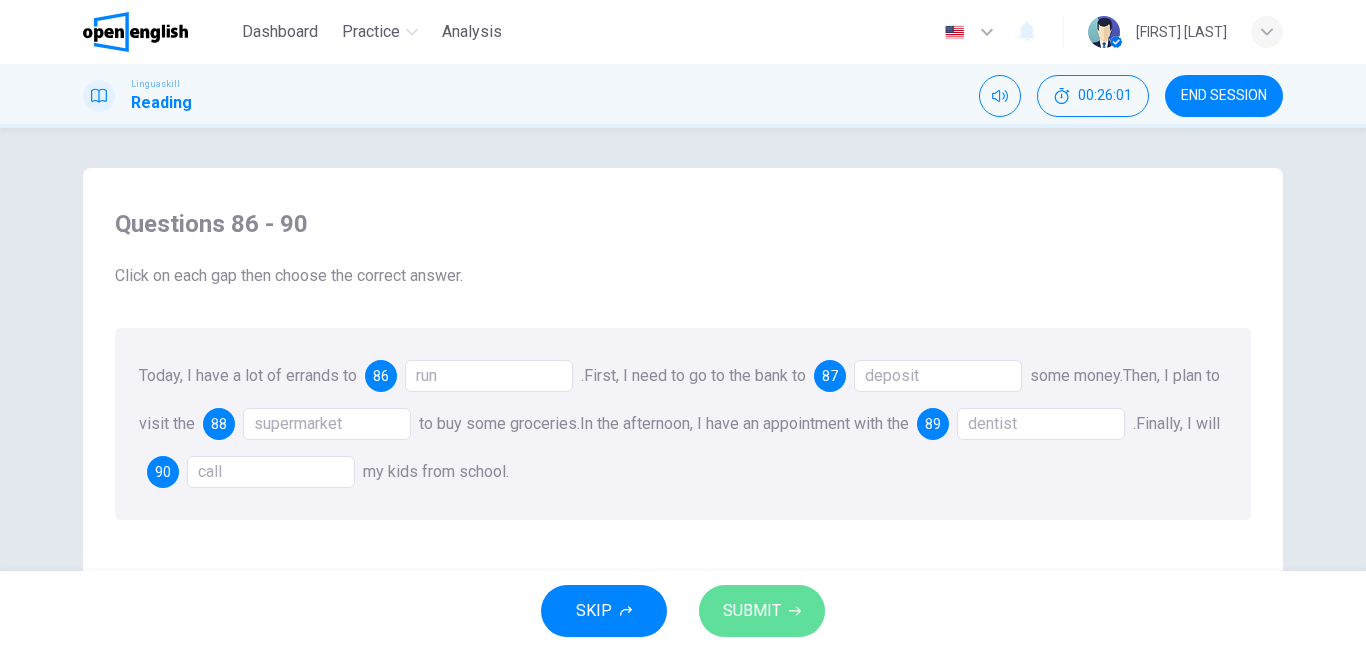 click on "SUBMIT" at bounding box center [752, 611] 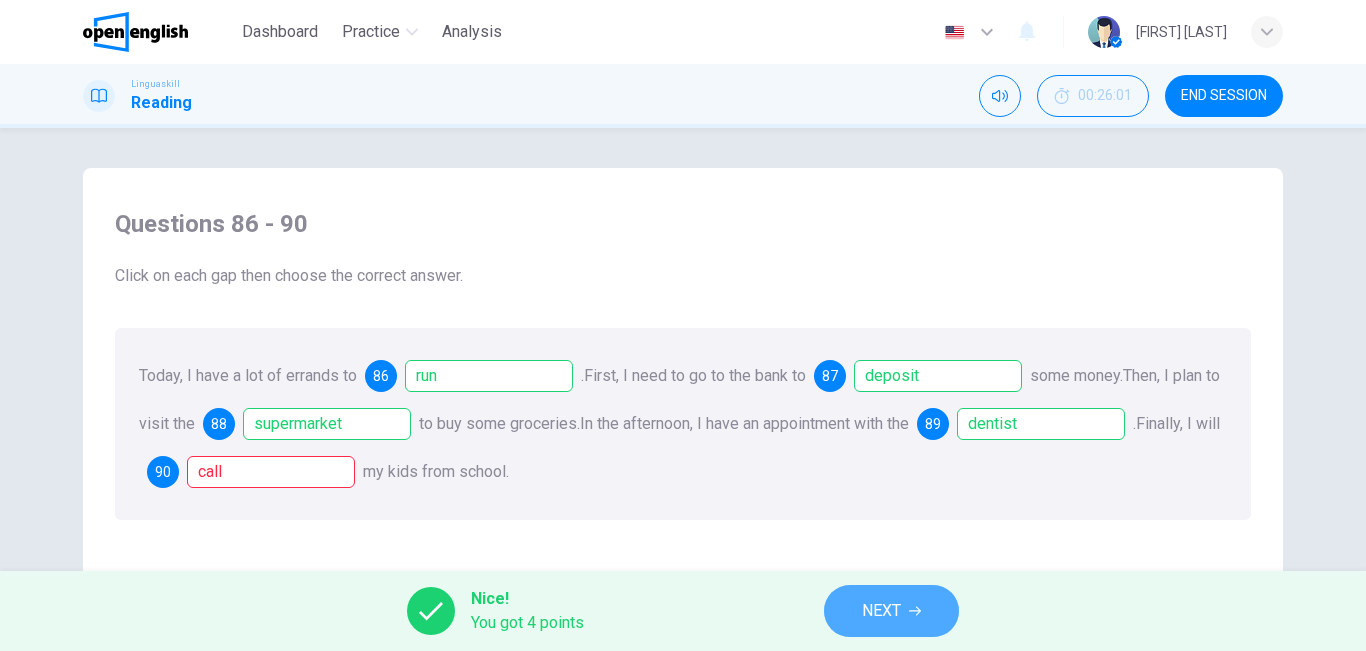 click 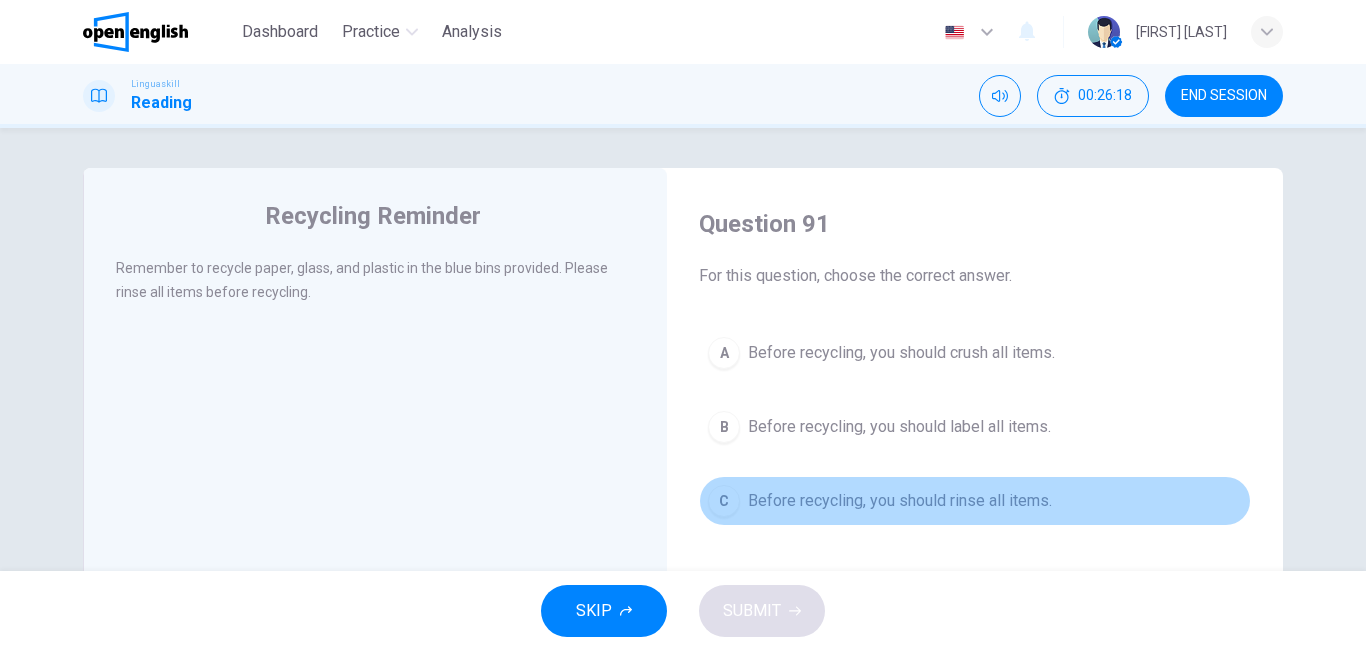 click on "Before recycling, you should rinse all items." at bounding box center (900, 501) 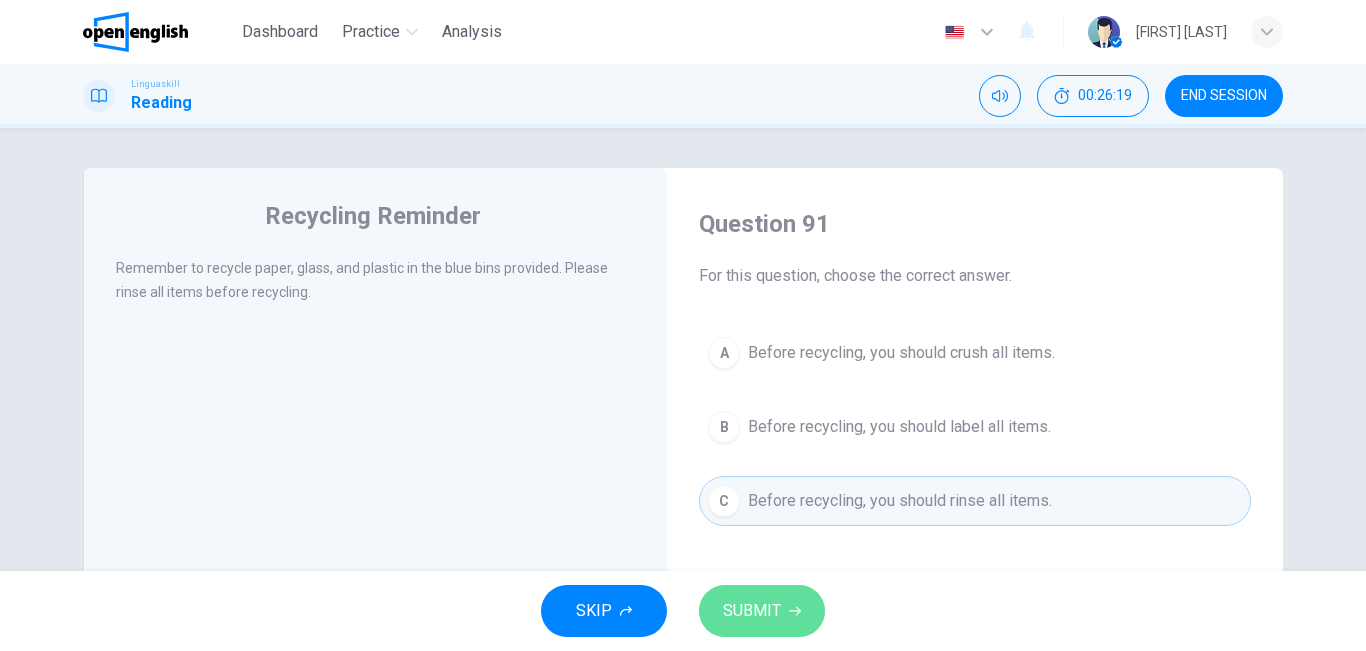 click on "SUBMIT" at bounding box center (752, 611) 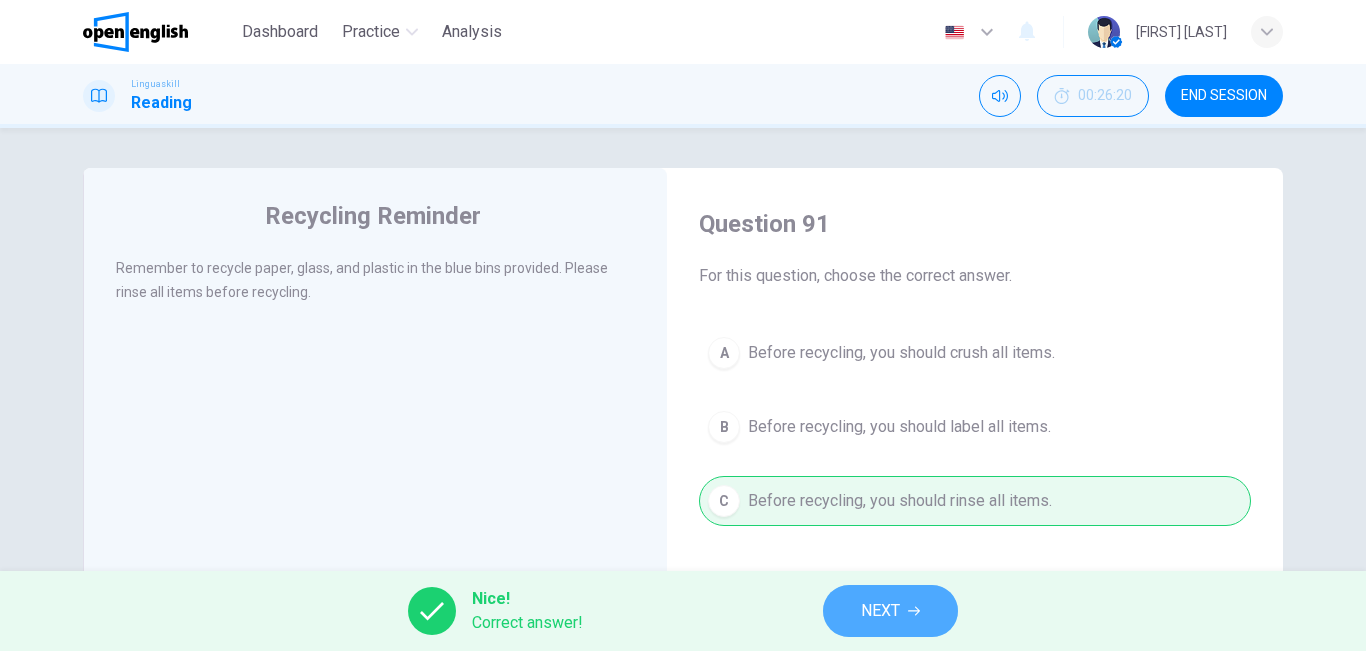 click on "NEXT" at bounding box center (890, 611) 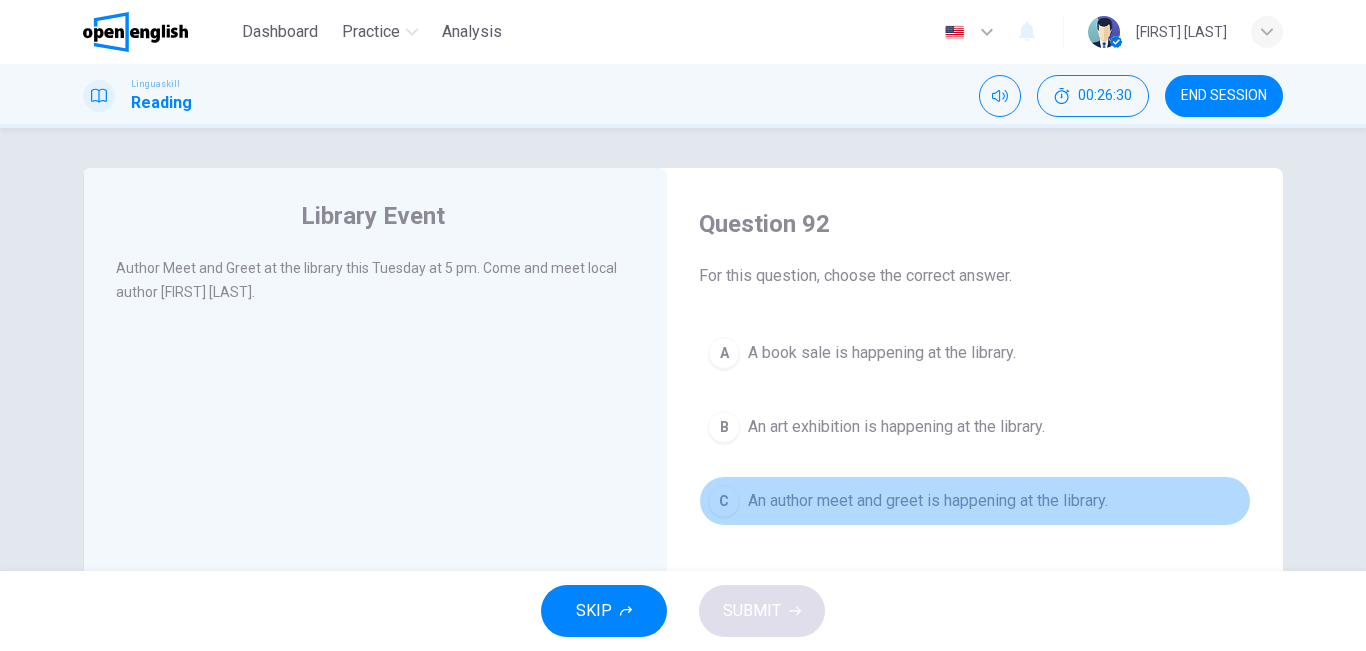 click on "An author meet and greet is happening at the library." at bounding box center (928, 501) 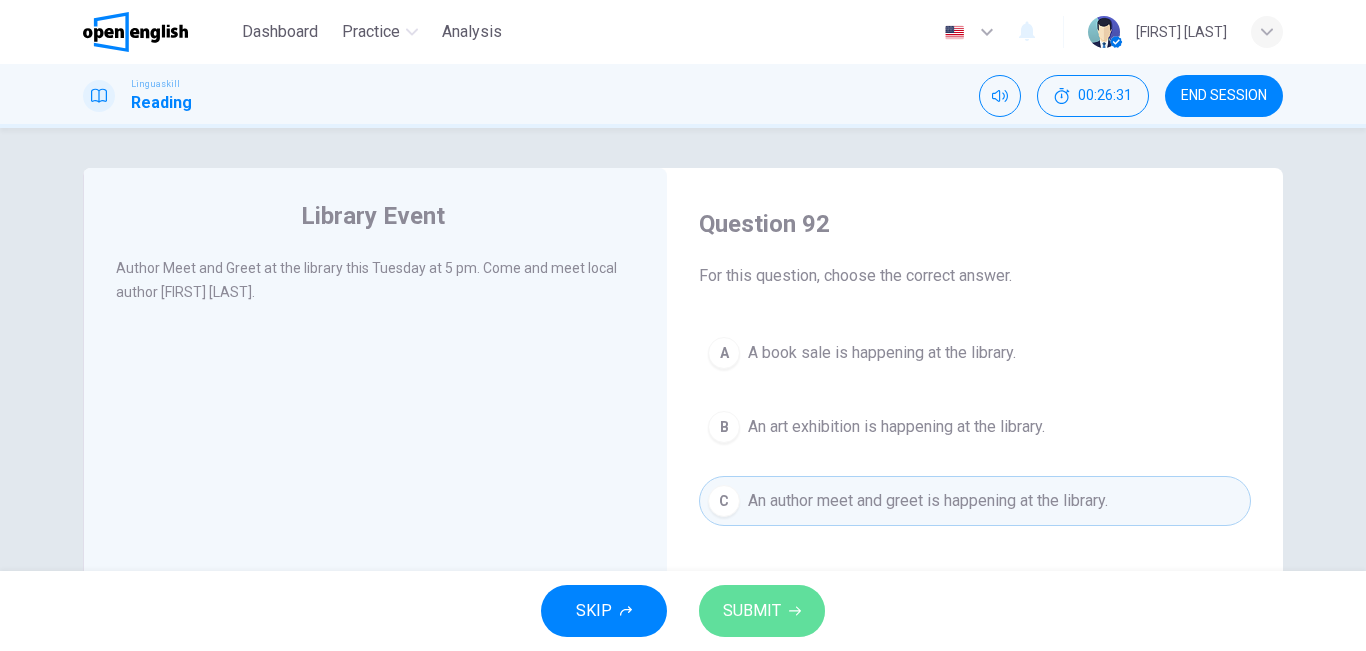 click on "SUBMIT" at bounding box center [752, 611] 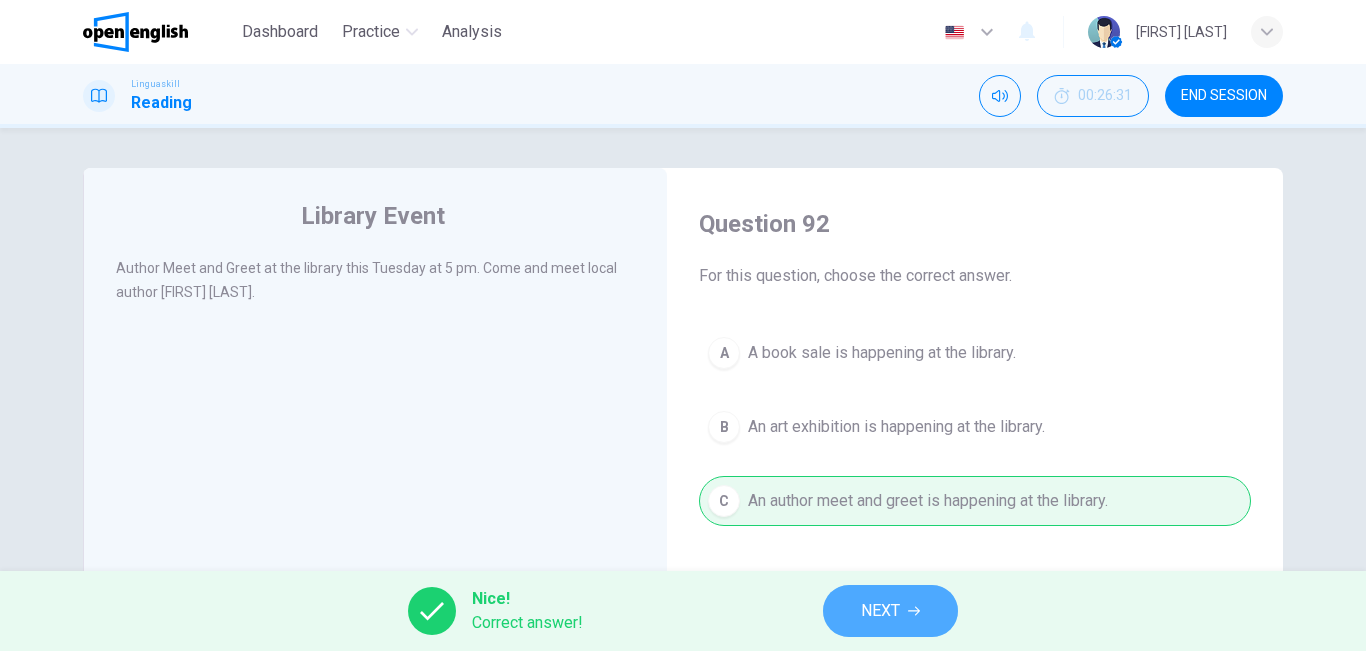 click on "NEXT" at bounding box center (890, 611) 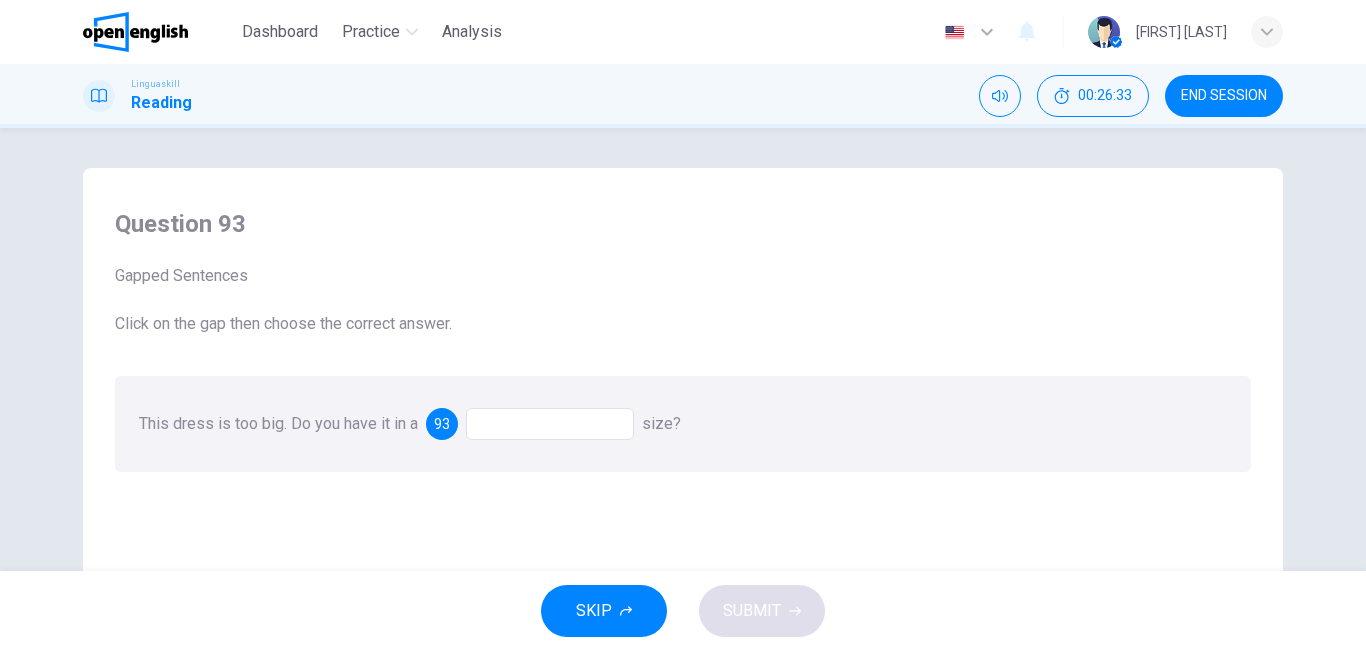 click at bounding box center (550, 424) 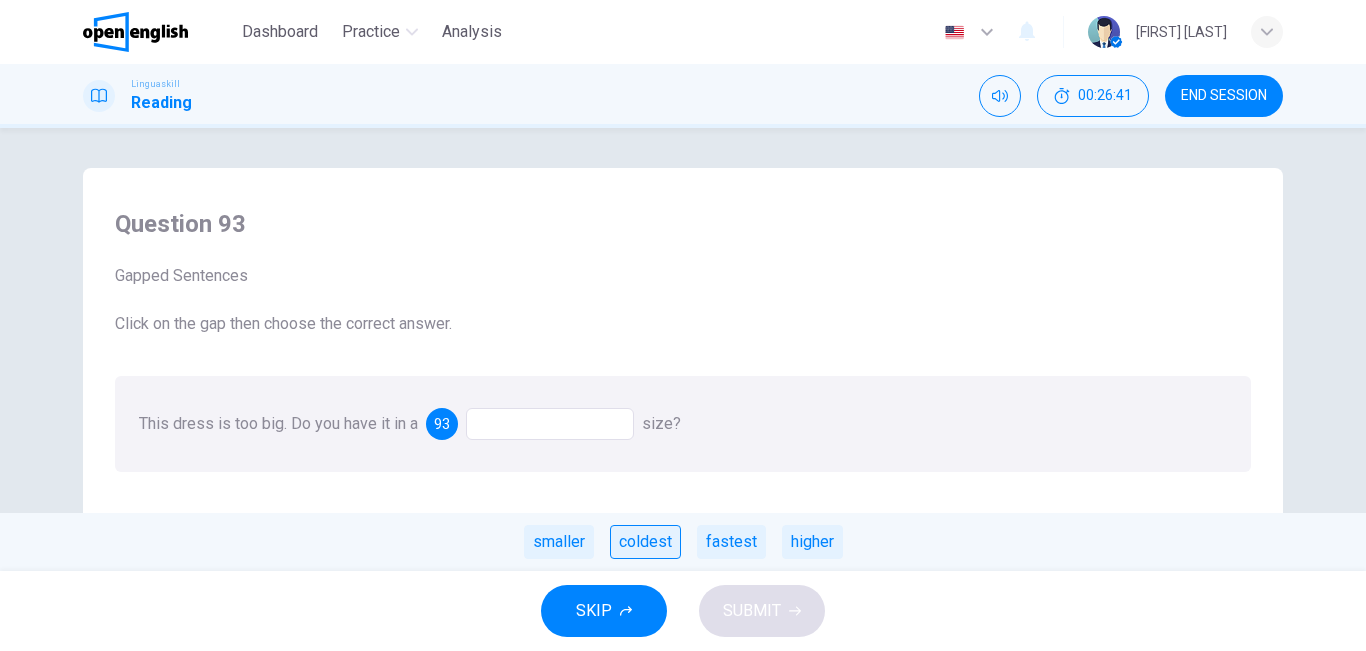 click on "coldest" at bounding box center (645, 542) 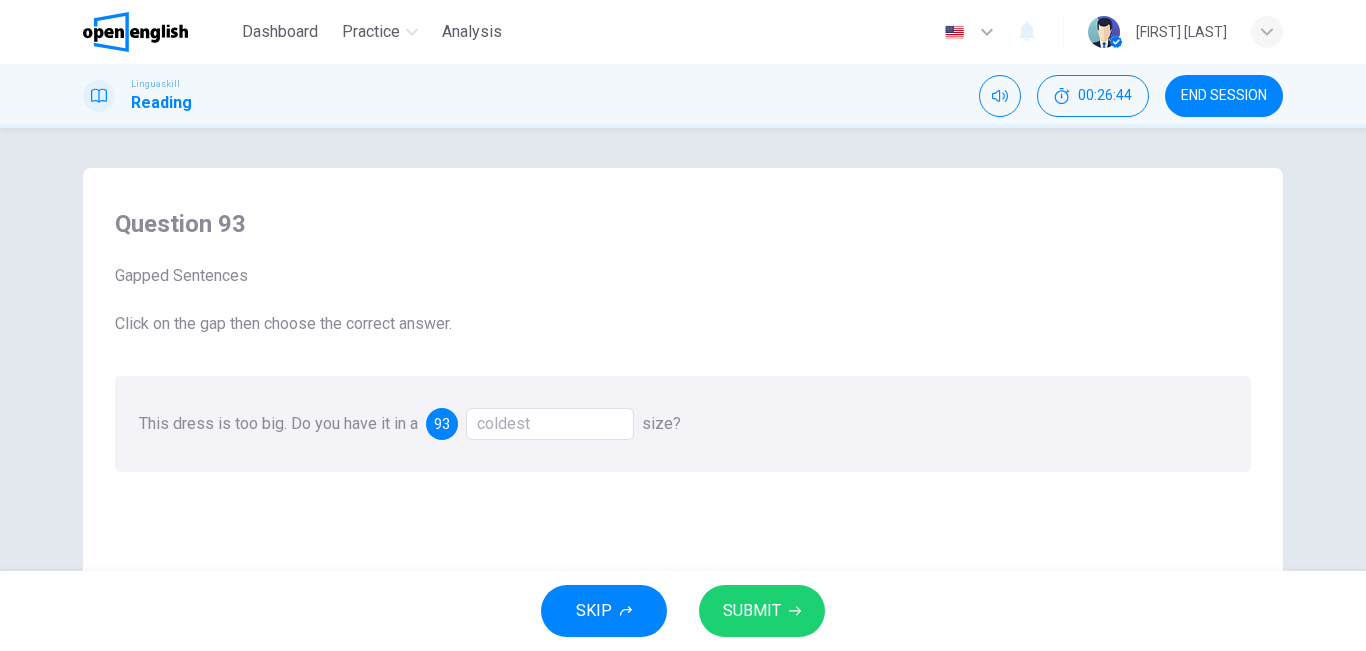 click on "coldest" at bounding box center [550, 424] 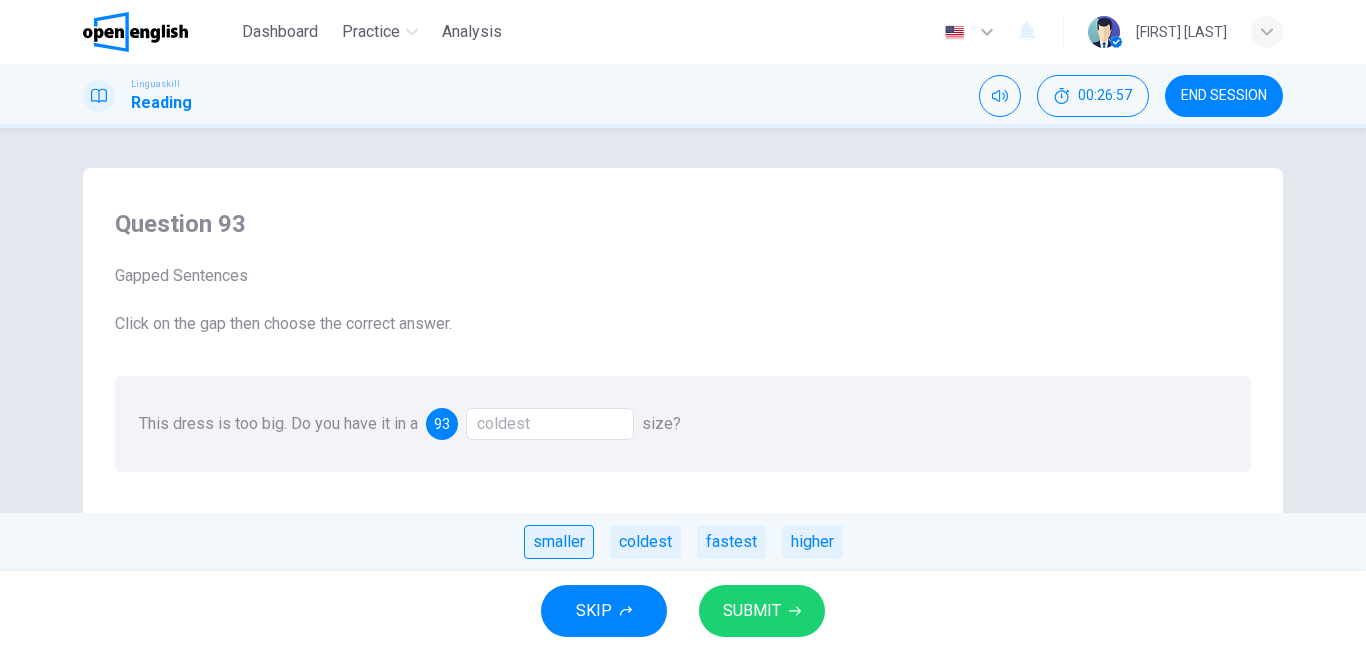 click on "smaller" at bounding box center (559, 542) 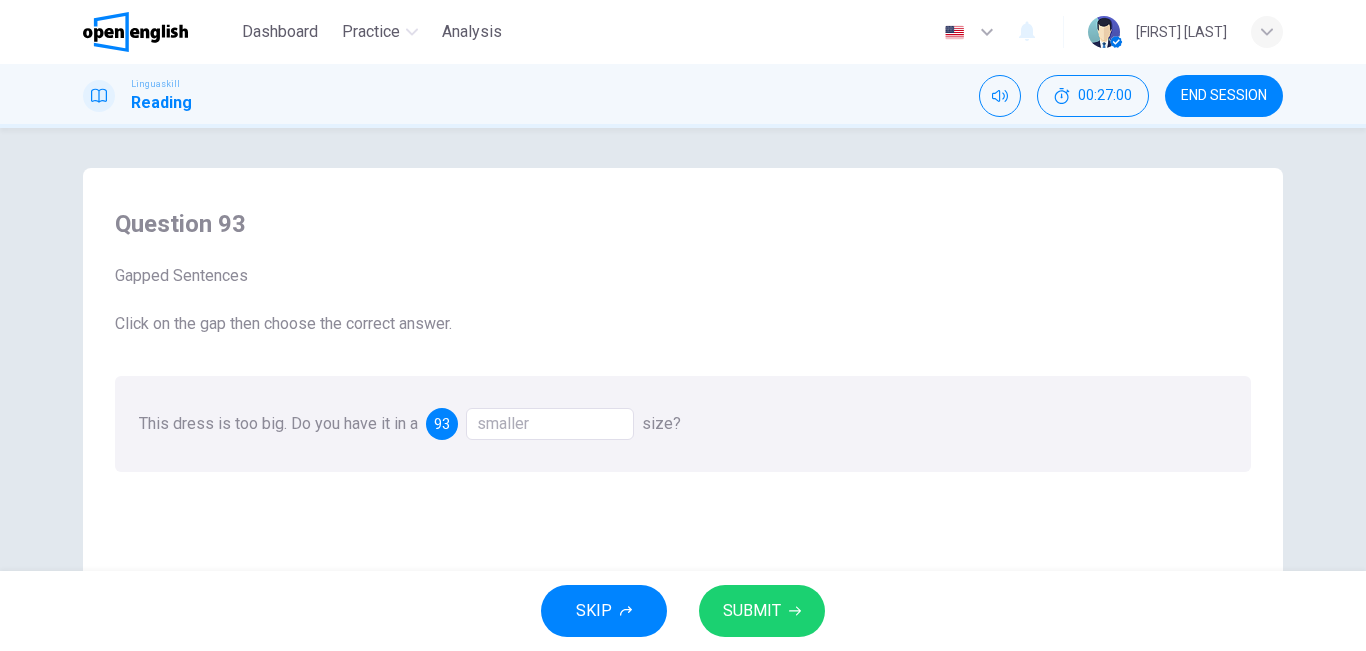 click on "SKIP SUBMIT" at bounding box center [683, 611] 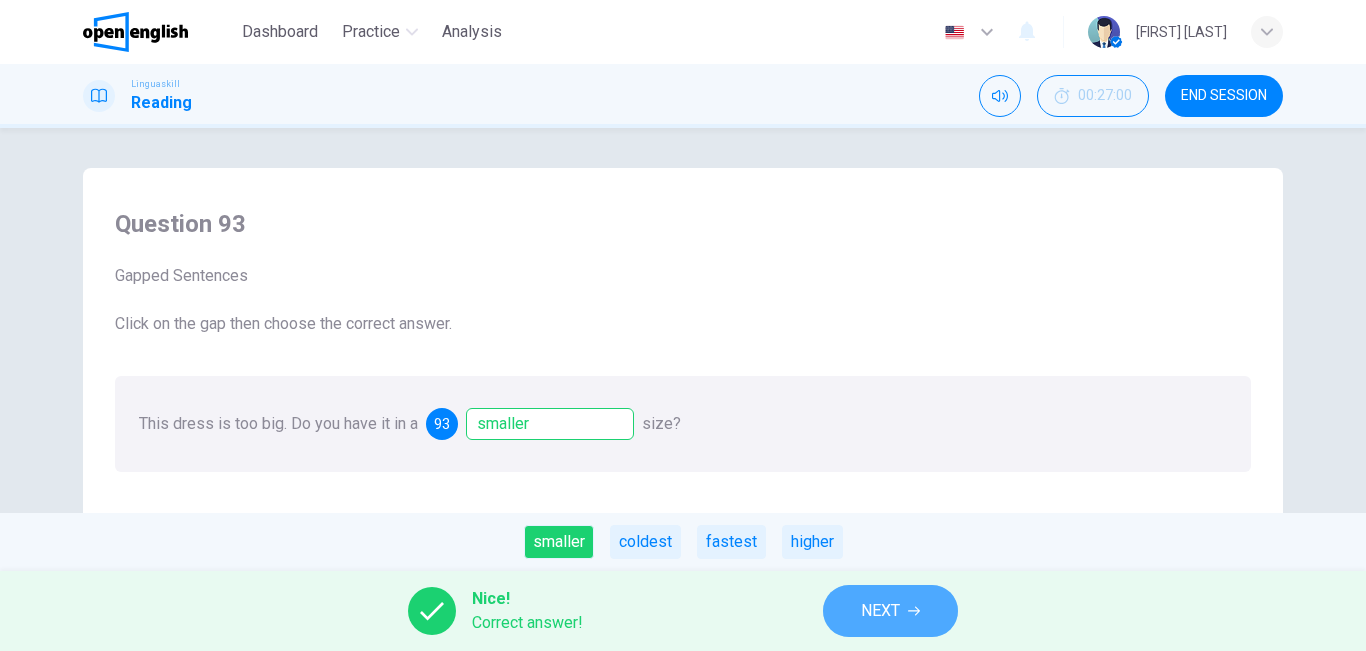 click on "NEXT" at bounding box center (880, 611) 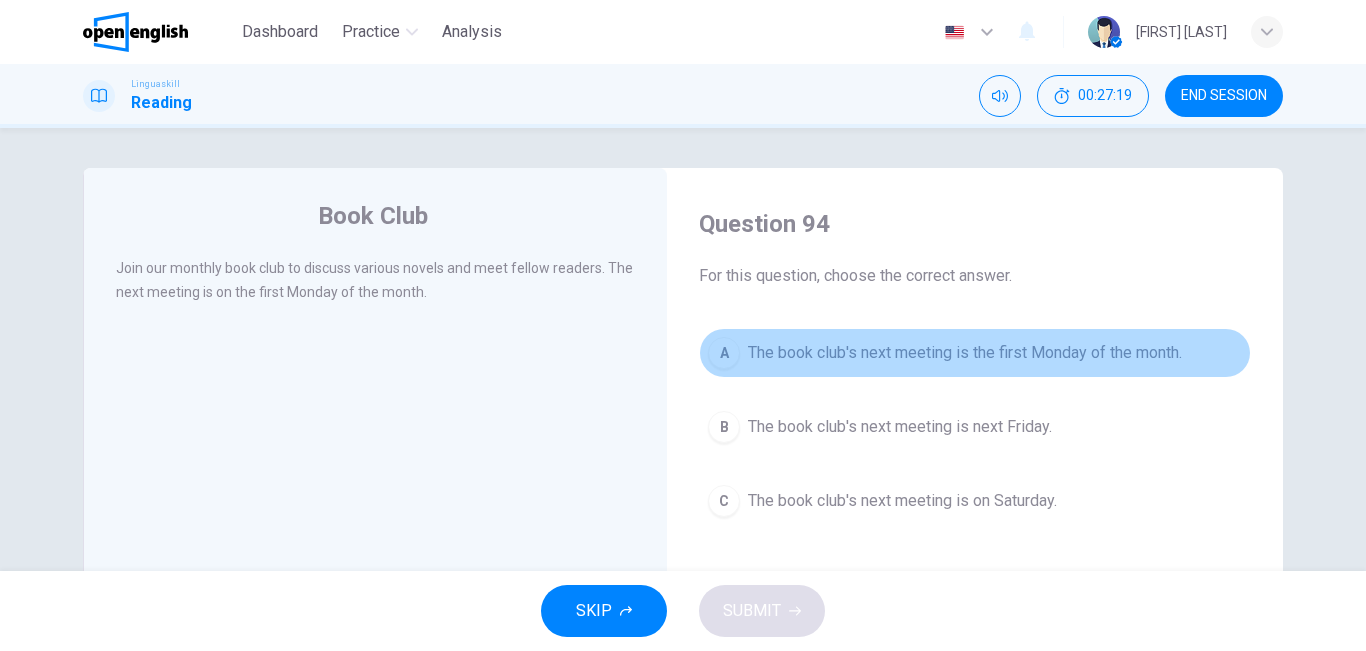 click on "The book club's next meeting is the first Monday of the month." at bounding box center [965, 353] 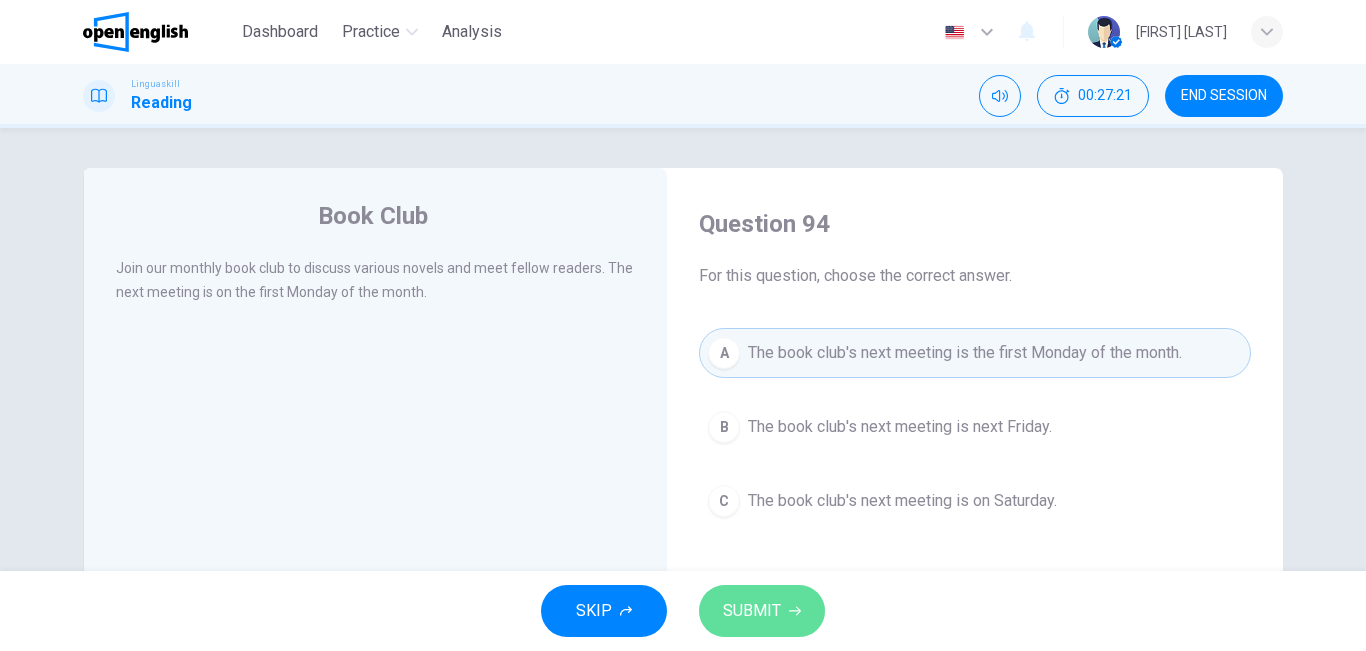 click on "SUBMIT" at bounding box center (752, 611) 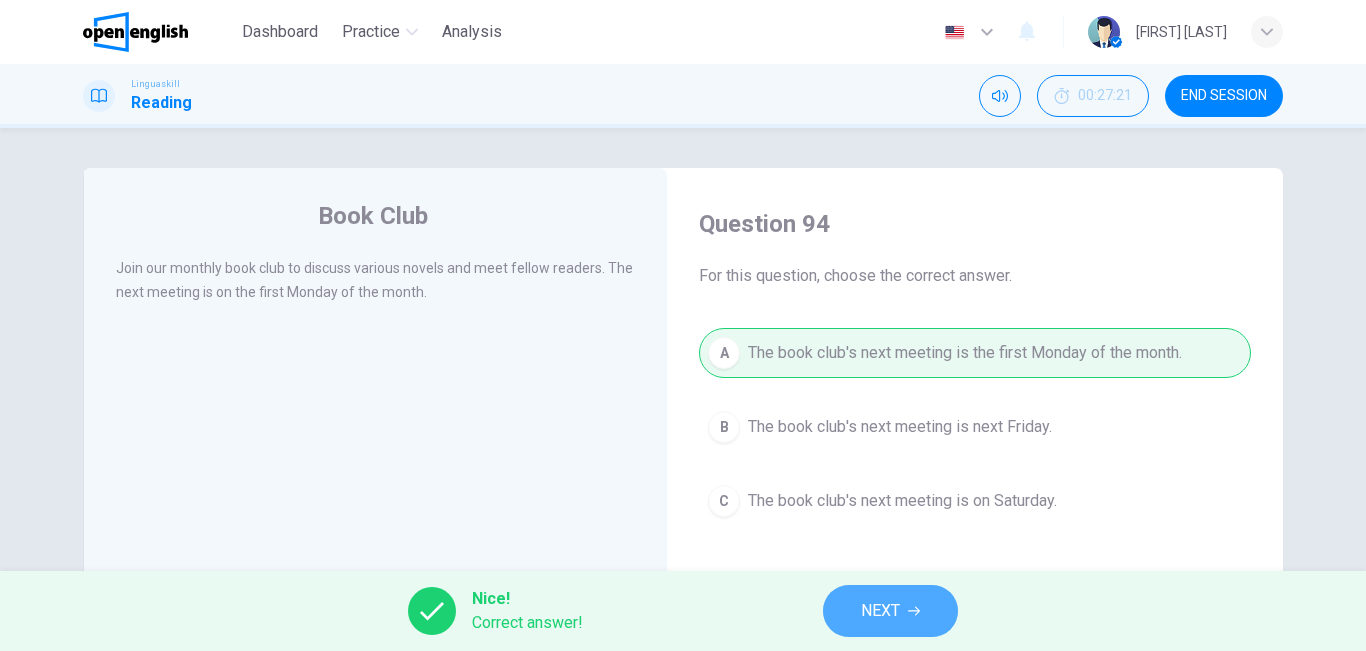 click on "NEXT" at bounding box center (890, 611) 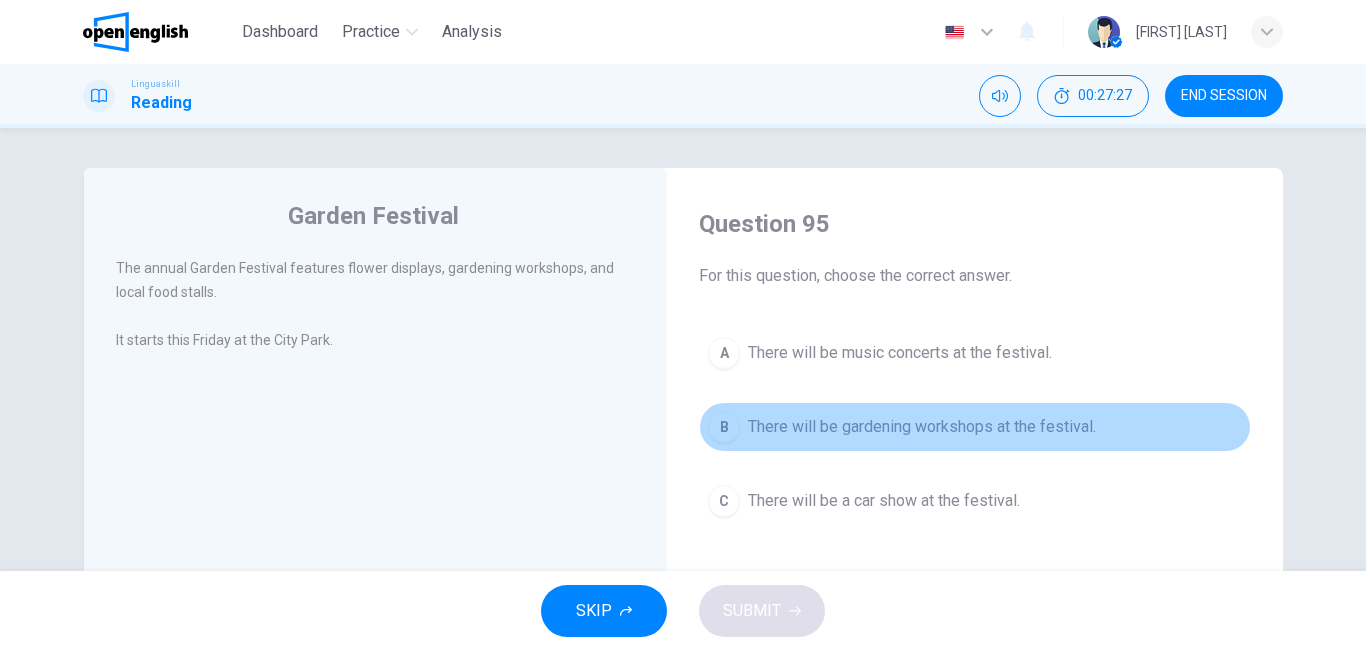 click on "B There will be gardening workshops at the festival." at bounding box center (975, 427) 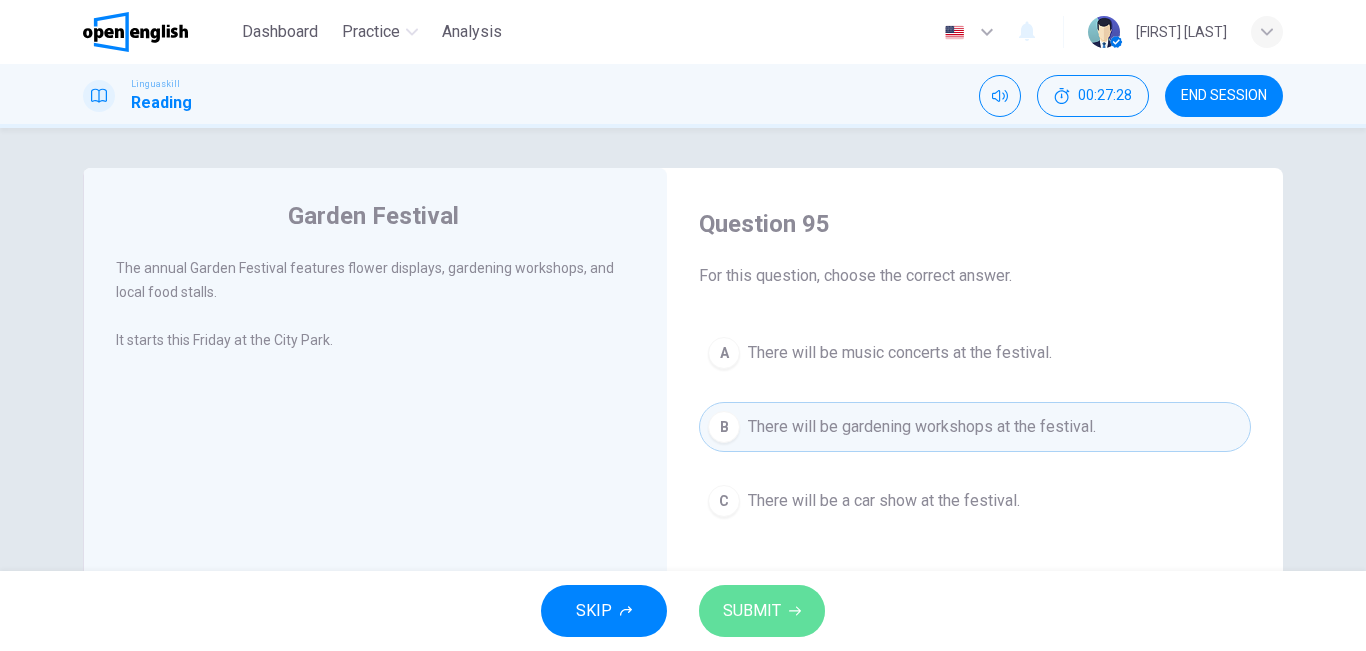 click on "SUBMIT" at bounding box center [762, 611] 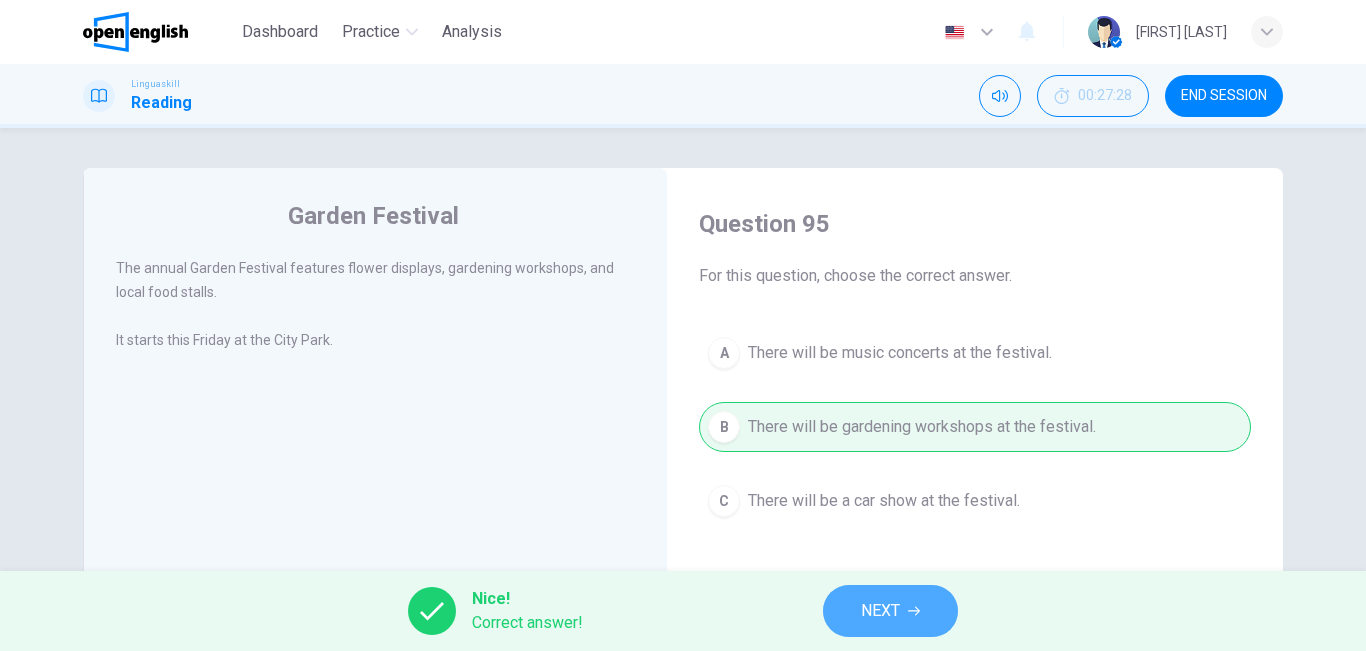 click on "NEXT" at bounding box center (890, 611) 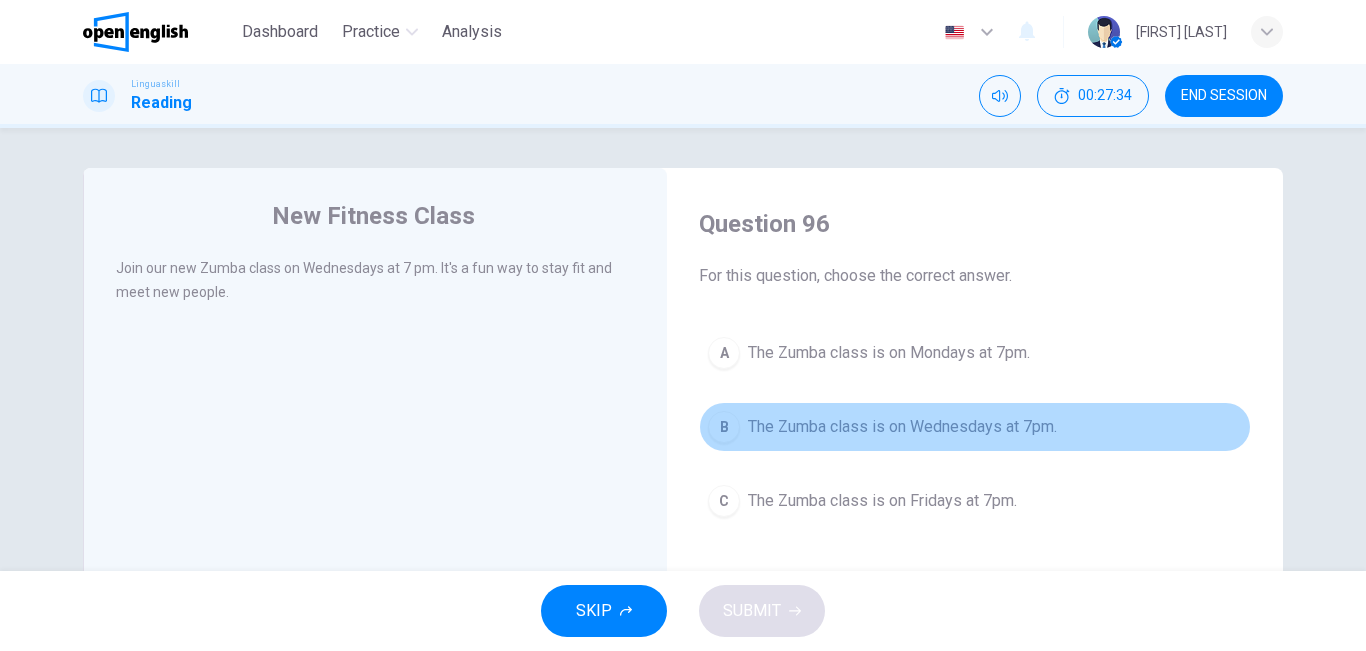 click on "The Zumba class is on Wednesdays at 7pm." at bounding box center (902, 427) 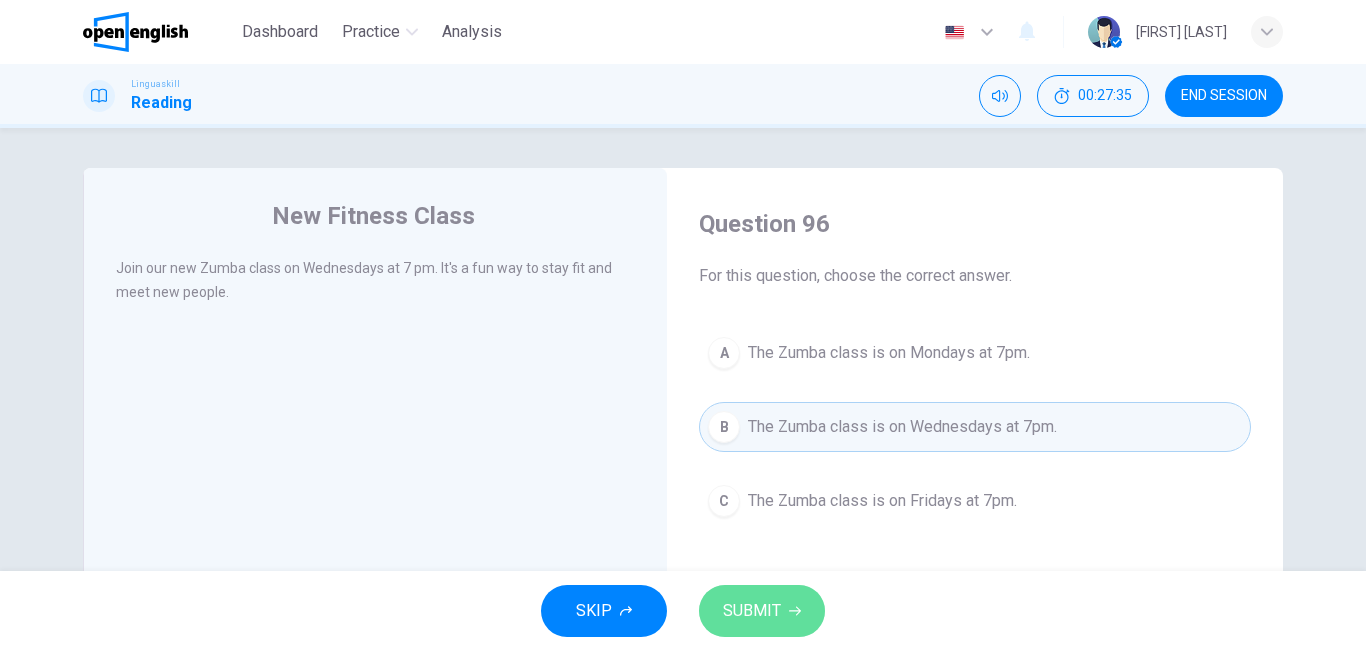 click on "SUBMIT" at bounding box center [762, 611] 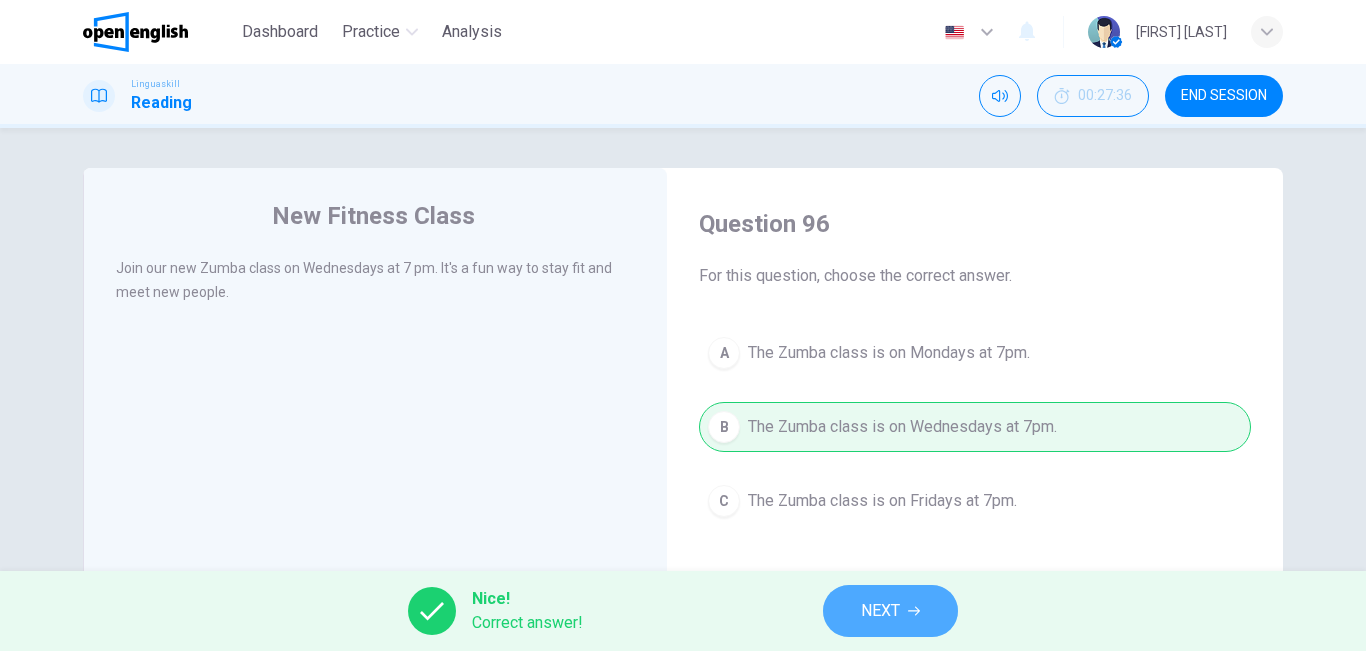 click on "NEXT" at bounding box center [890, 611] 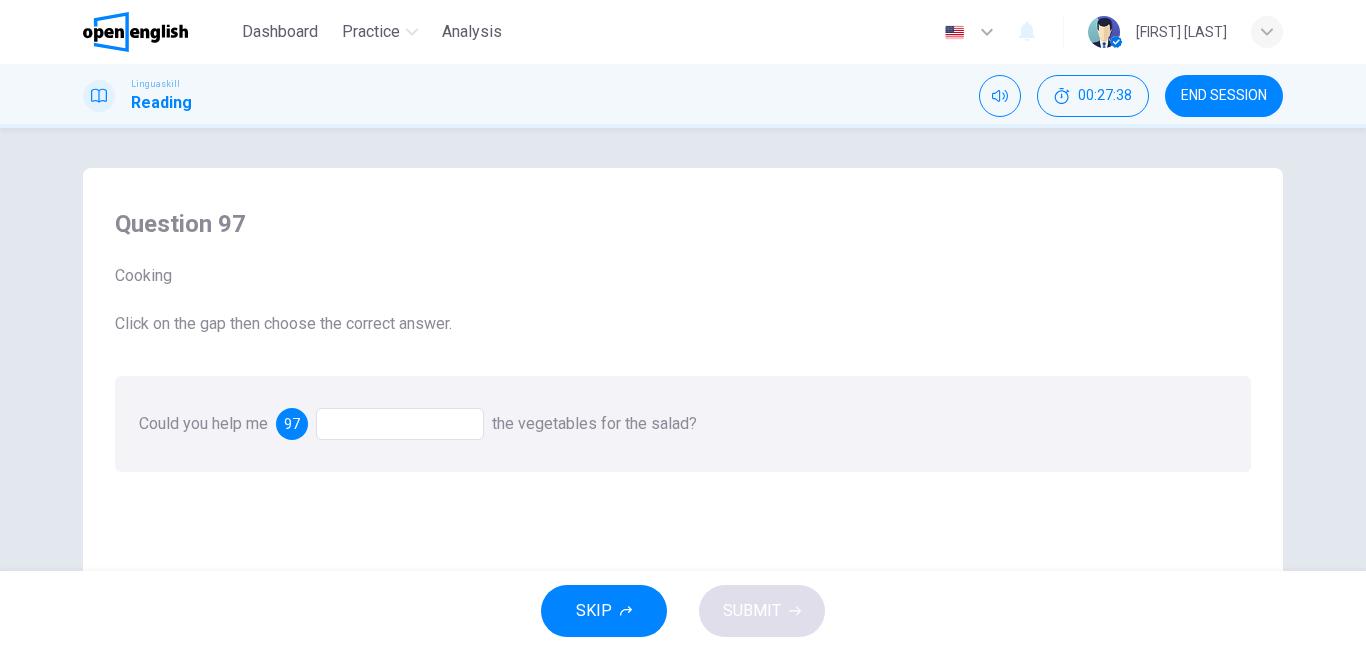 click at bounding box center [400, 424] 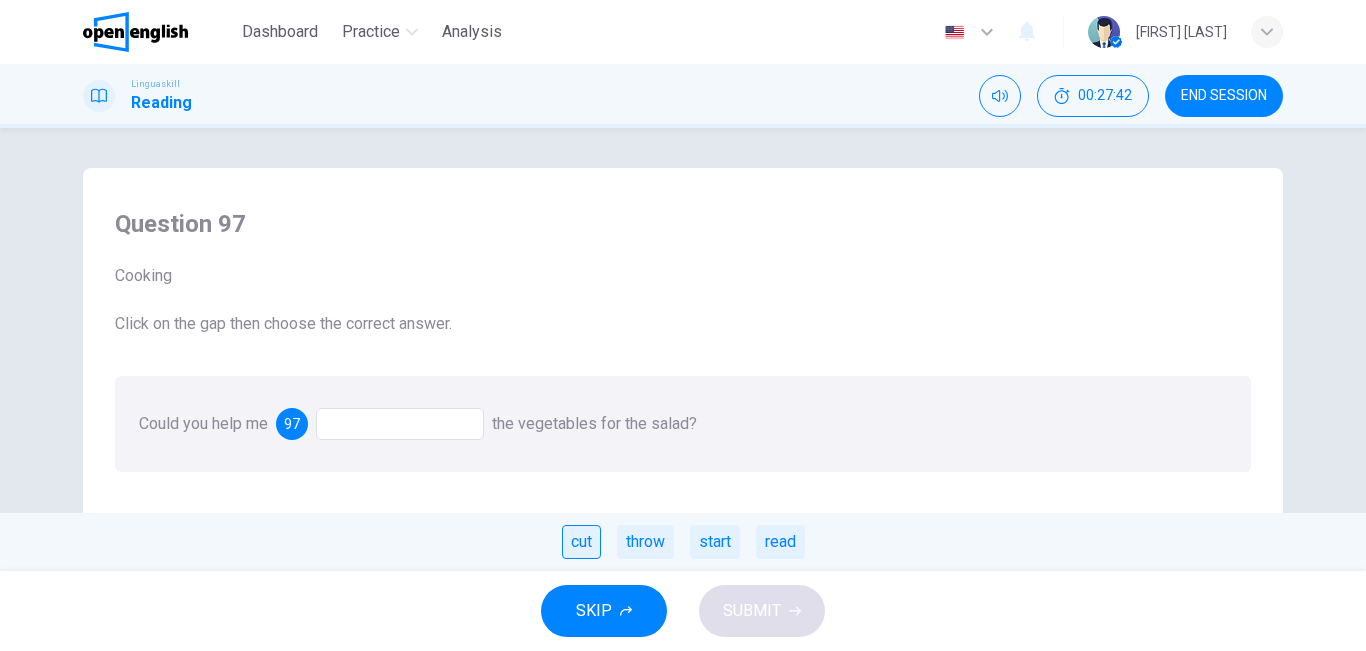 click on "cut" at bounding box center (581, 542) 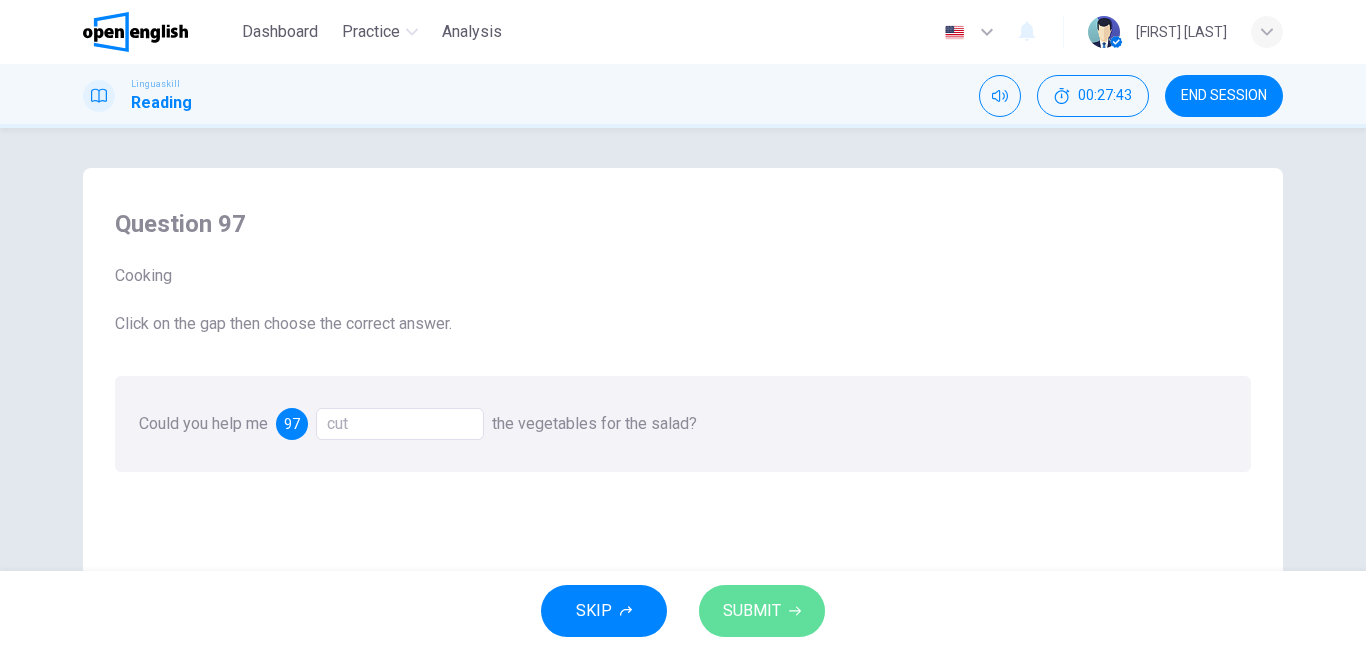 click on "SUBMIT" at bounding box center [752, 611] 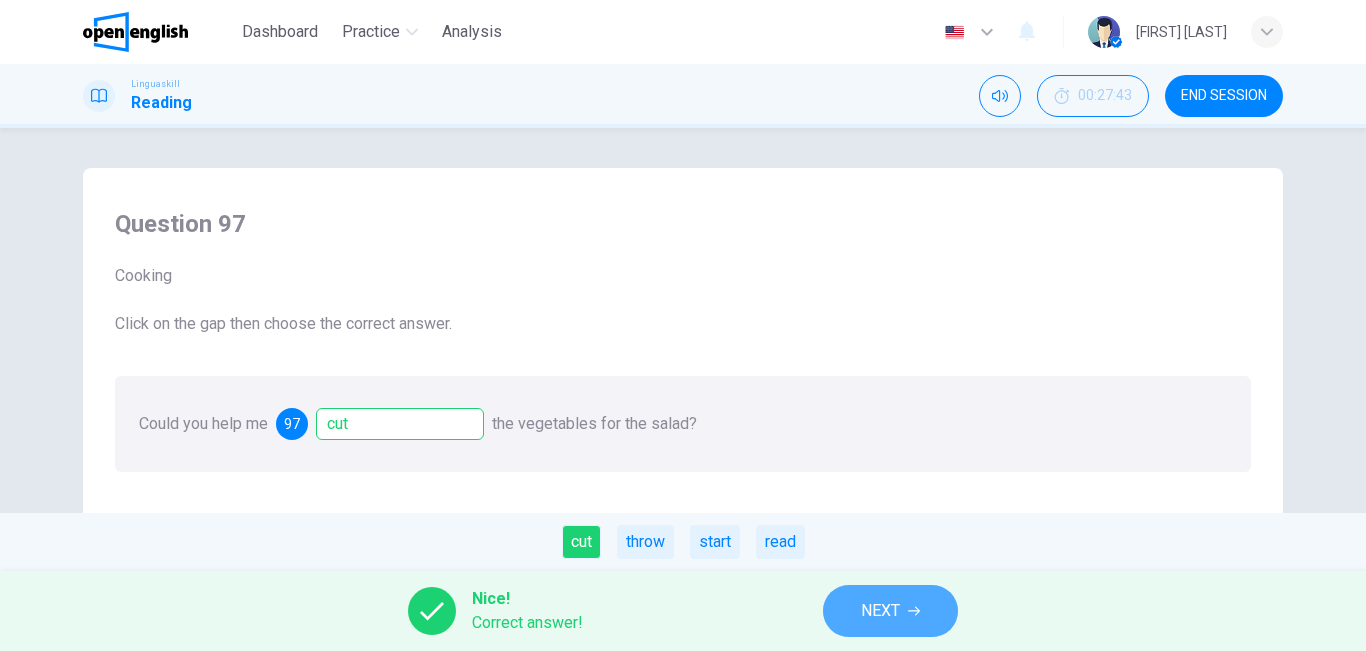 click on "NEXT" at bounding box center [890, 611] 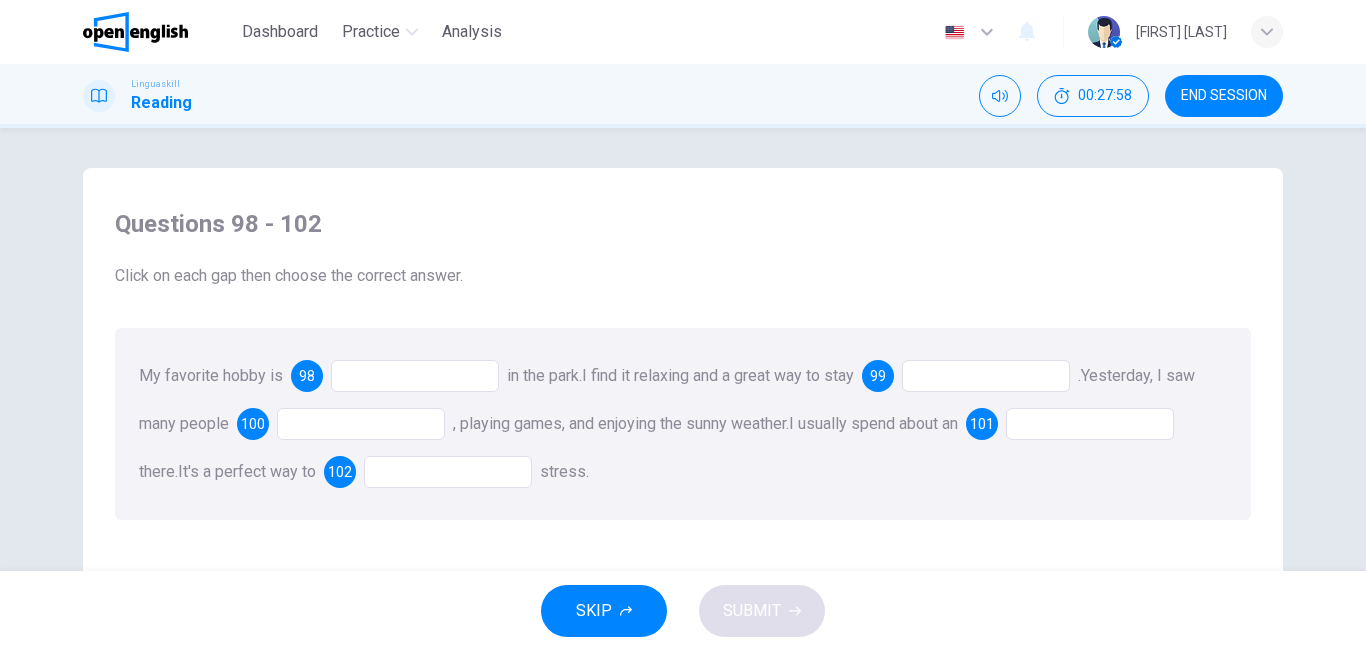 click at bounding box center [415, 376] 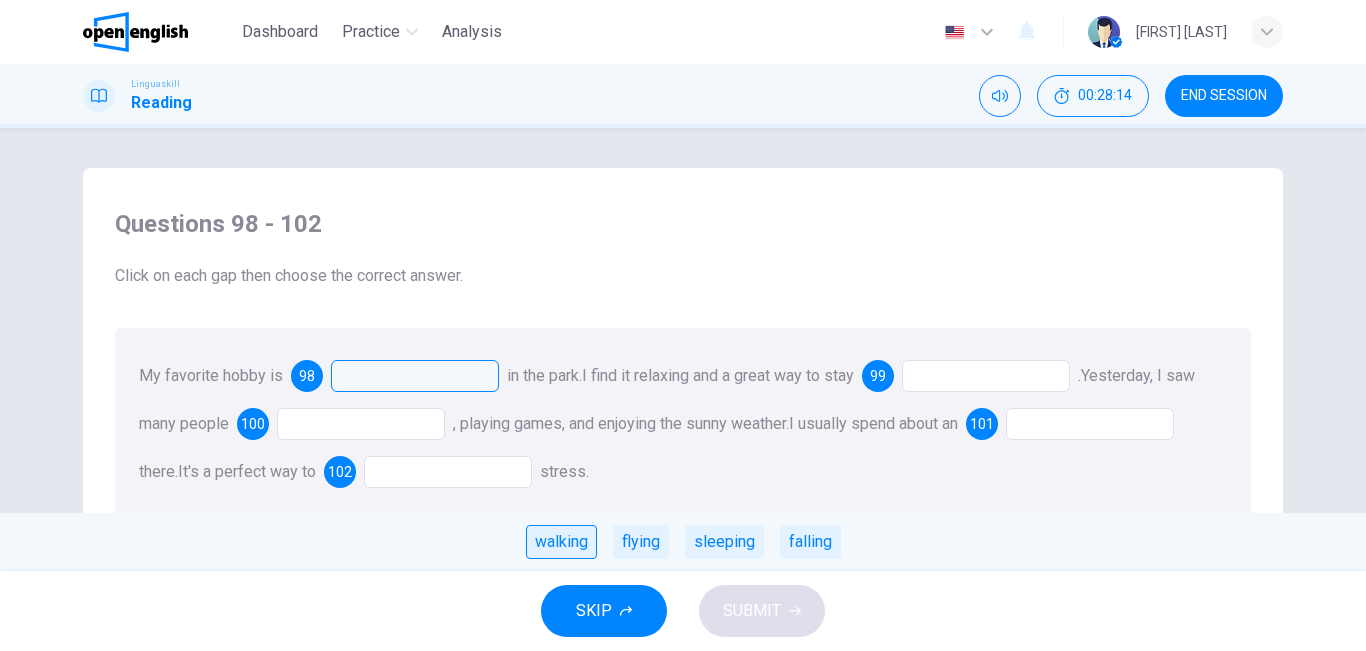 click on "walking" at bounding box center (561, 542) 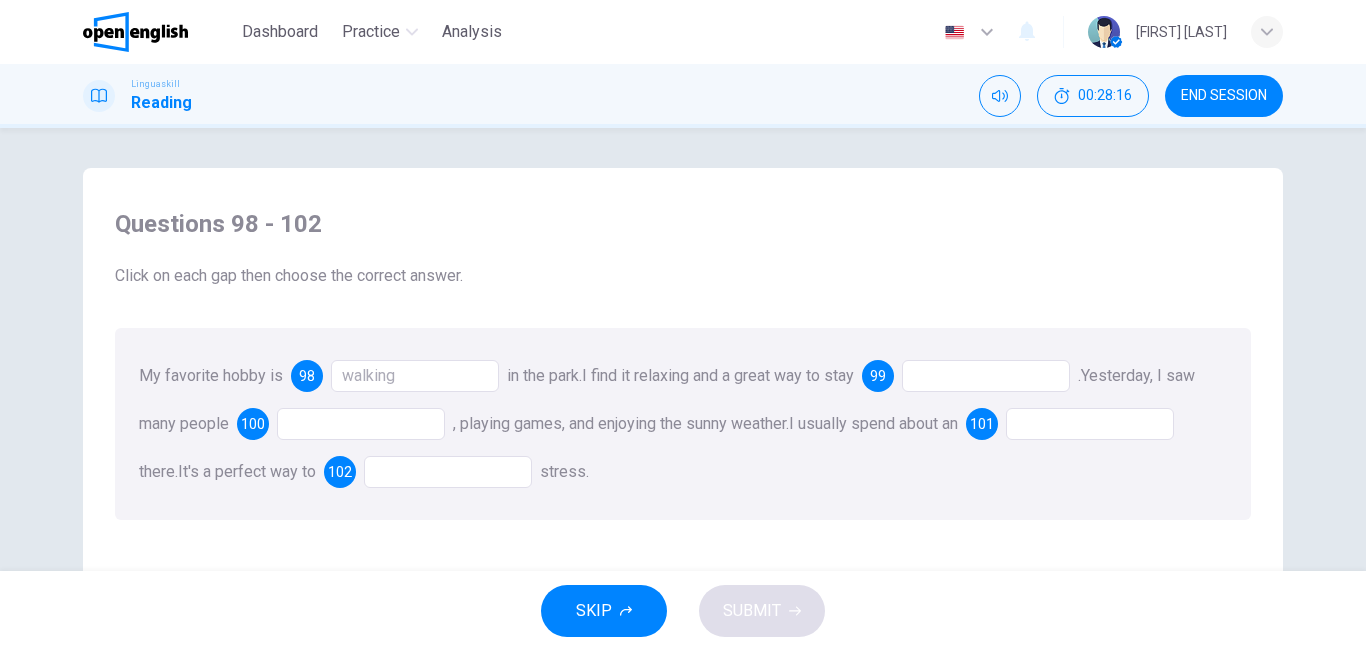 click at bounding box center (986, 376) 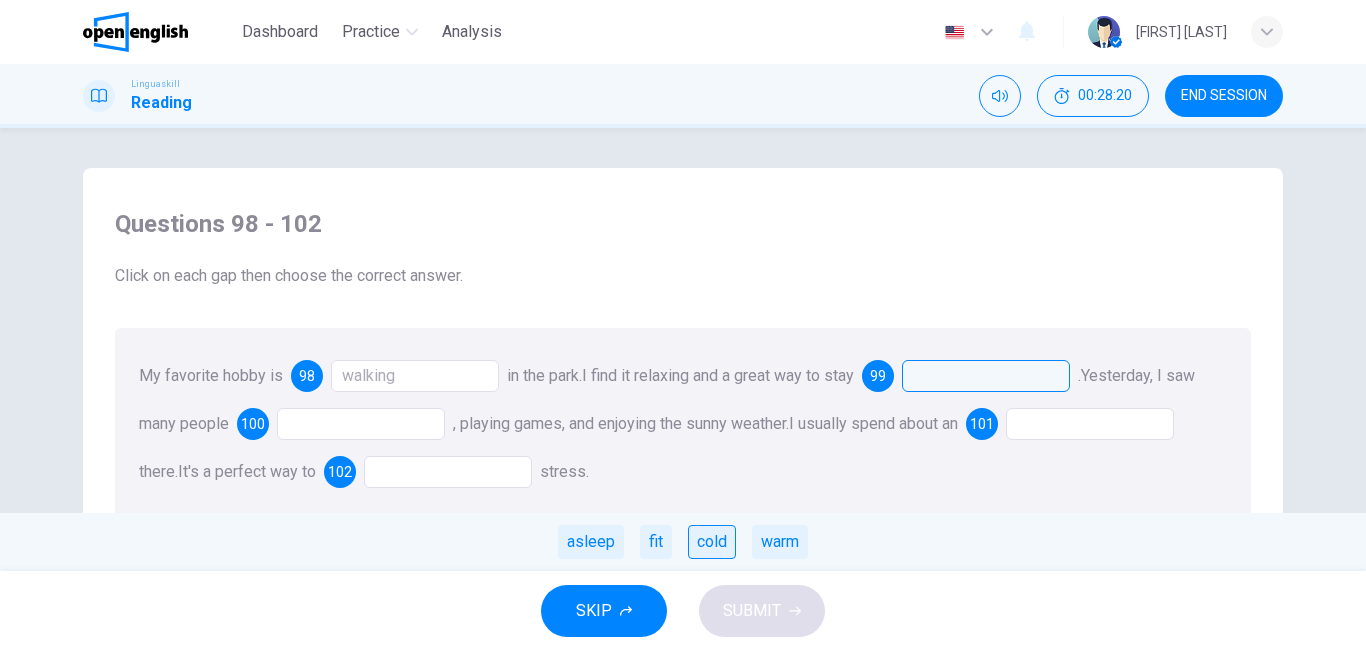 click on "cold" at bounding box center (712, 542) 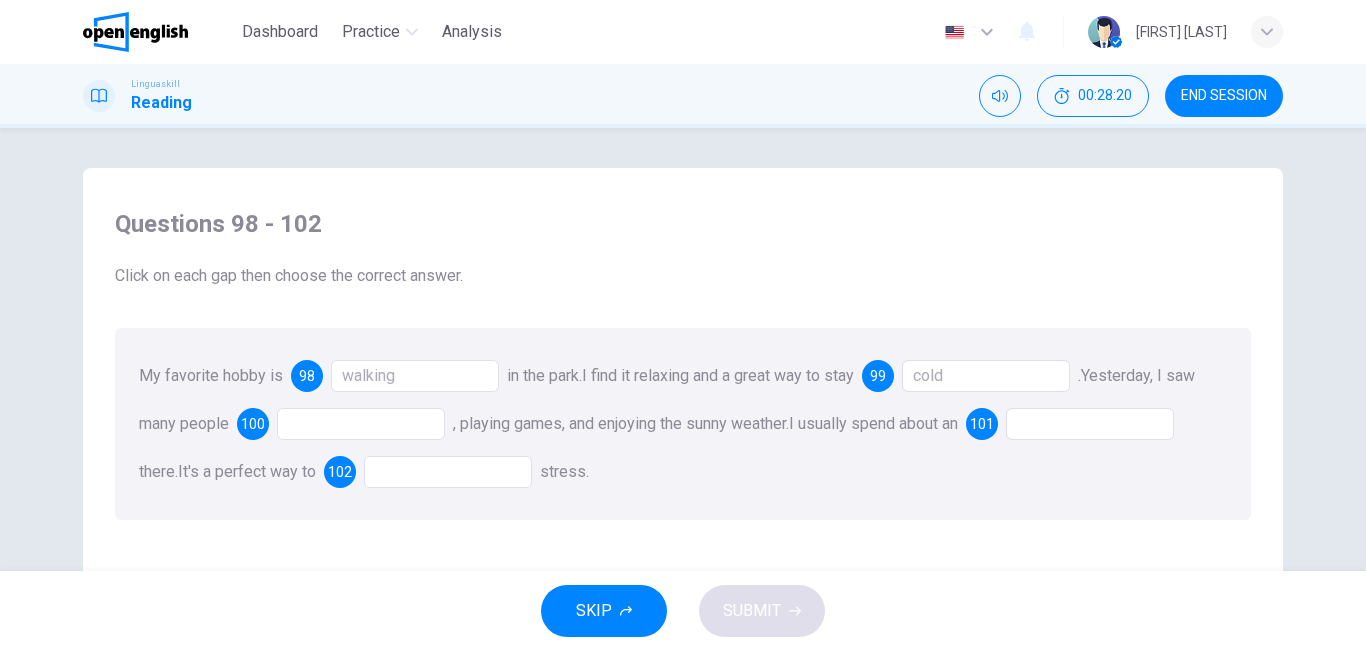click at bounding box center (361, 424) 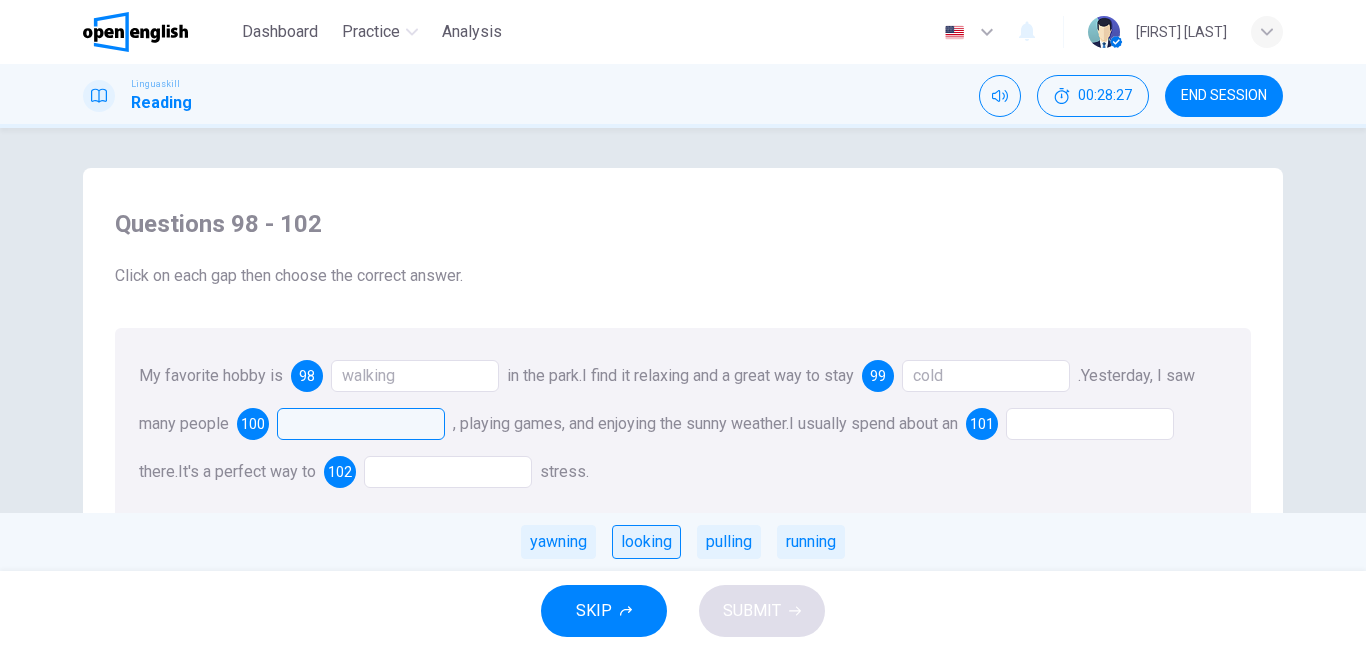 click on "looking" at bounding box center (646, 542) 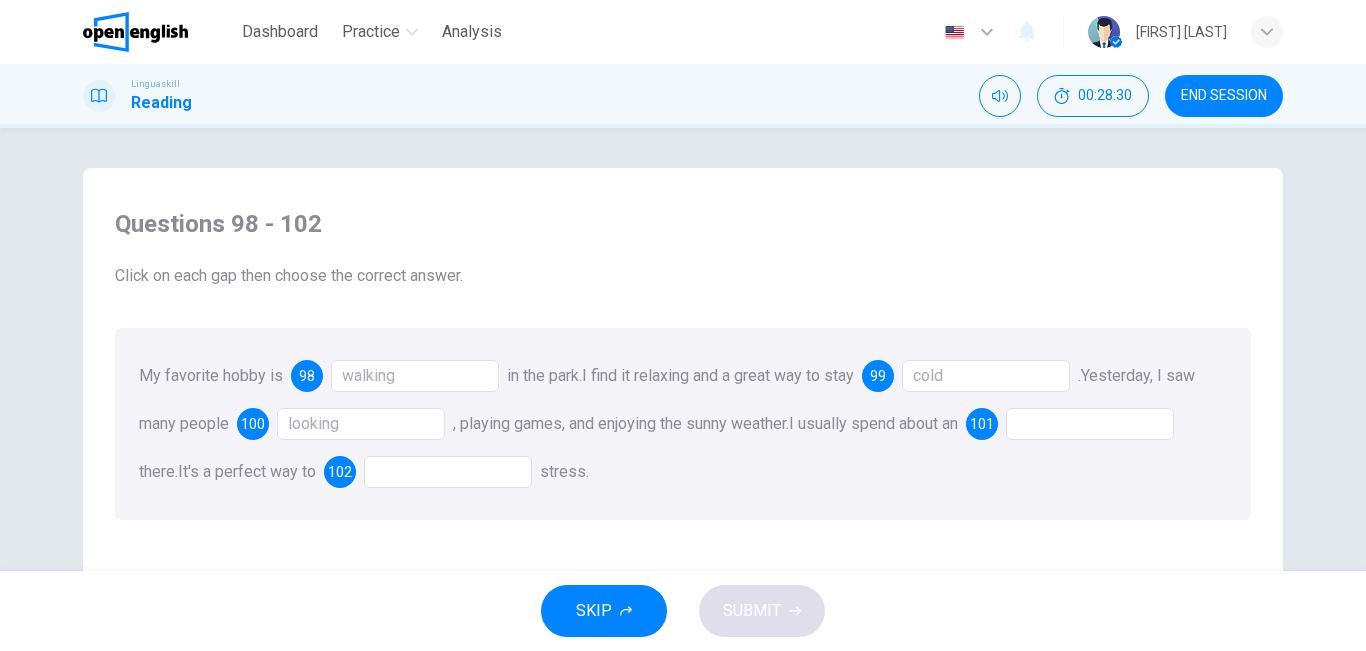 click at bounding box center [1090, 424] 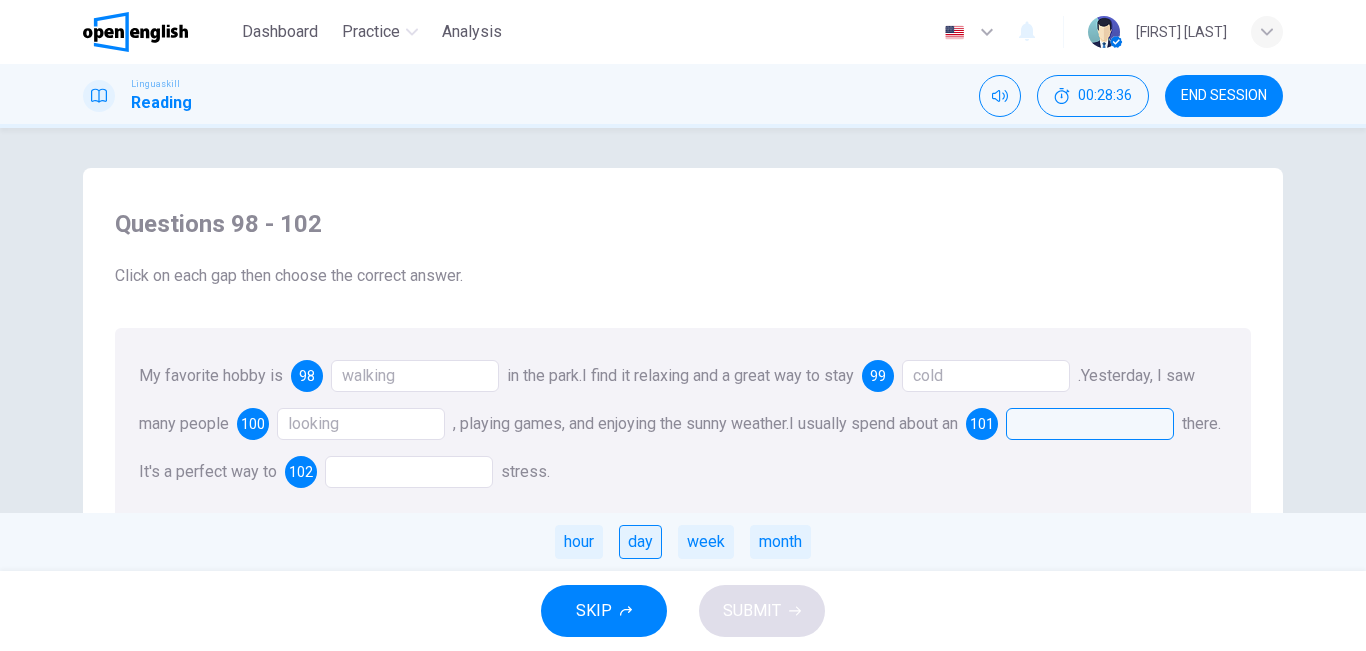 click on "day" at bounding box center (640, 542) 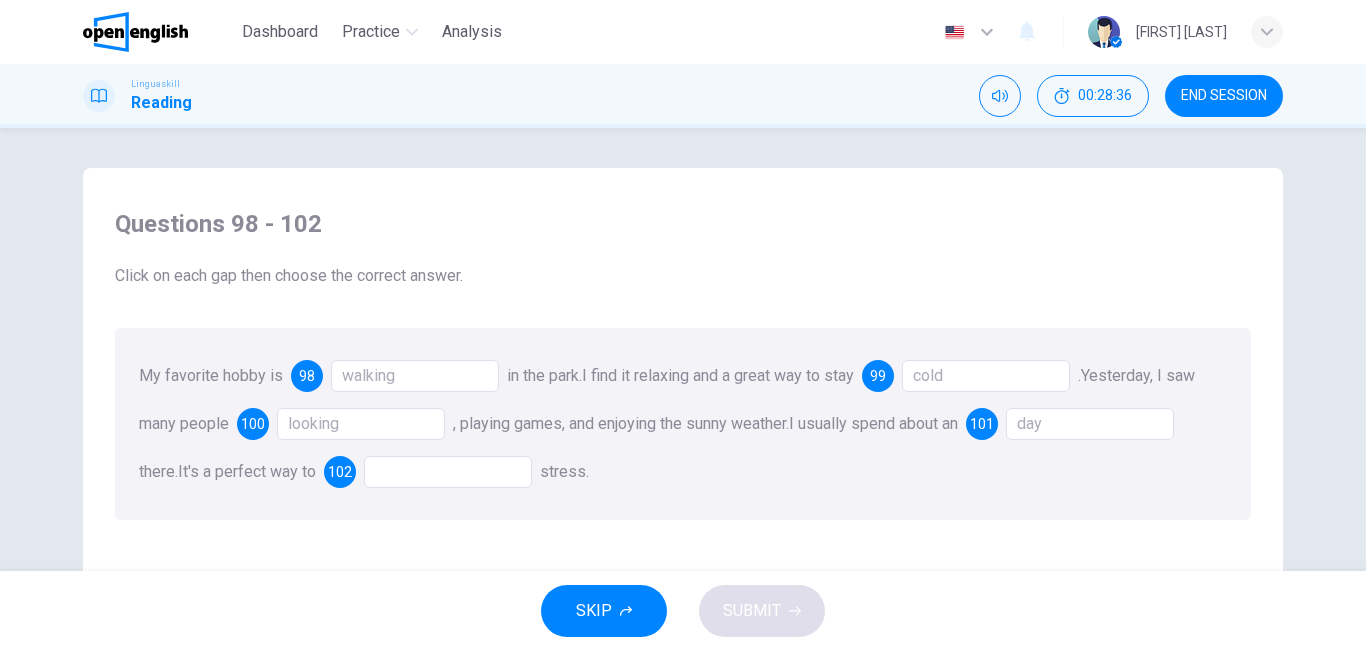 click at bounding box center (448, 472) 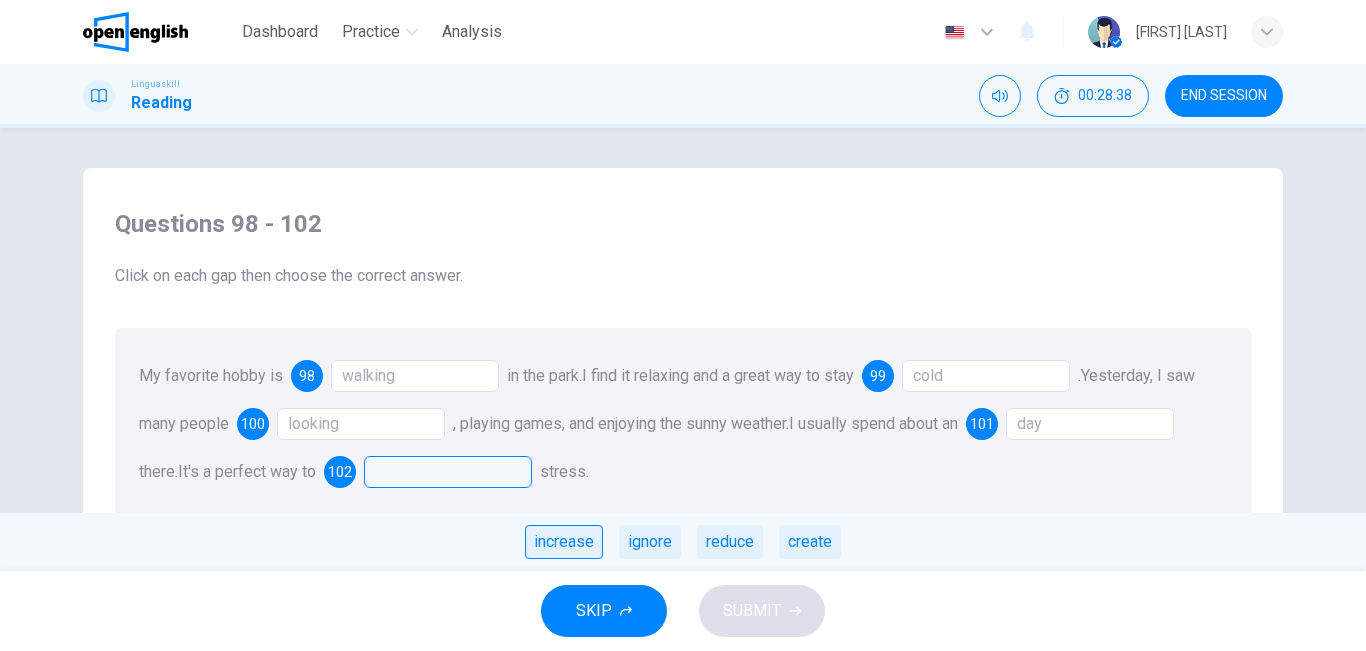 click on "increase" at bounding box center [564, 542] 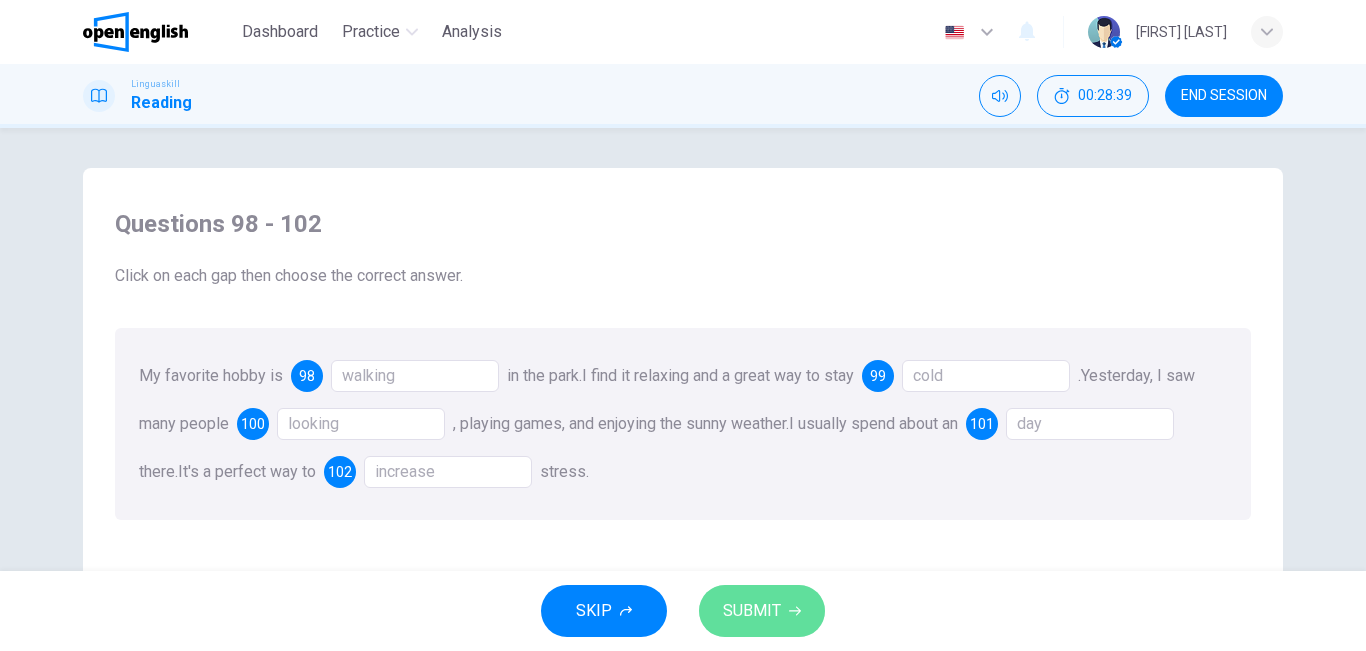 click on "SUBMIT" at bounding box center [752, 611] 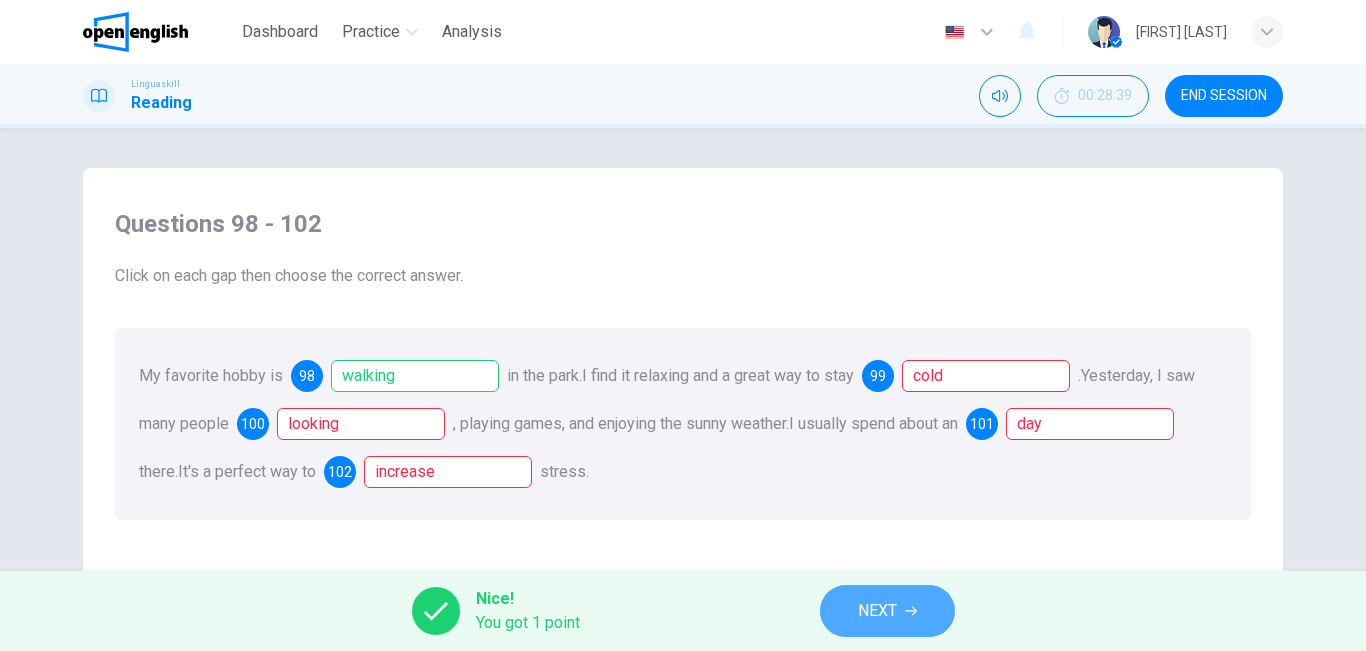 click on "NEXT" at bounding box center (877, 611) 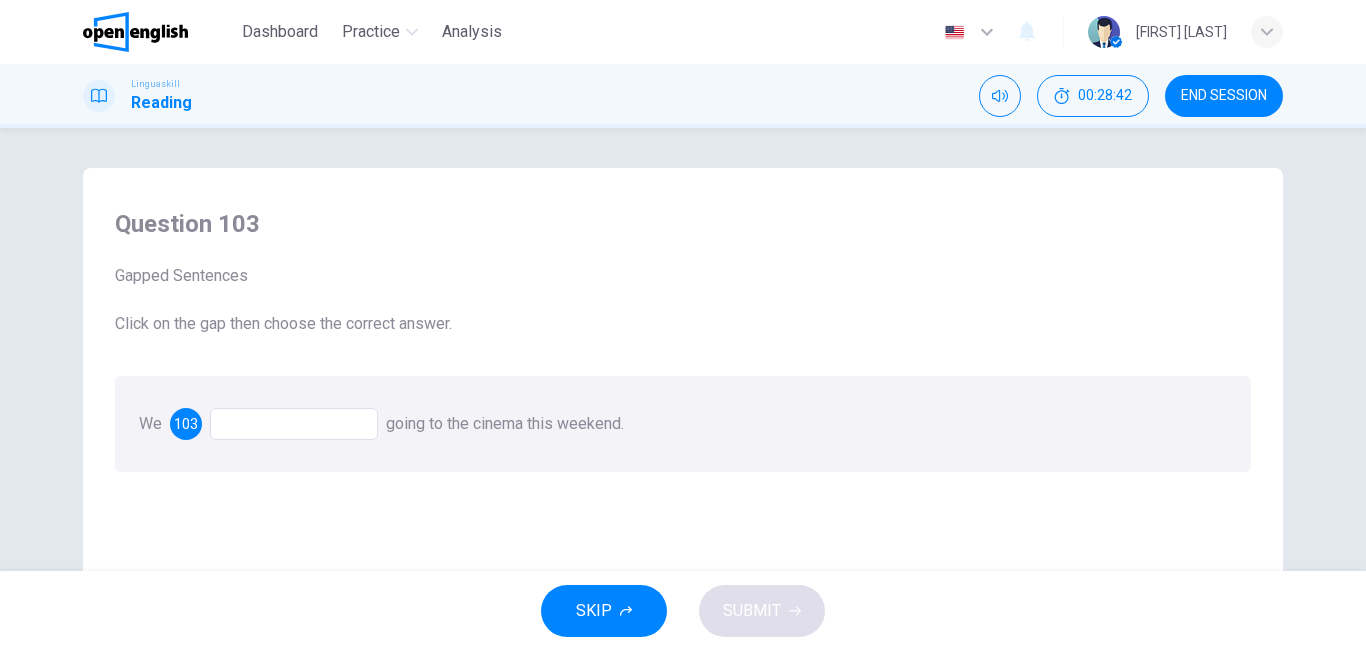 click at bounding box center [294, 424] 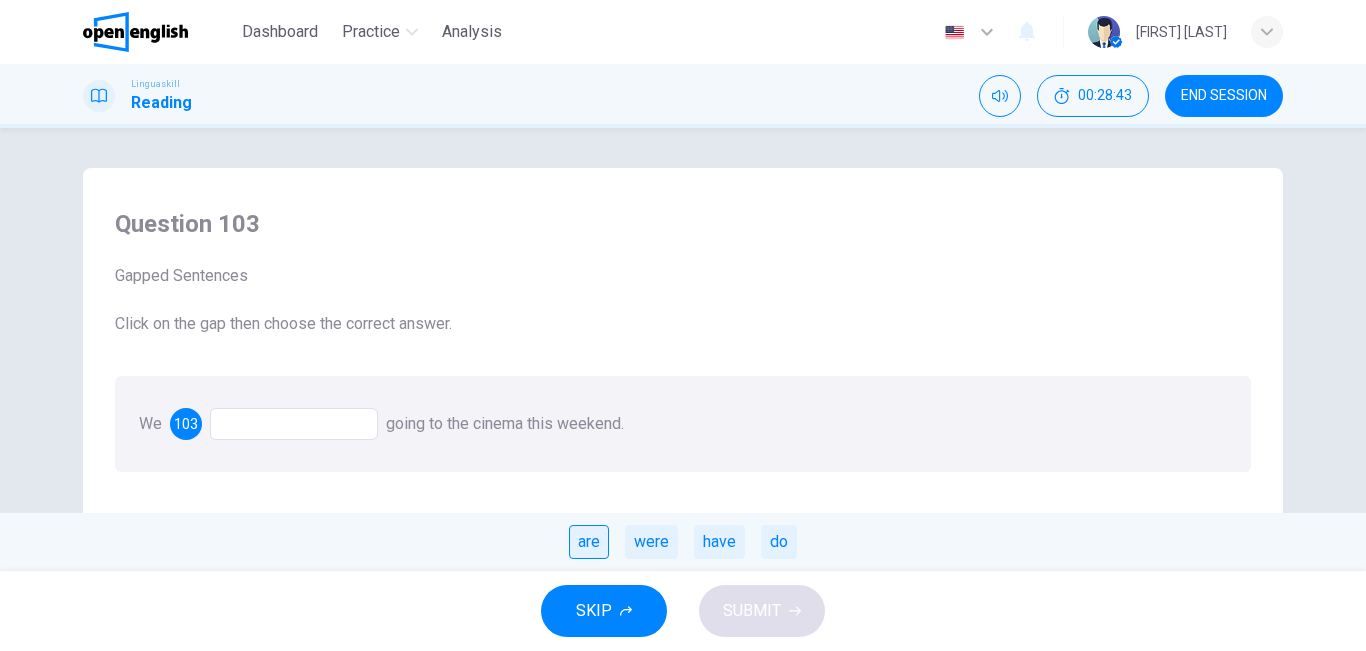 click on "are" at bounding box center (589, 542) 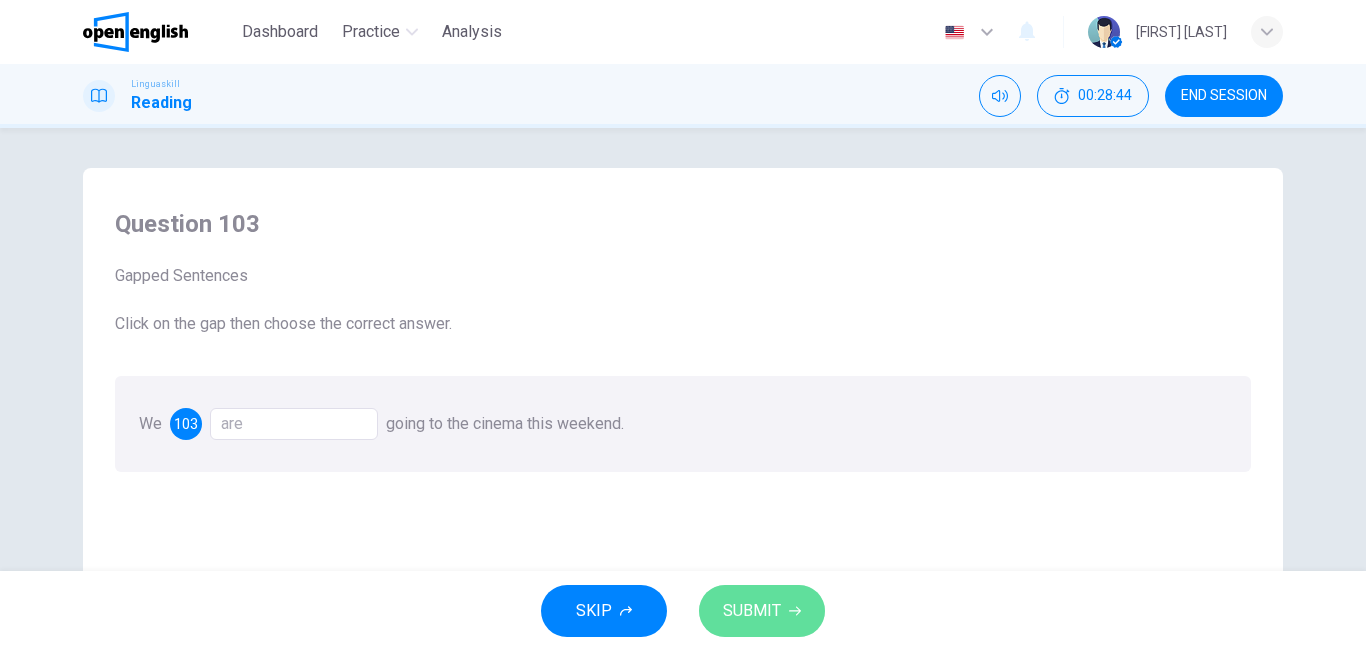 click on "SUBMIT" at bounding box center [762, 611] 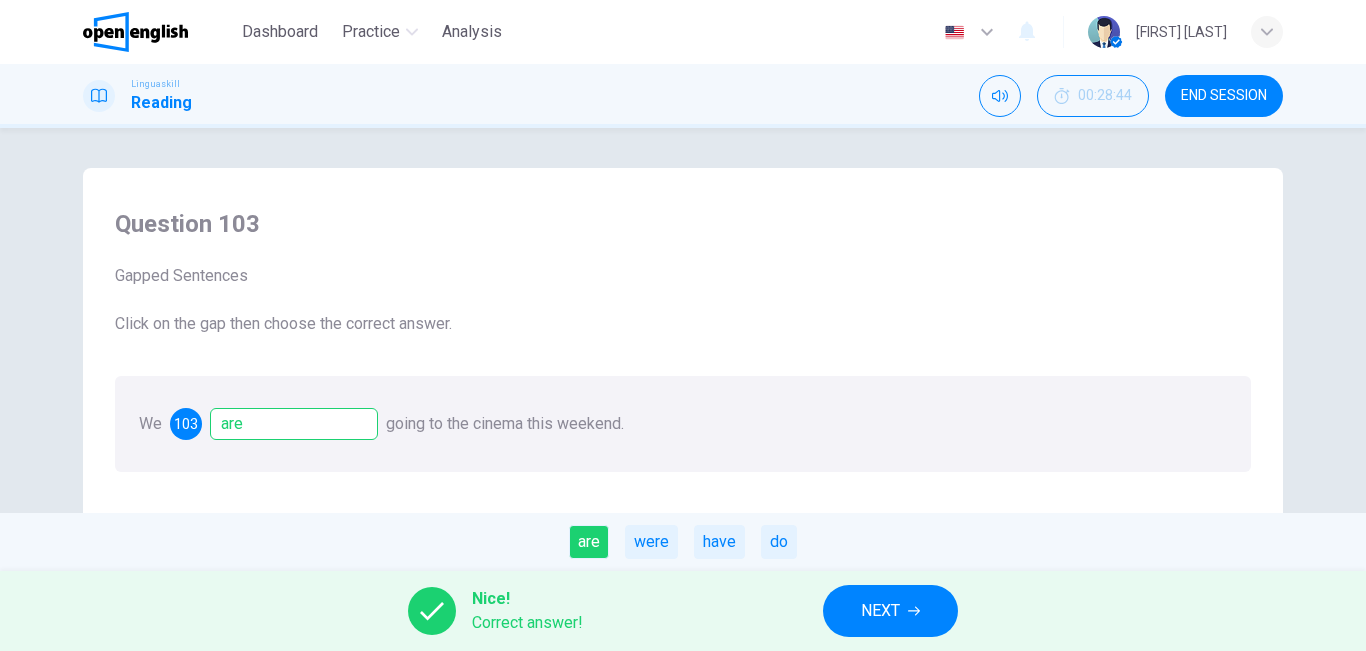 click on "NEXT" at bounding box center [880, 611] 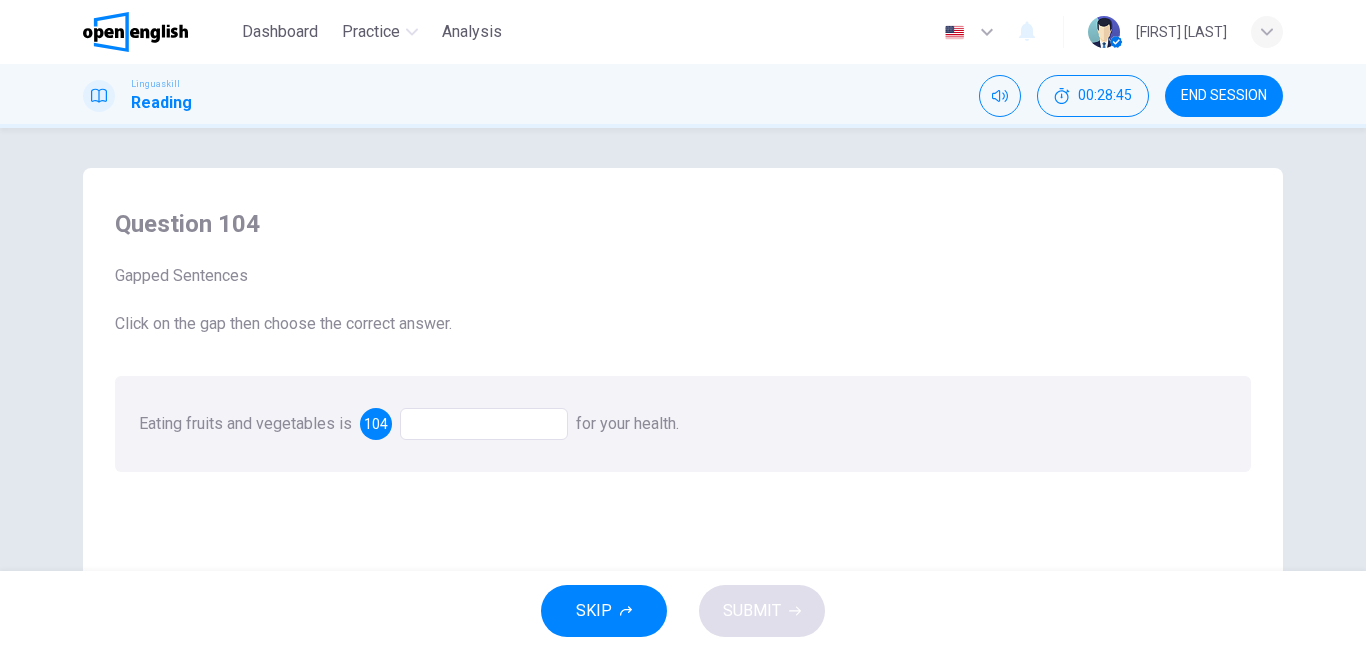 click at bounding box center (484, 424) 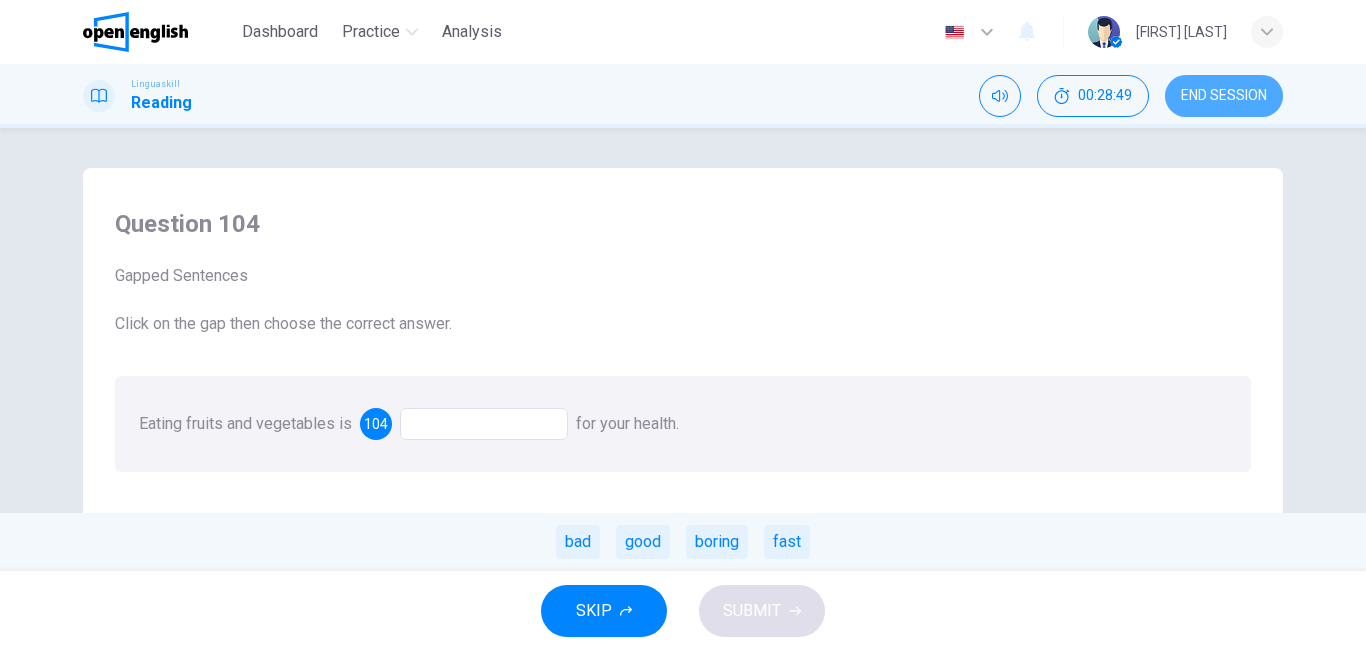 click on "END SESSION" at bounding box center (1224, 96) 